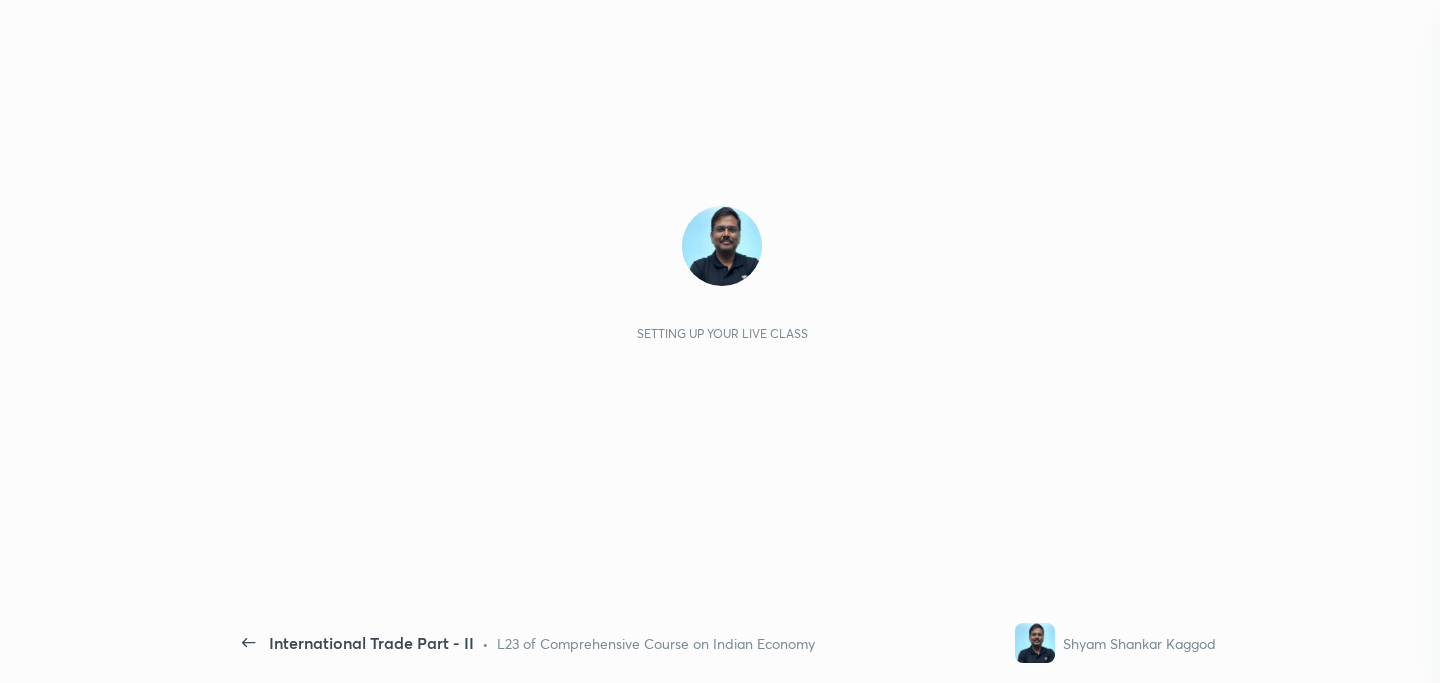 scroll, scrollTop: 0, scrollLeft: 0, axis: both 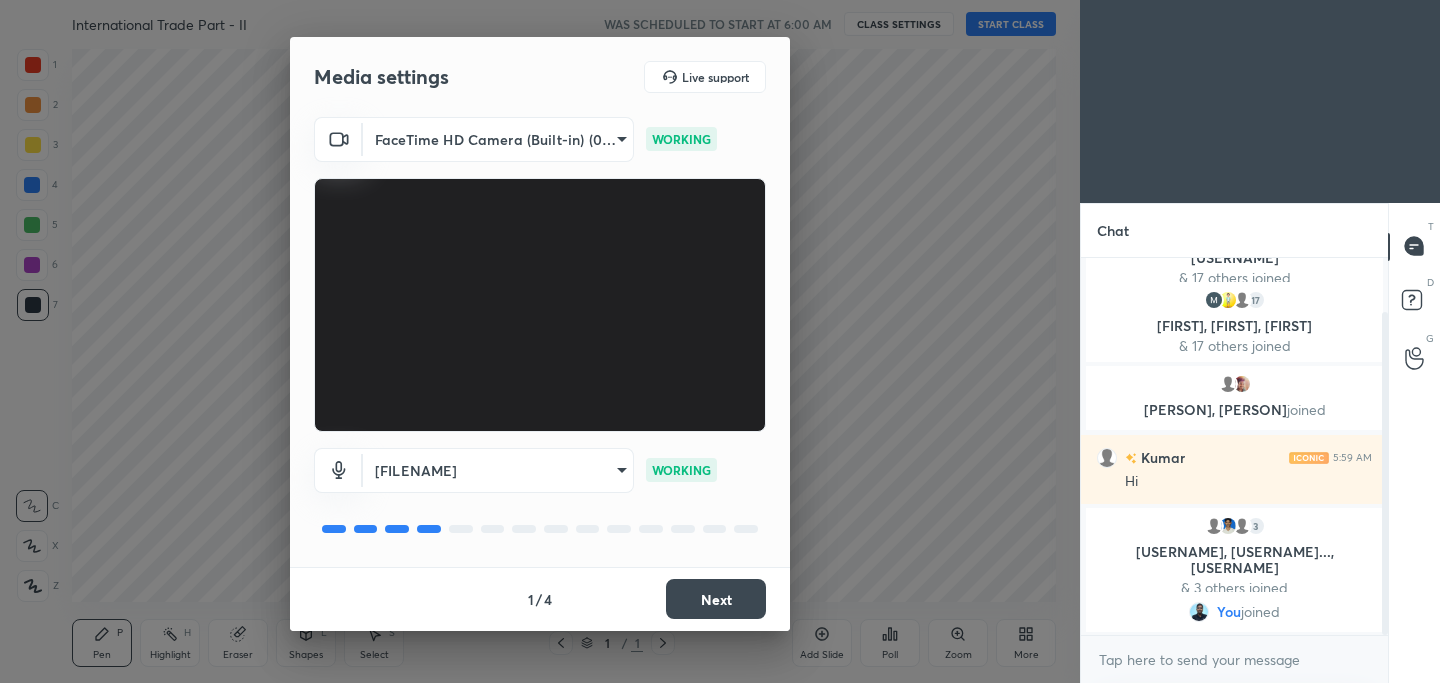 click at bounding box center (540, 305) 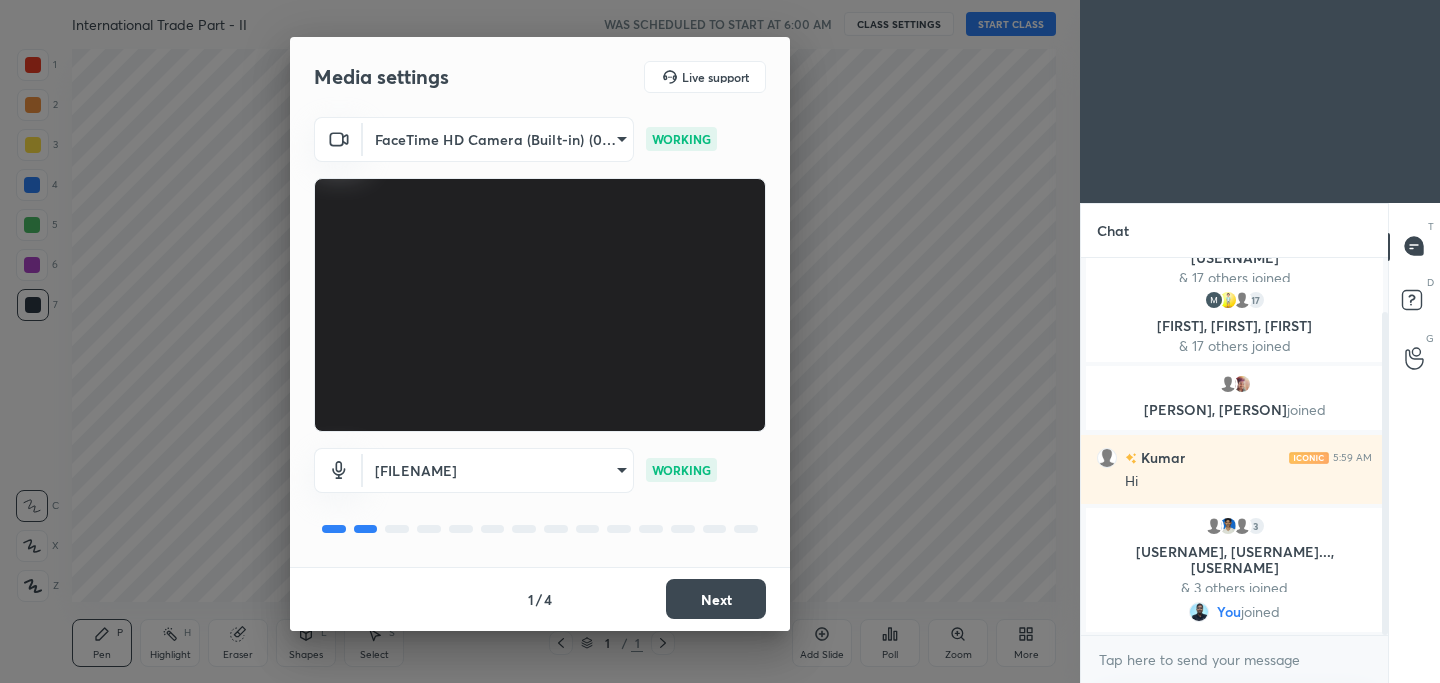 click on "Next" at bounding box center [716, 599] 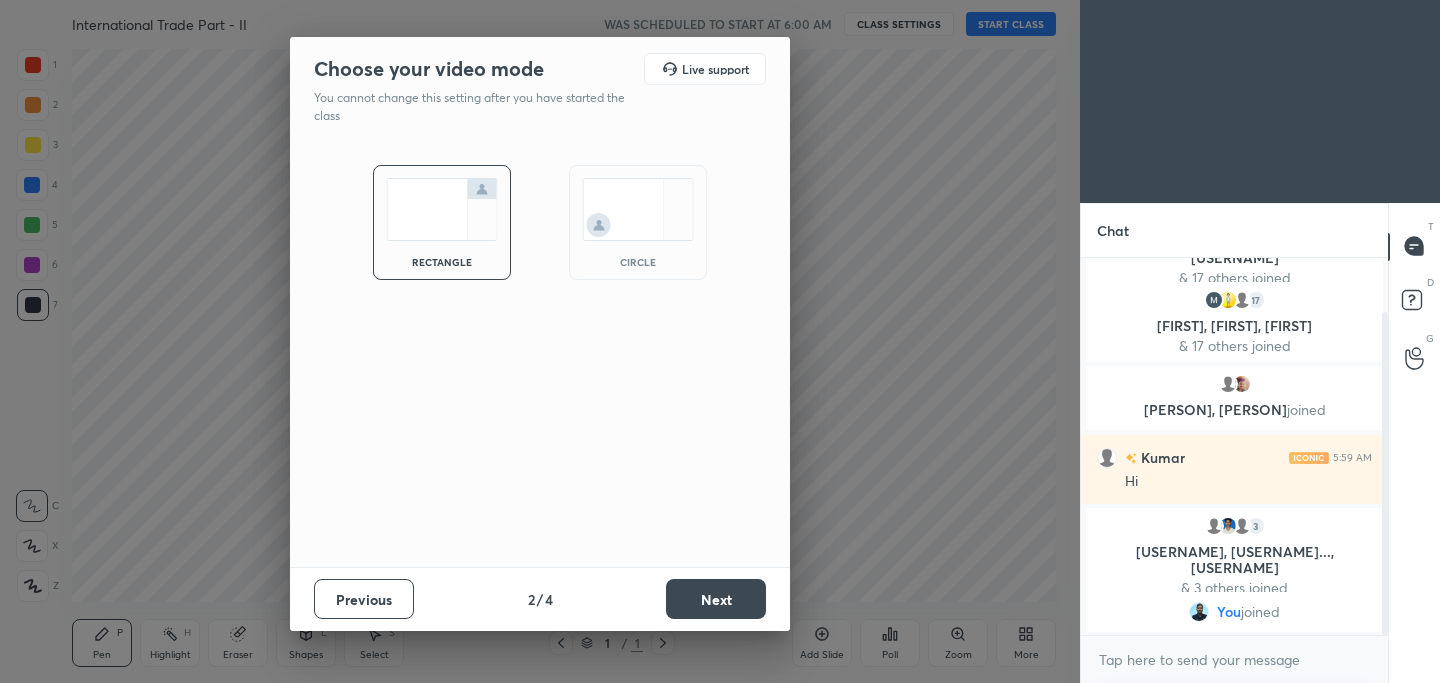 scroll, scrollTop: 108, scrollLeft: 0, axis: vertical 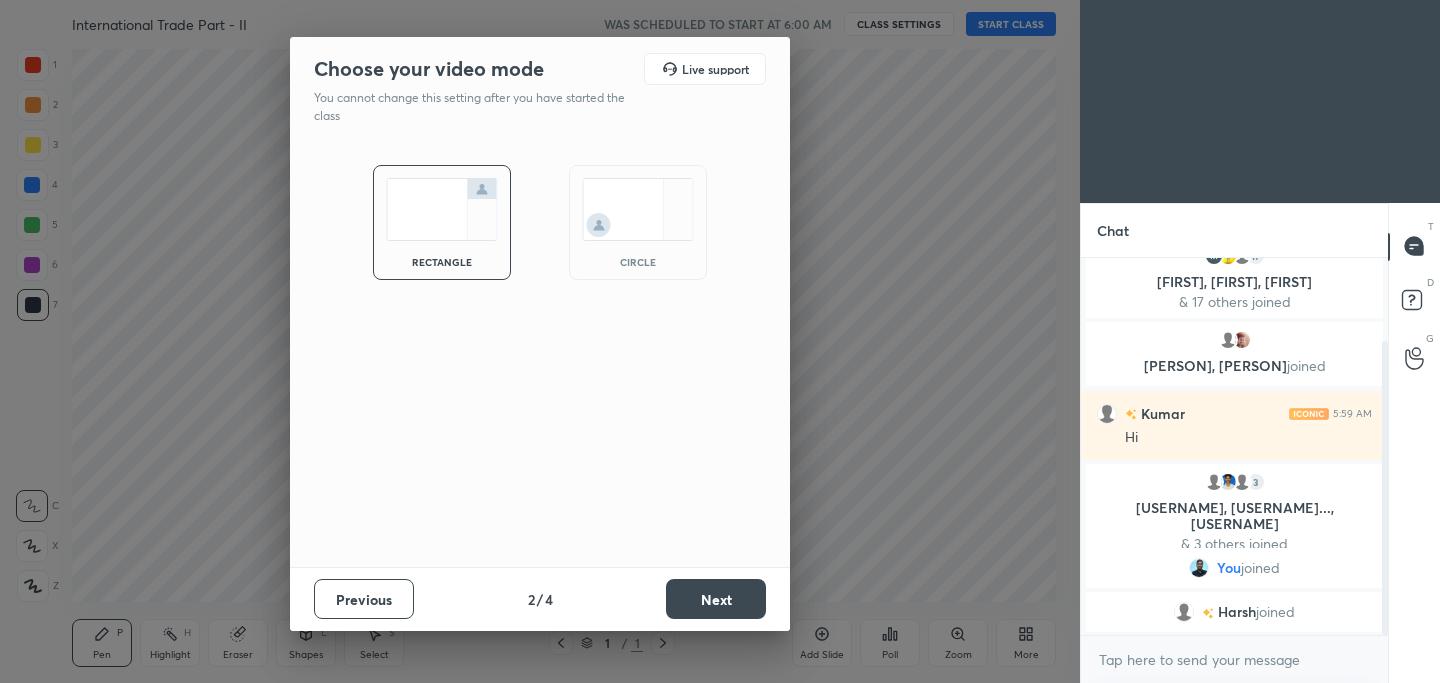 click on "Next" at bounding box center (716, 599) 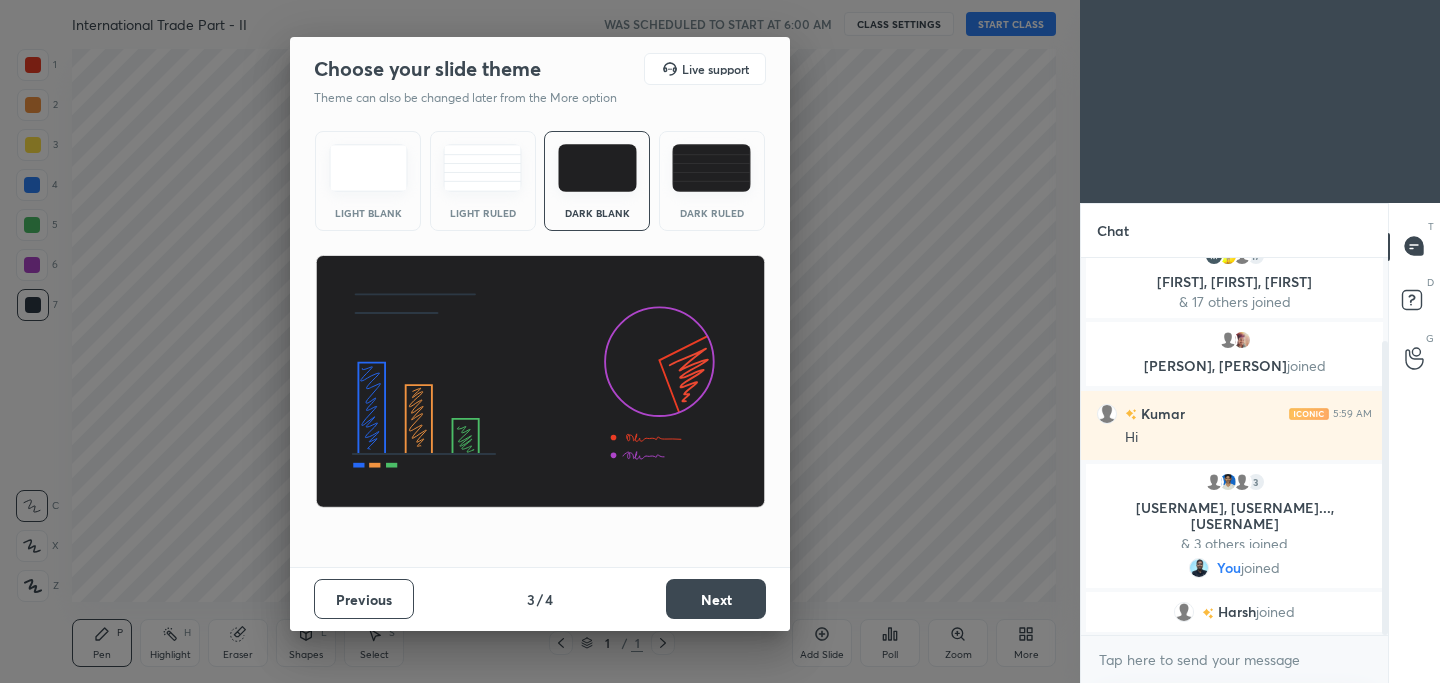 click on "Next" at bounding box center (716, 599) 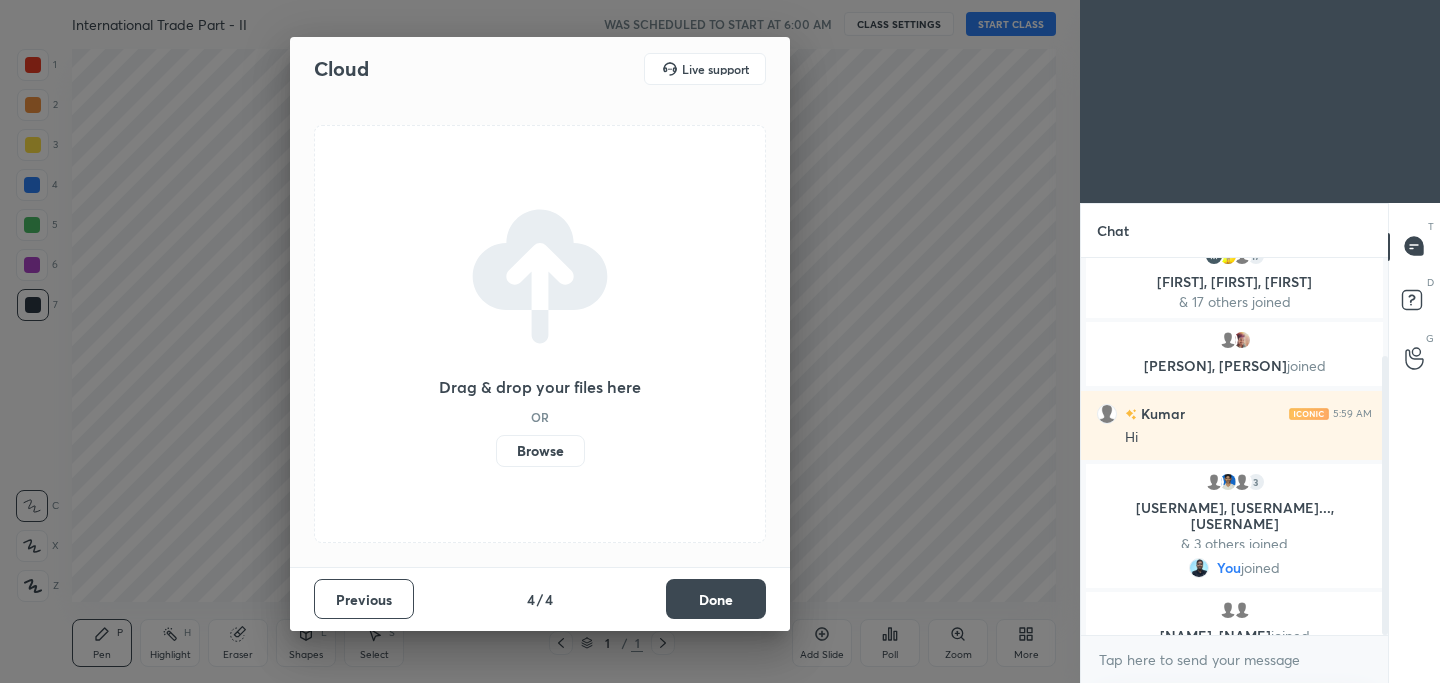 scroll, scrollTop: 133, scrollLeft: 0, axis: vertical 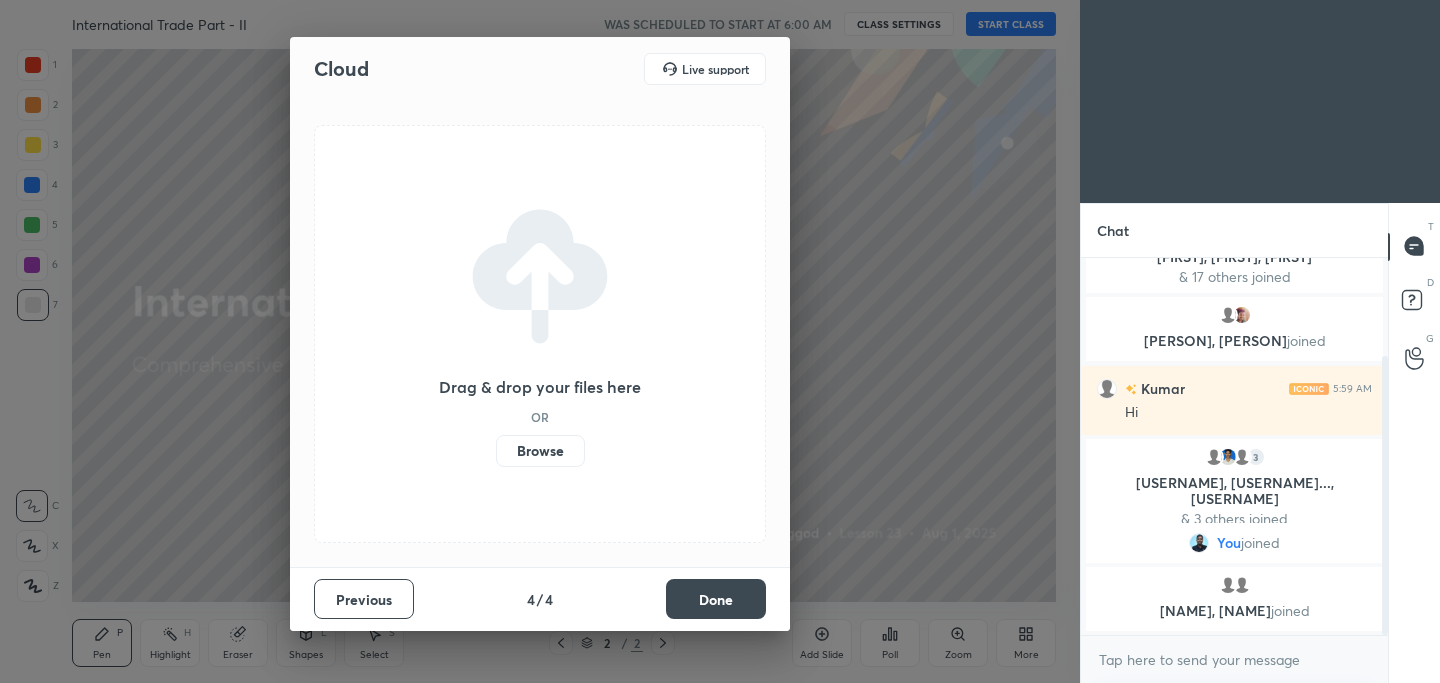 click on "Done" at bounding box center [716, 599] 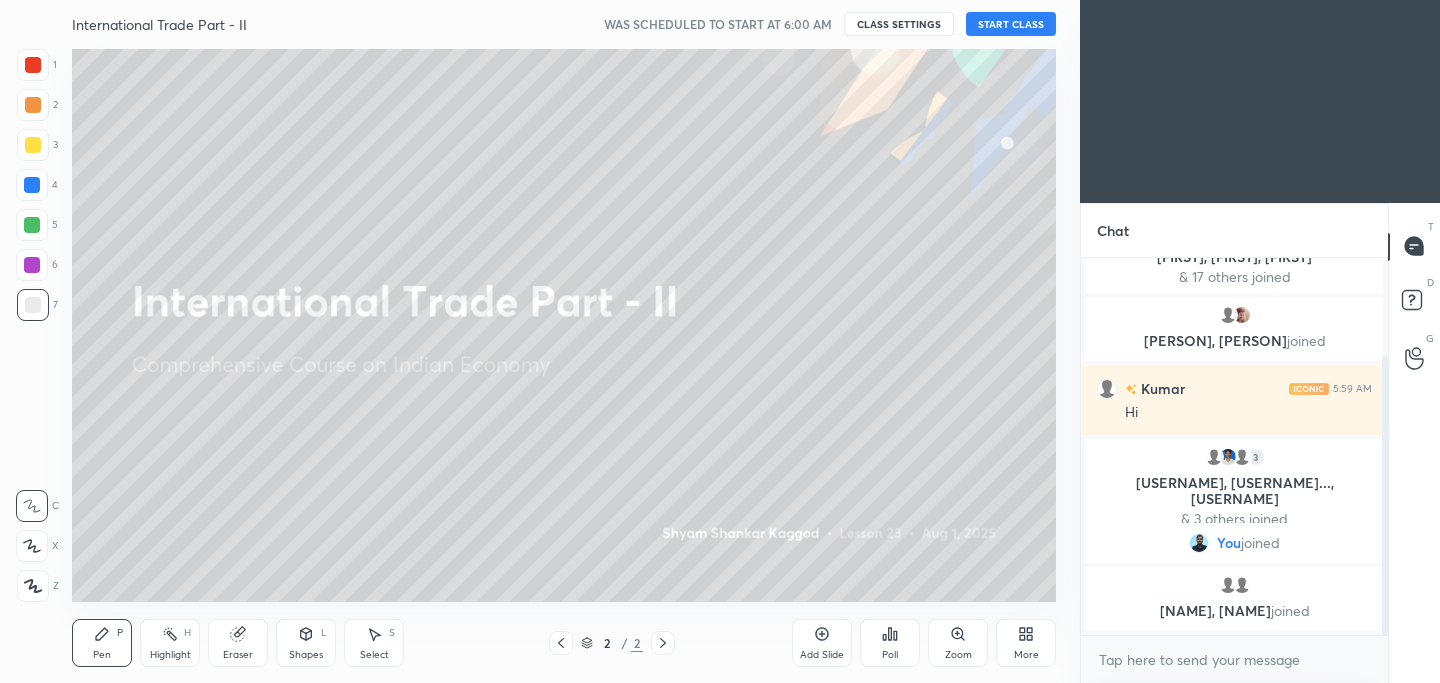 click on "START CLASS" at bounding box center (1011, 24) 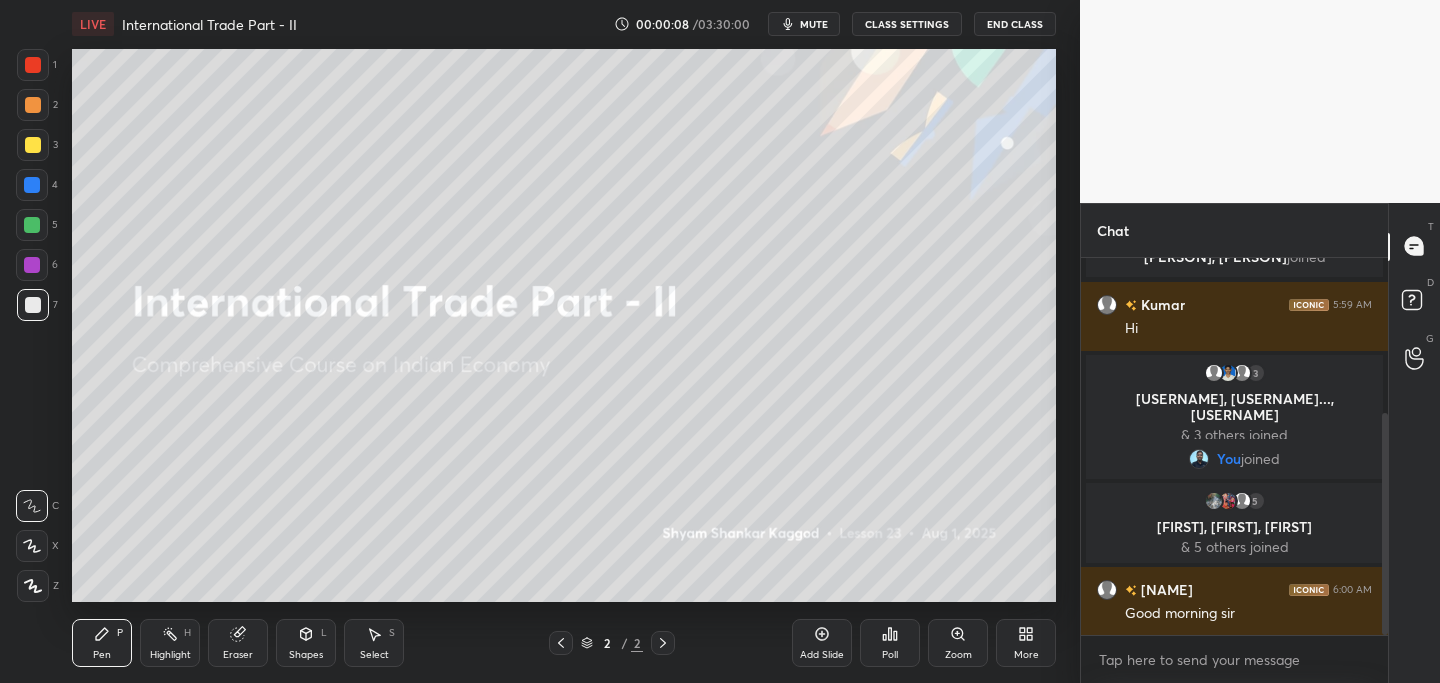 scroll, scrollTop: 265, scrollLeft: 0, axis: vertical 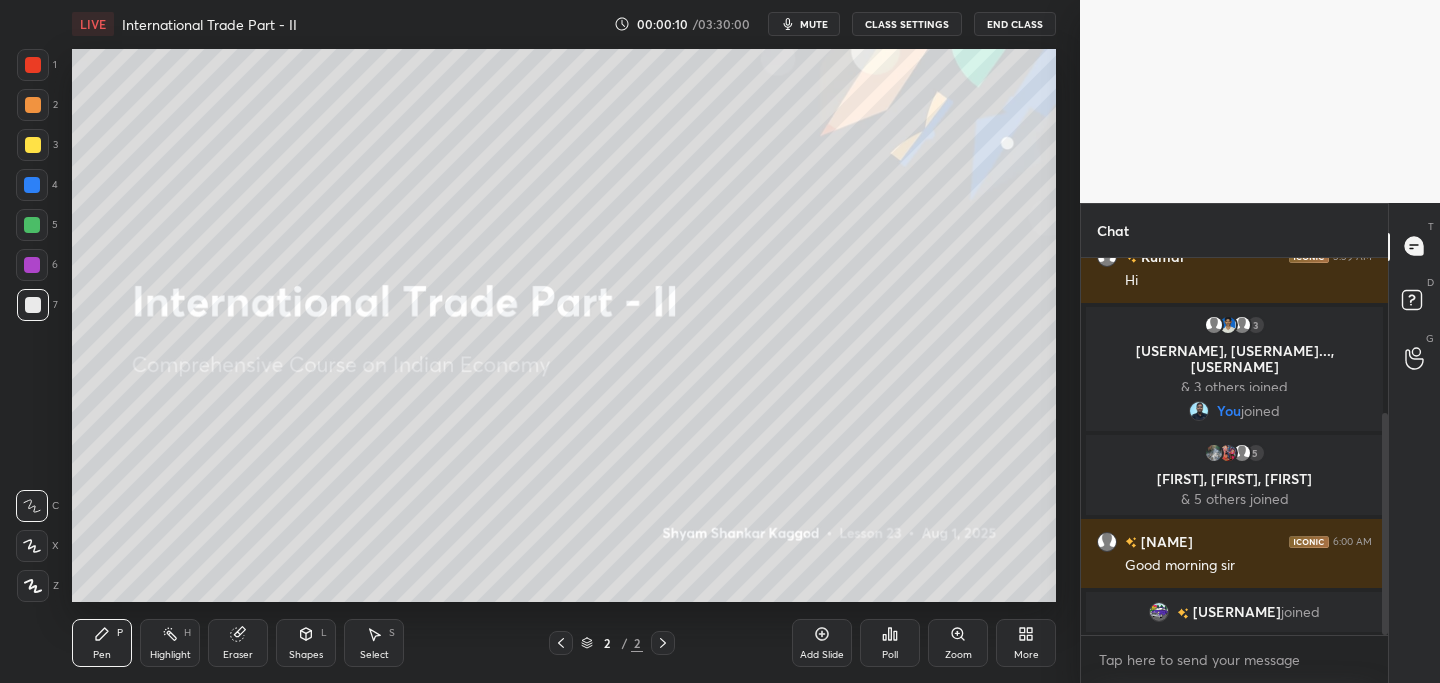 click on "More" at bounding box center (1026, 643) 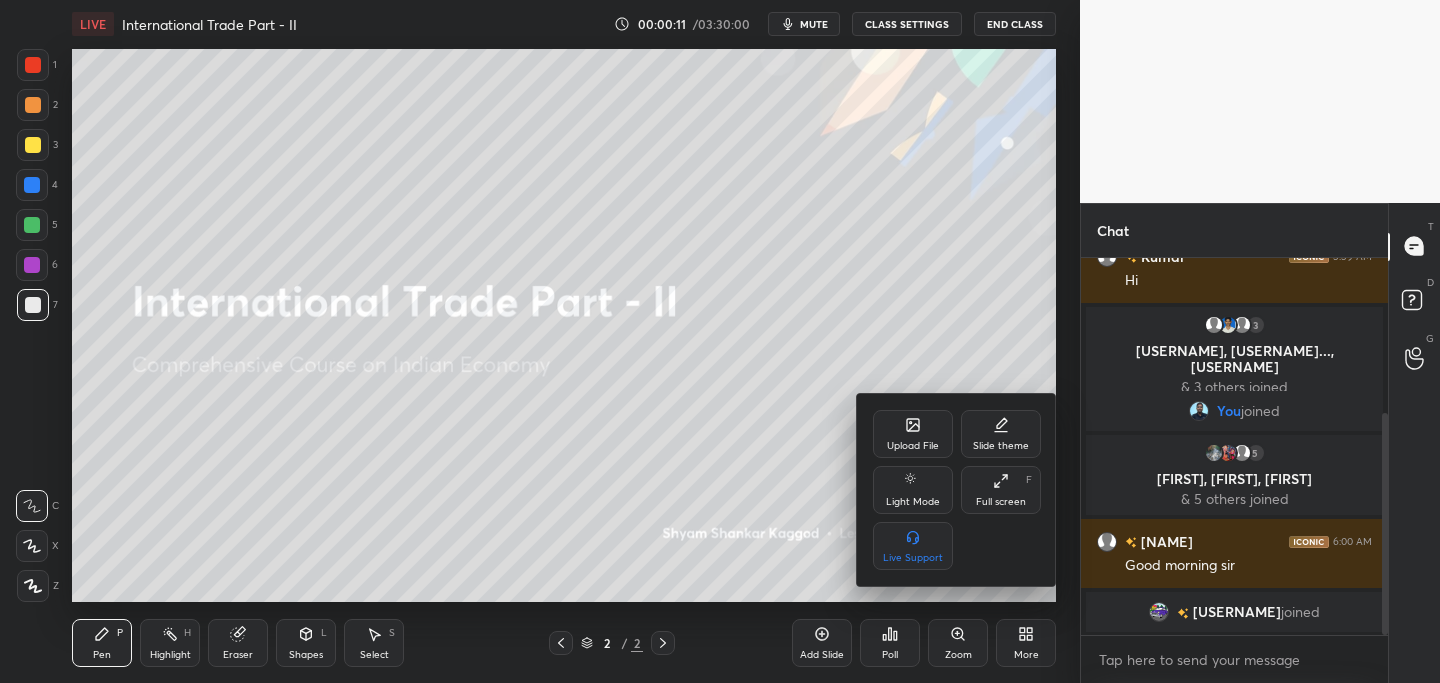 scroll, scrollTop: 296, scrollLeft: 0, axis: vertical 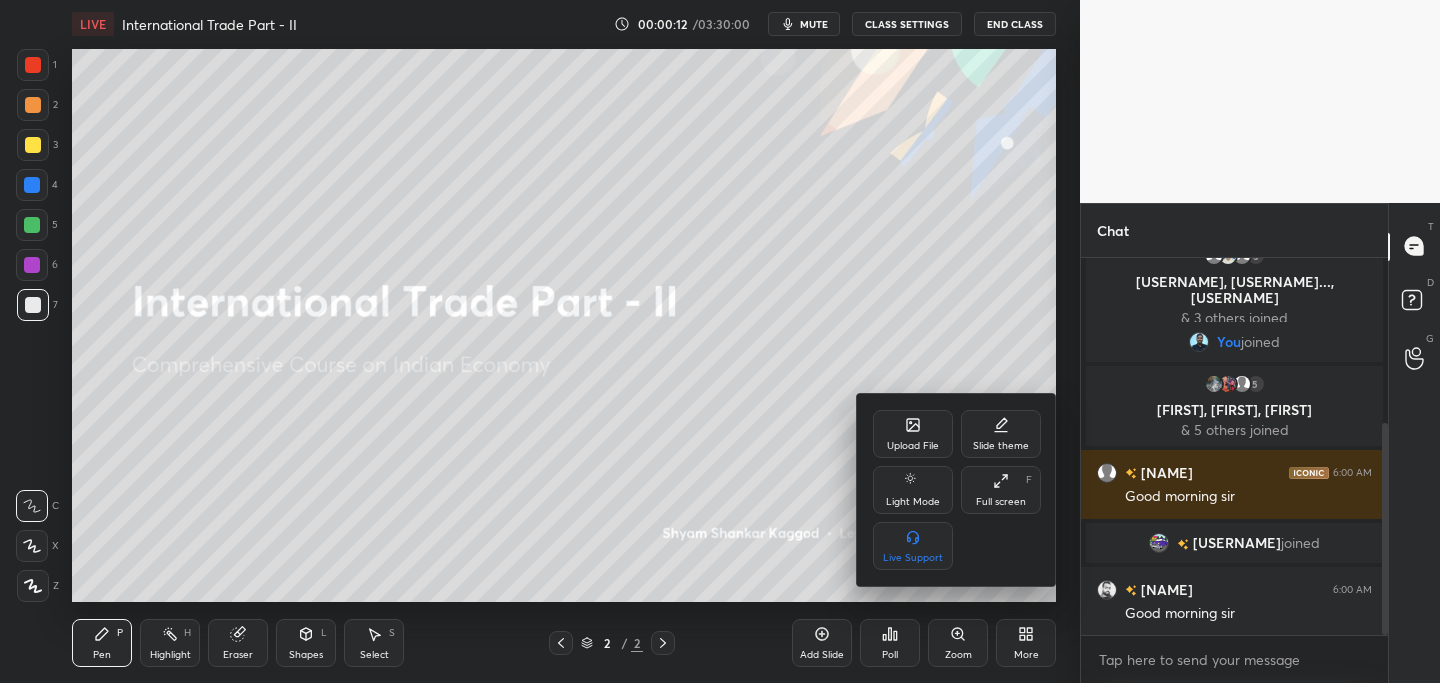 click 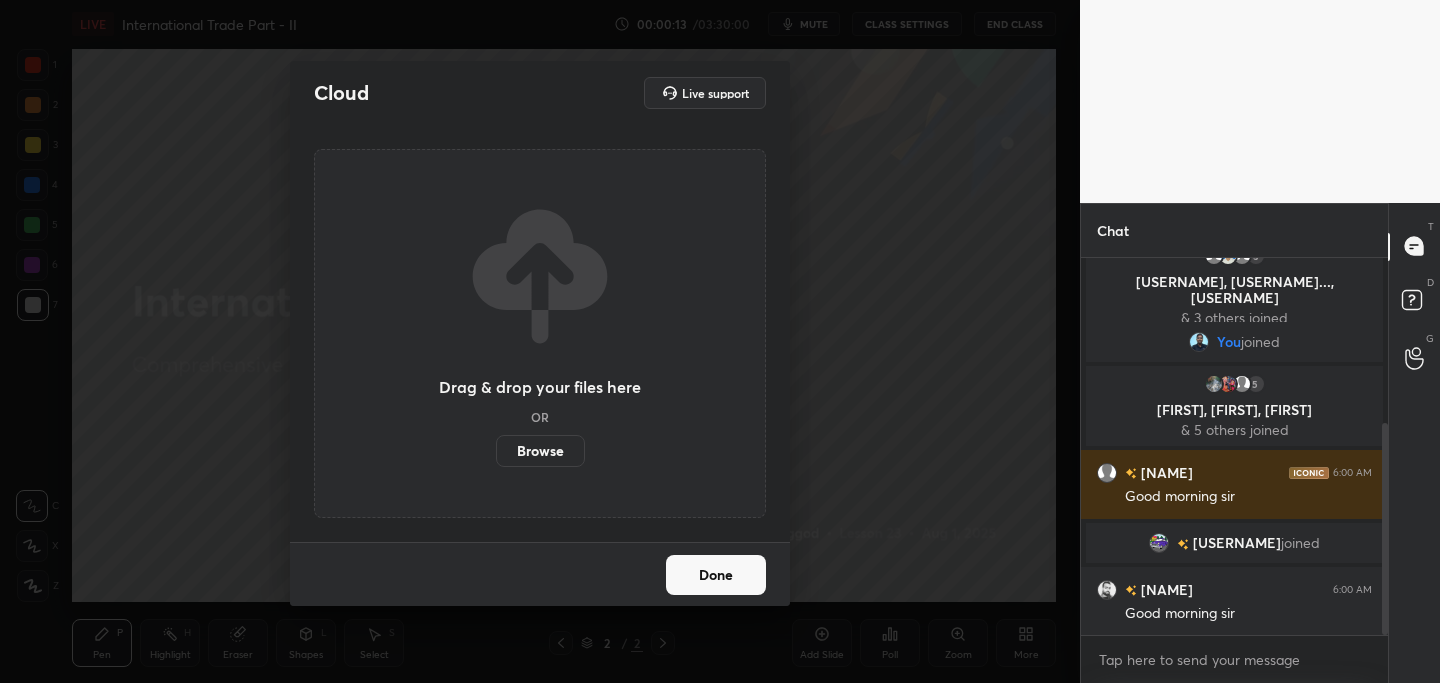 scroll, scrollTop: 365, scrollLeft: 0, axis: vertical 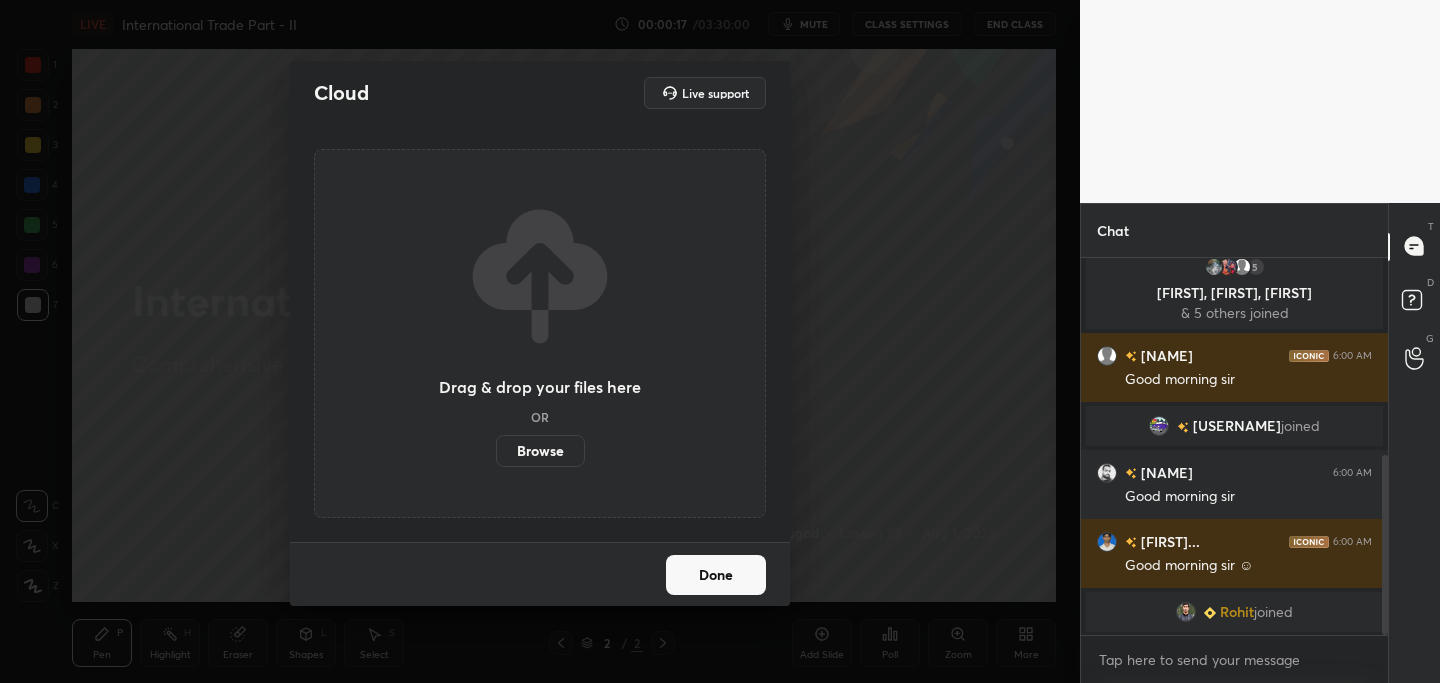 click on "Browse" at bounding box center (540, 451) 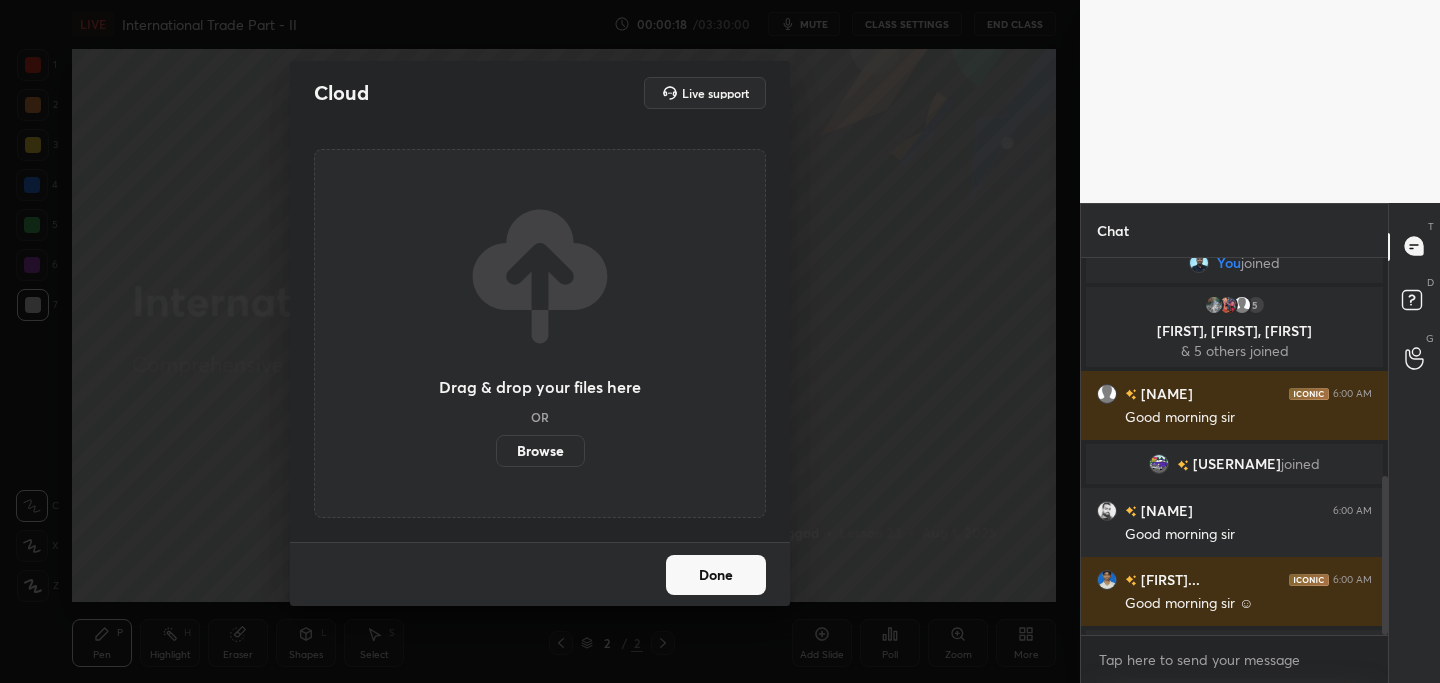 scroll, scrollTop: 520, scrollLeft: 0, axis: vertical 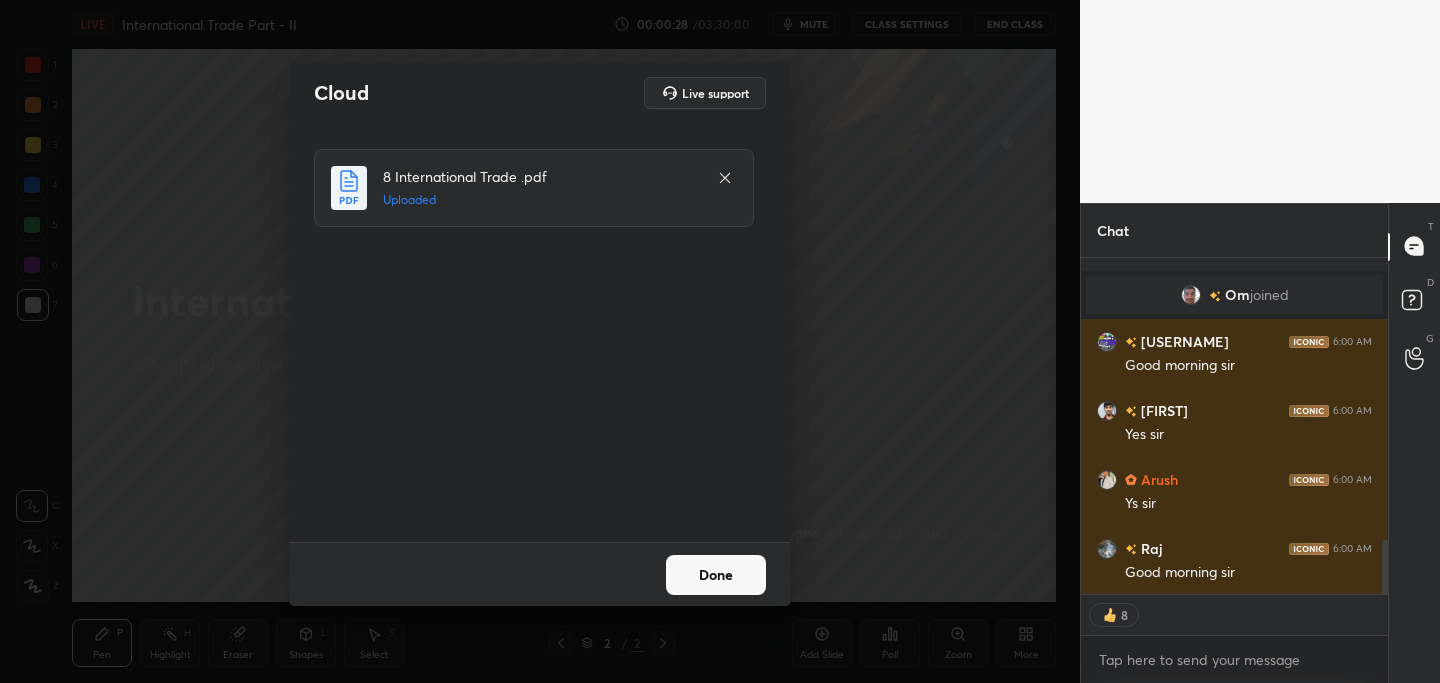 click on "Done" at bounding box center (716, 575) 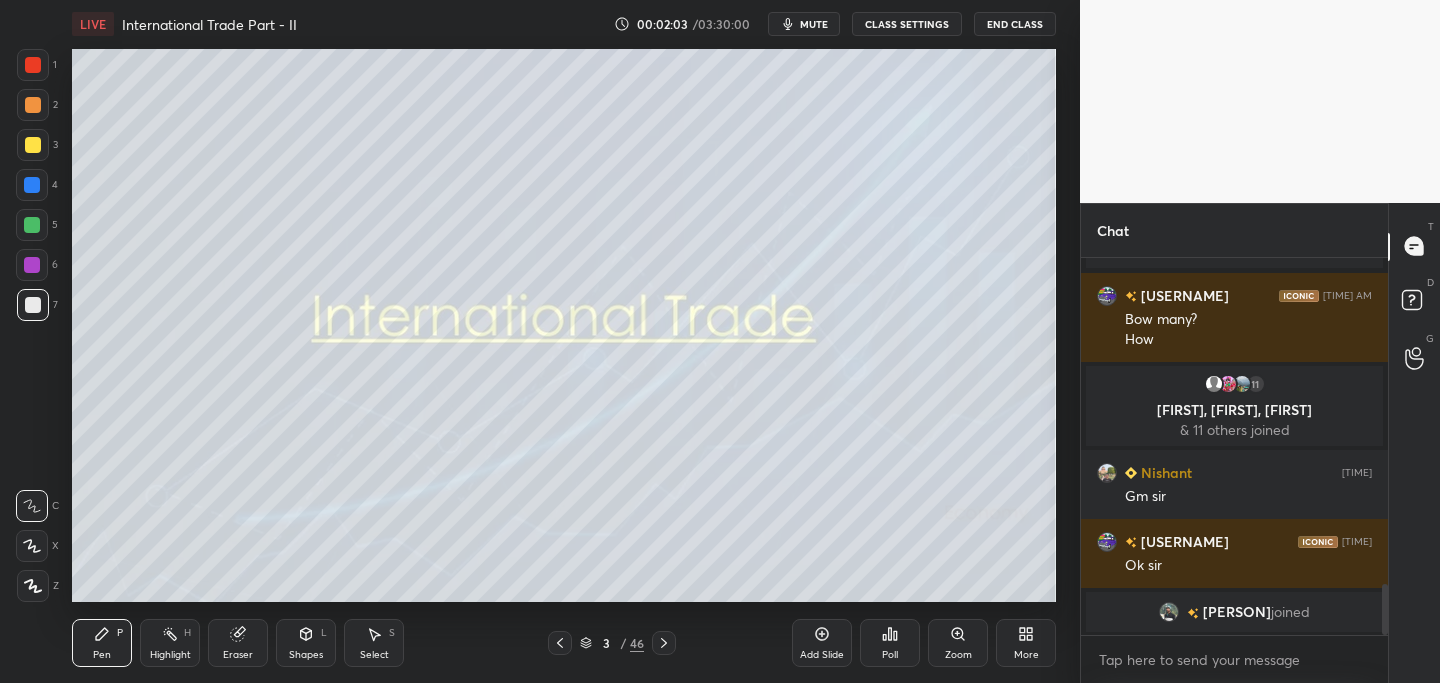 scroll, scrollTop: 2436, scrollLeft: 0, axis: vertical 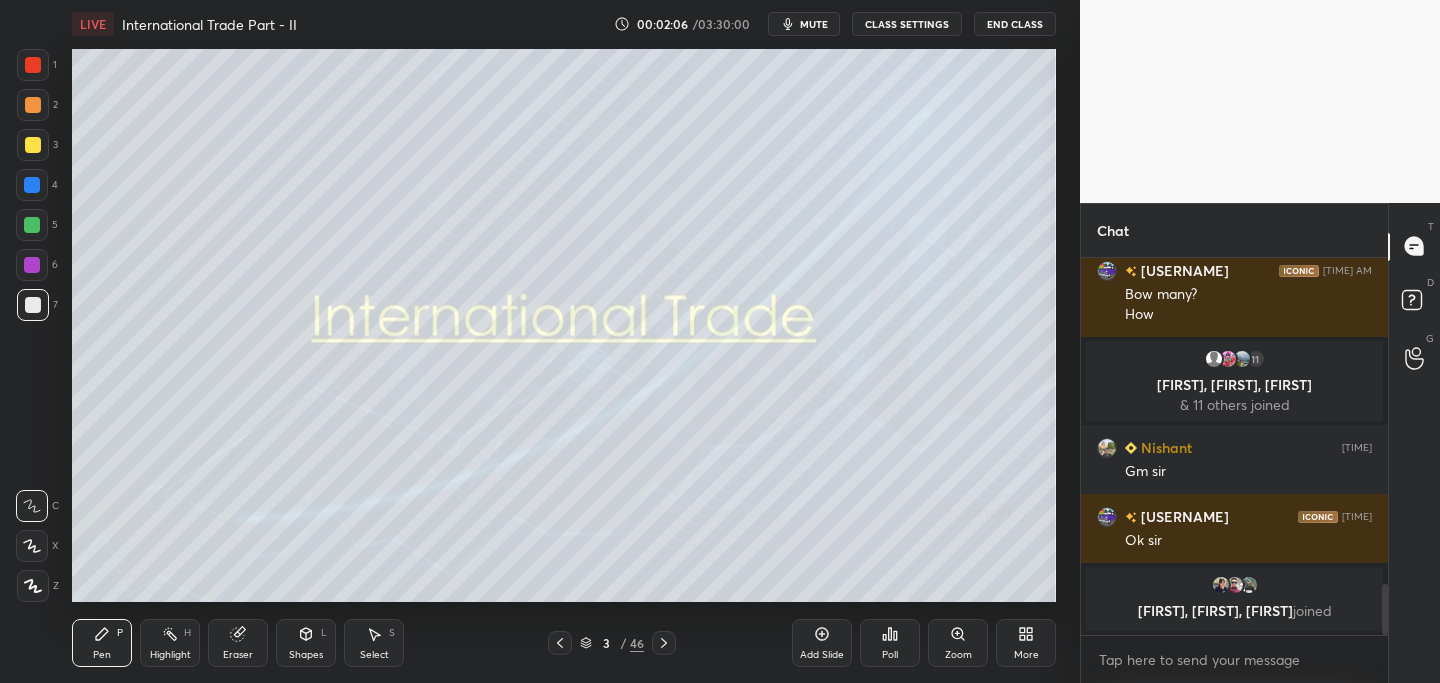 click at bounding box center (33, 145) 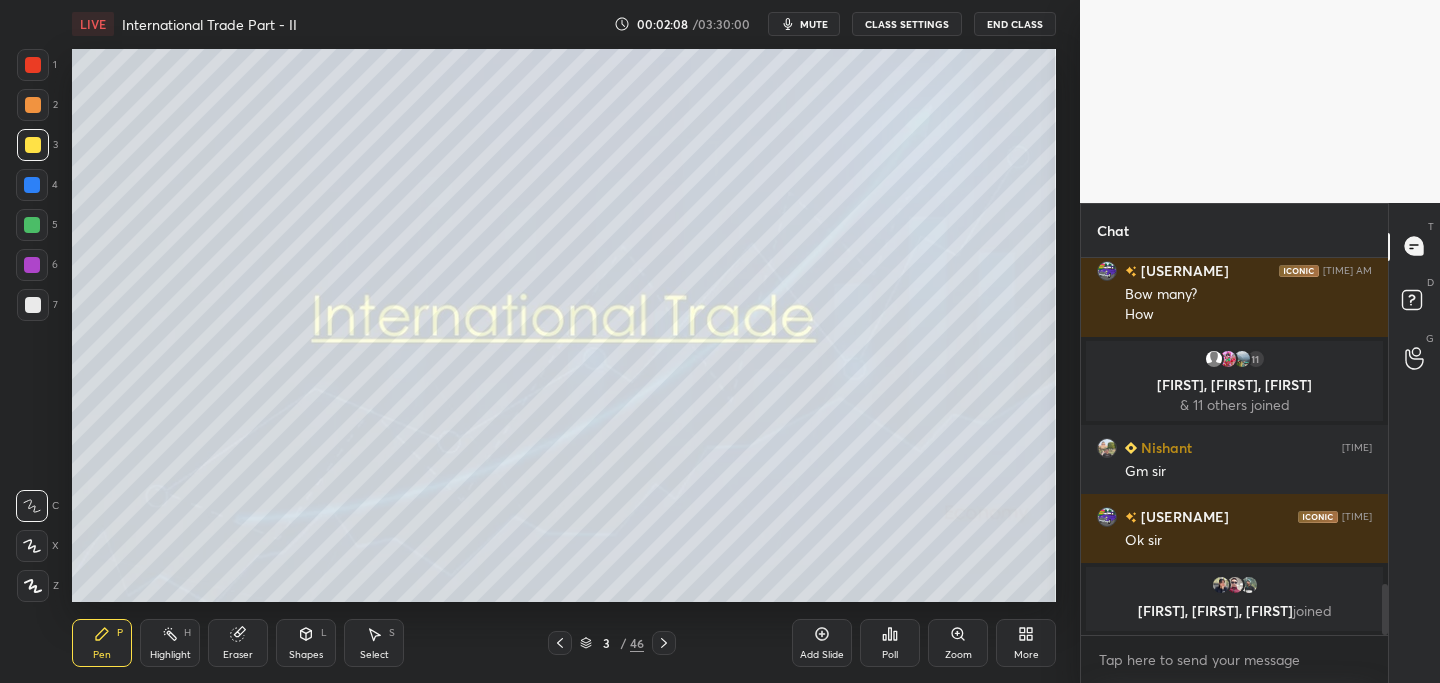 click 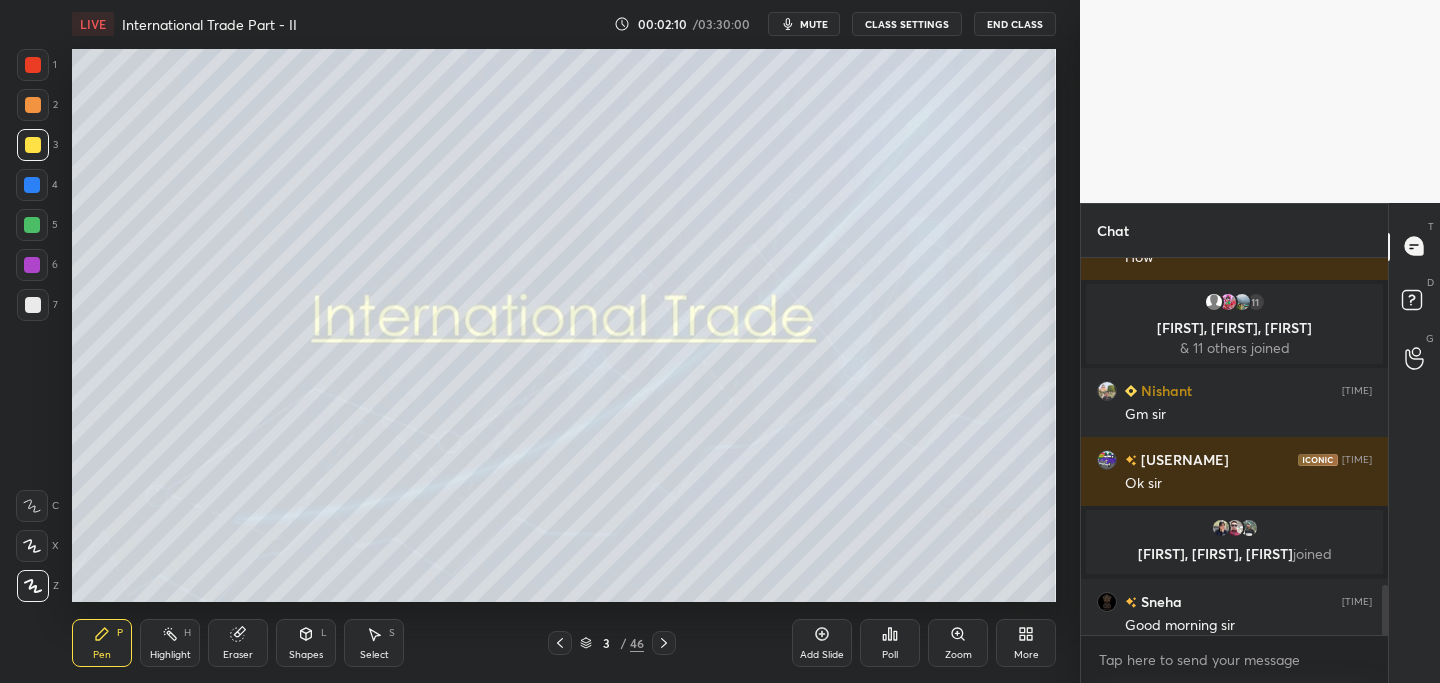 scroll, scrollTop: 2448, scrollLeft: 0, axis: vertical 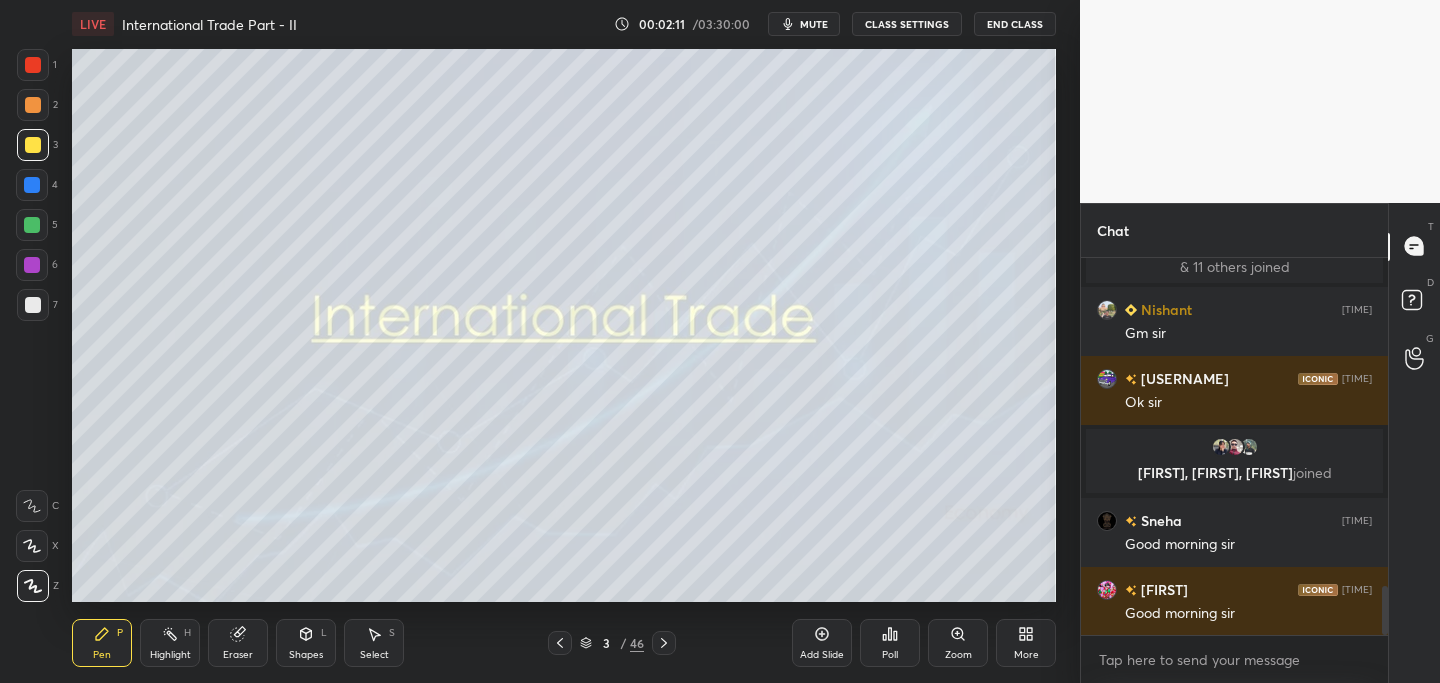 click on "Add Slide" at bounding box center (822, 643) 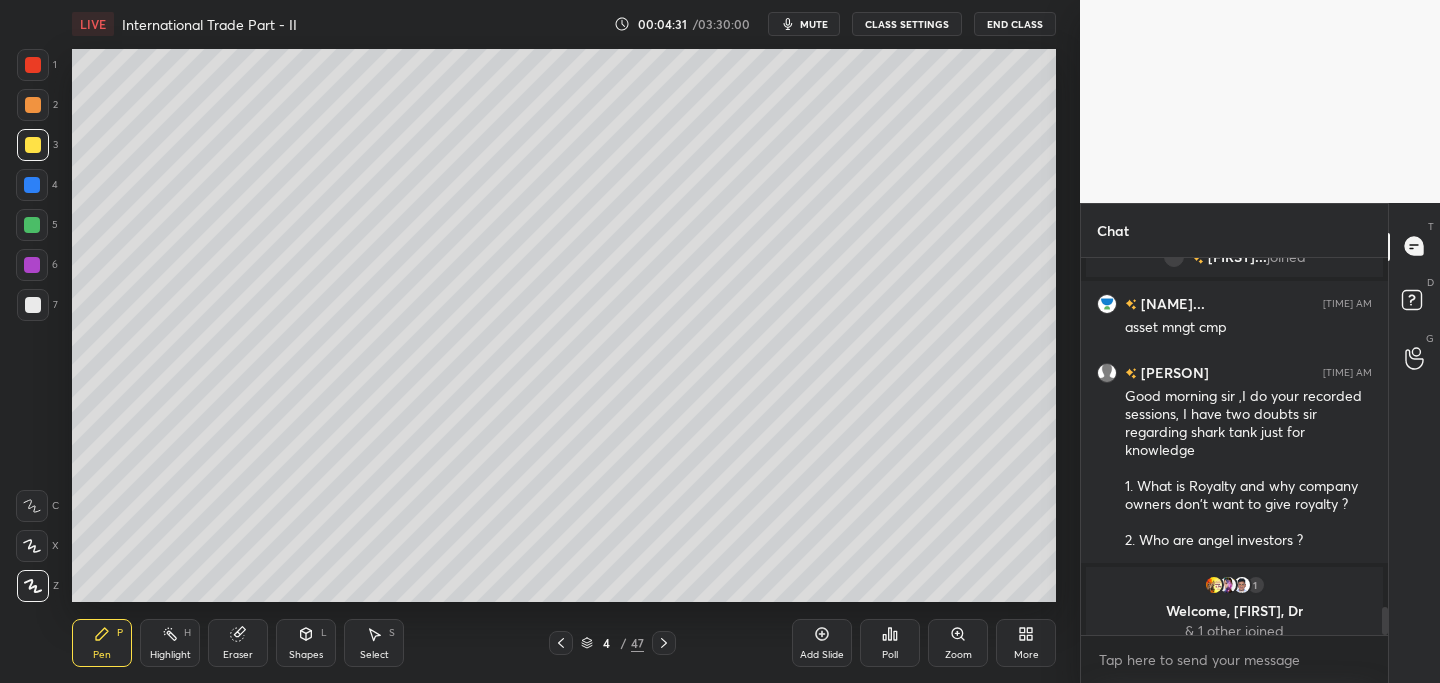 scroll, scrollTop: 4733, scrollLeft: 0, axis: vertical 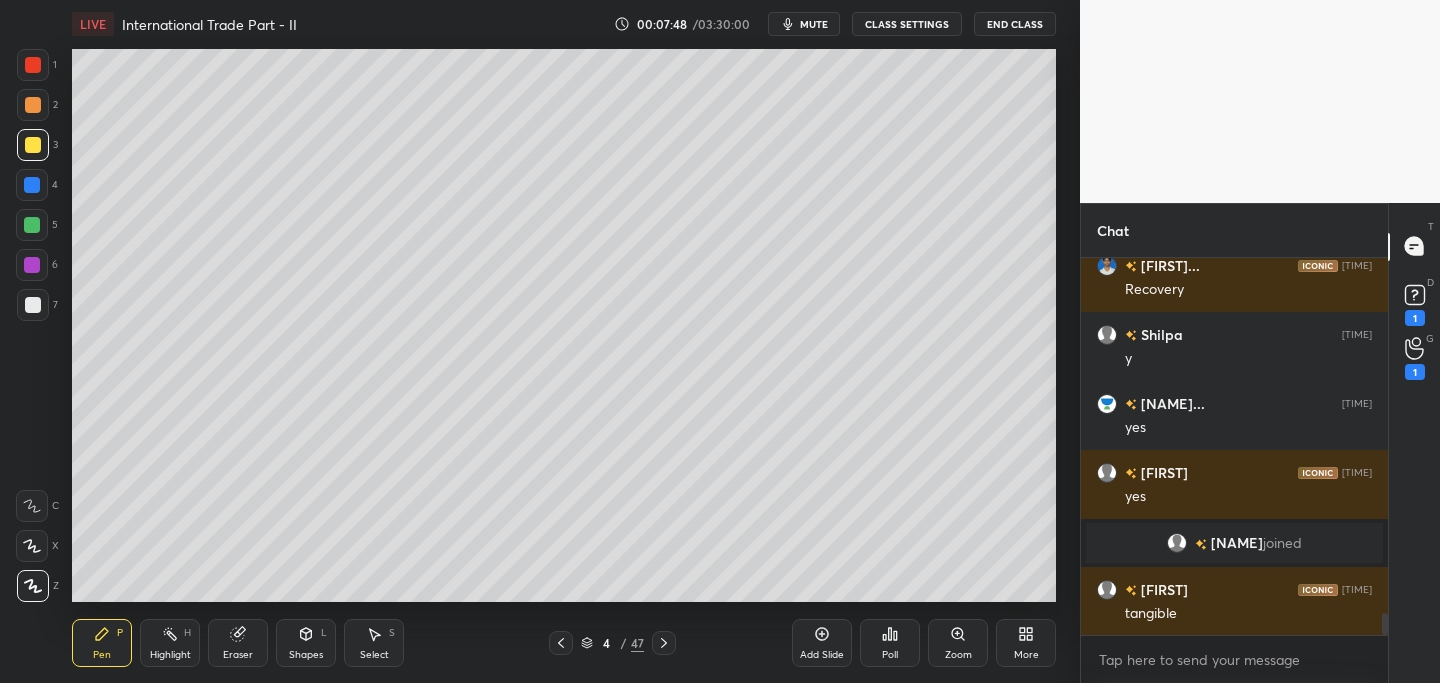 click 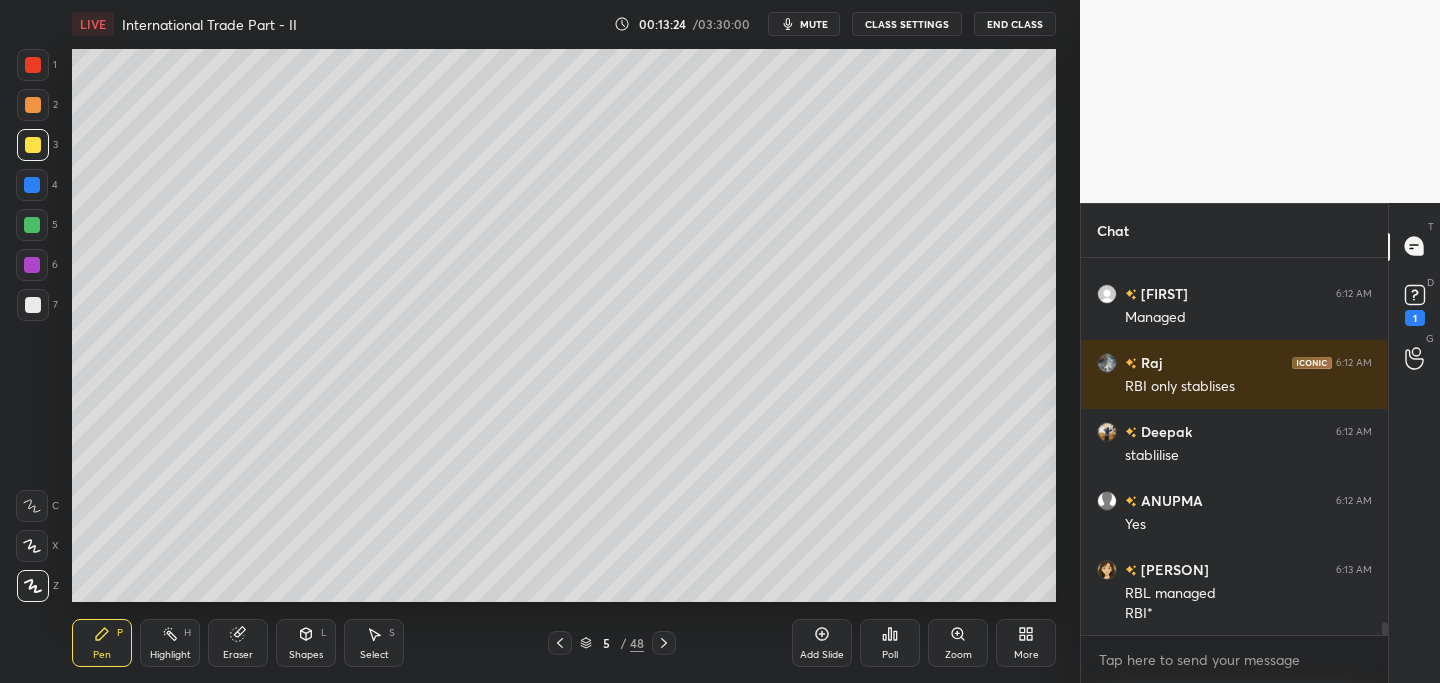 scroll, scrollTop: 10889, scrollLeft: 0, axis: vertical 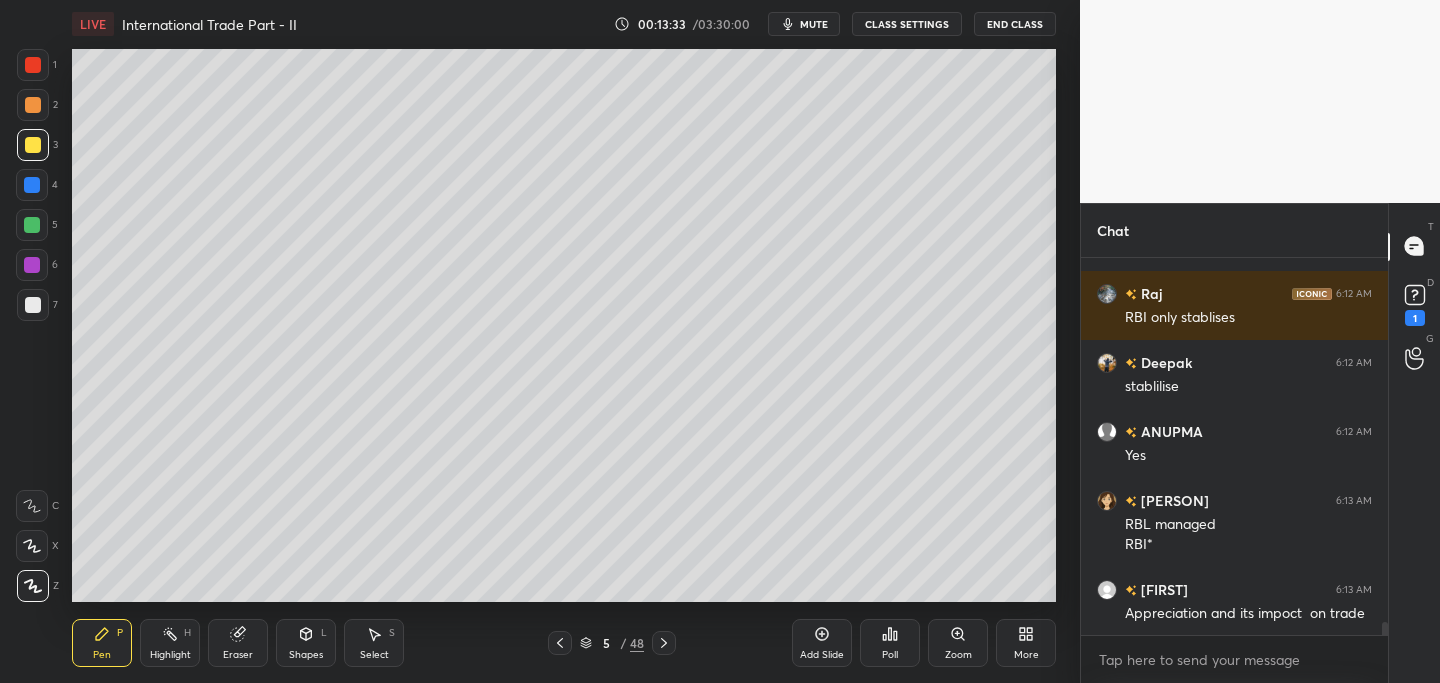 click at bounding box center [664, 643] 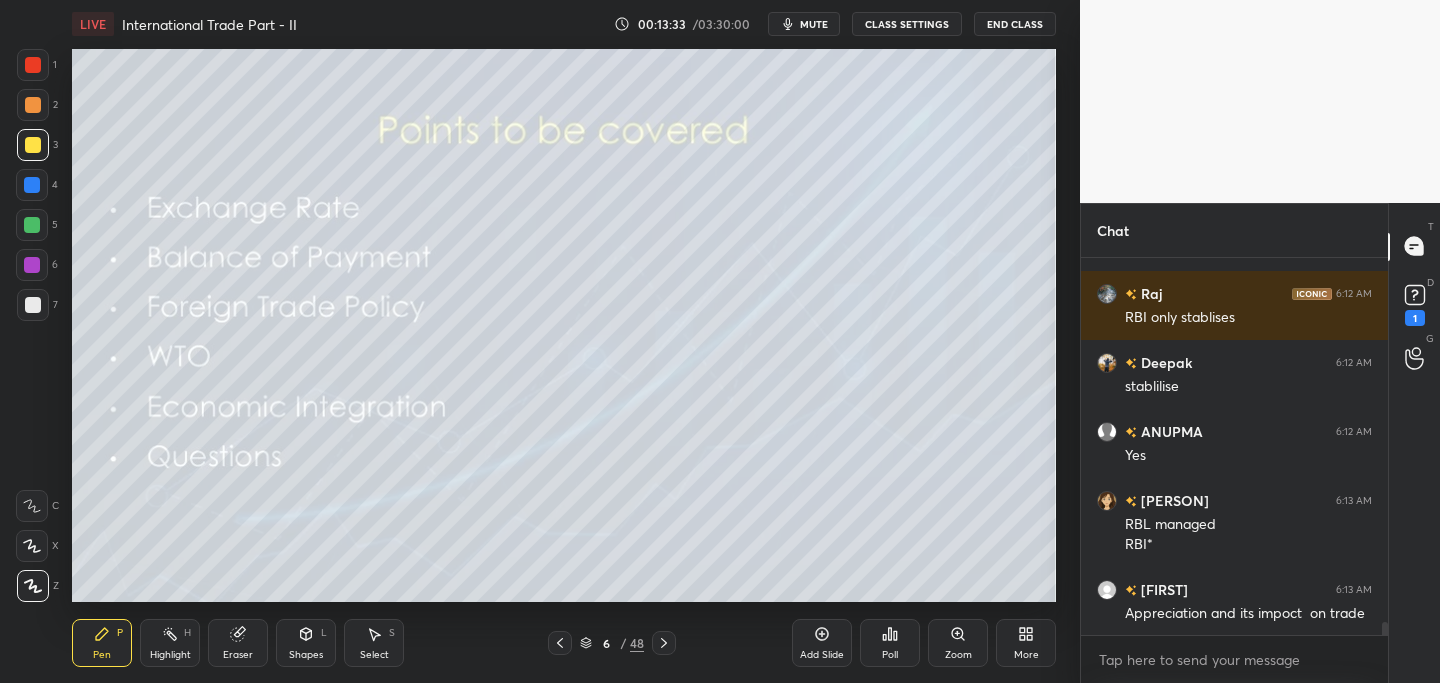 click at bounding box center [664, 643] 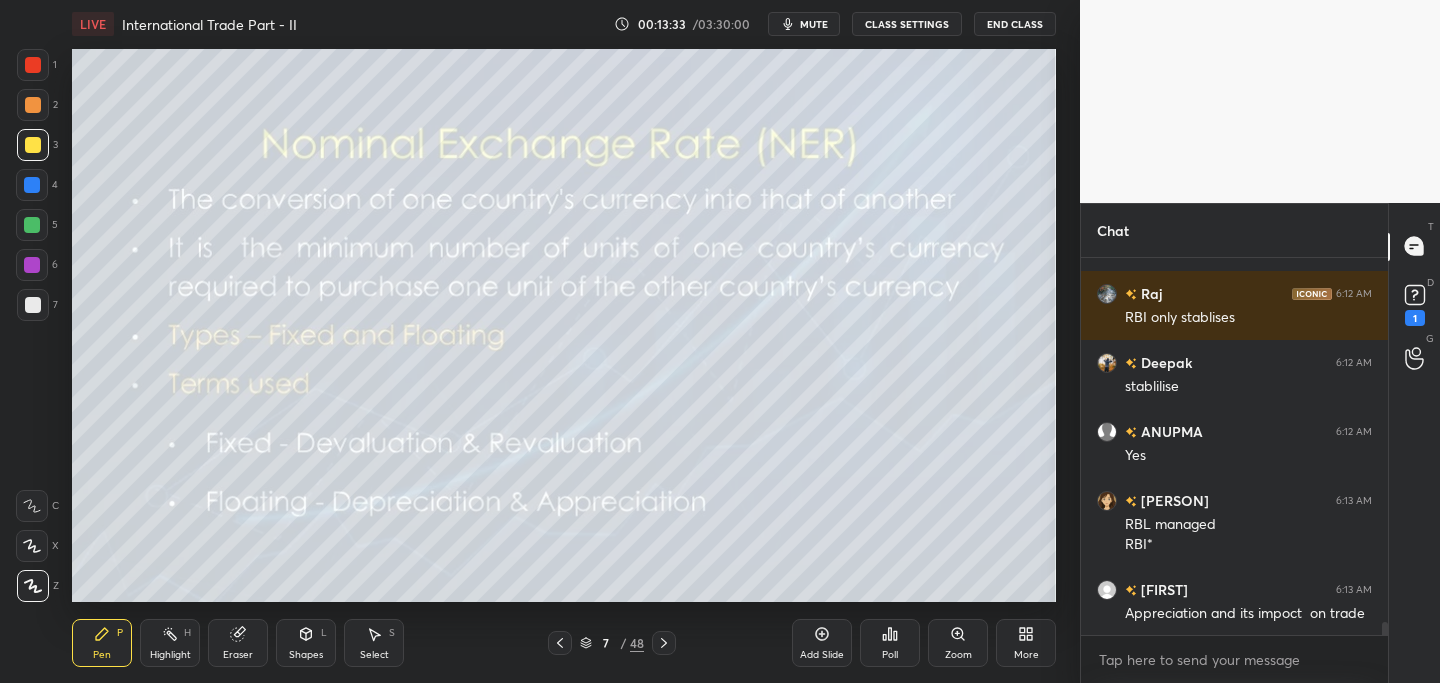 click on "[NUMBER] / [NUMBER]" at bounding box center (612, 643) 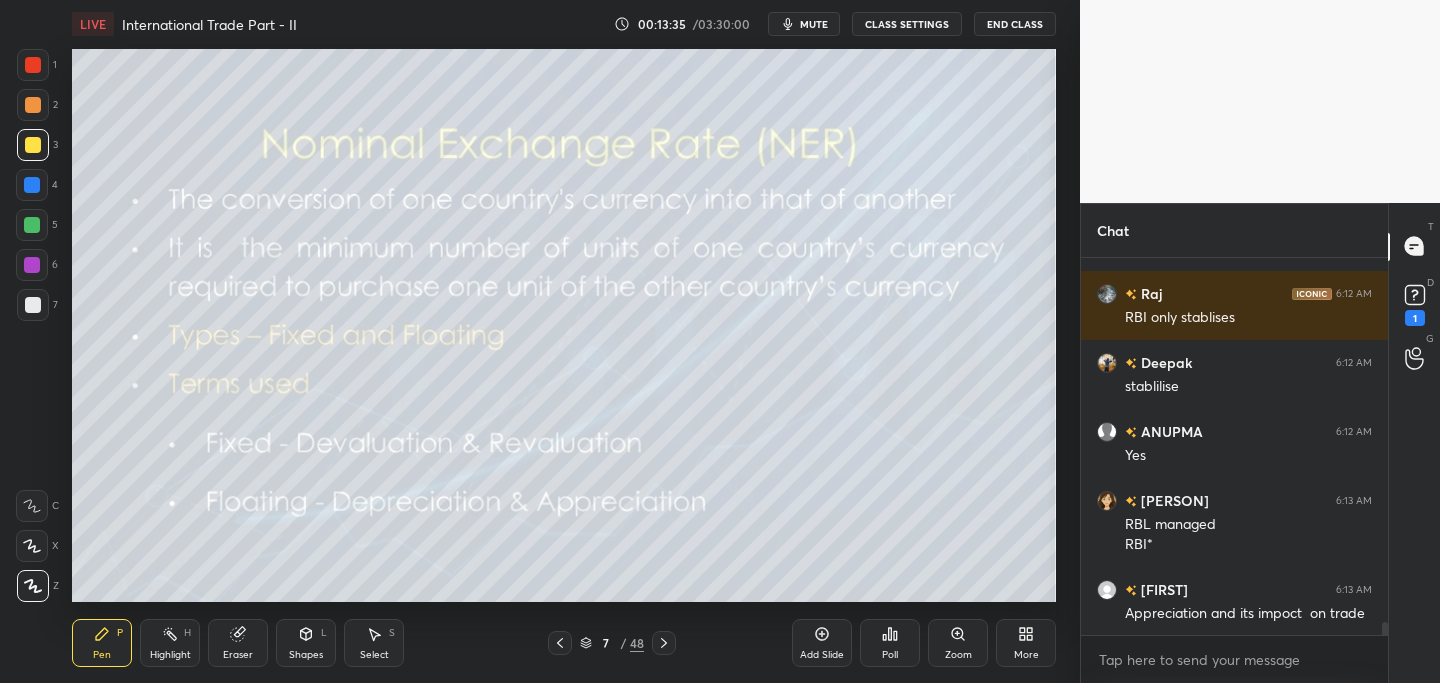 click at bounding box center (664, 643) 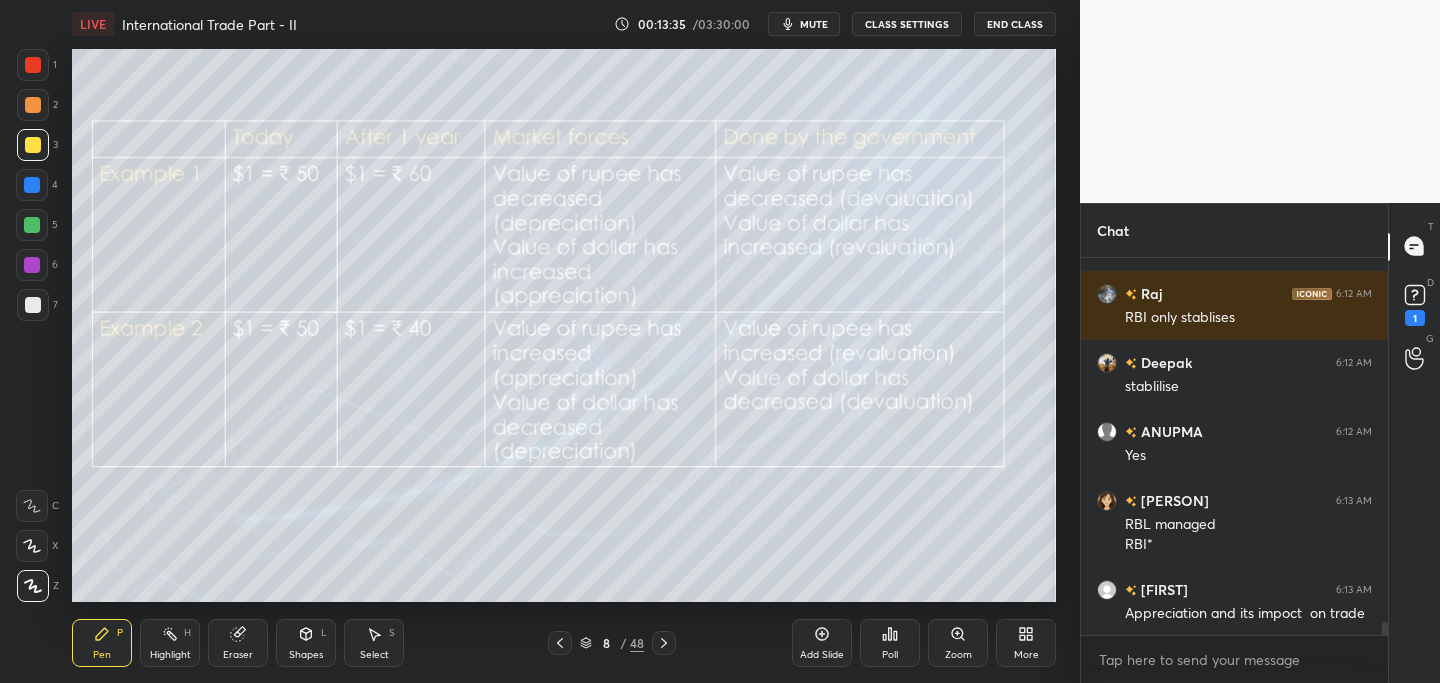 scroll, scrollTop: 10958, scrollLeft: 0, axis: vertical 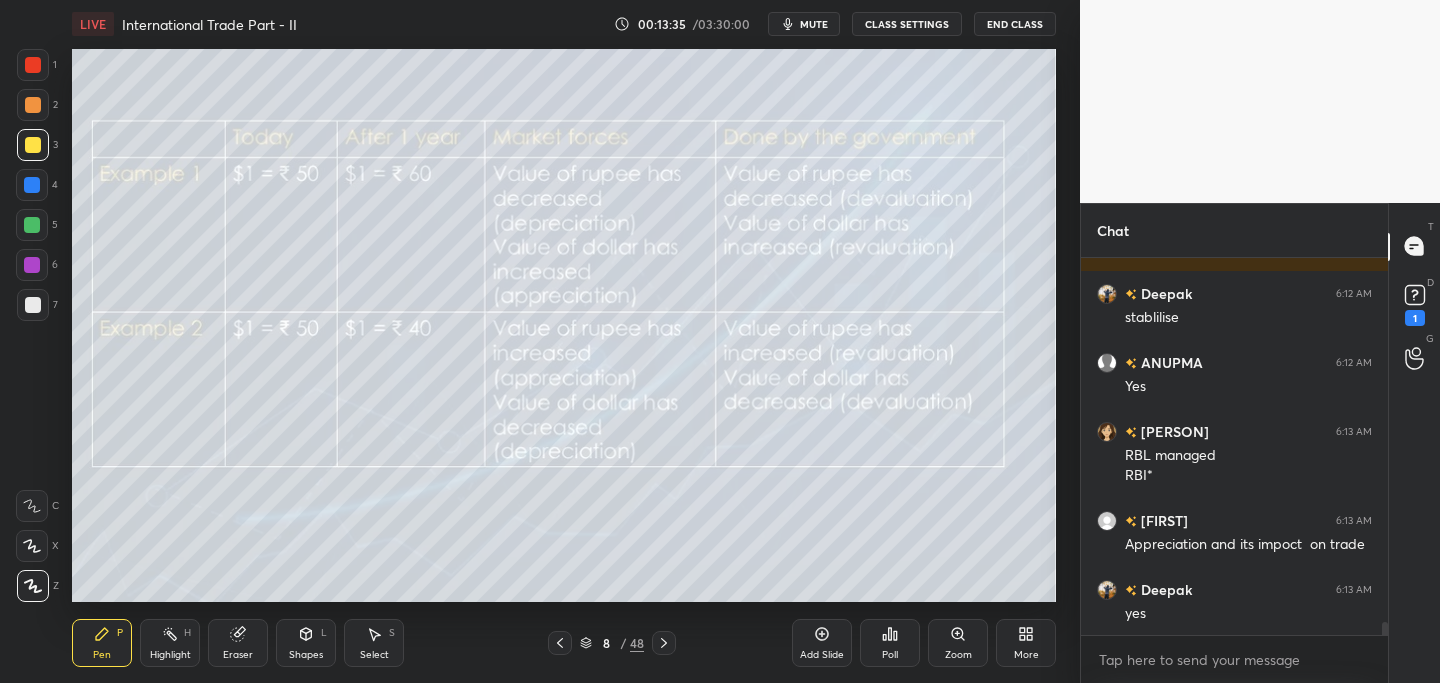 click on "8 / 48" at bounding box center [612, 643] 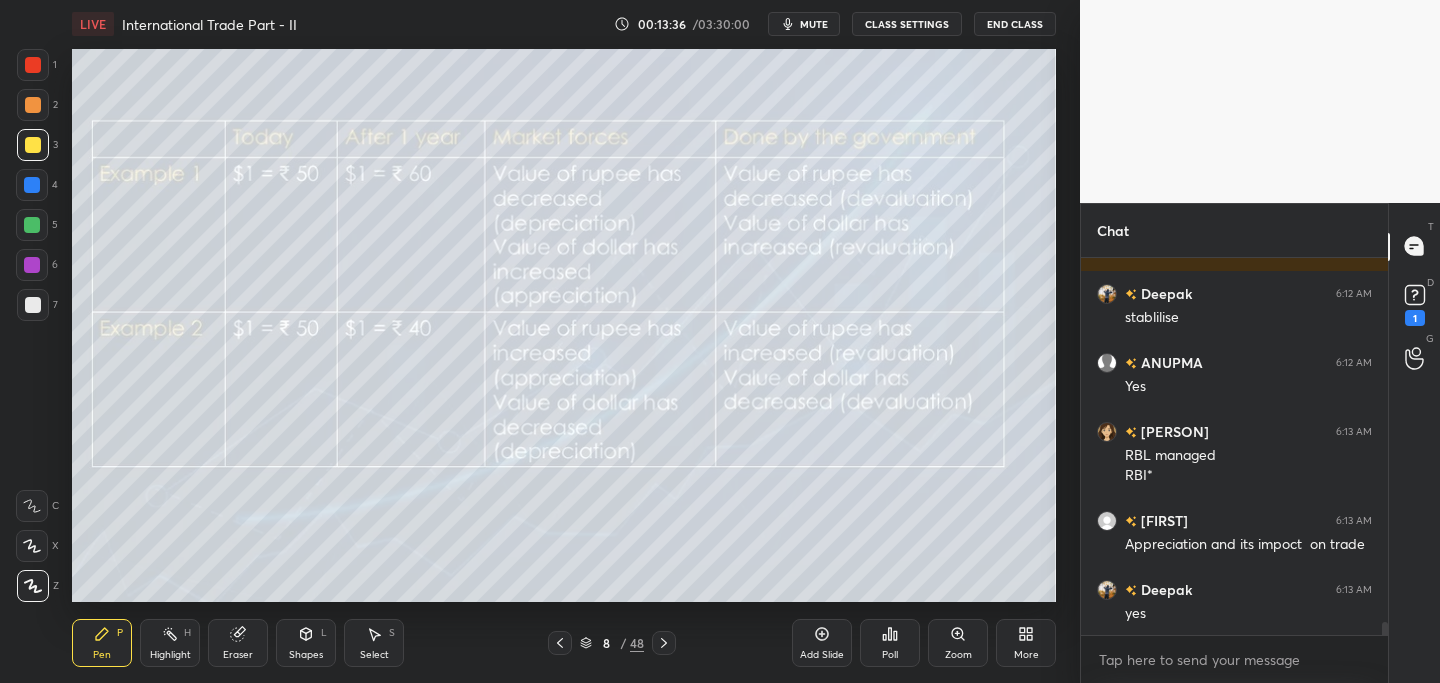 click on "8 / 48" at bounding box center (612, 643) 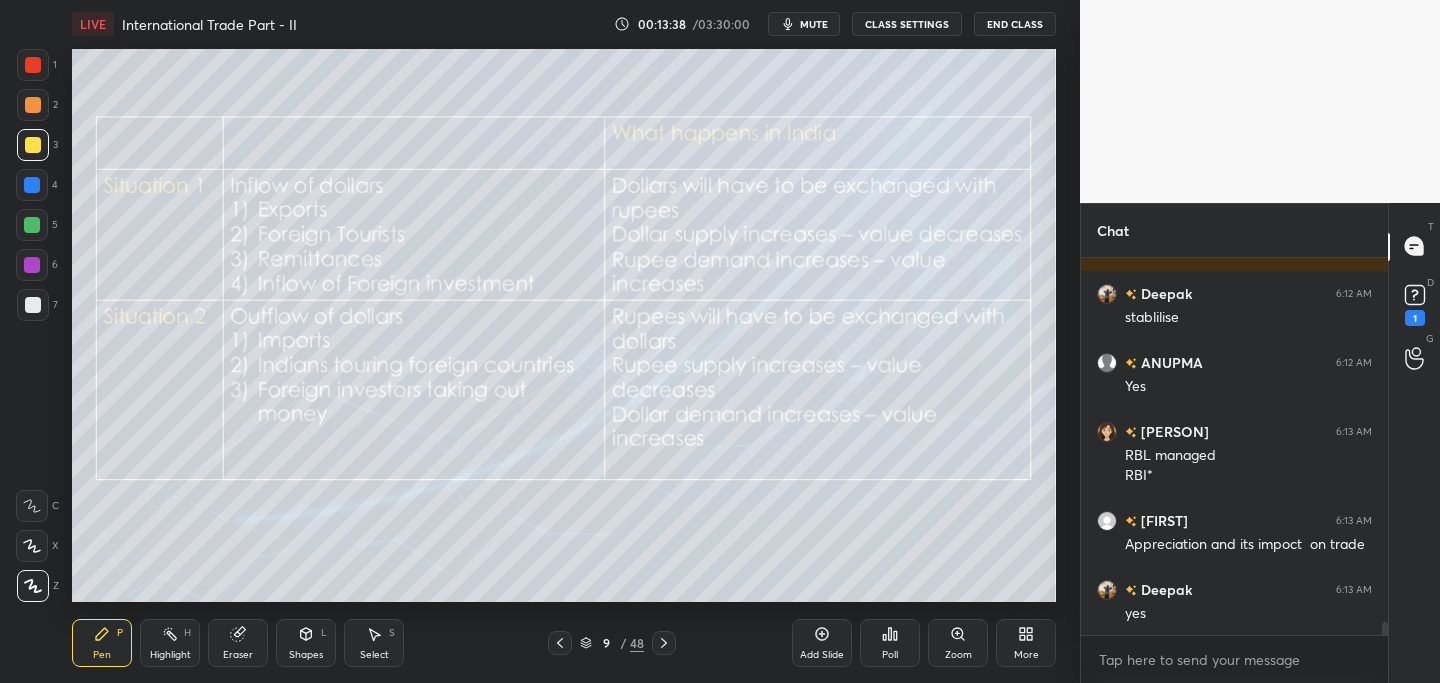 click at bounding box center (664, 643) 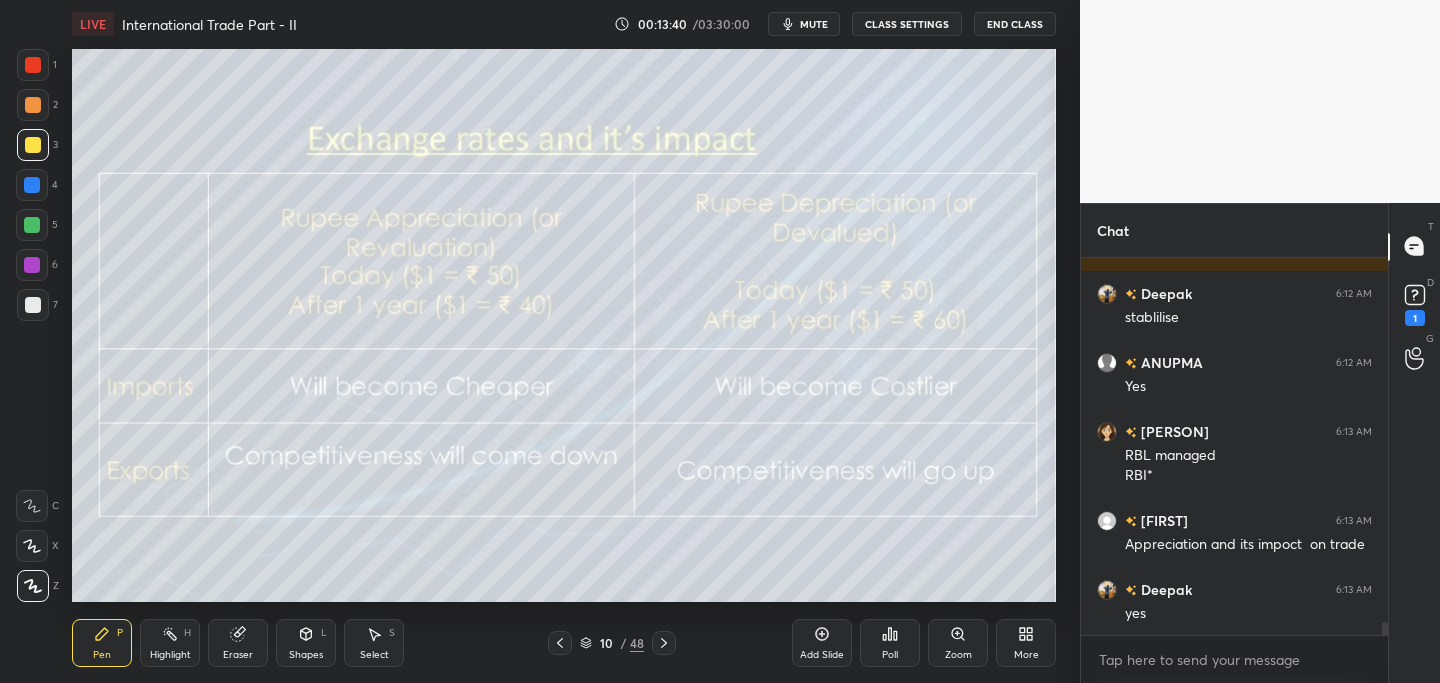 scroll, scrollTop: 11027, scrollLeft: 0, axis: vertical 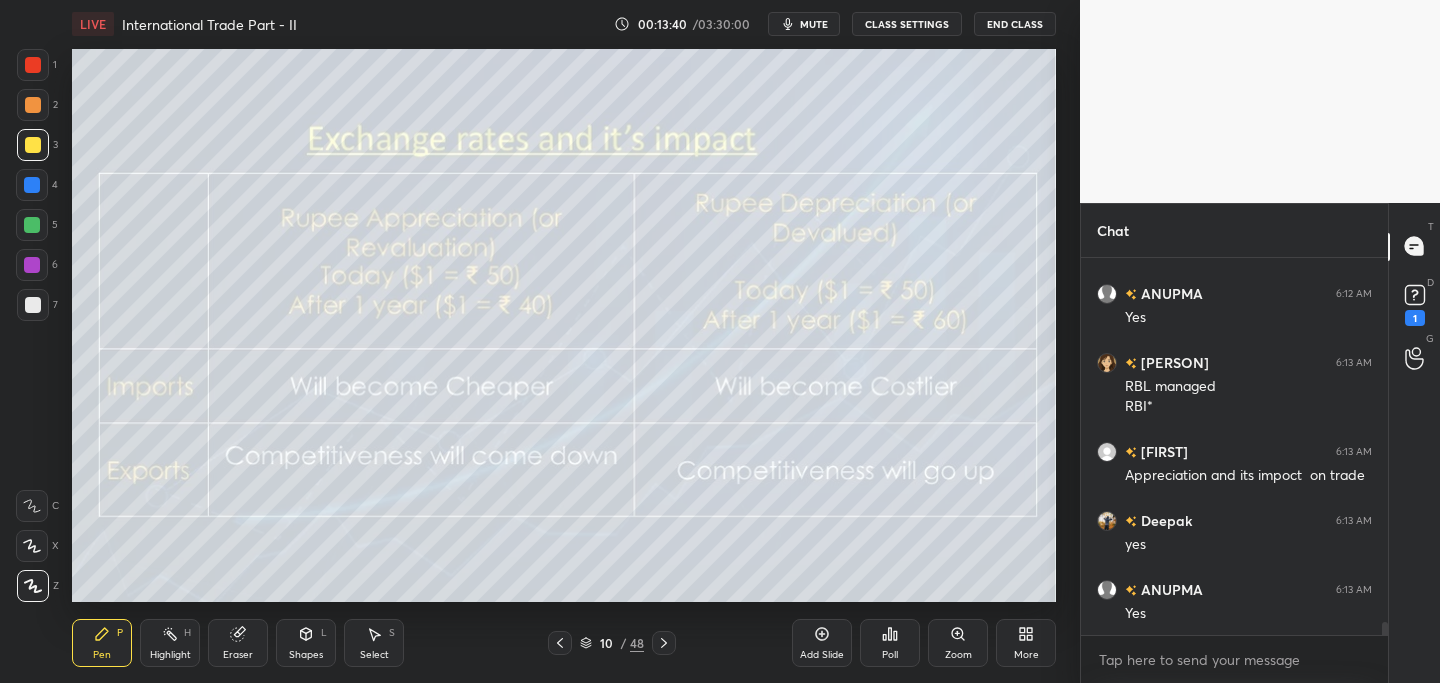 click 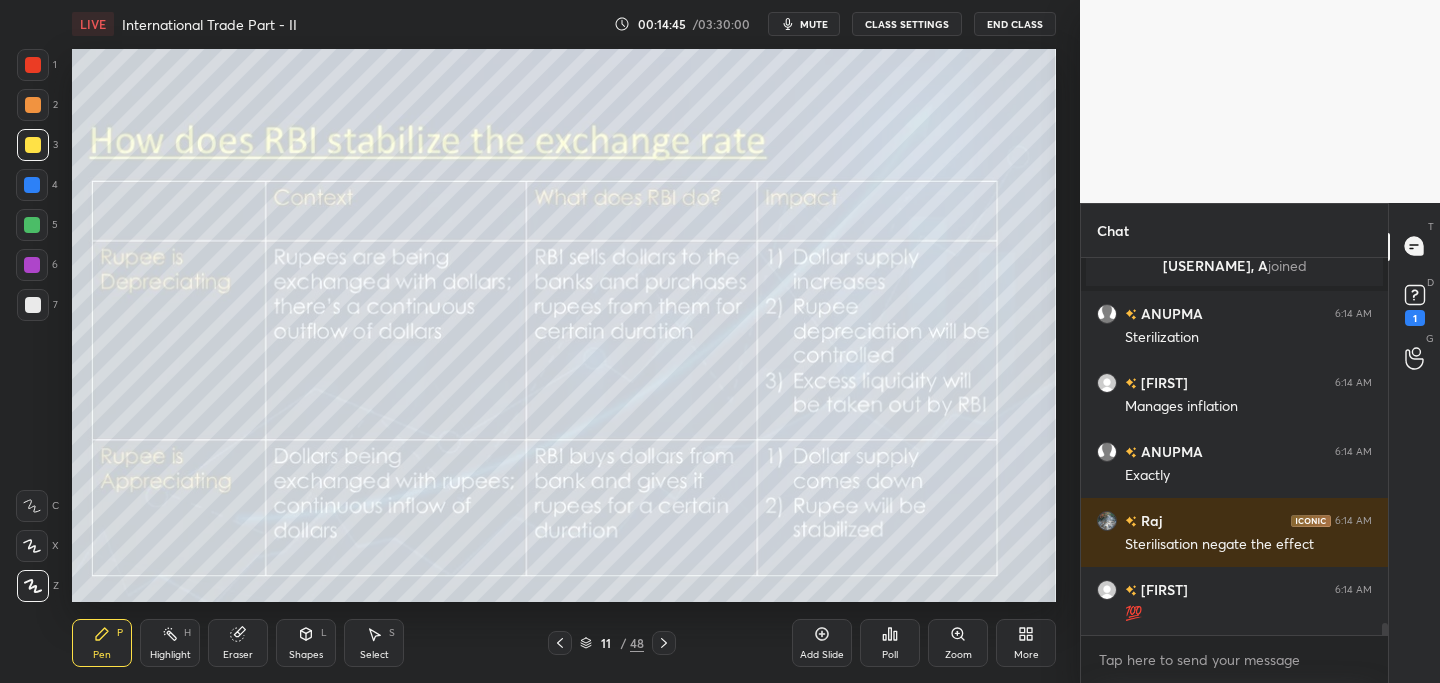 scroll, scrollTop: 11260, scrollLeft: 0, axis: vertical 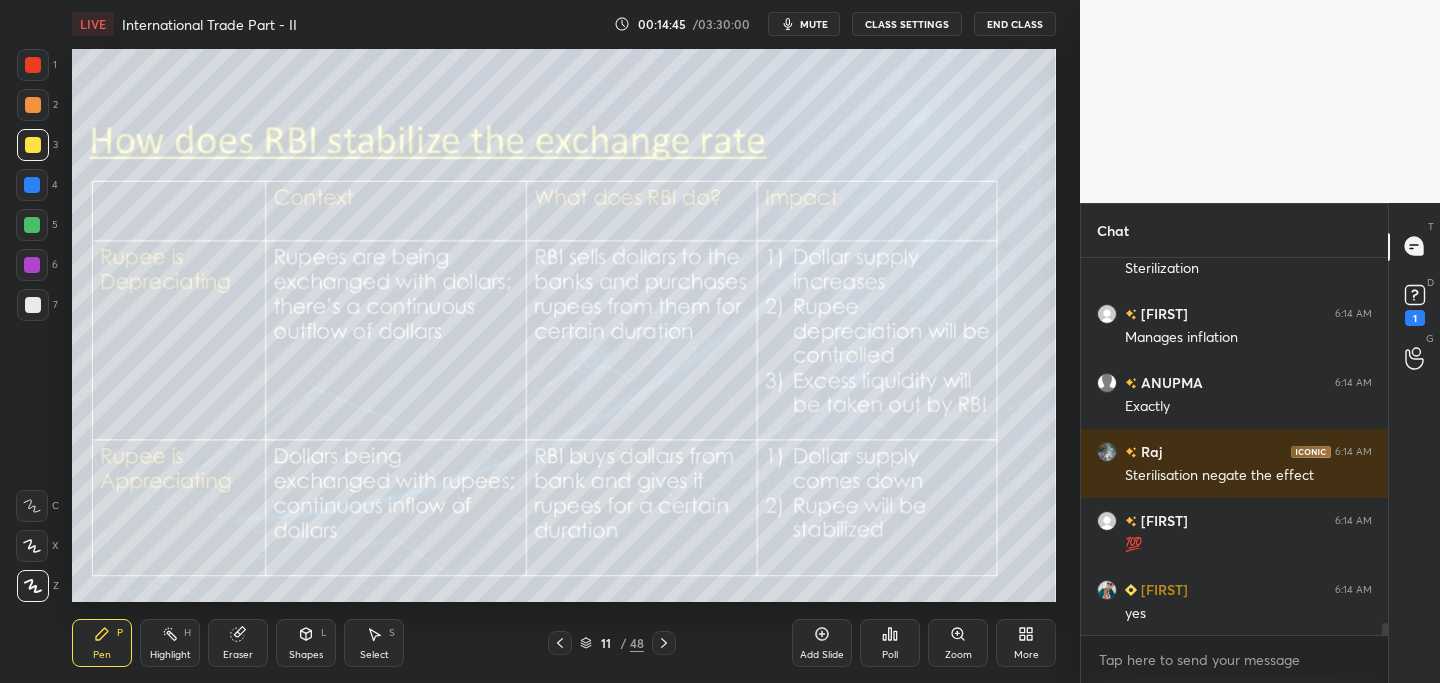 click 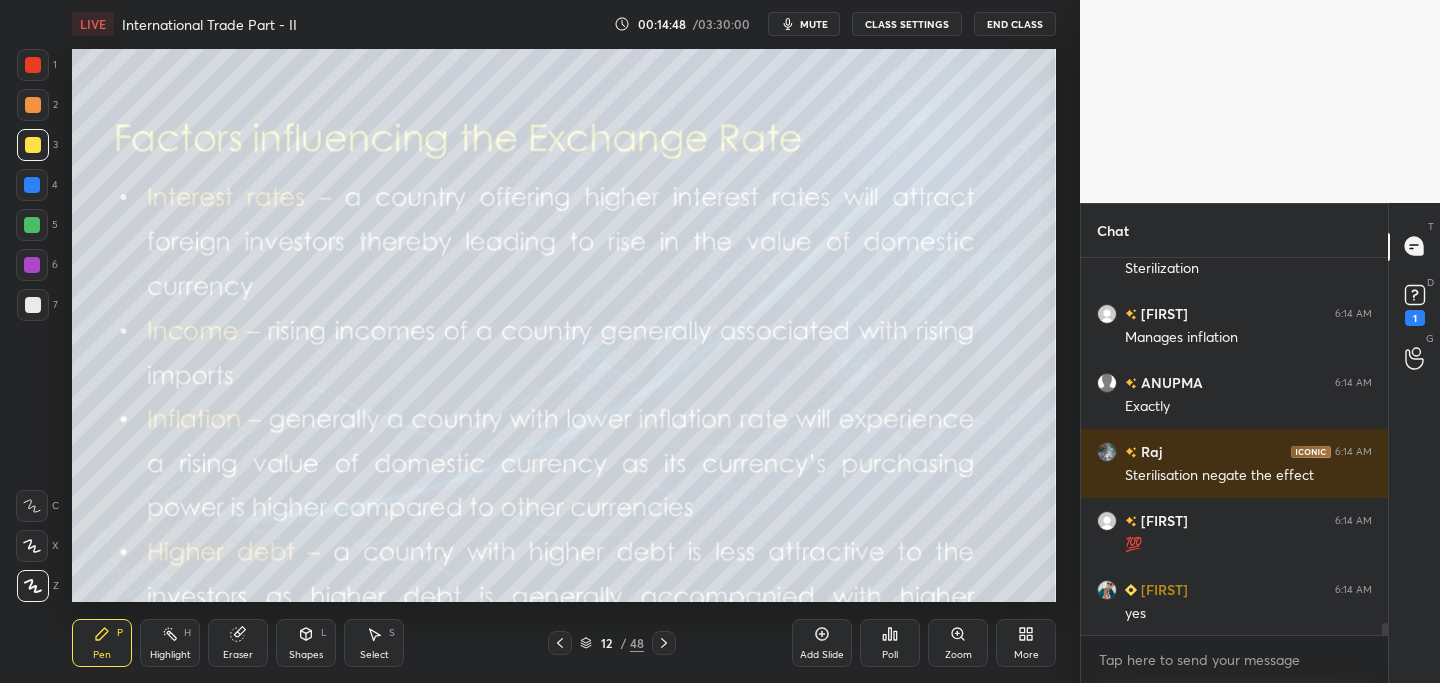scroll, scrollTop: 11329, scrollLeft: 0, axis: vertical 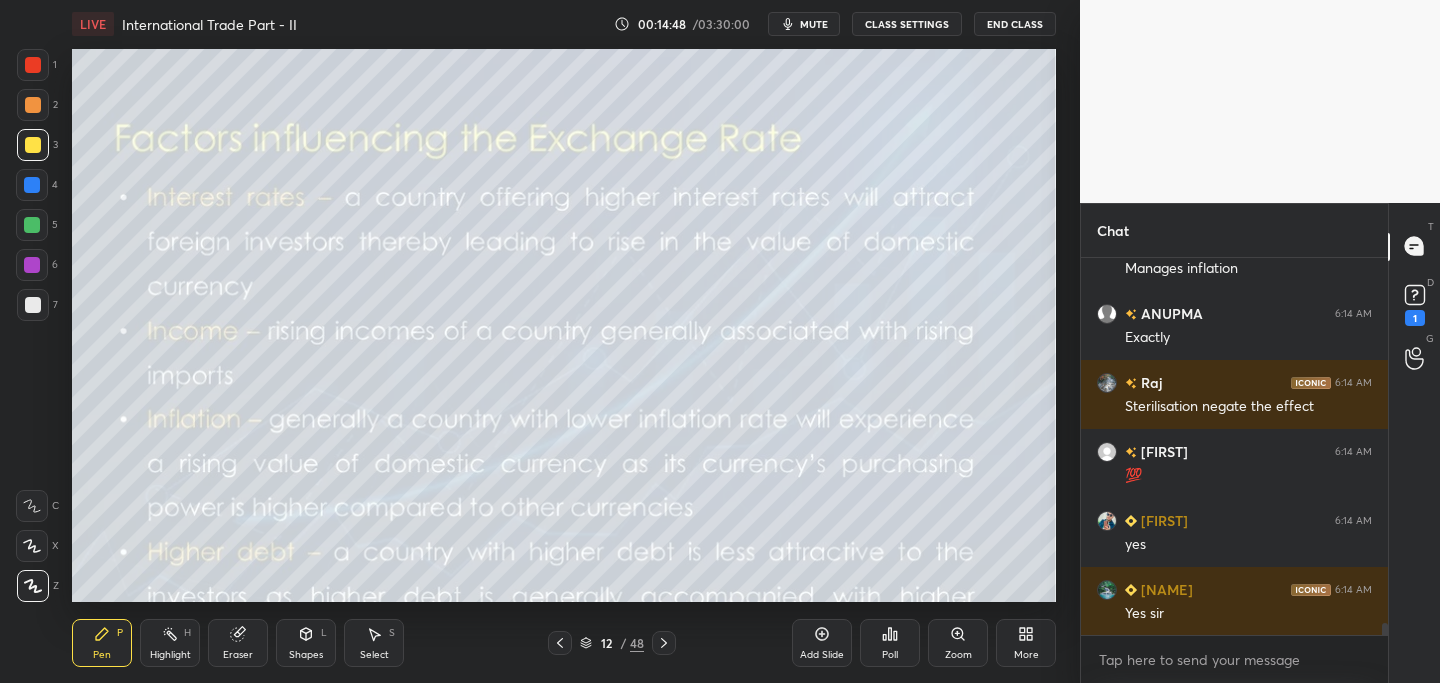 drag, startPoint x: 556, startPoint y: 647, endPoint x: 558, endPoint y: 661, distance: 14.142136 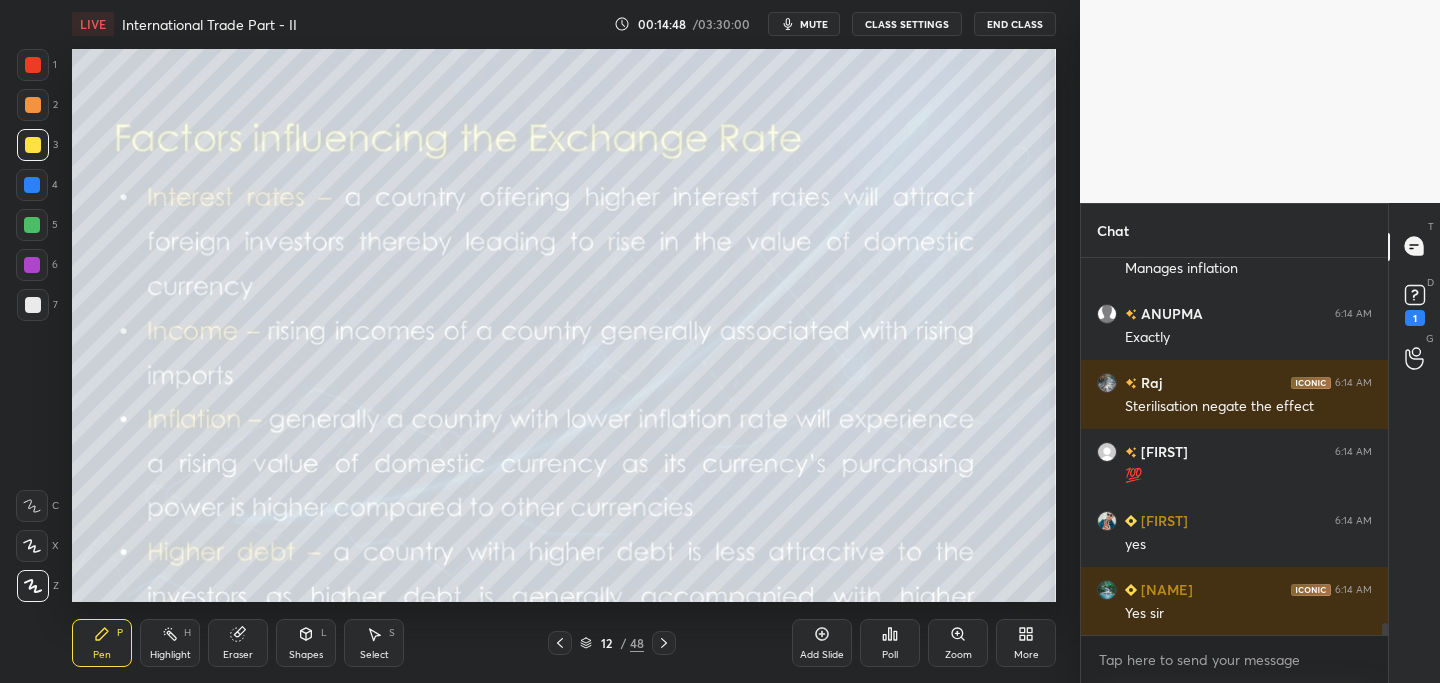 click 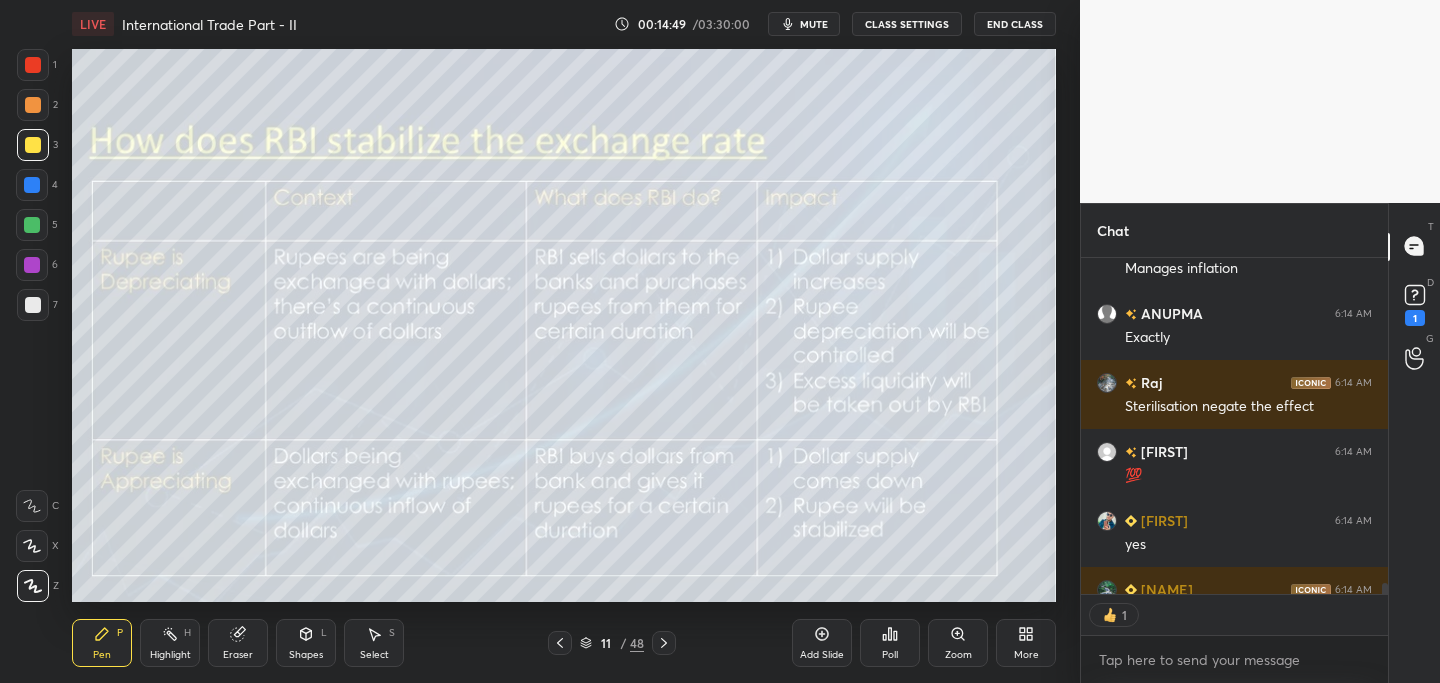 scroll, scrollTop: 330, scrollLeft: 301, axis: both 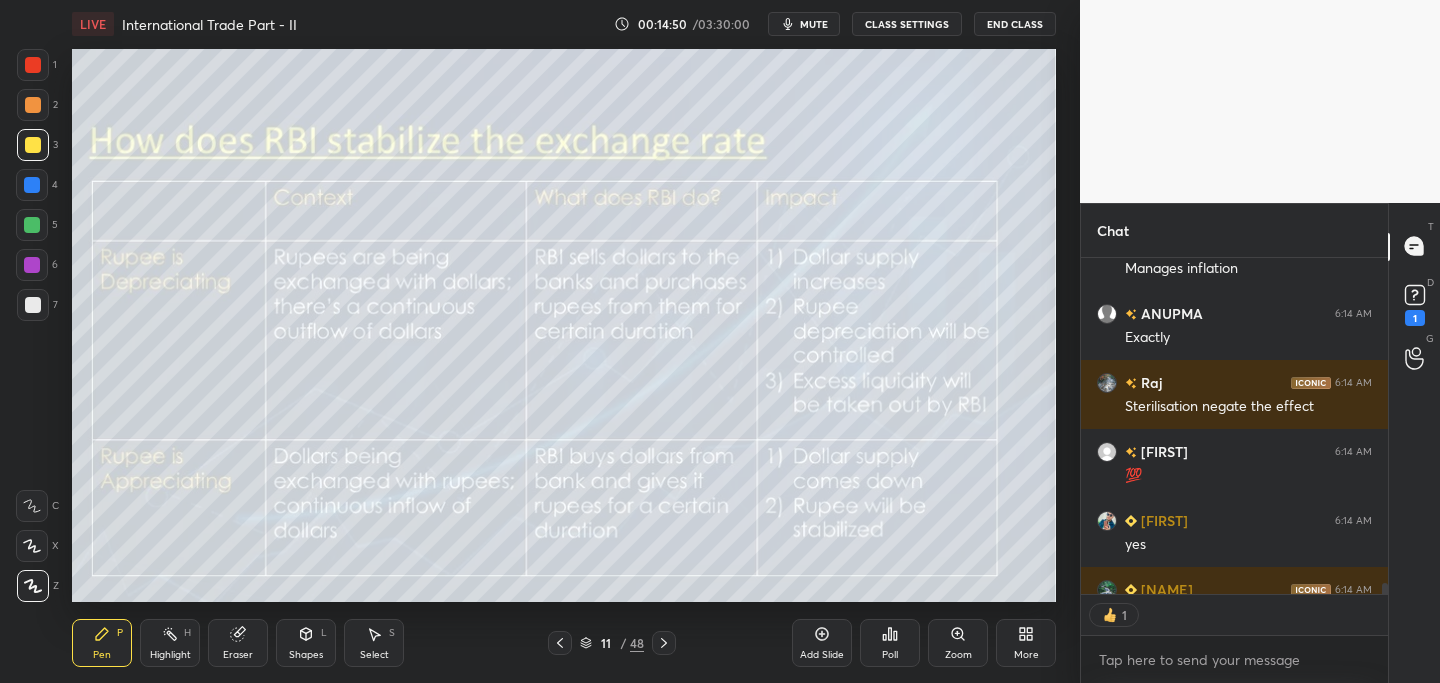click 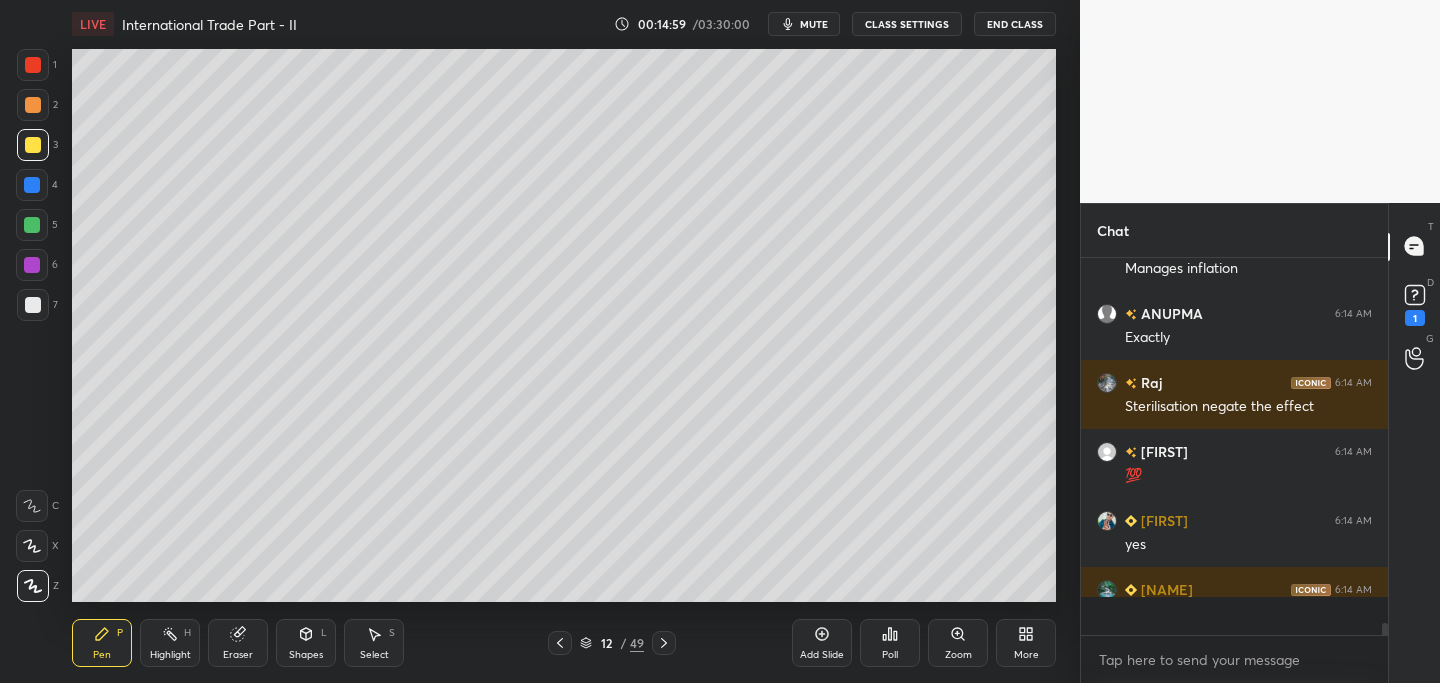 scroll, scrollTop: 7, scrollLeft: 7, axis: both 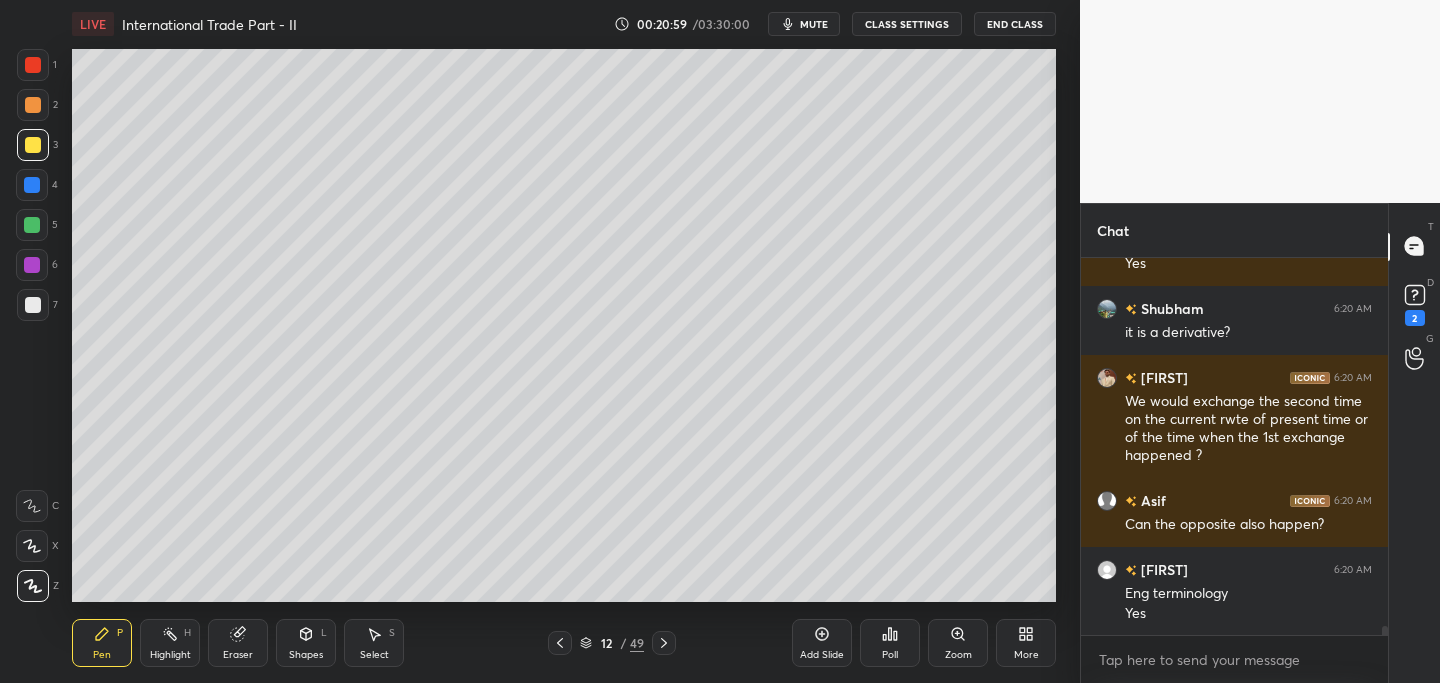 click 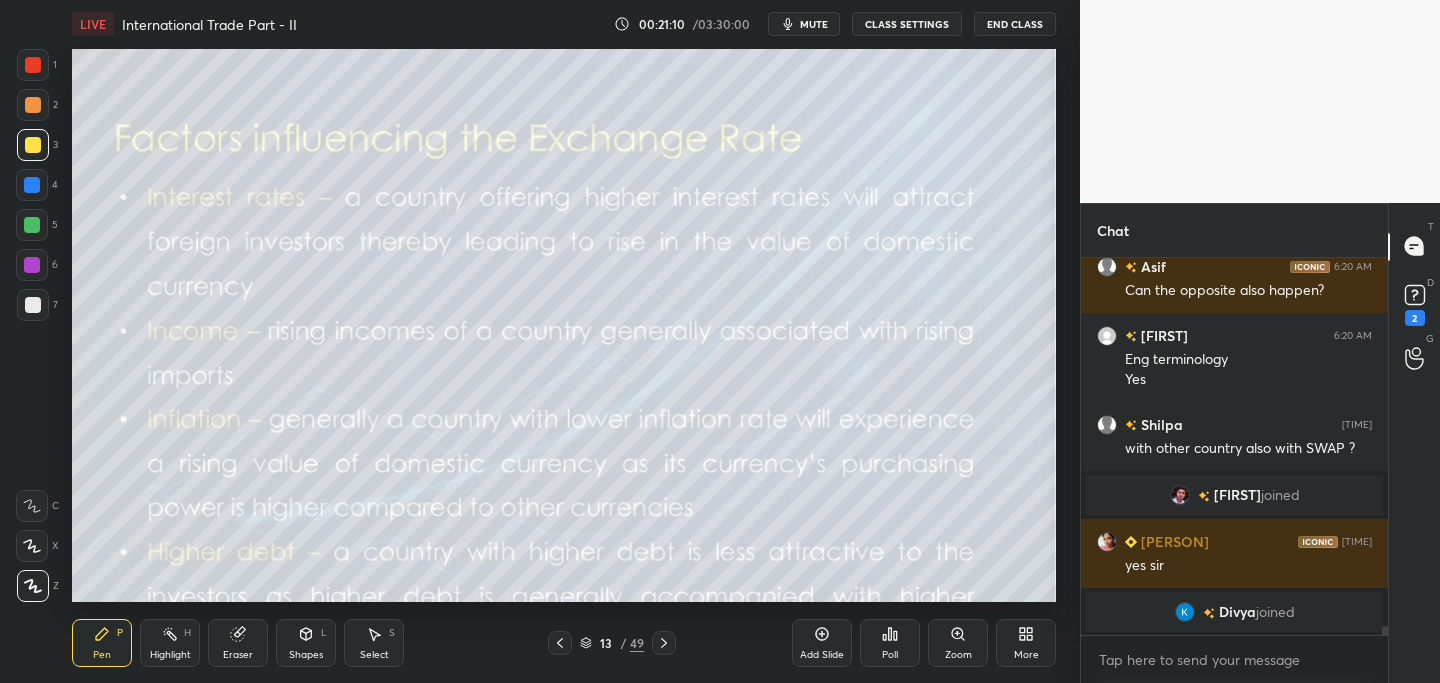 scroll, scrollTop: 14707, scrollLeft: 0, axis: vertical 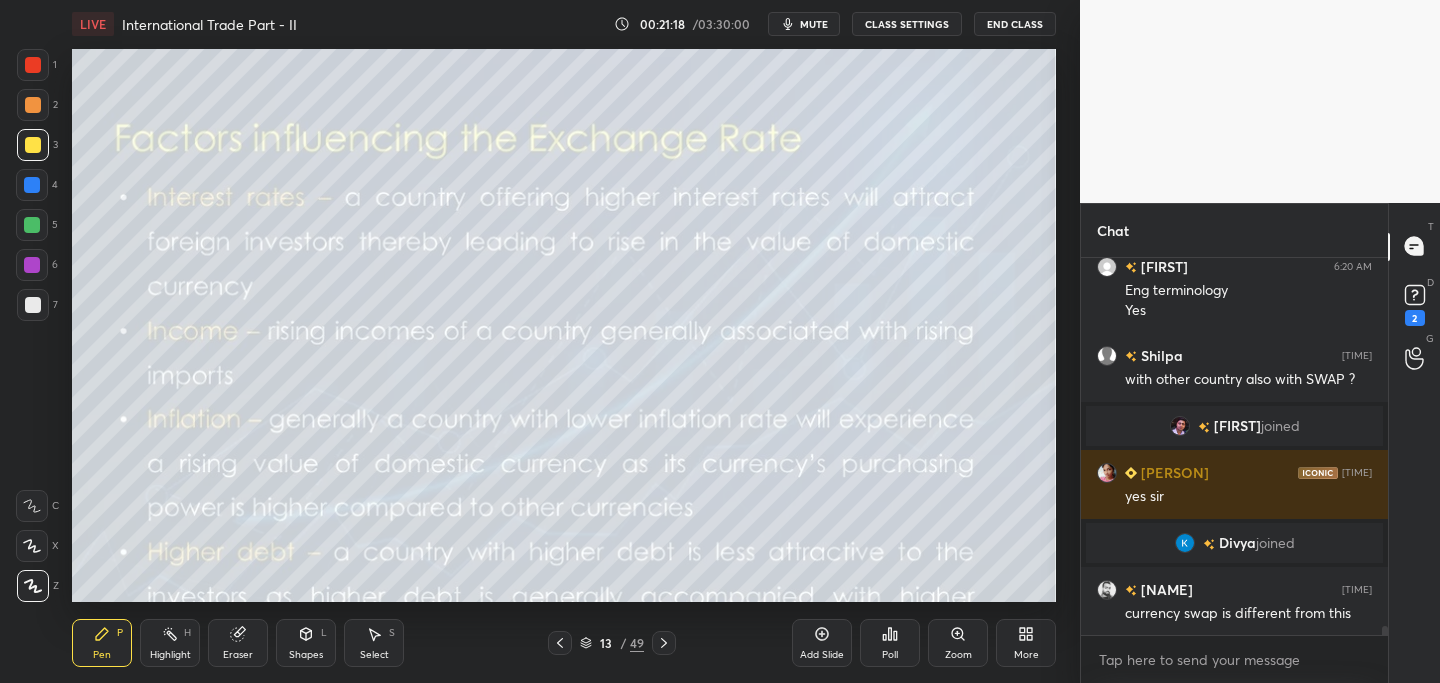 click 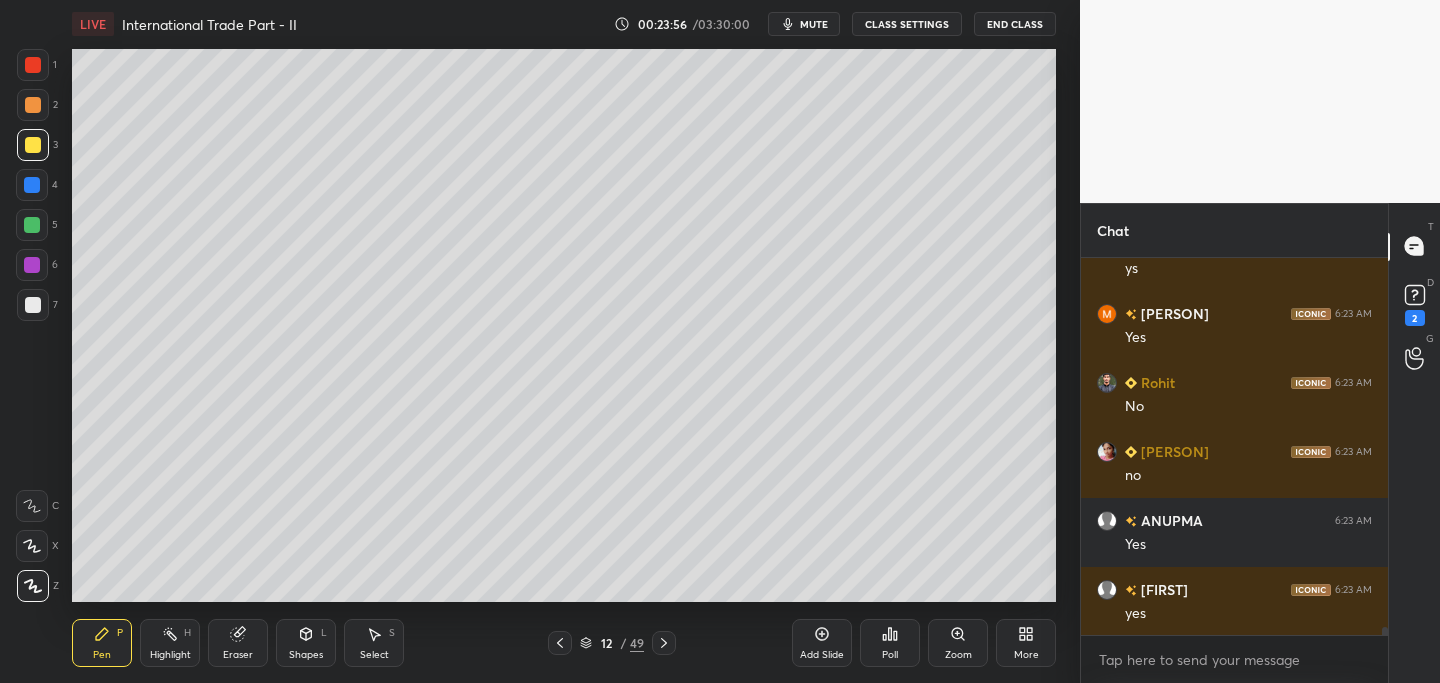 scroll, scrollTop: 17835, scrollLeft: 0, axis: vertical 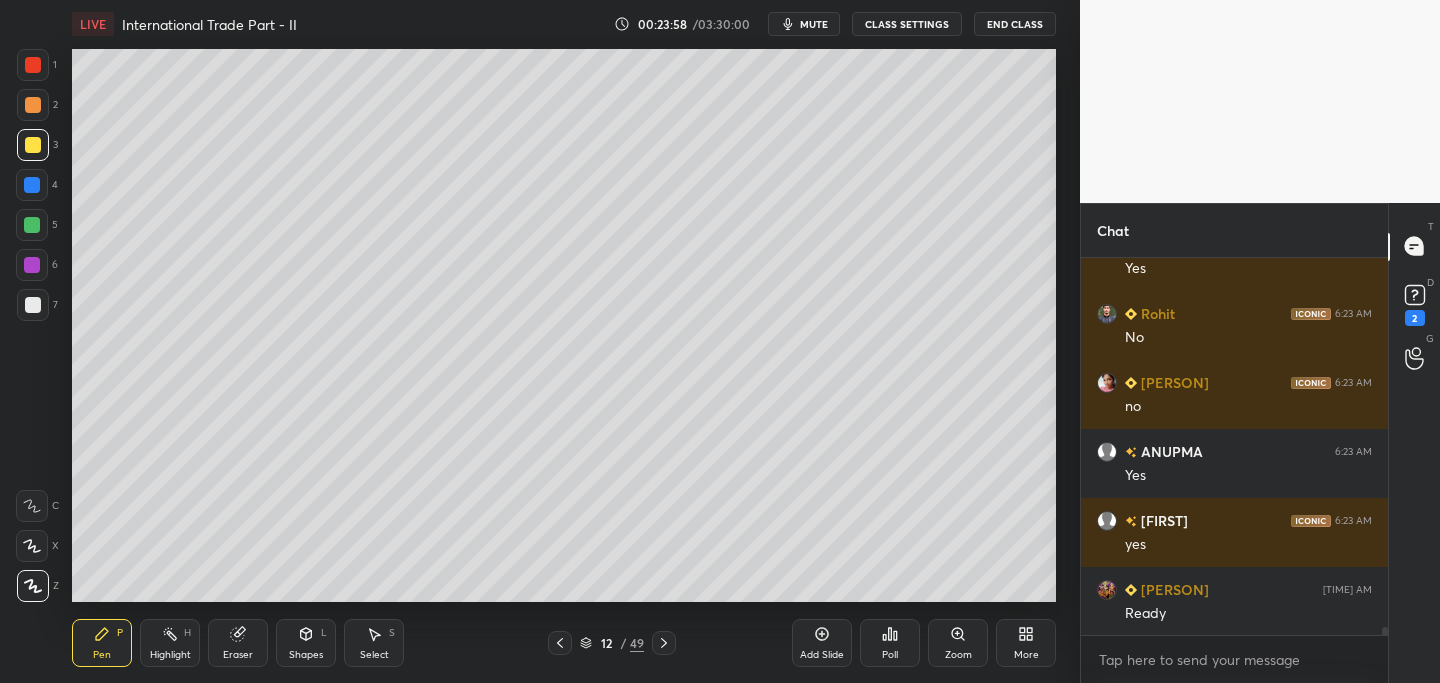 click at bounding box center [664, 643] 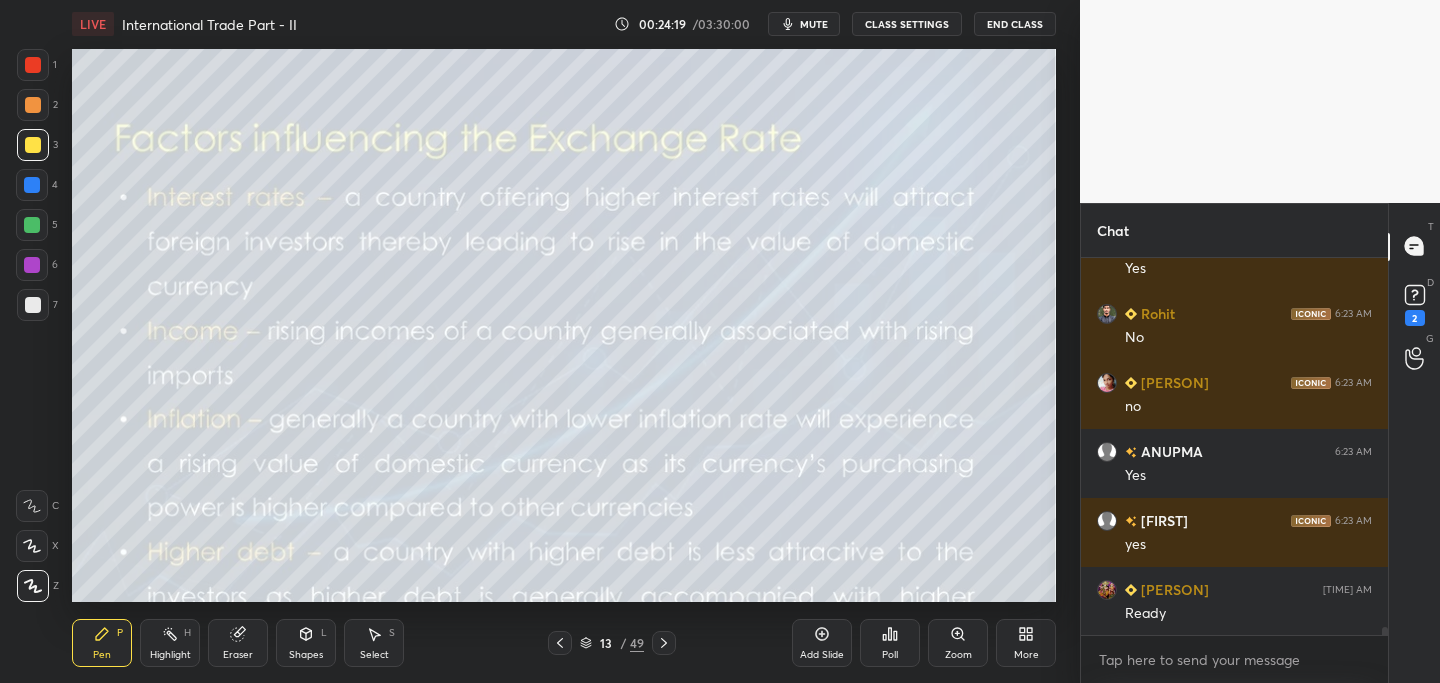 click 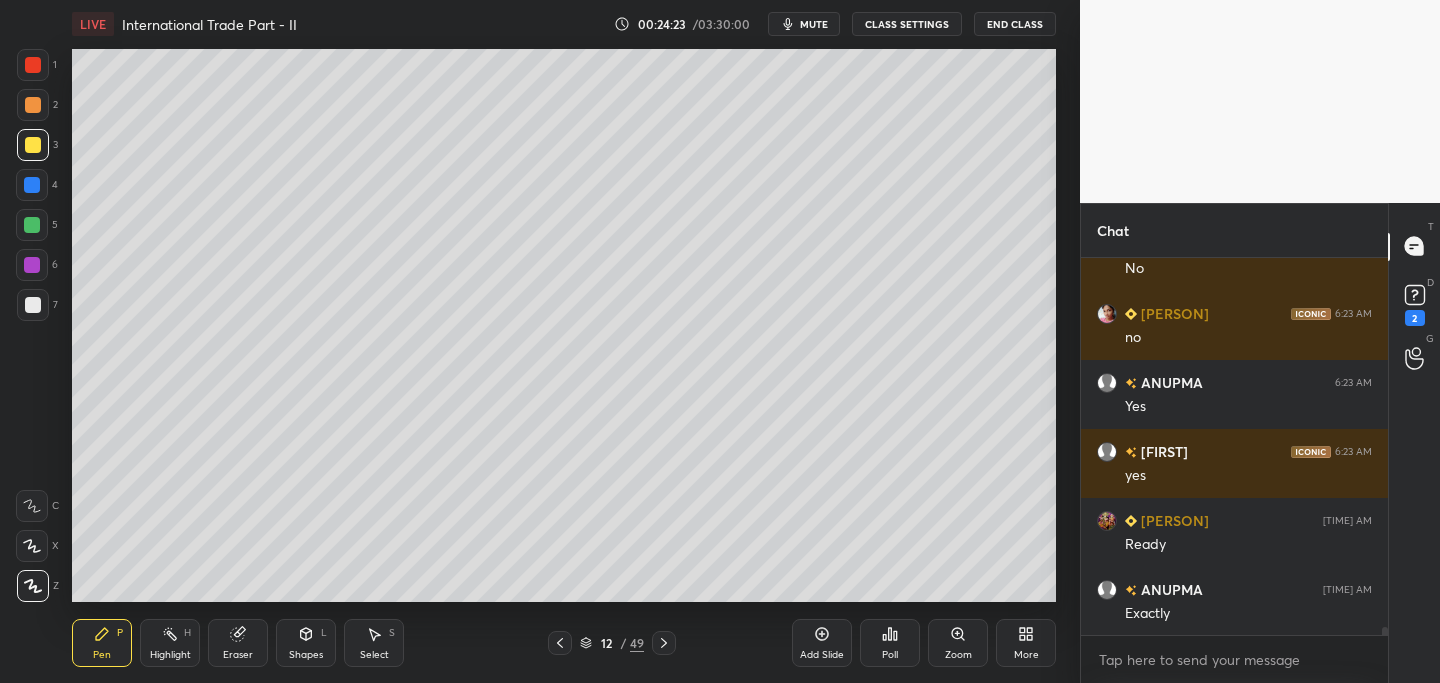 scroll, scrollTop: 17973, scrollLeft: 0, axis: vertical 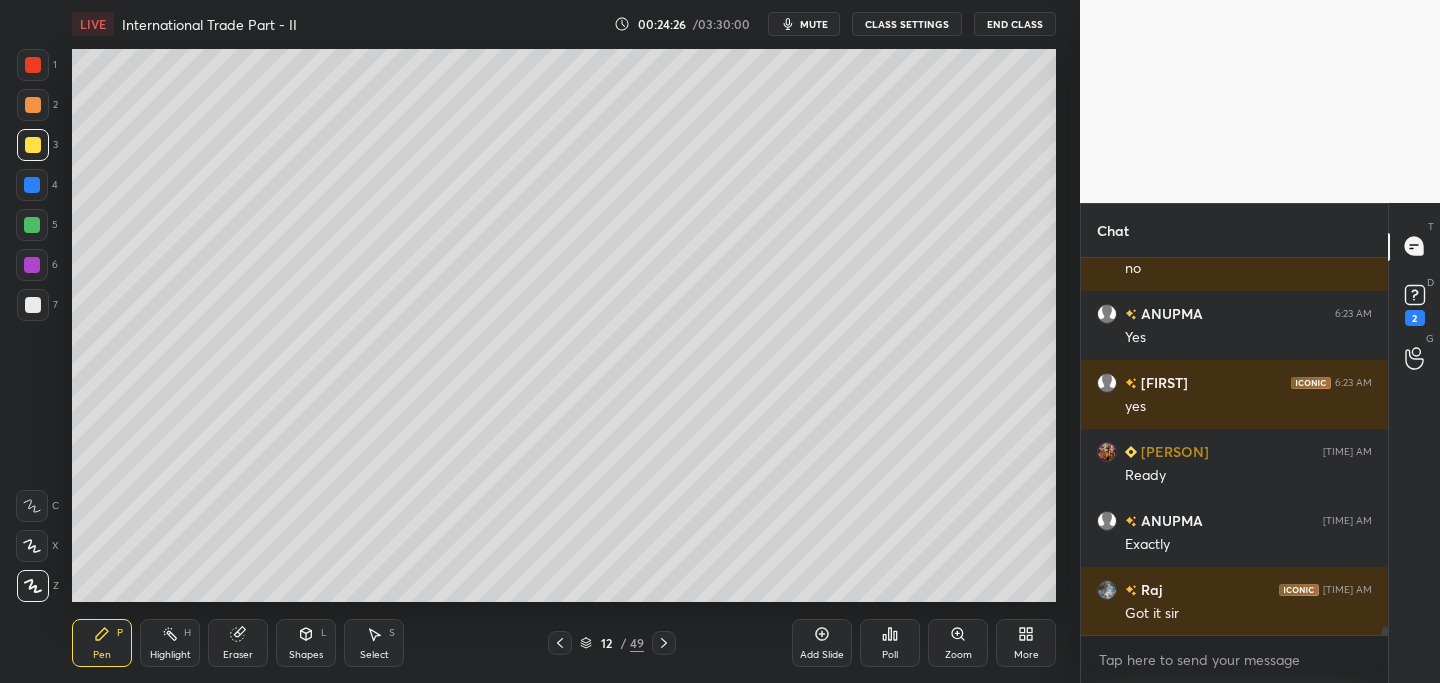 click 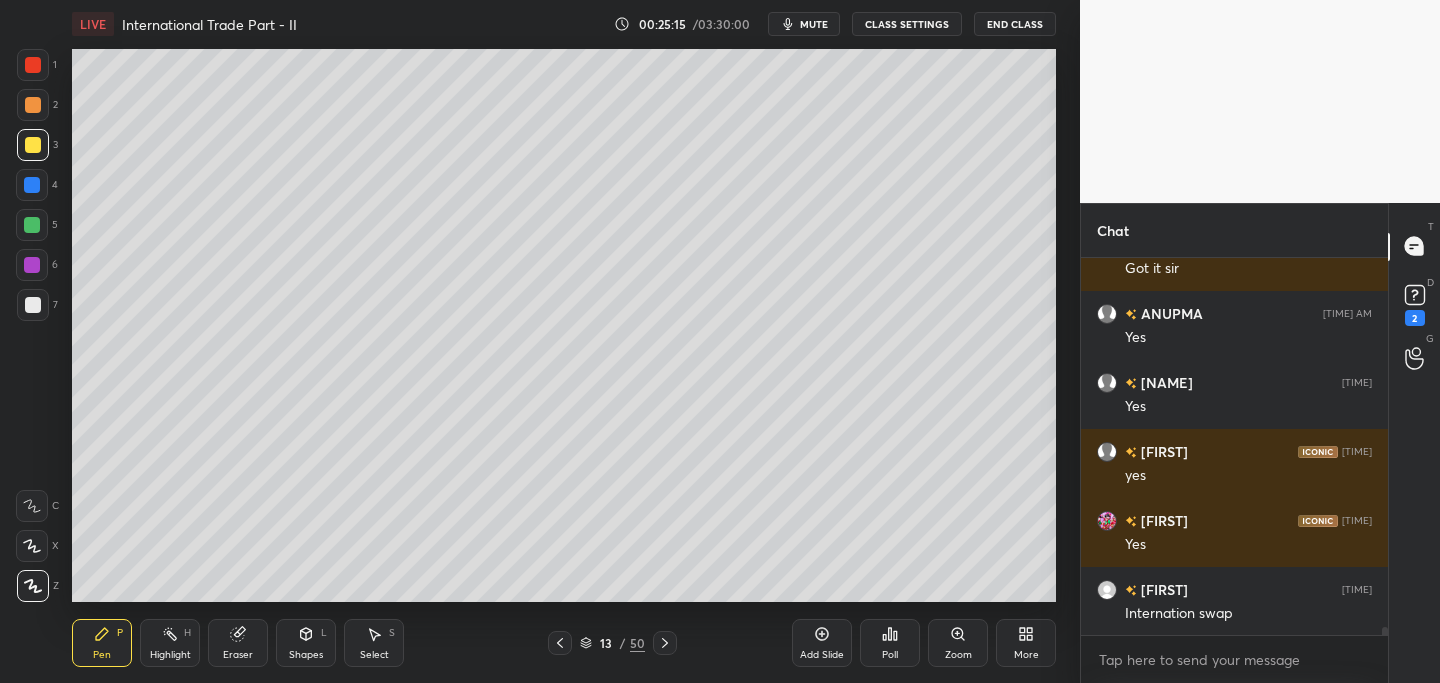 scroll, scrollTop: 18387, scrollLeft: 0, axis: vertical 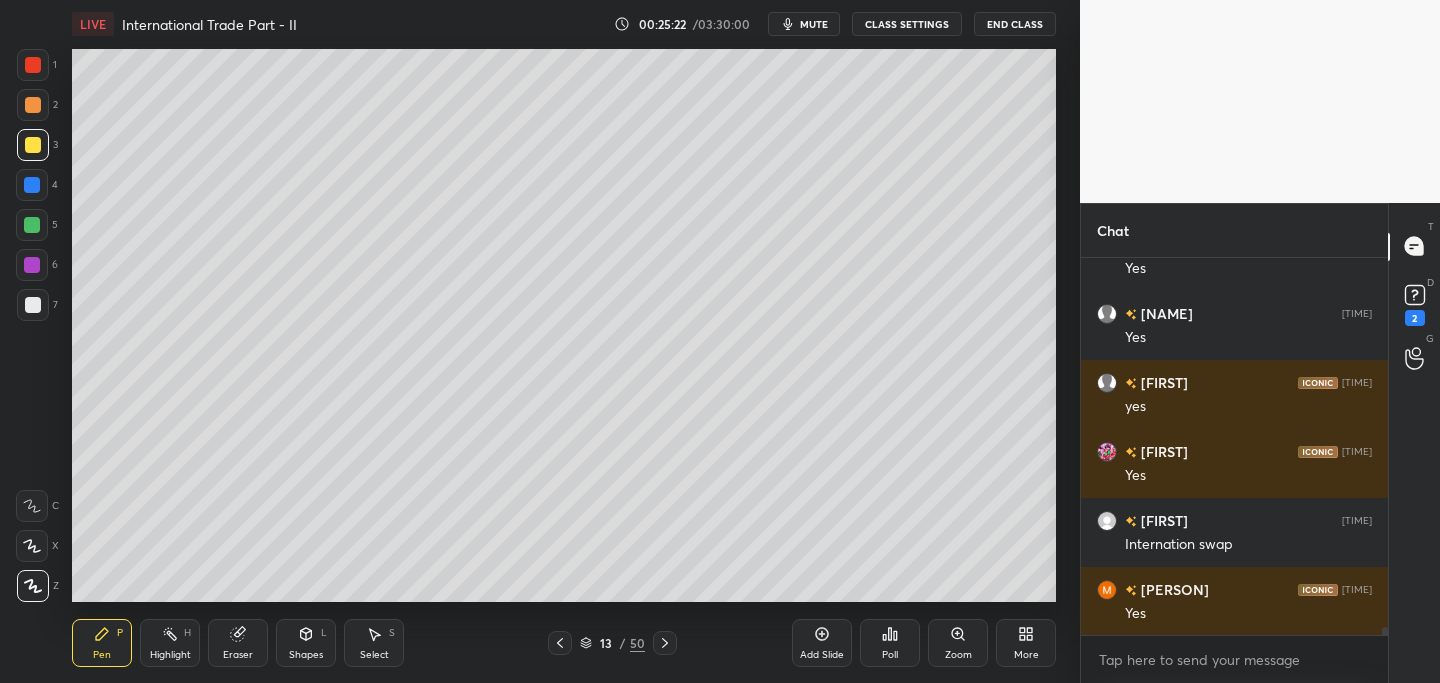 click 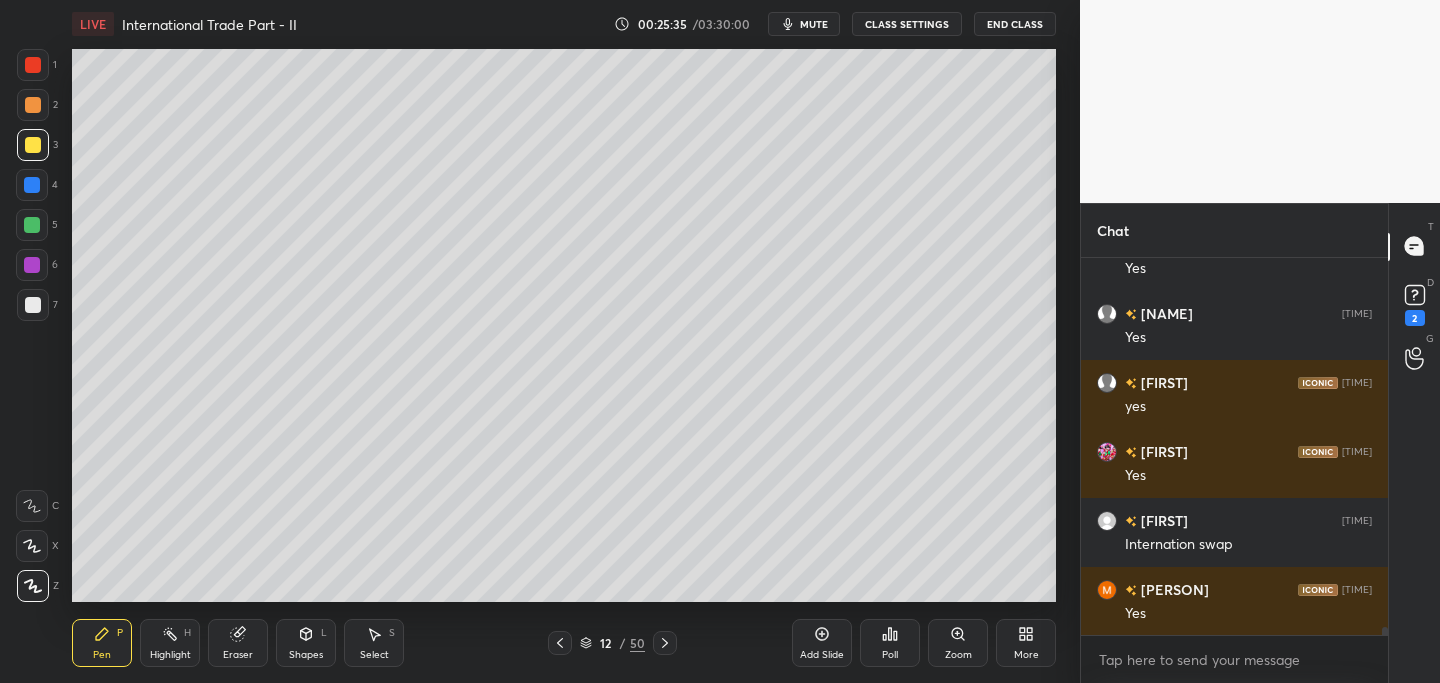 scroll, scrollTop: 18456, scrollLeft: 0, axis: vertical 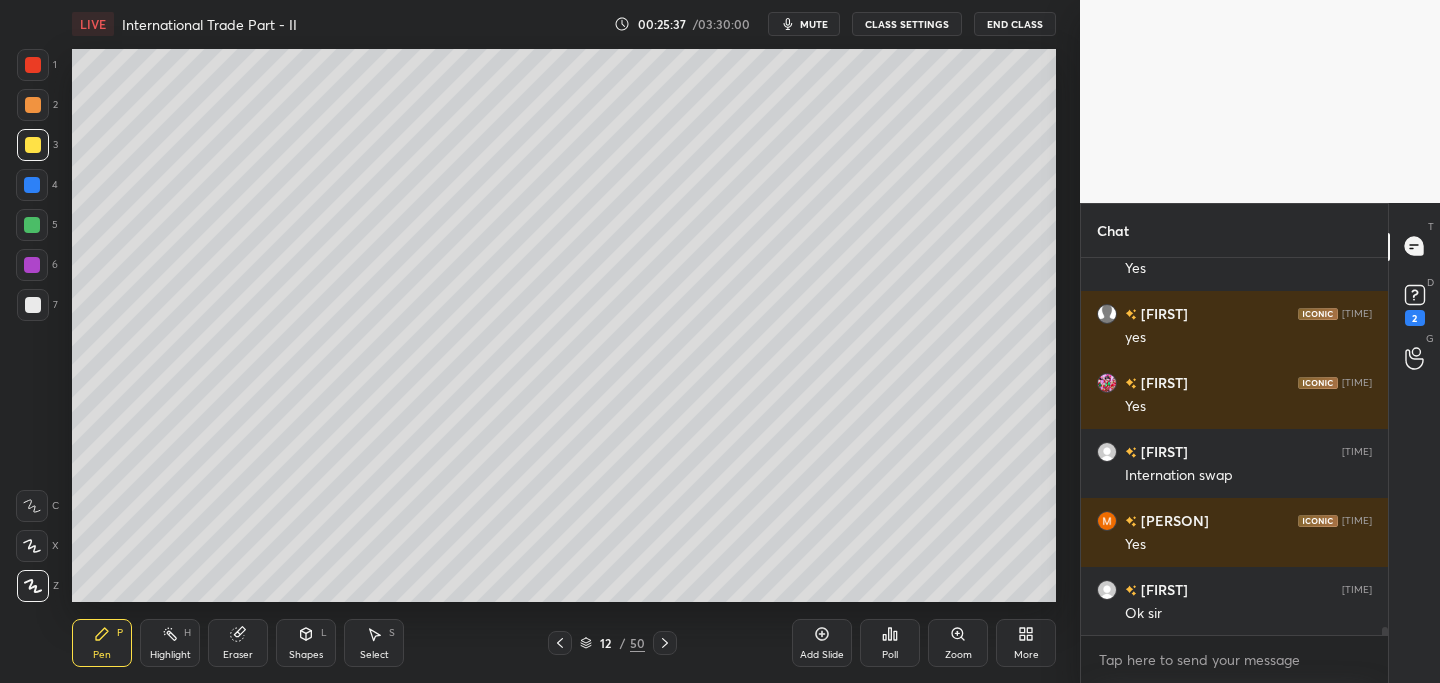 click 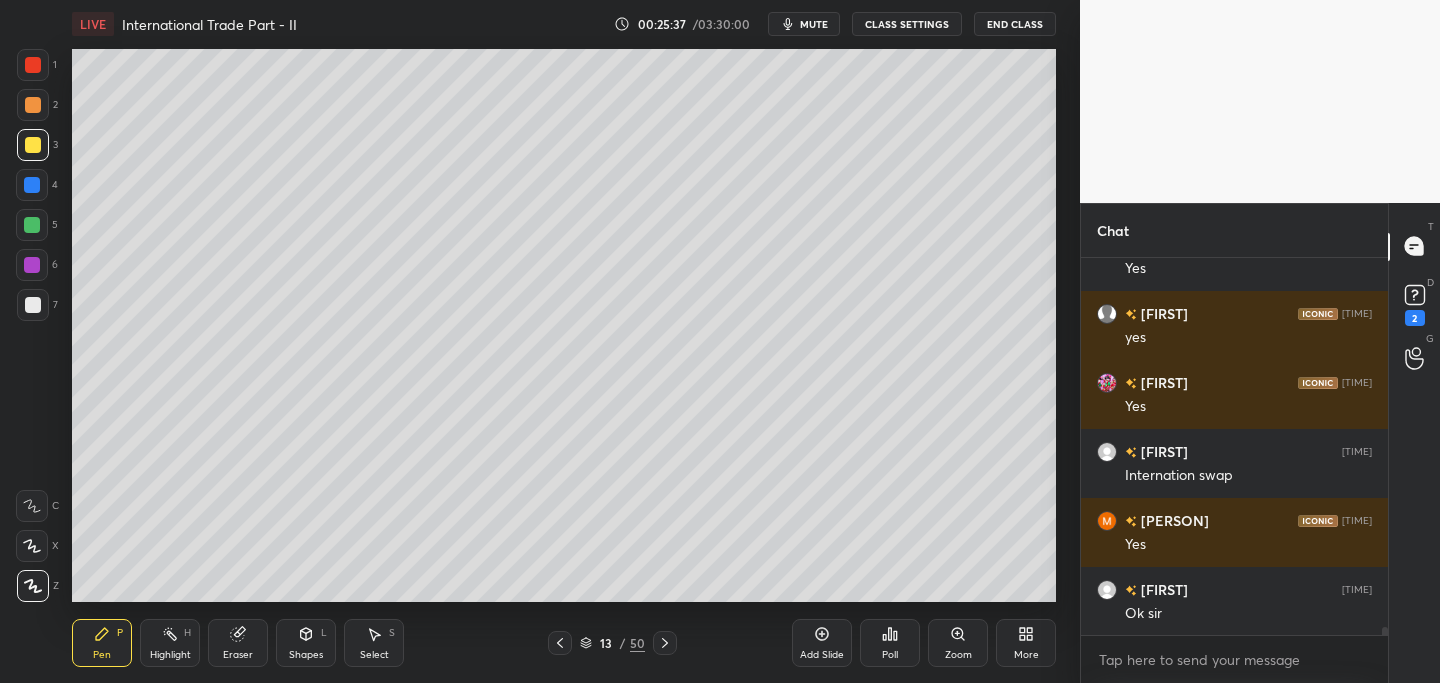 drag, startPoint x: 664, startPoint y: 639, endPoint x: 656, endPoint y: 647, distance: 11.313708 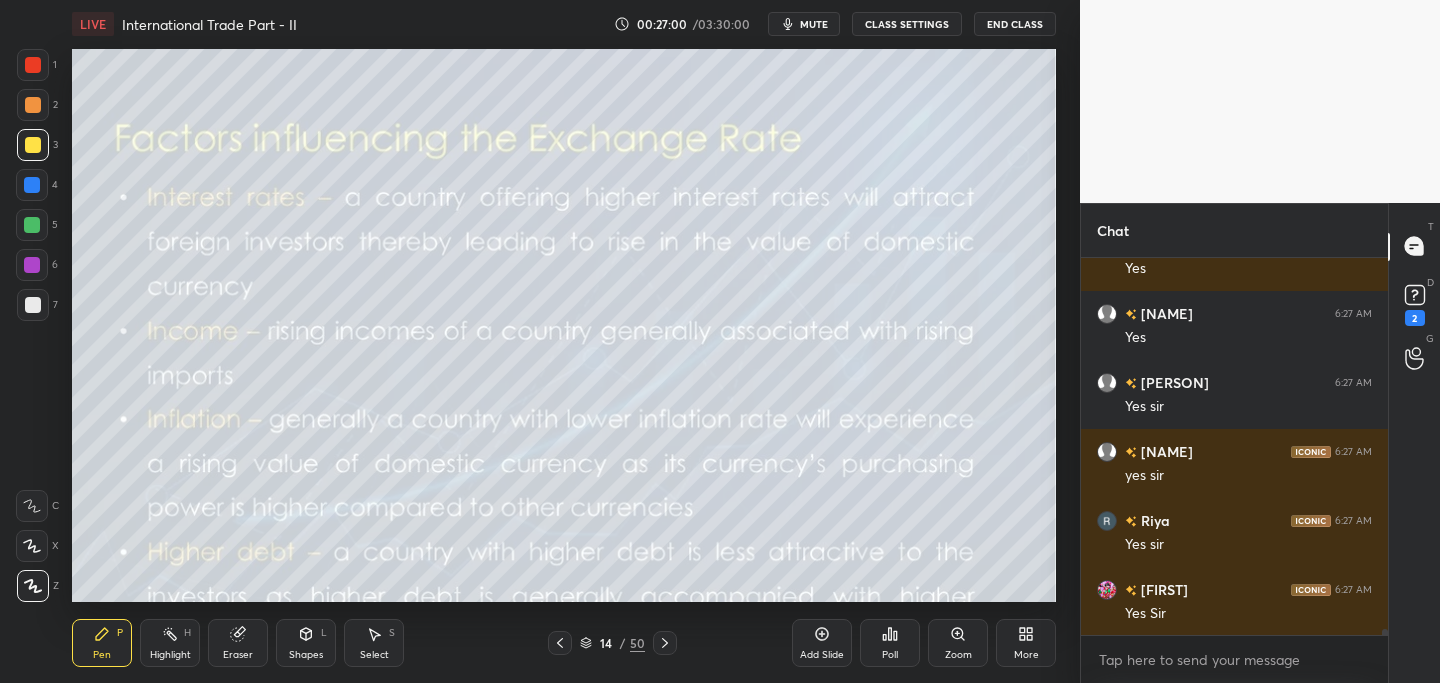 scroll, scrollTop: 23286, scrollLeft: 0, axis: vertical 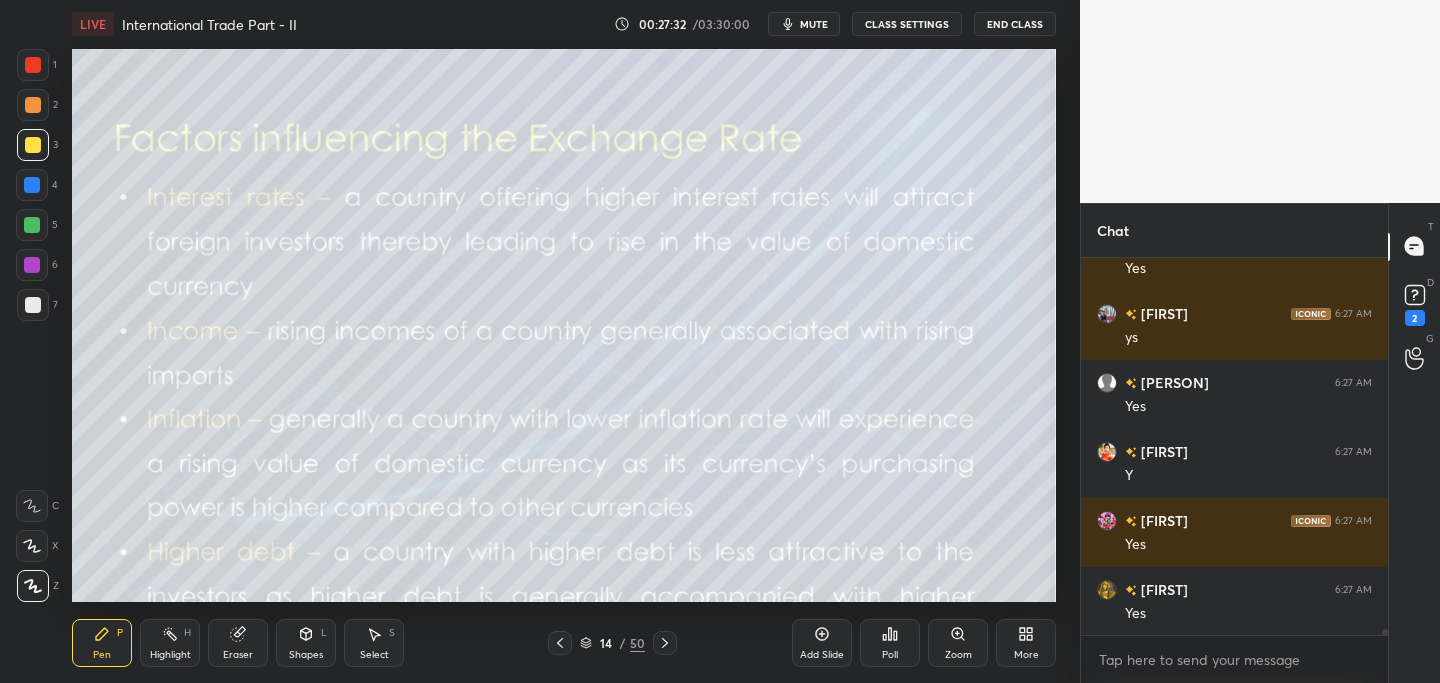 click 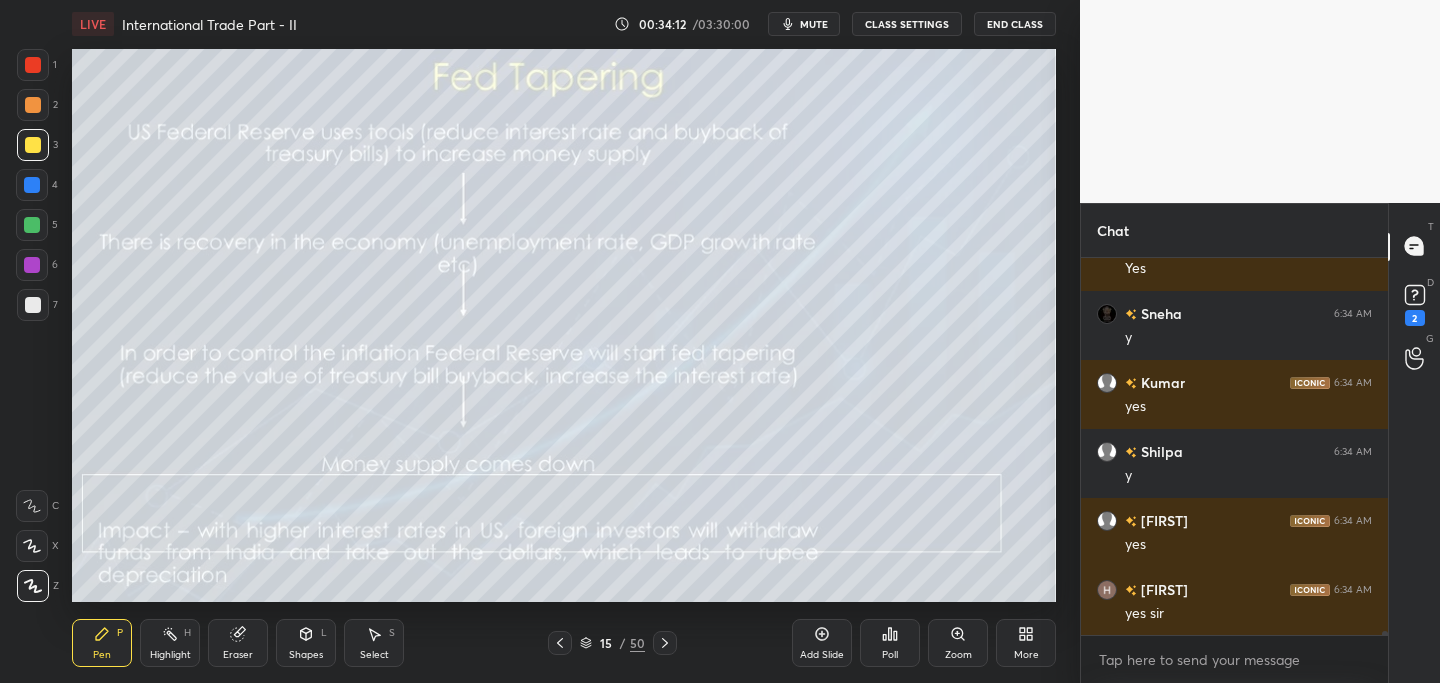 scroll, scrollTop: 33175, scrollLeft: 0, axis: vertical 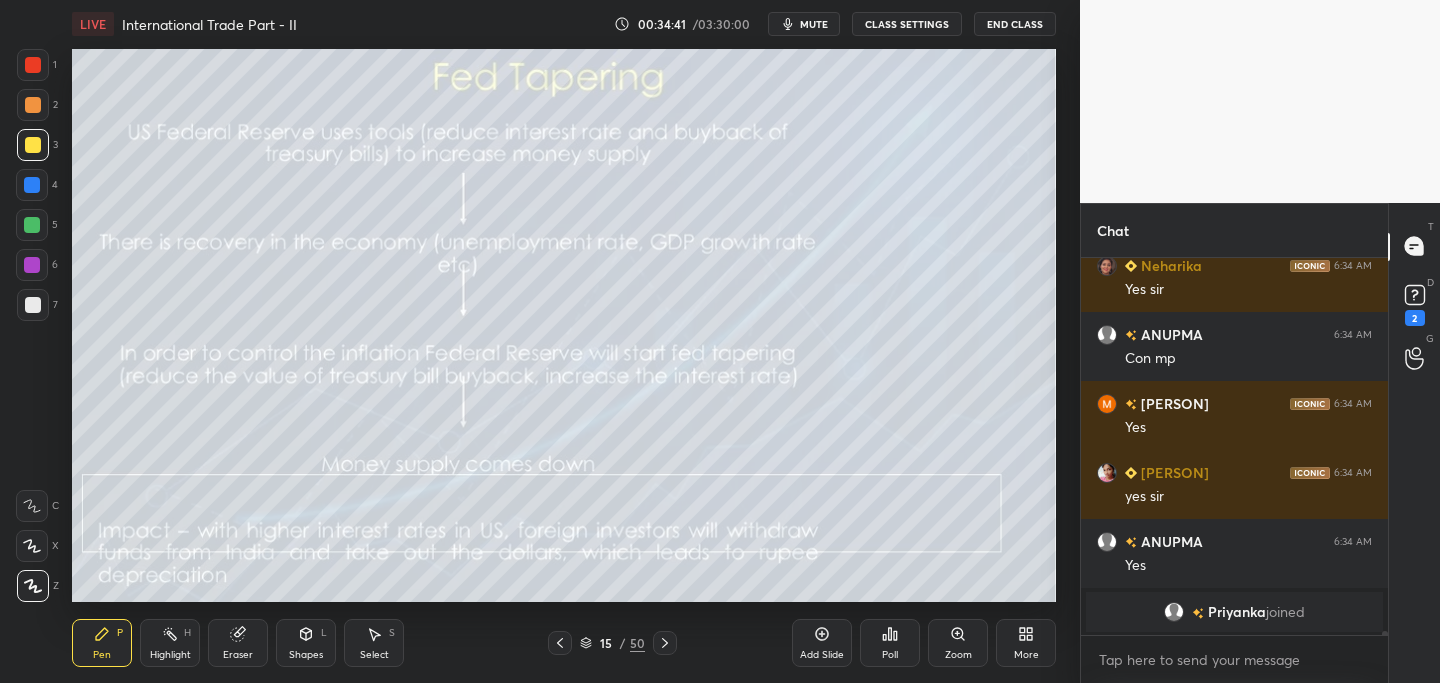 click 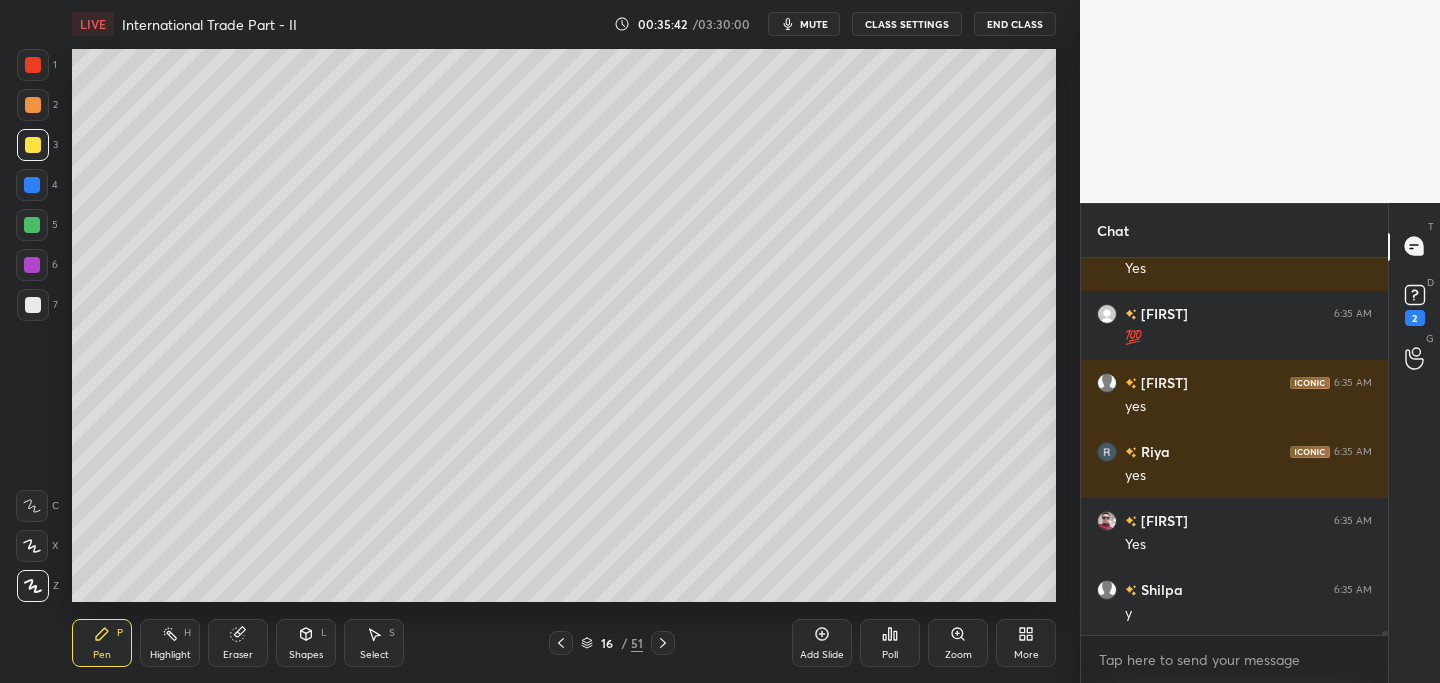 scroll, scrollTop: 35530, scrollLeft: 0, axis: vertical 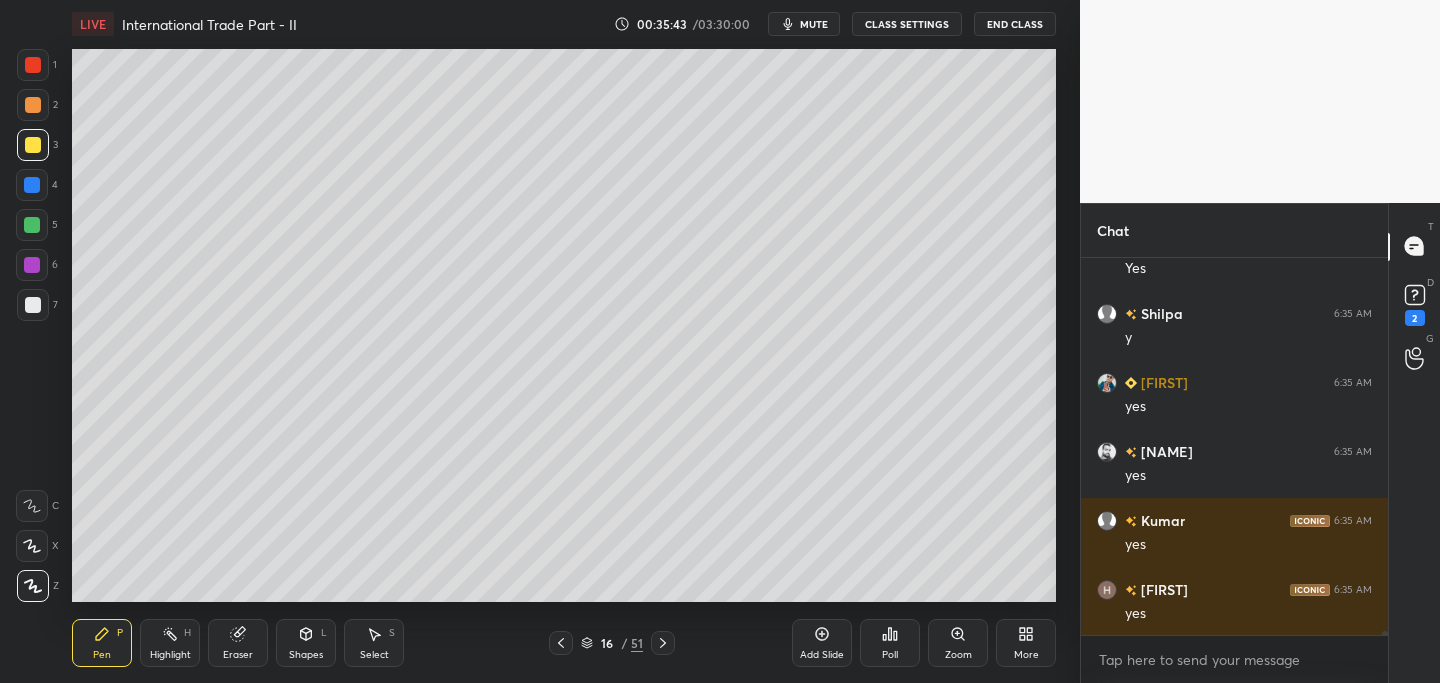 click at bounding box center [561, 643] 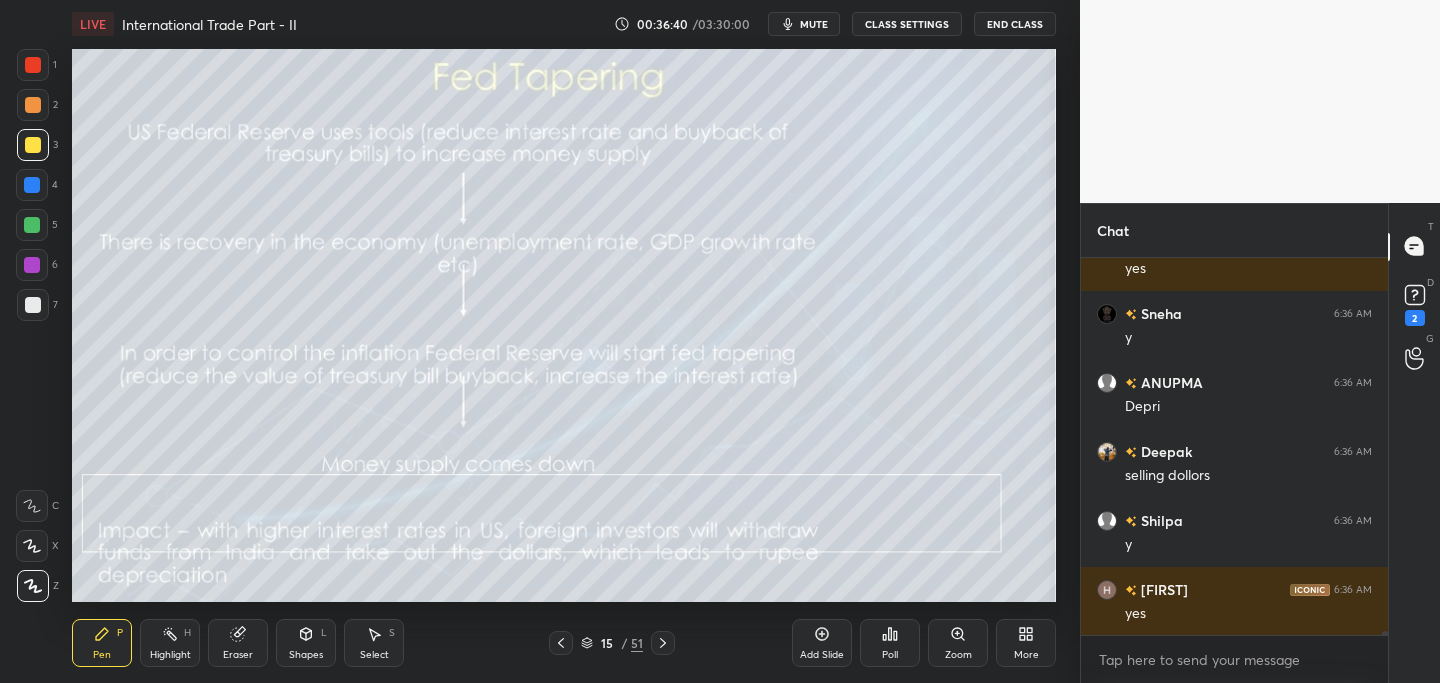 scroll, scrollTop: 36703, scrollLeft: 0, axis: vertical 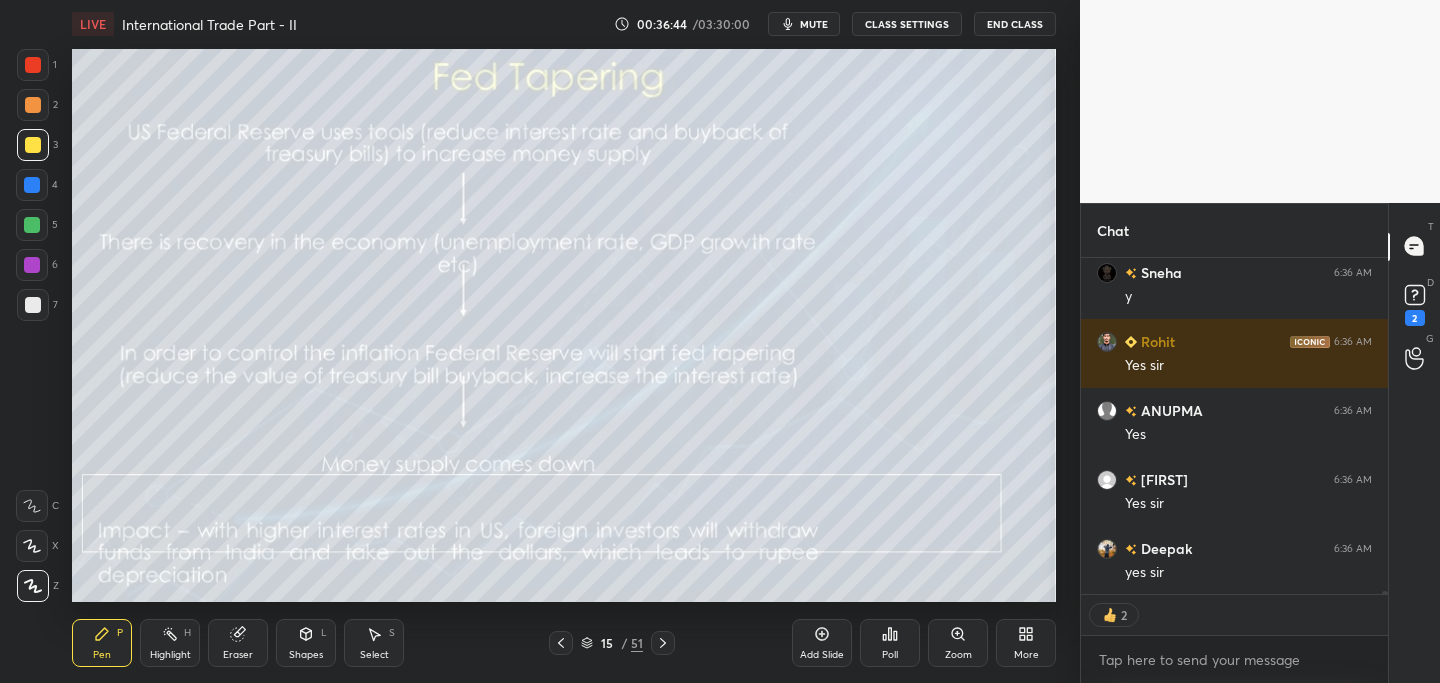 drag, startPoint x: 827, startPoint y: 637, endPoint x: 815, endPoint y: 622, distance: 19.209373 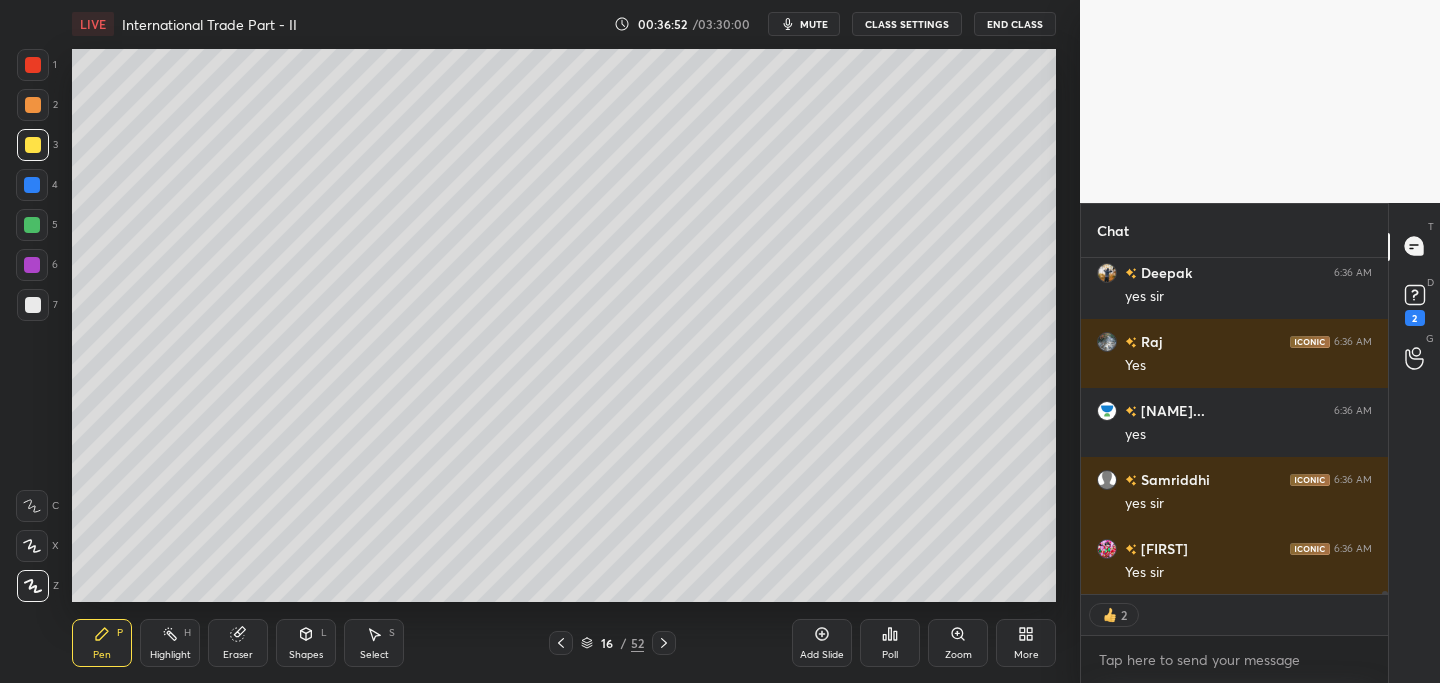 scroll, scrollTop: 37365, scrollLeft: 0, axis: vertical 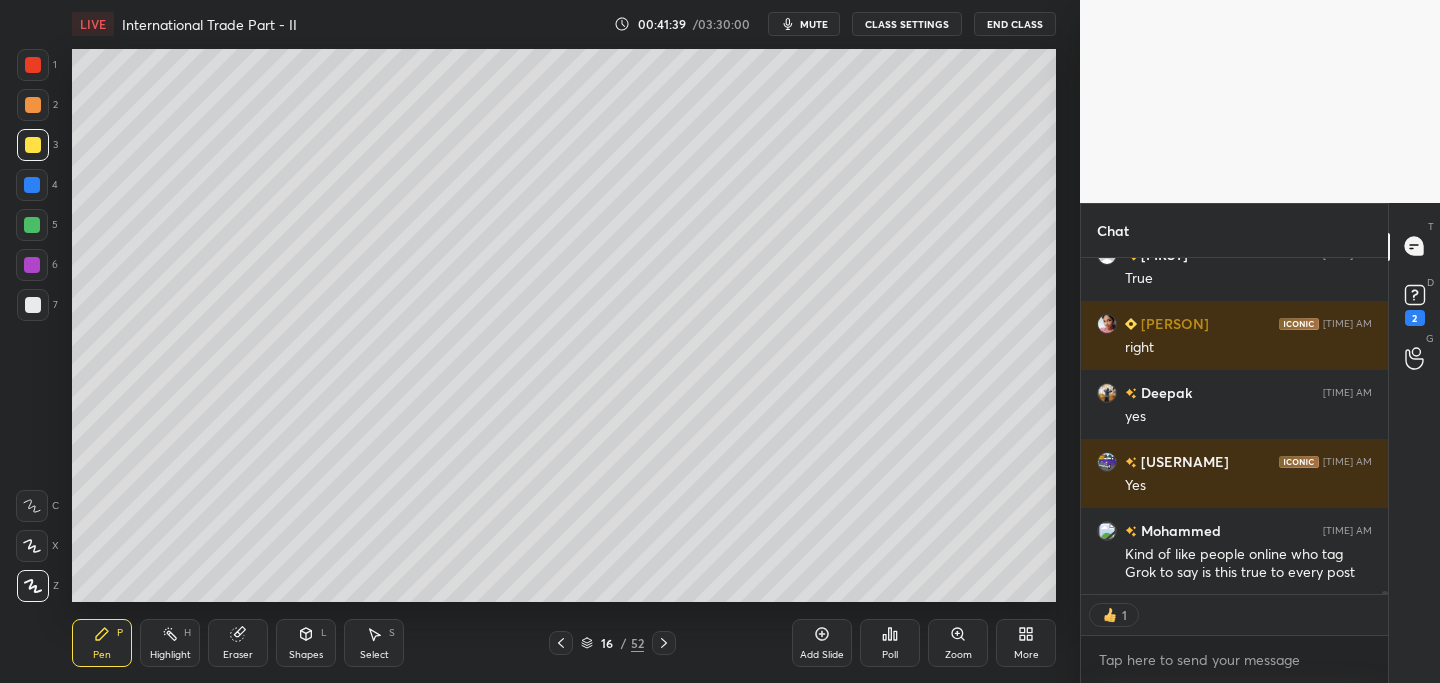 click 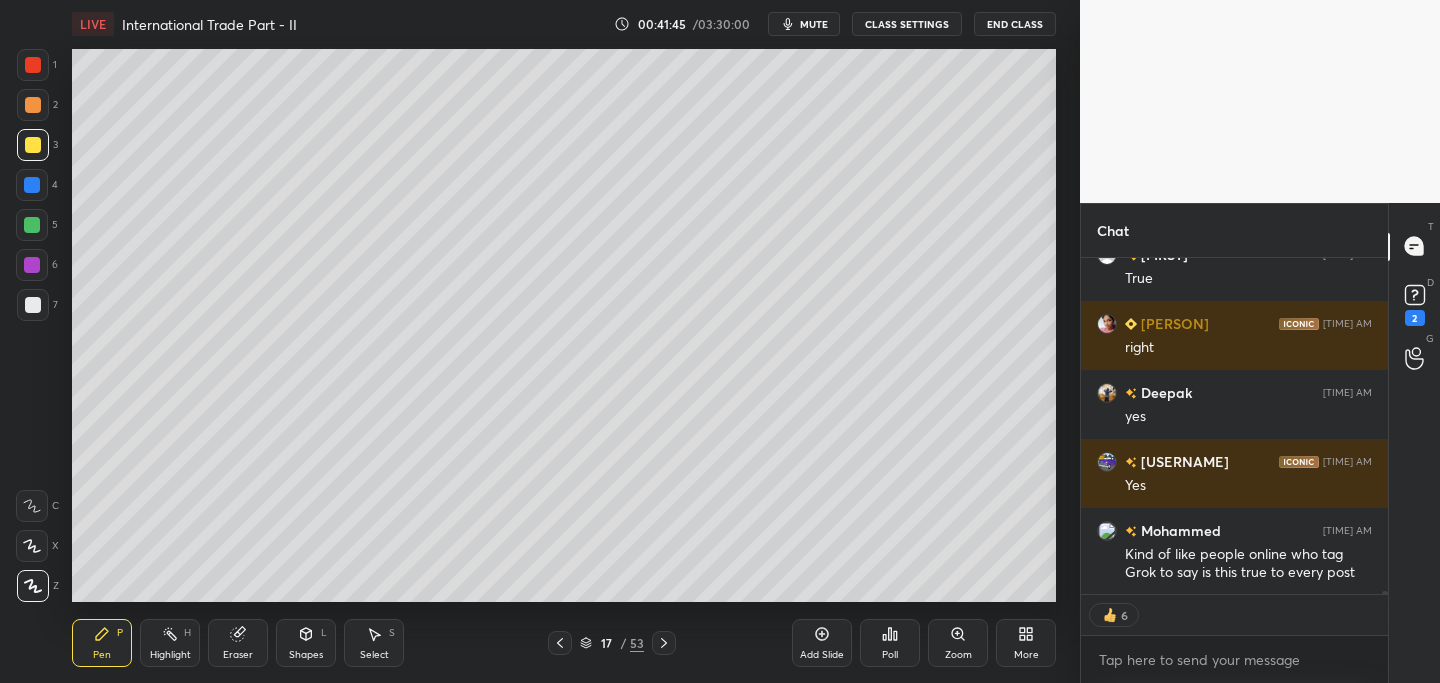 scroll, scrollTop: 41900, scrollLeft: 0, axis: vertical 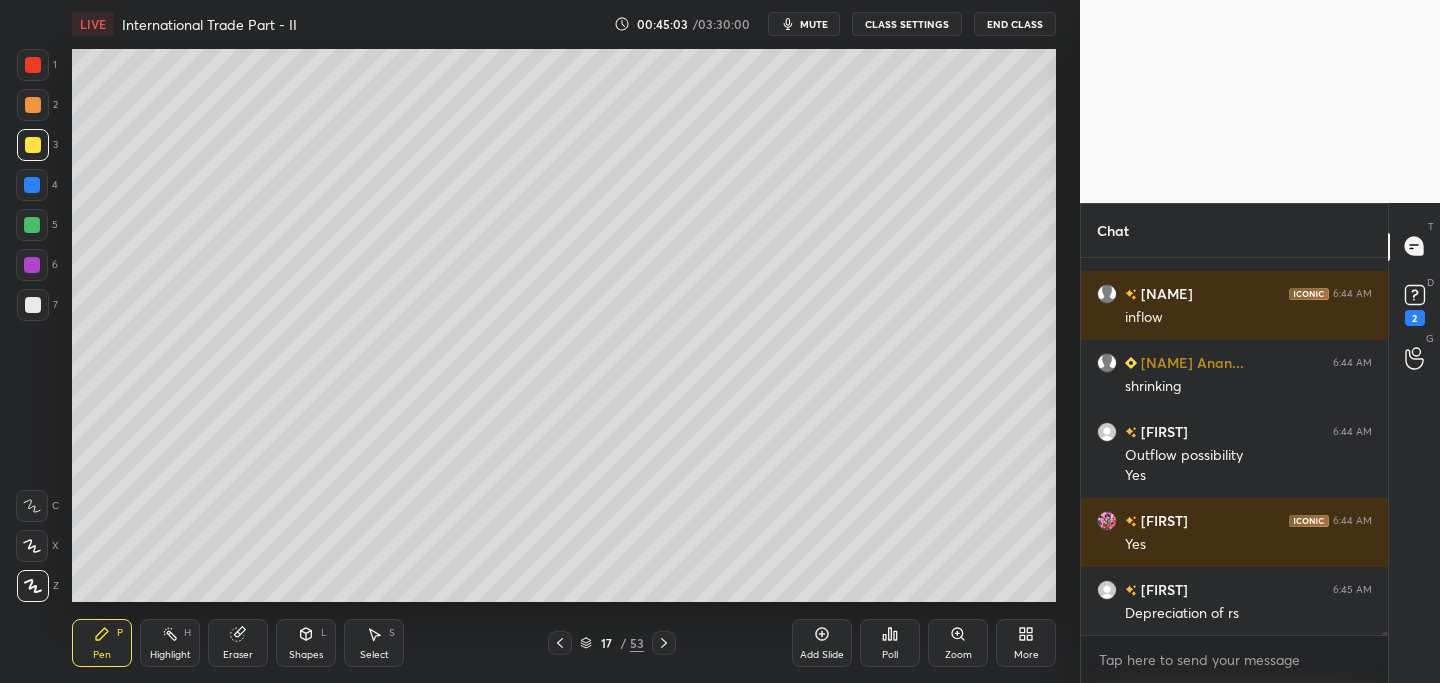 click at bounding box center (560, 643) 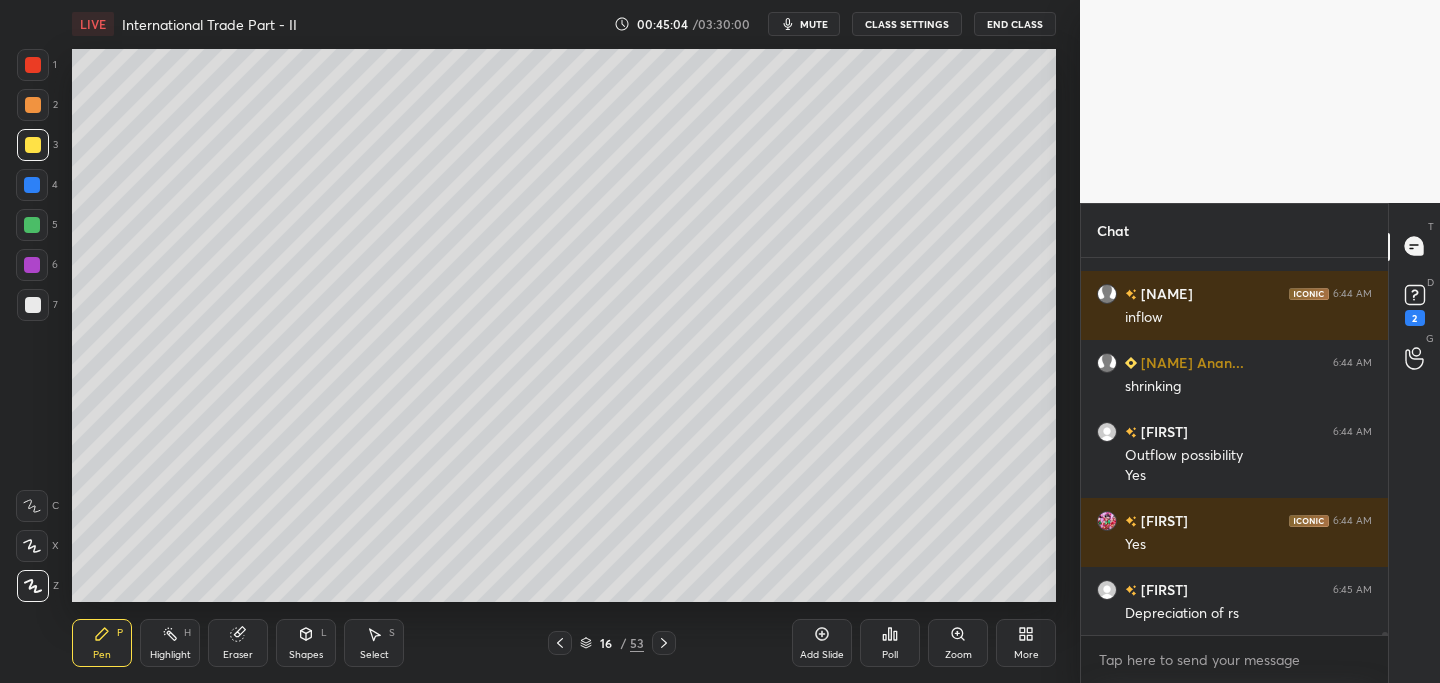 click 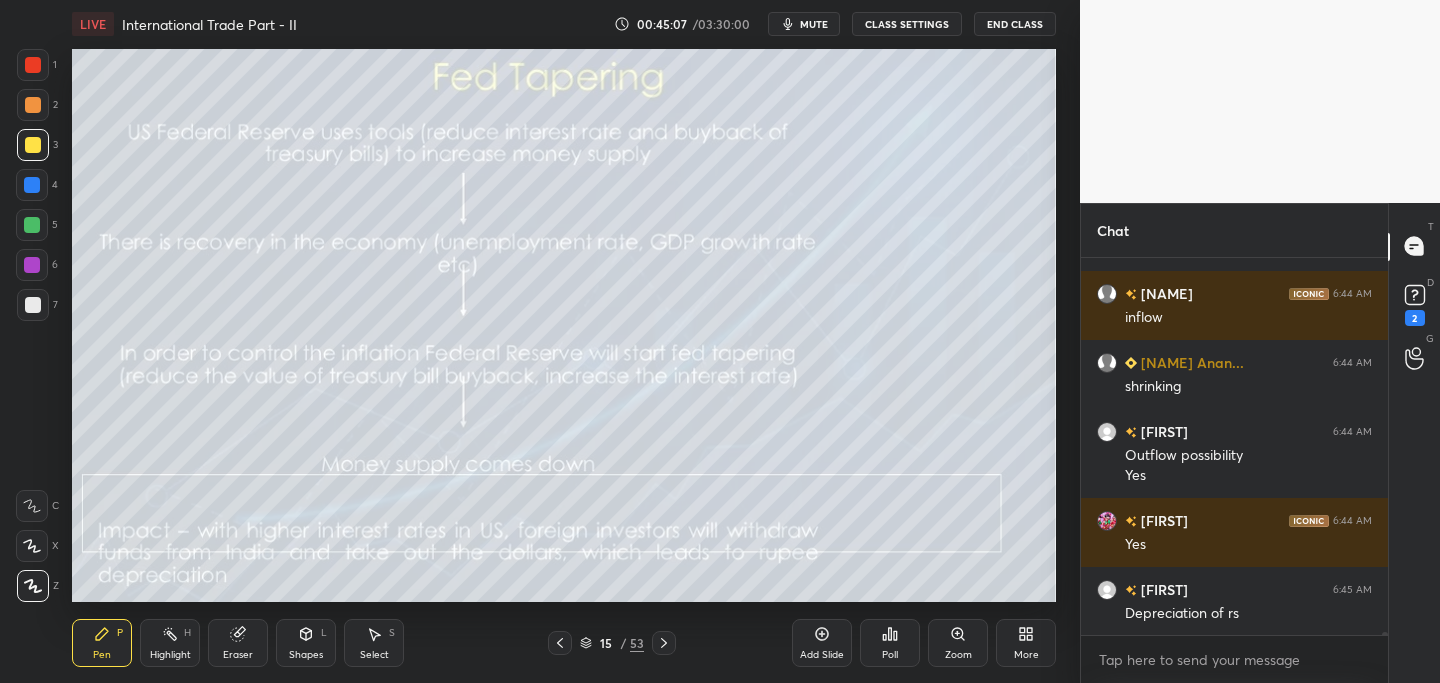 scroll, scrollTop: 43411, scrollLeft: 0, axis: vertical 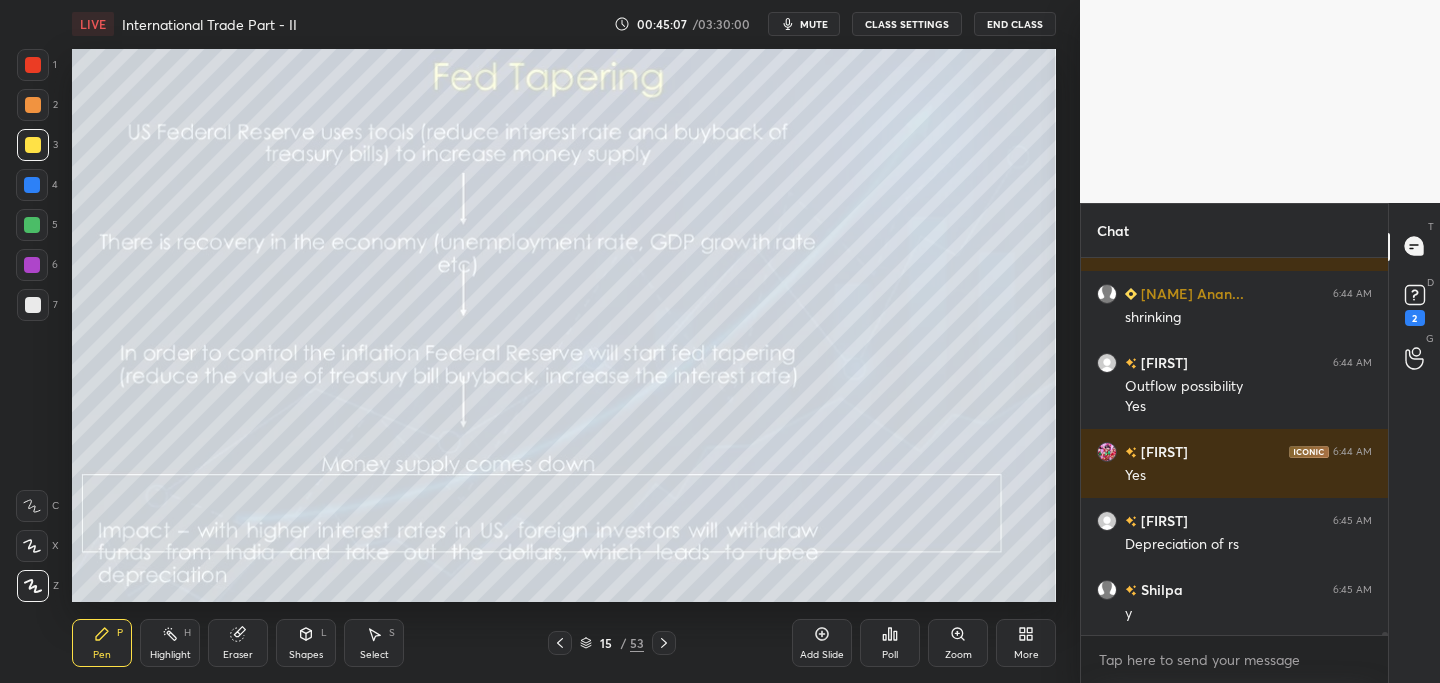 click 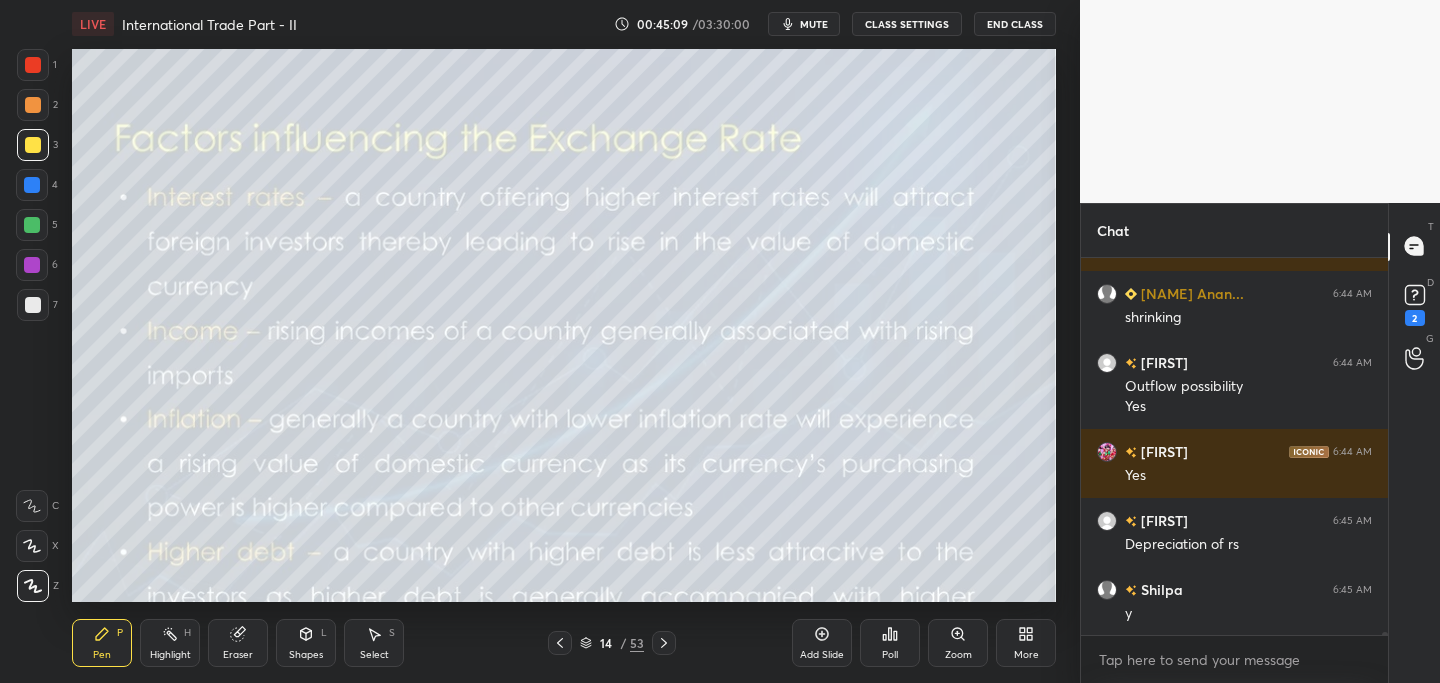scroll, scrollTop: 330, scrollLeft: 301, axis: both 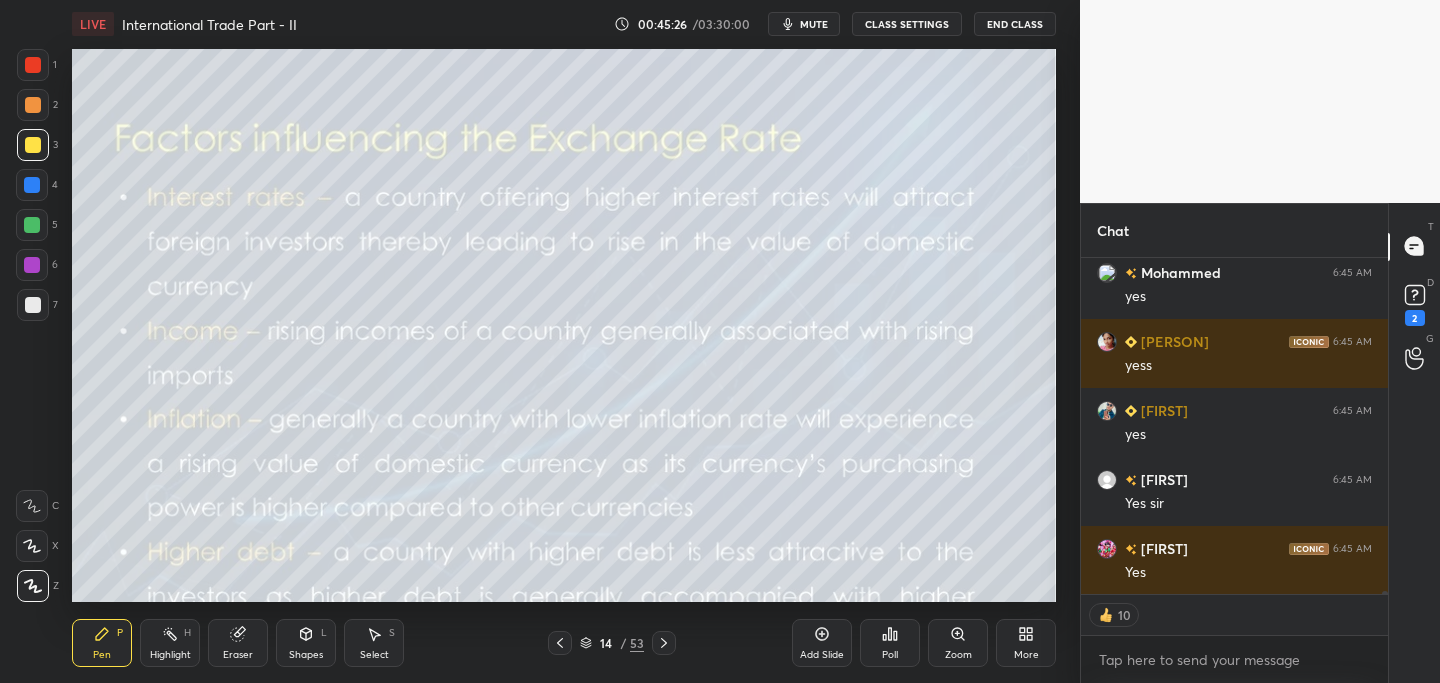 click 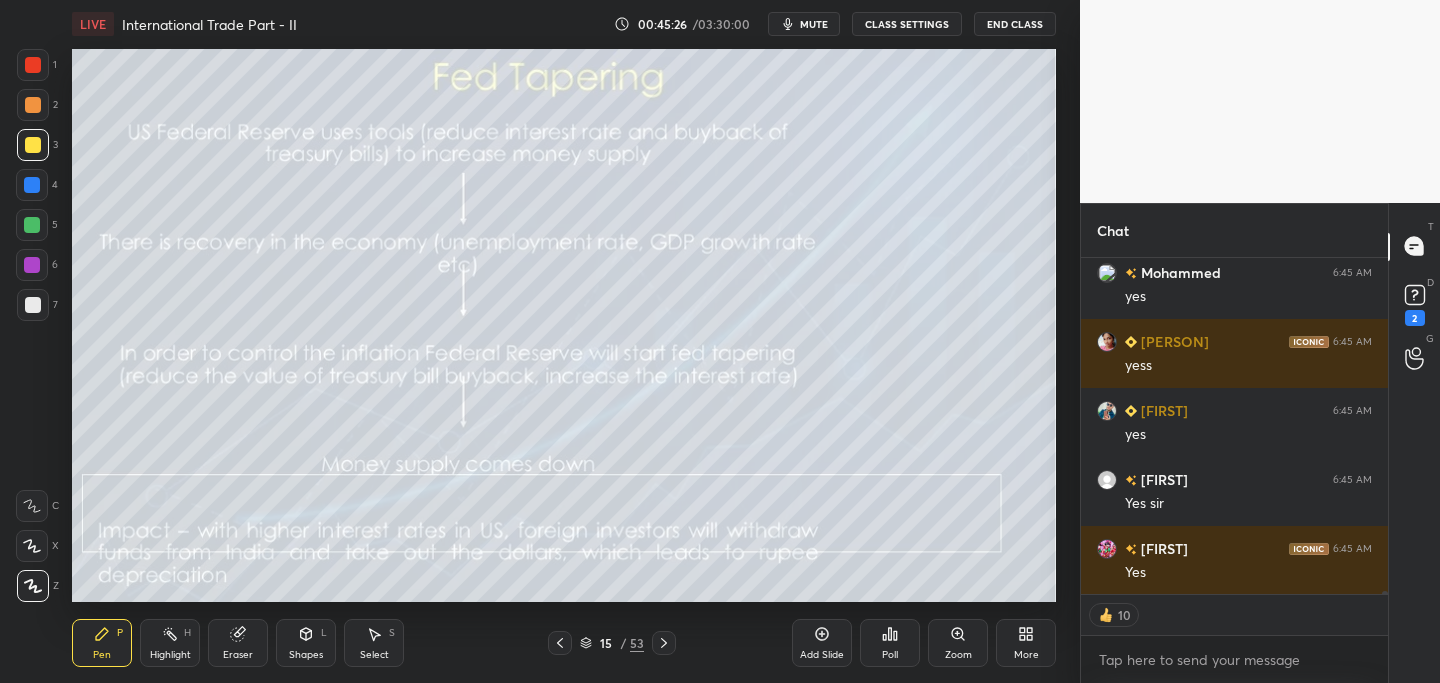 scroll, scrollTop: 44211, scrollLeft: 0, axis: vertical 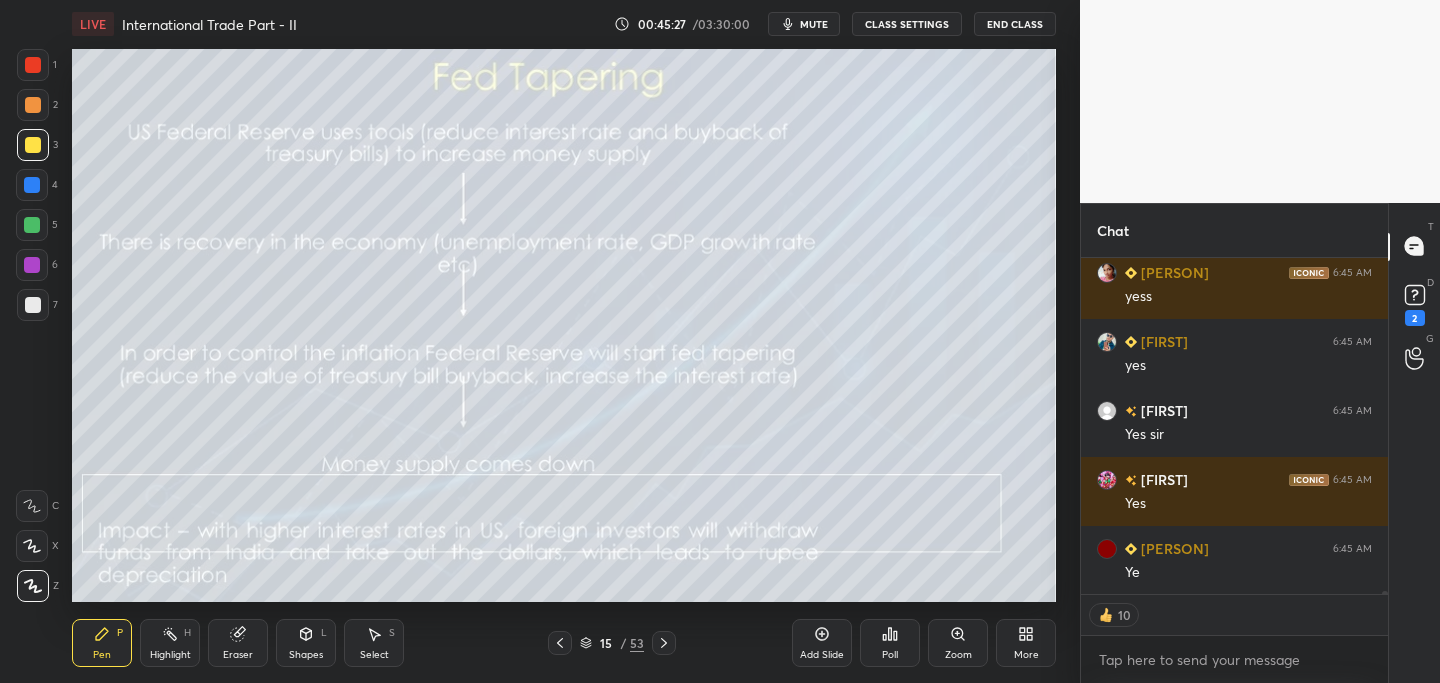 click at bounding box center [664, 643] 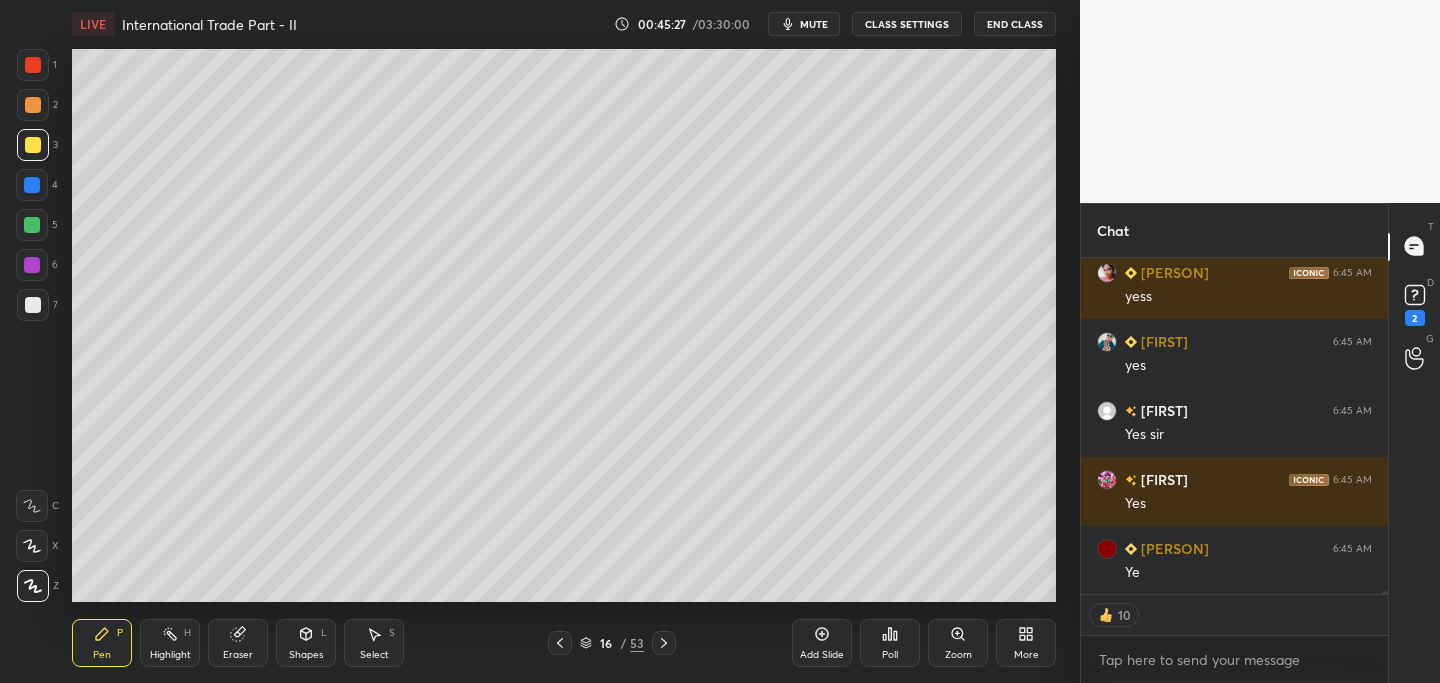 click at bounding box center (664, 643) 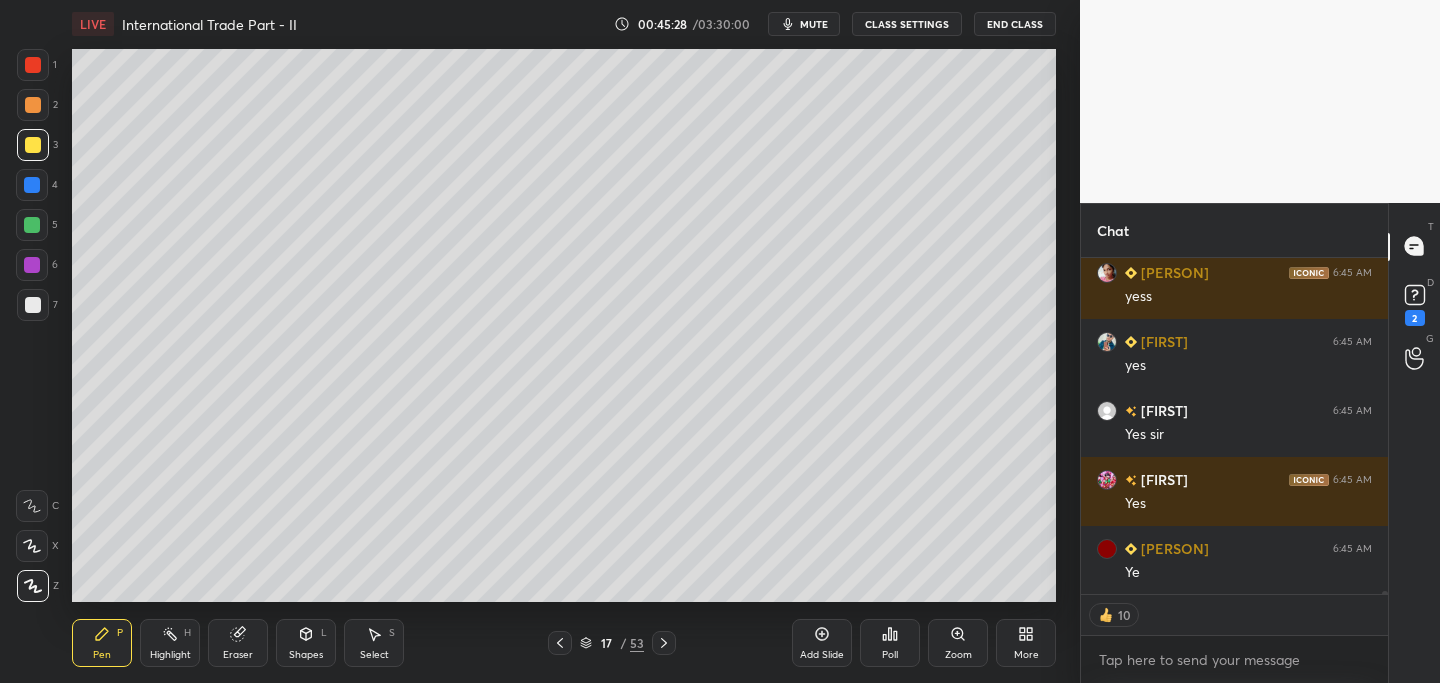 click at bounding box center (664, 643) 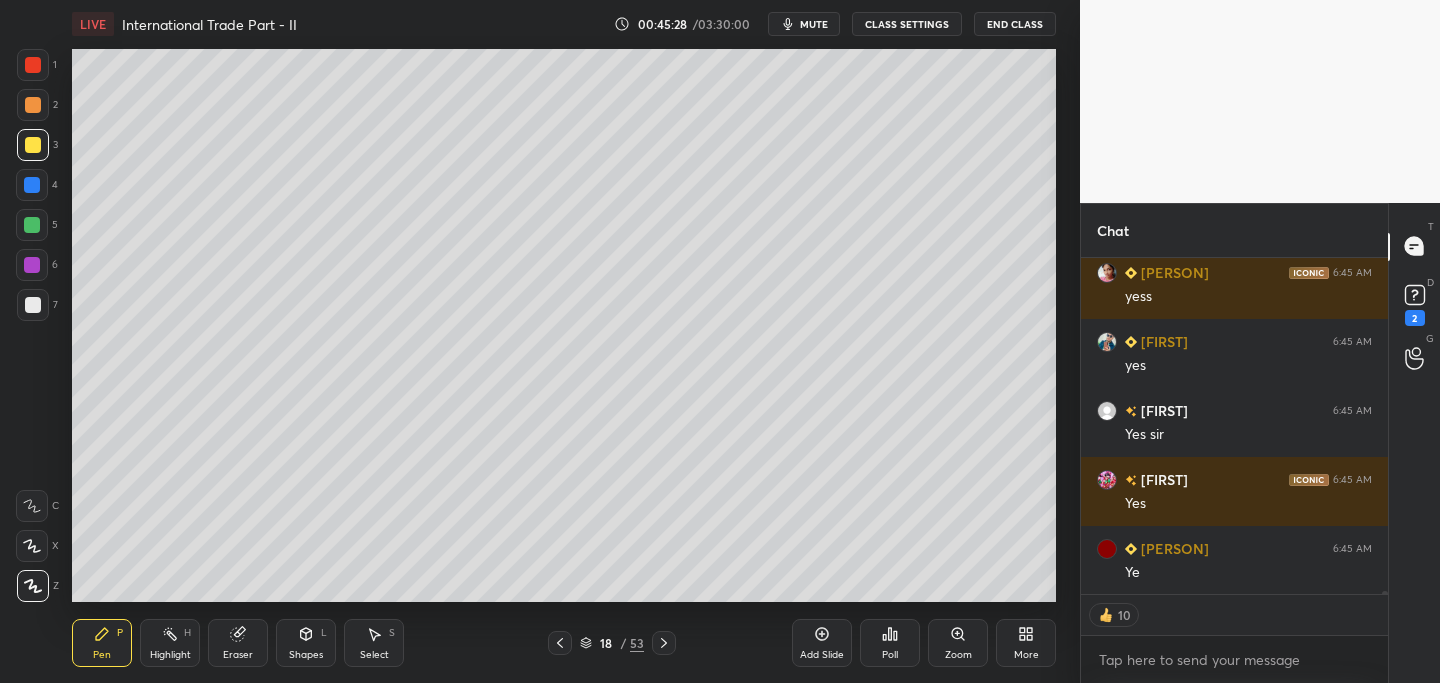 click at bounding box center (664, 643) 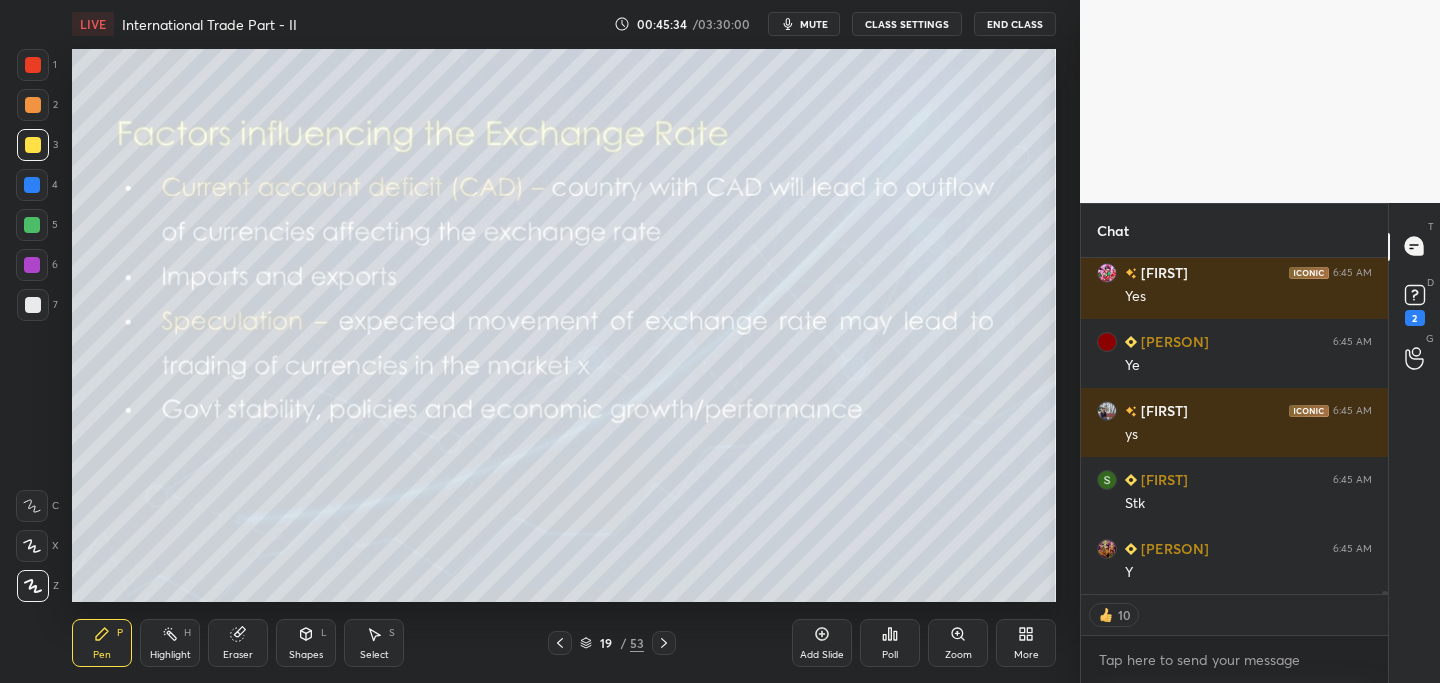 scroll, scrollTop: 44466, scrollLeft: 0, axis: vertical 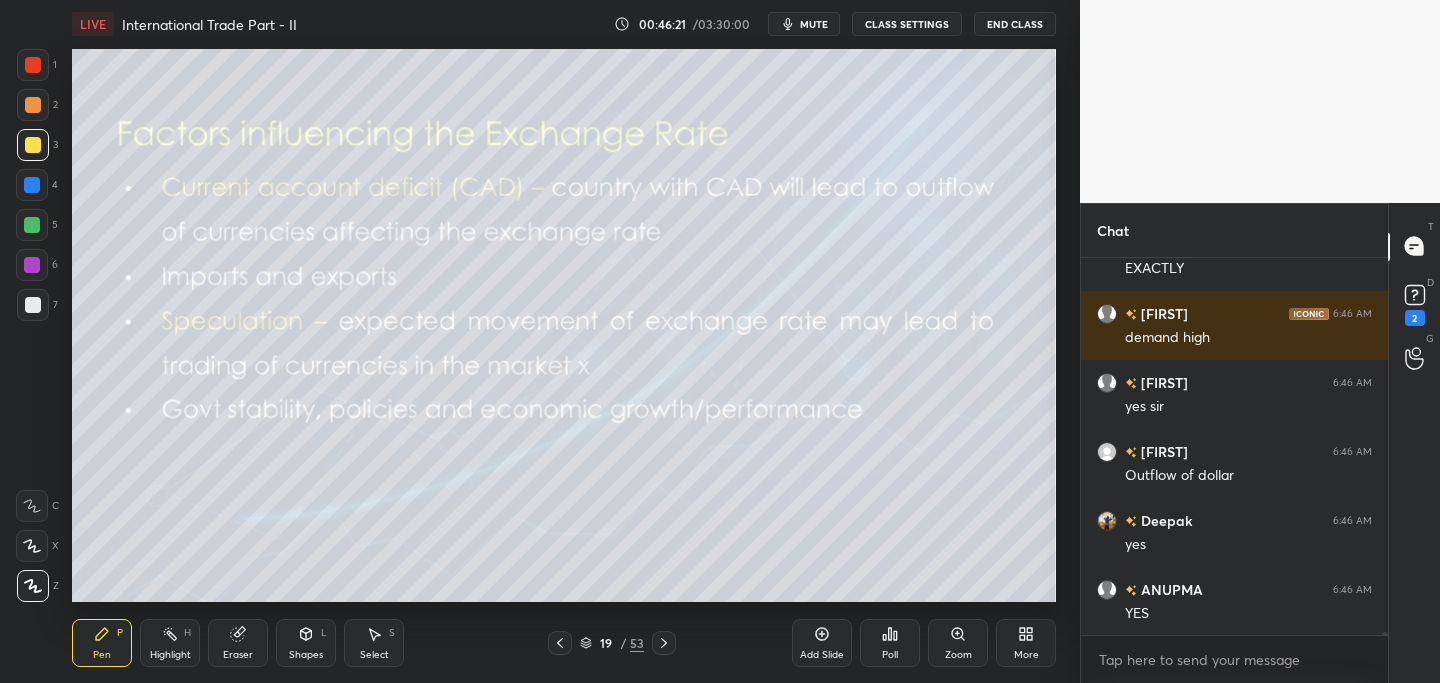 click 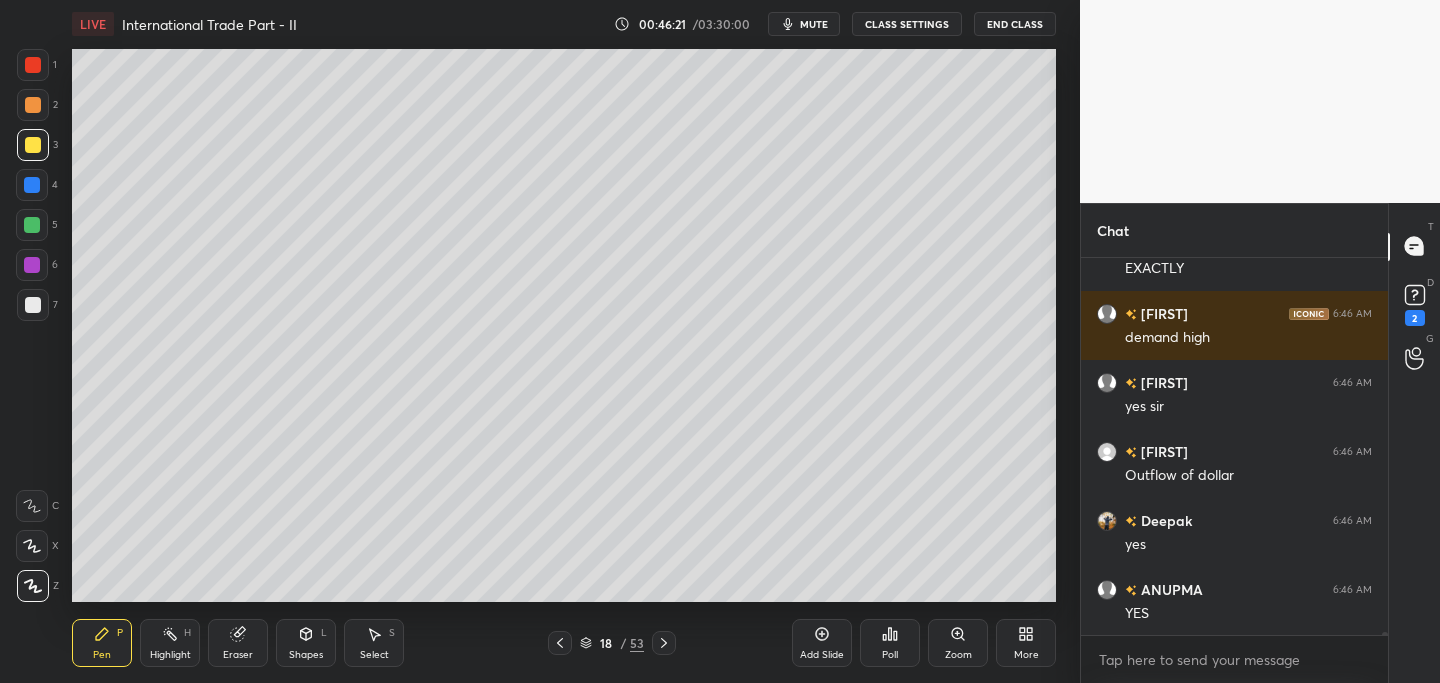 click 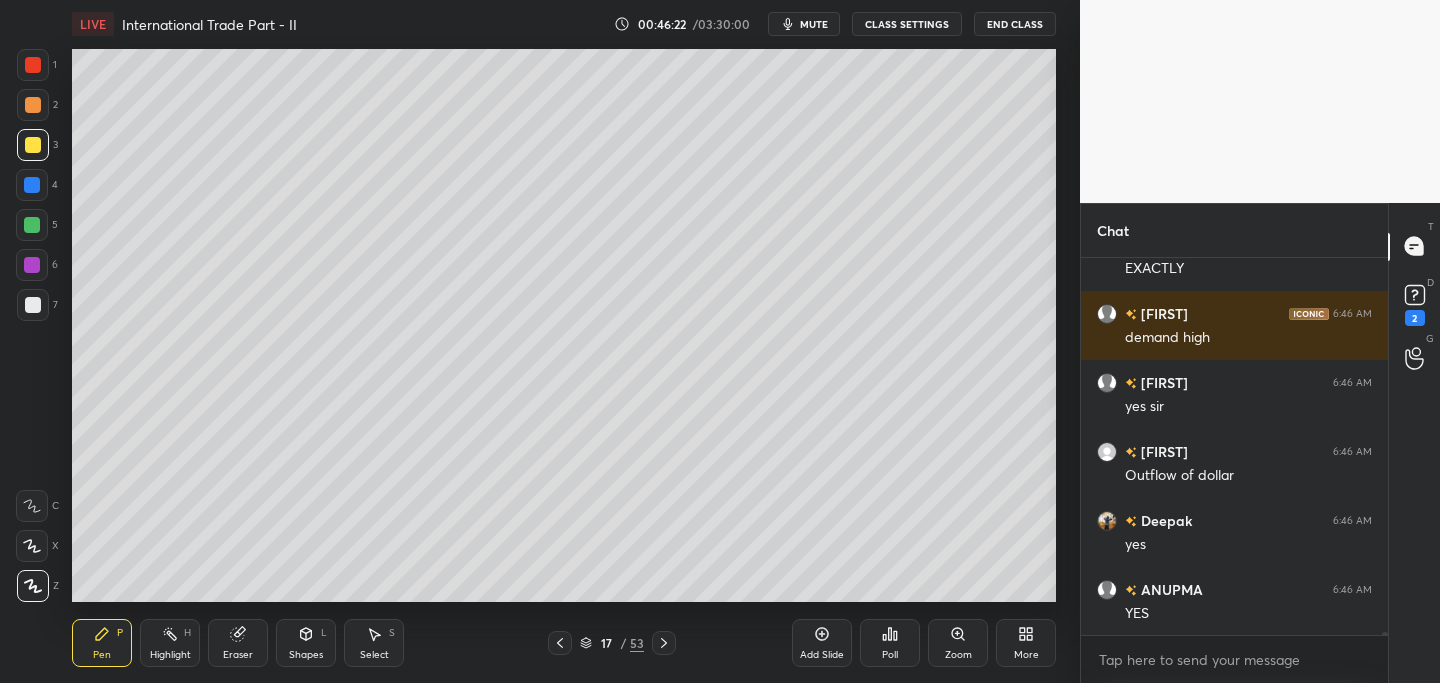 click 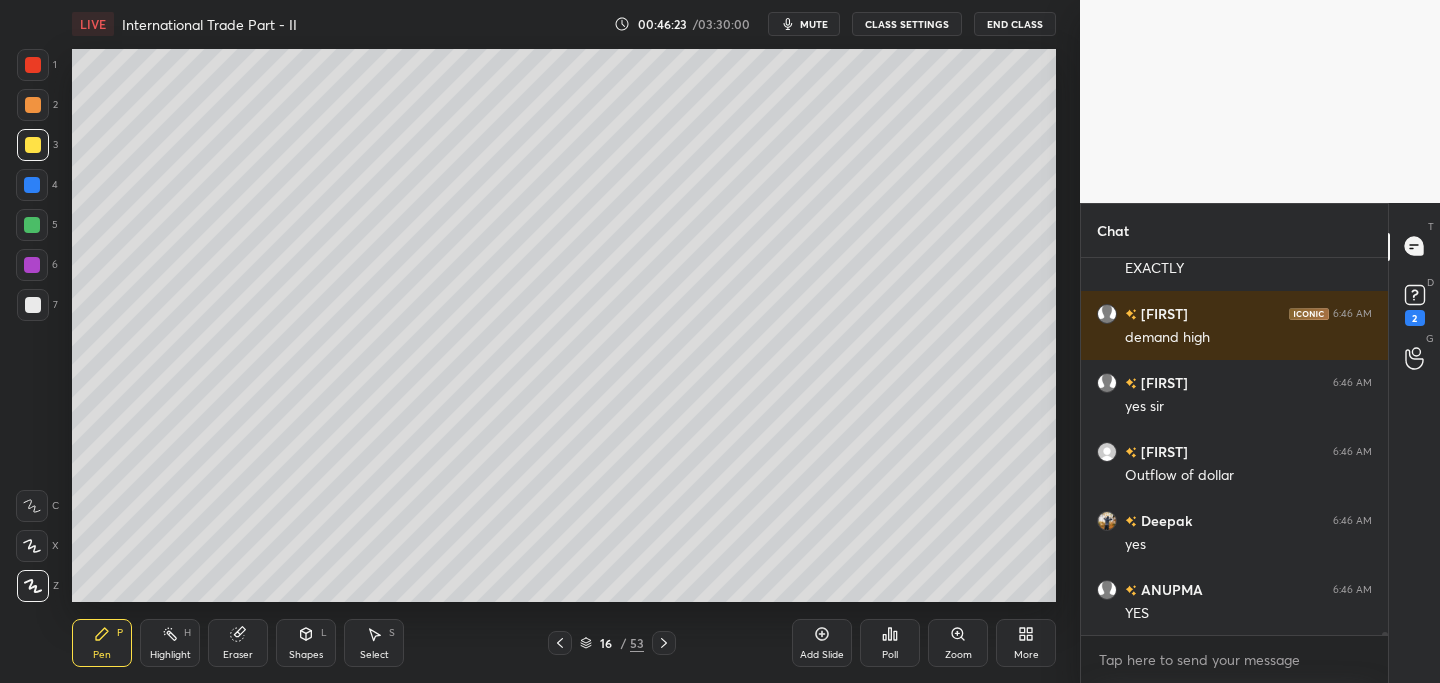 click 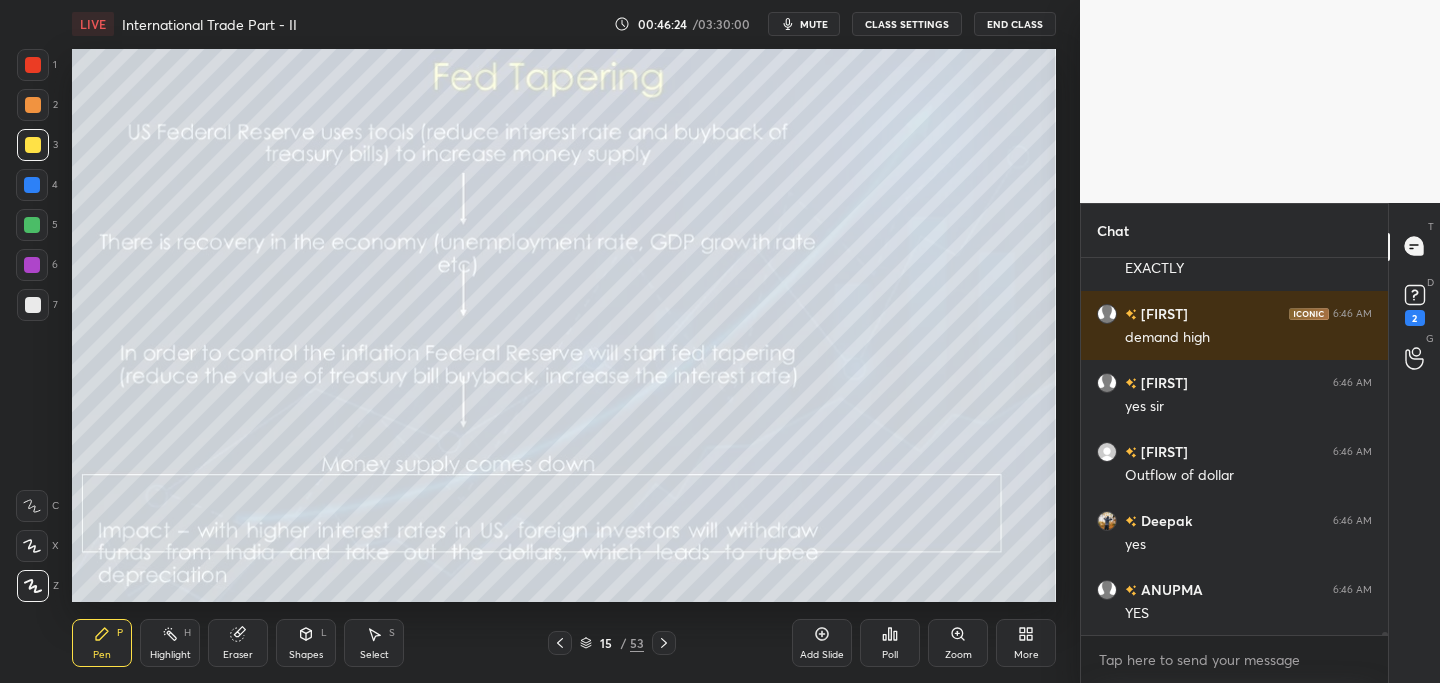 click 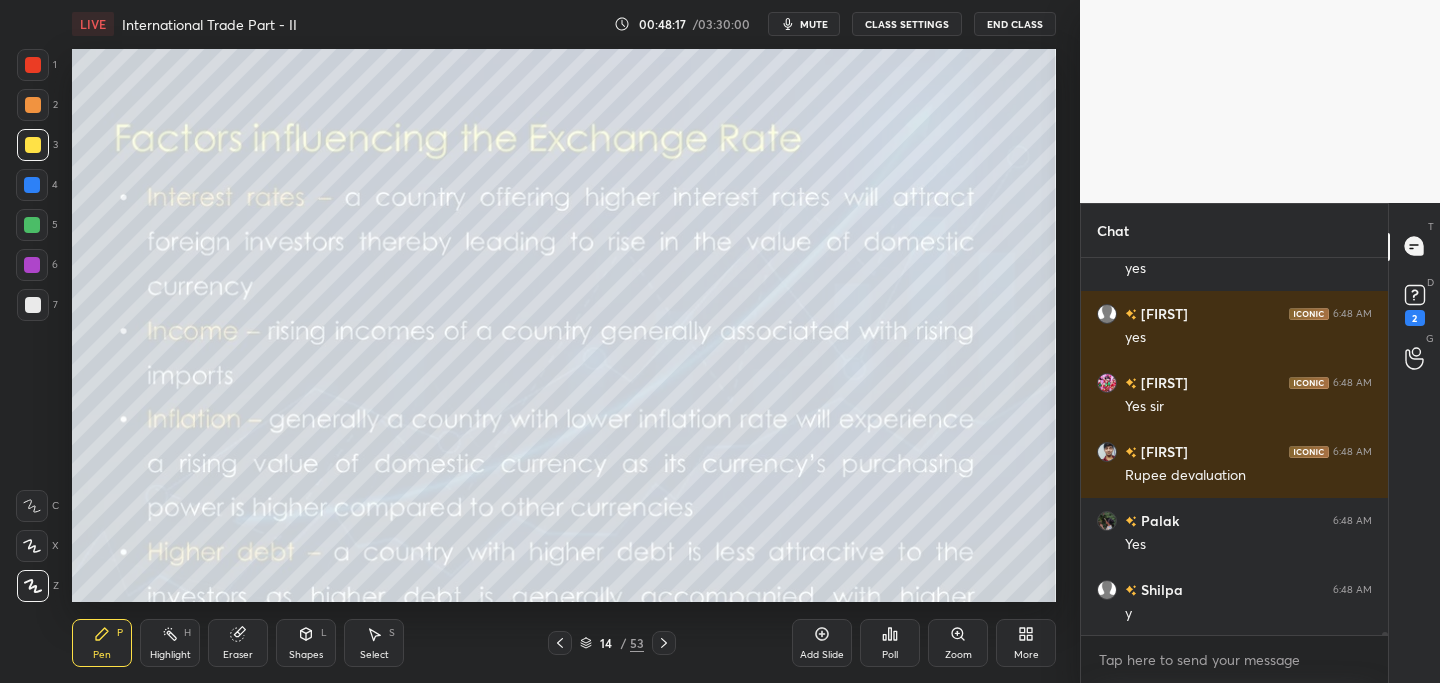 scroll, scrollTop: 46223, scrollLeft: 0, axis: vertical 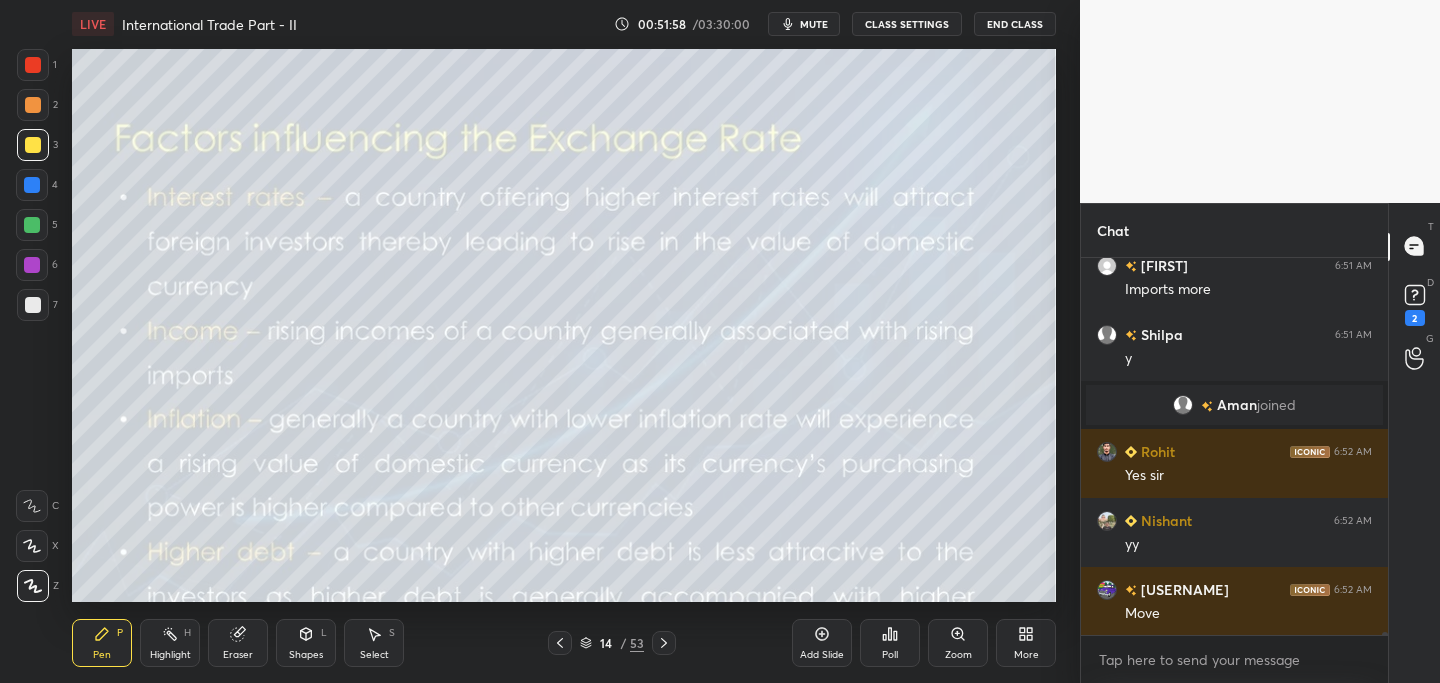click 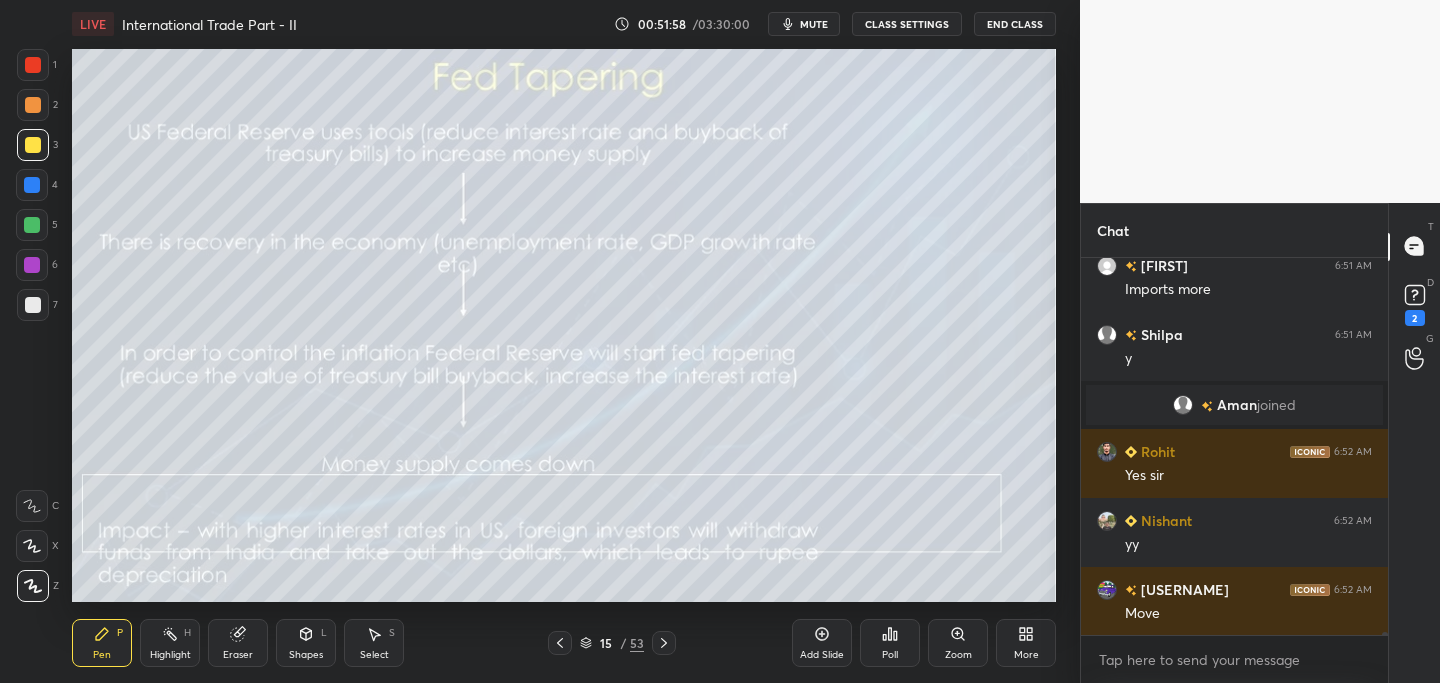 click 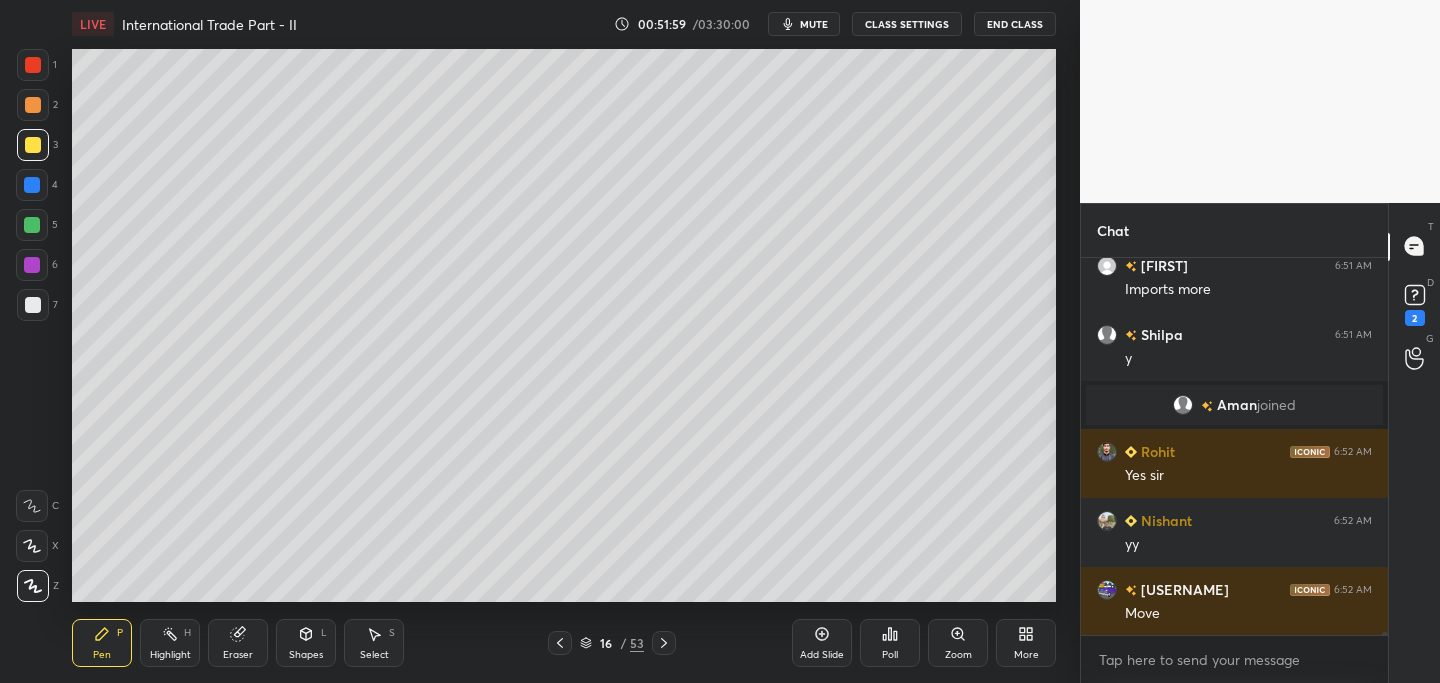 click 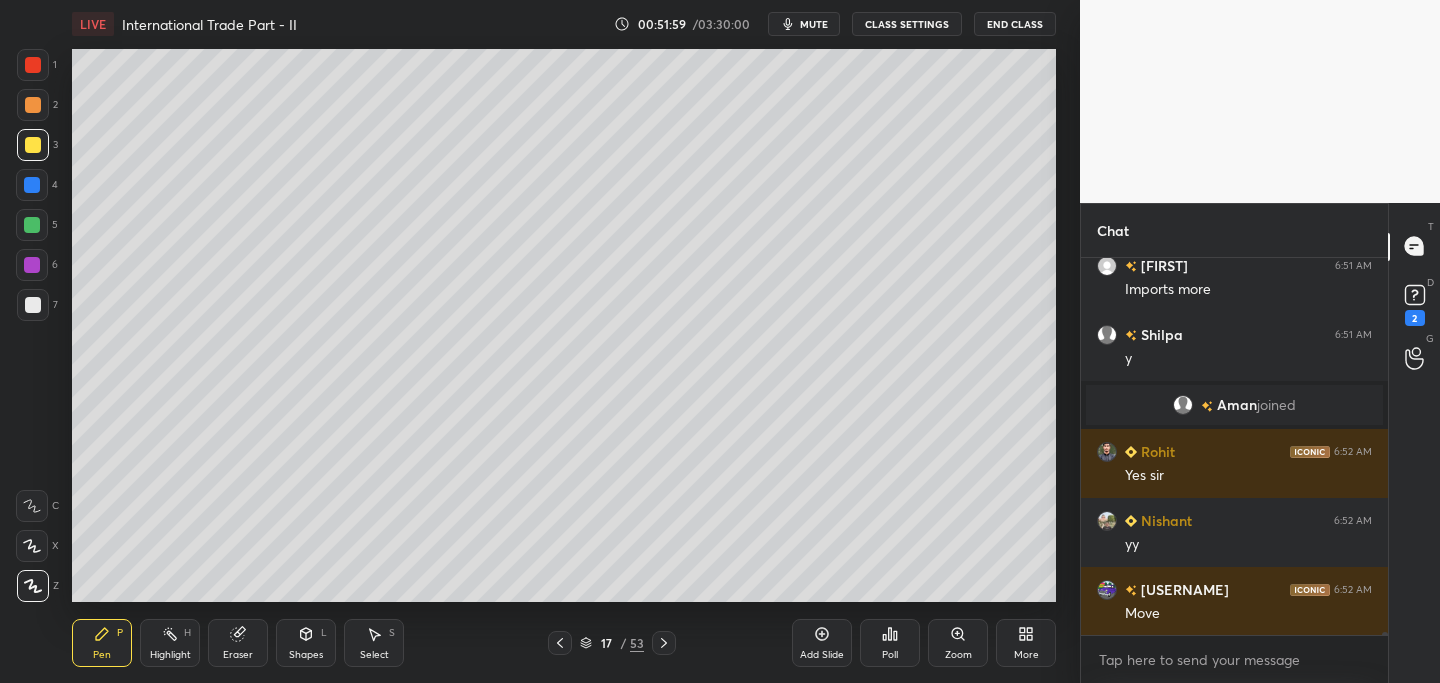 click 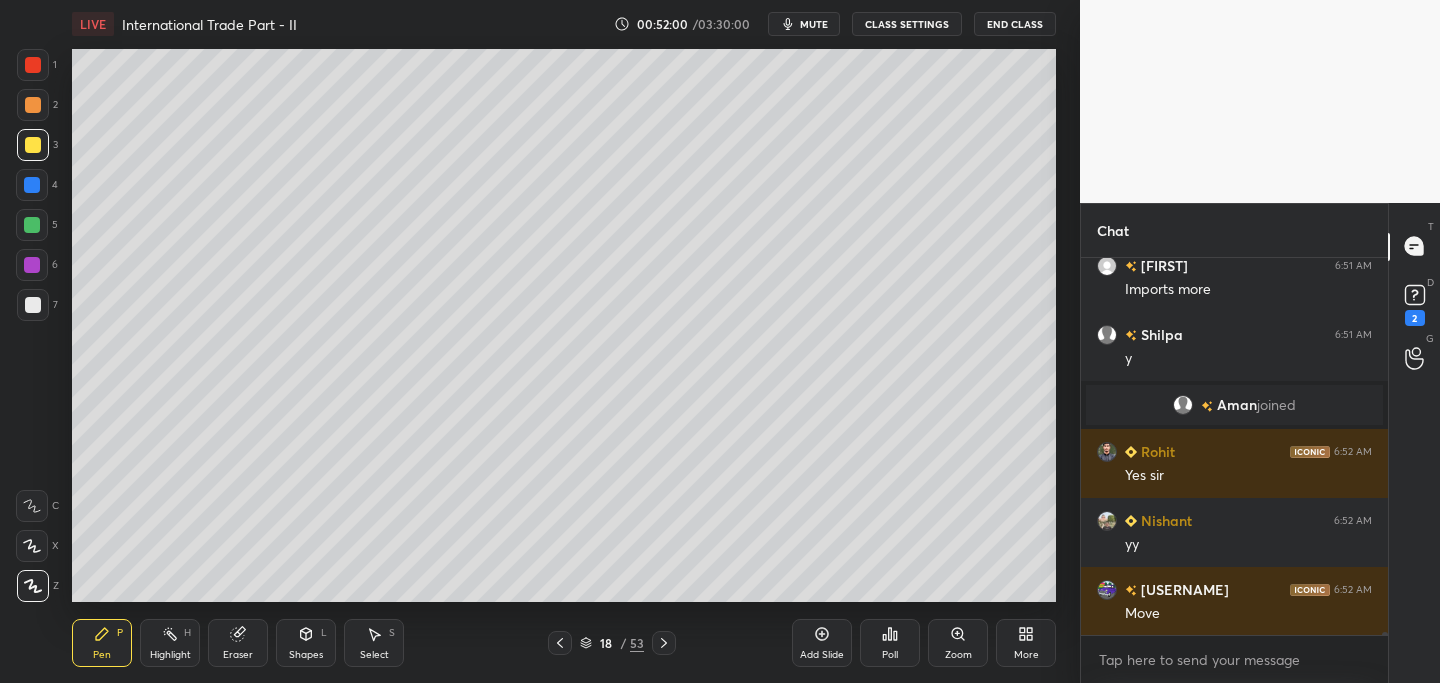 drag, startPoint x: 665, startPoint y: 643, endPoint x: 655, endPoint y: 647, distance: 10.770329 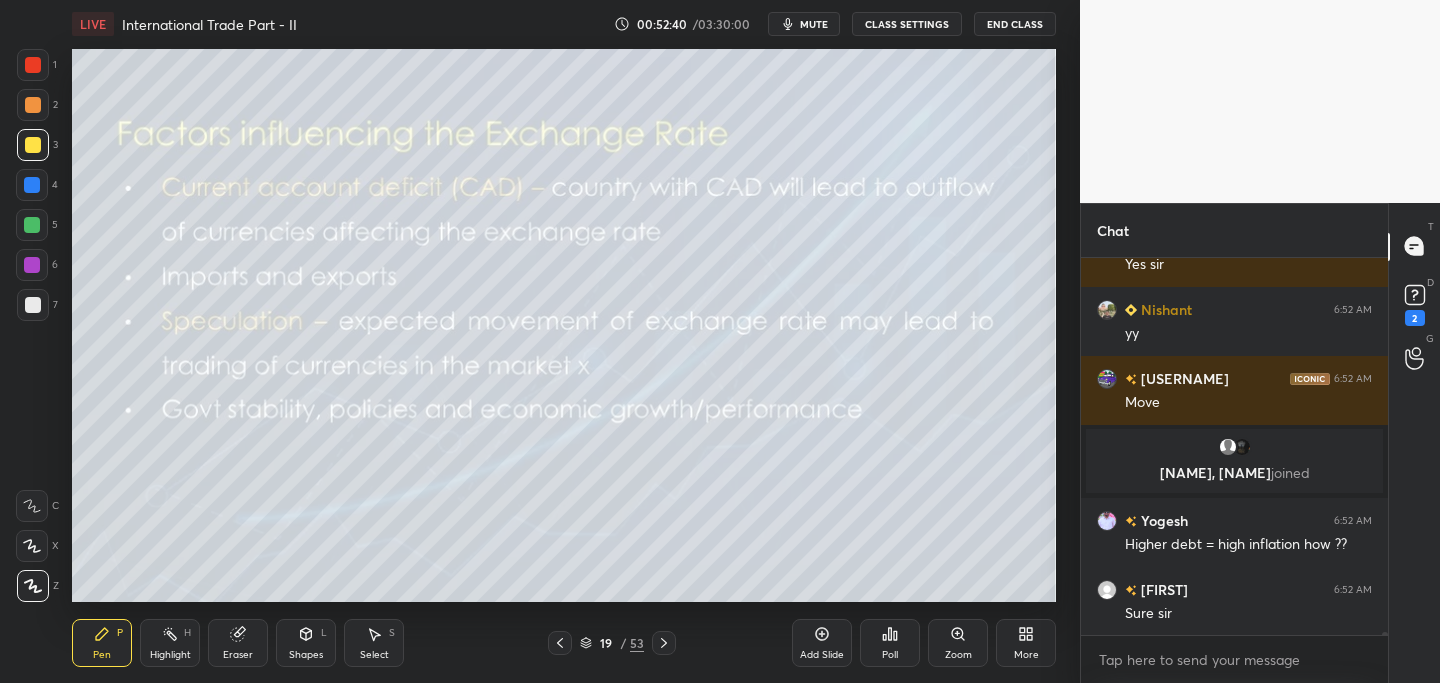 scroll, scrollTop: 48922, scrollLeft: 0, axis: vertical 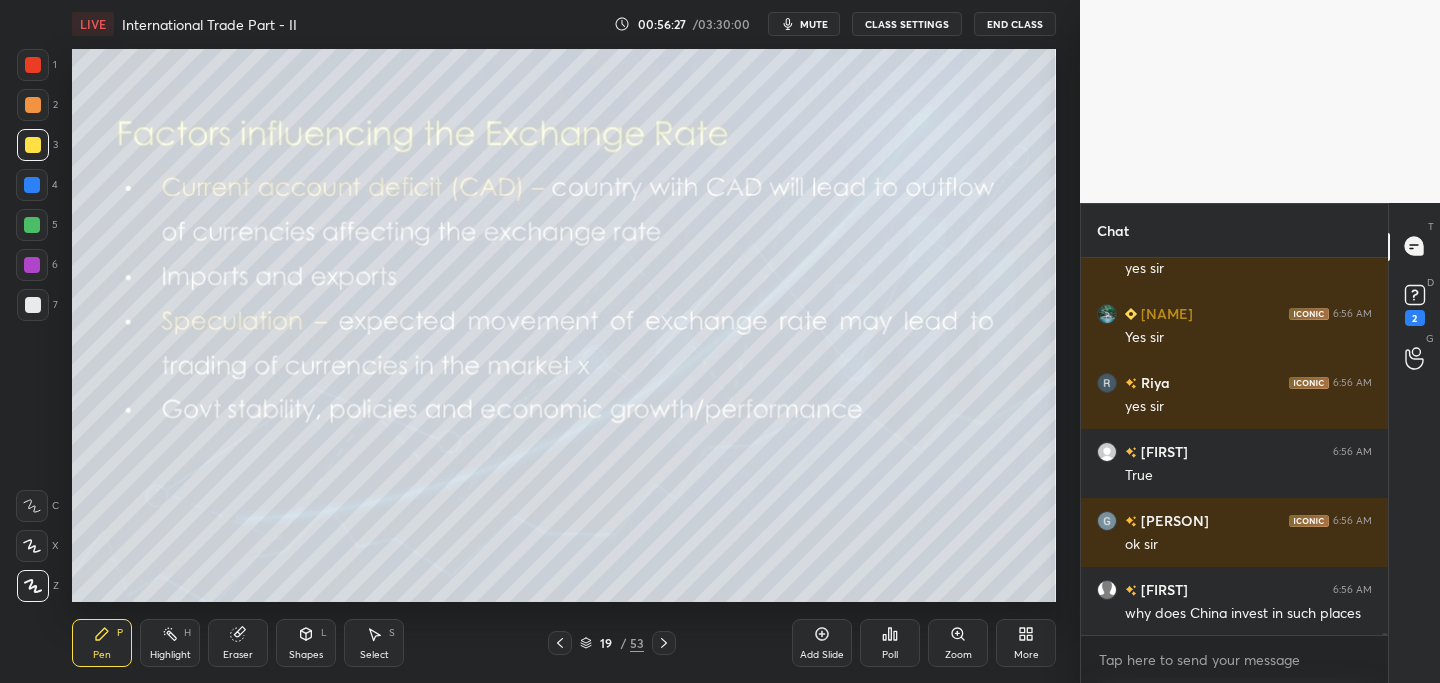 drag, startPoint x: 668, startPoint y: 643, endPoint x: 655, endPoint y: 637, distance: 14.3178215 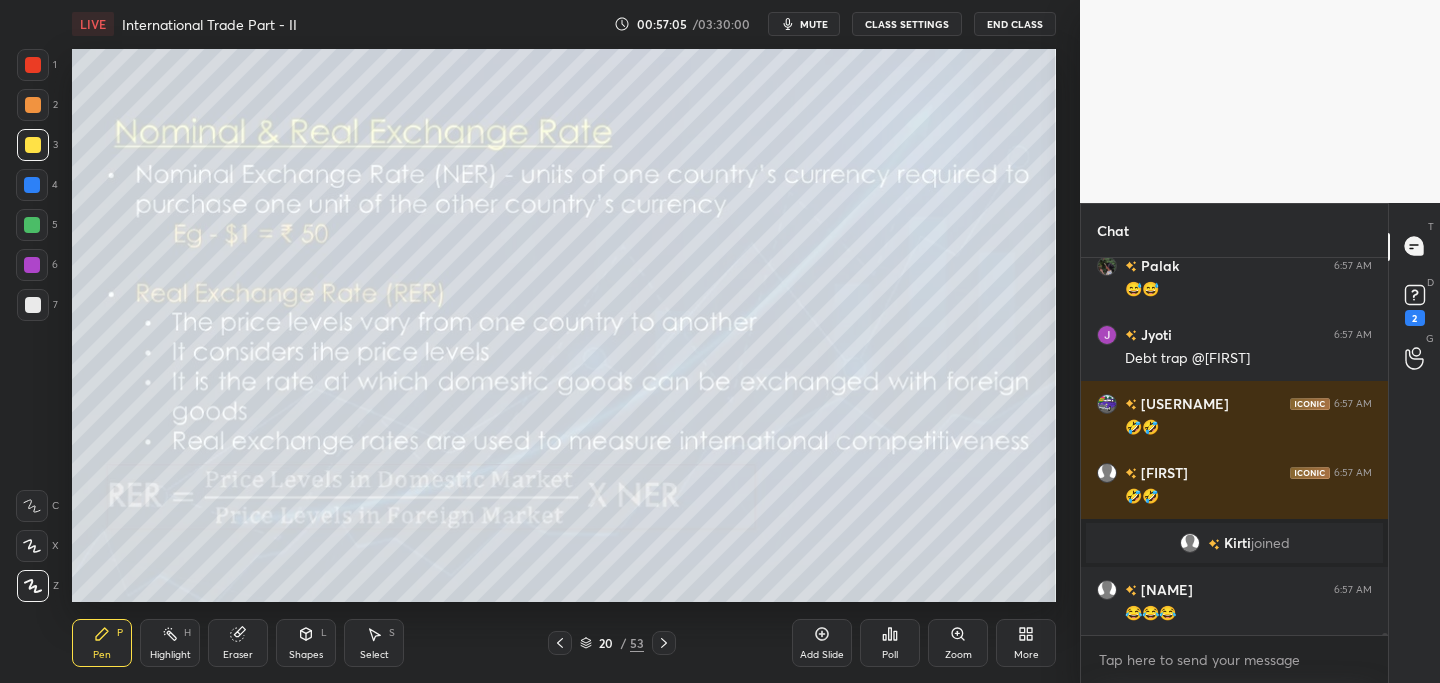 scroll, scrollTop: 57331, scrollLeft: 0, axis: vertical 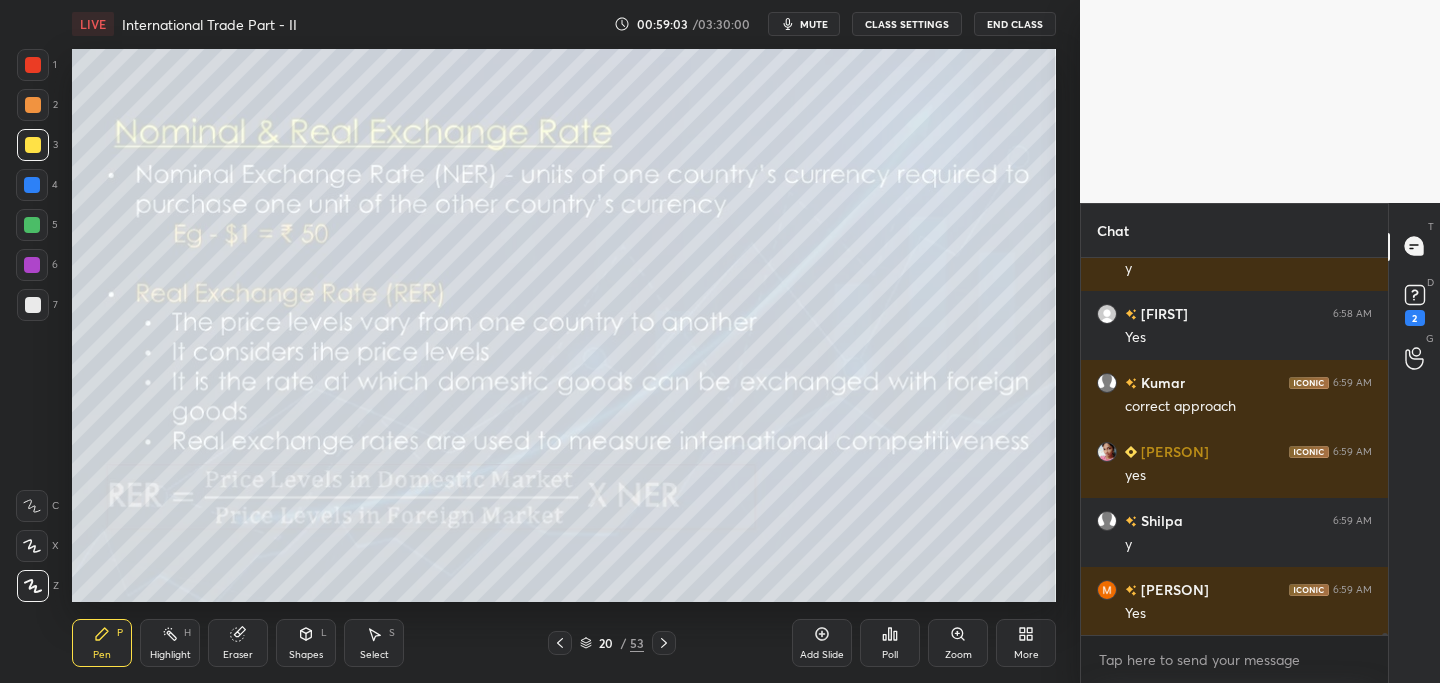 click 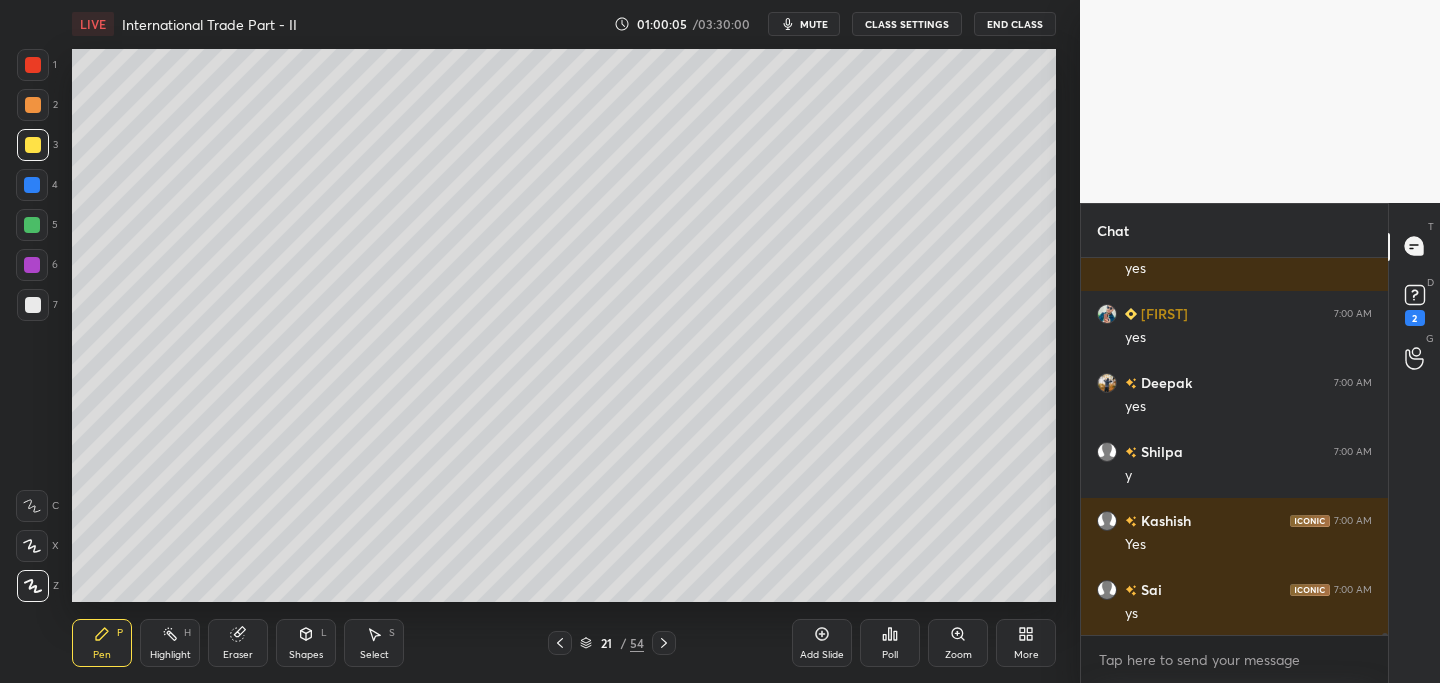 scroll, scrollTop: 59583, scrollLeft: 0, axis: vertical 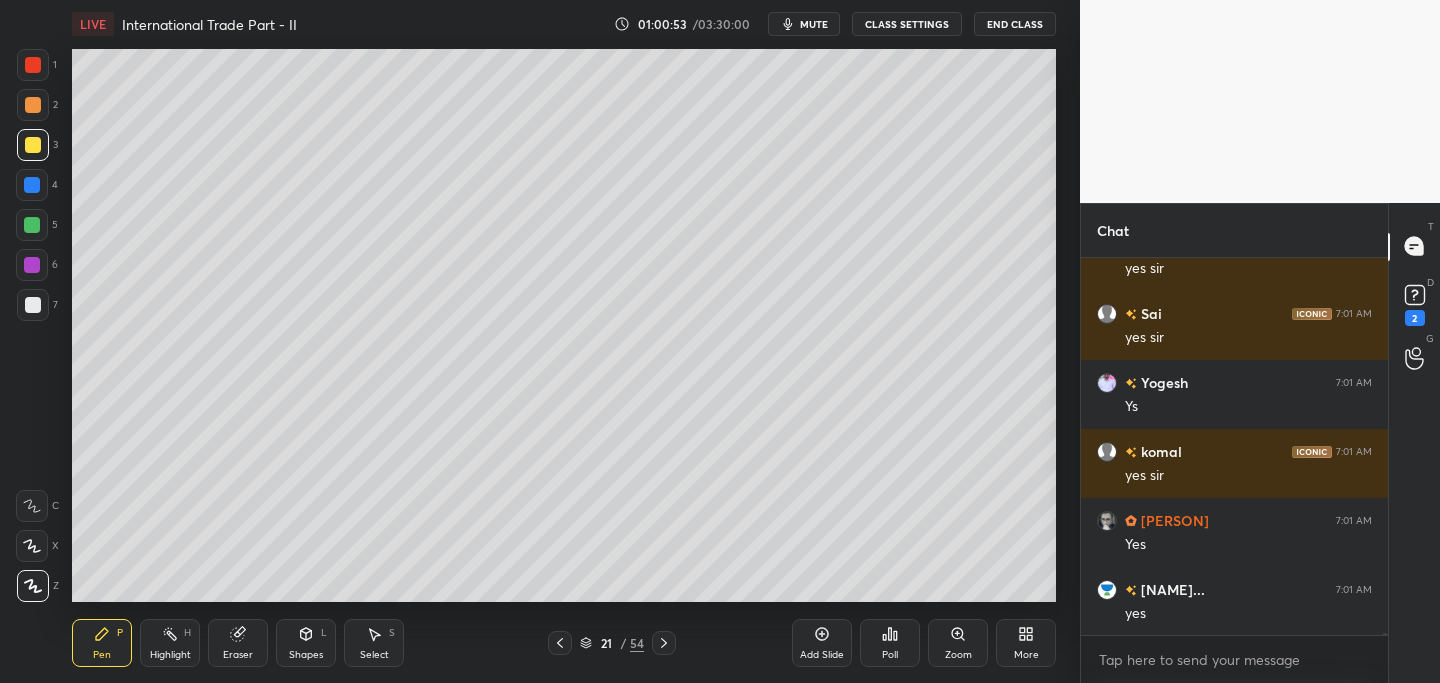 click at bounding box center (33, 105) 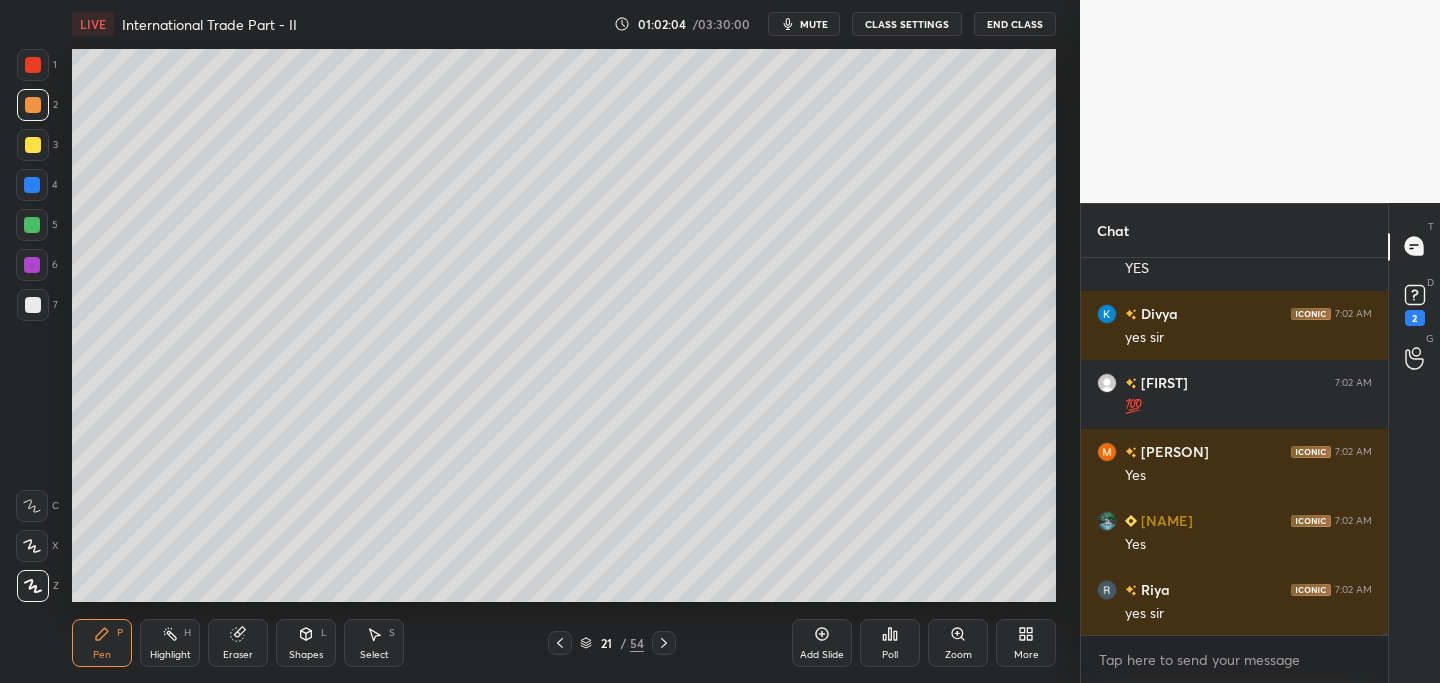 scroll, scrollTop: 63878, scrollLeft: 0, axis: vertical 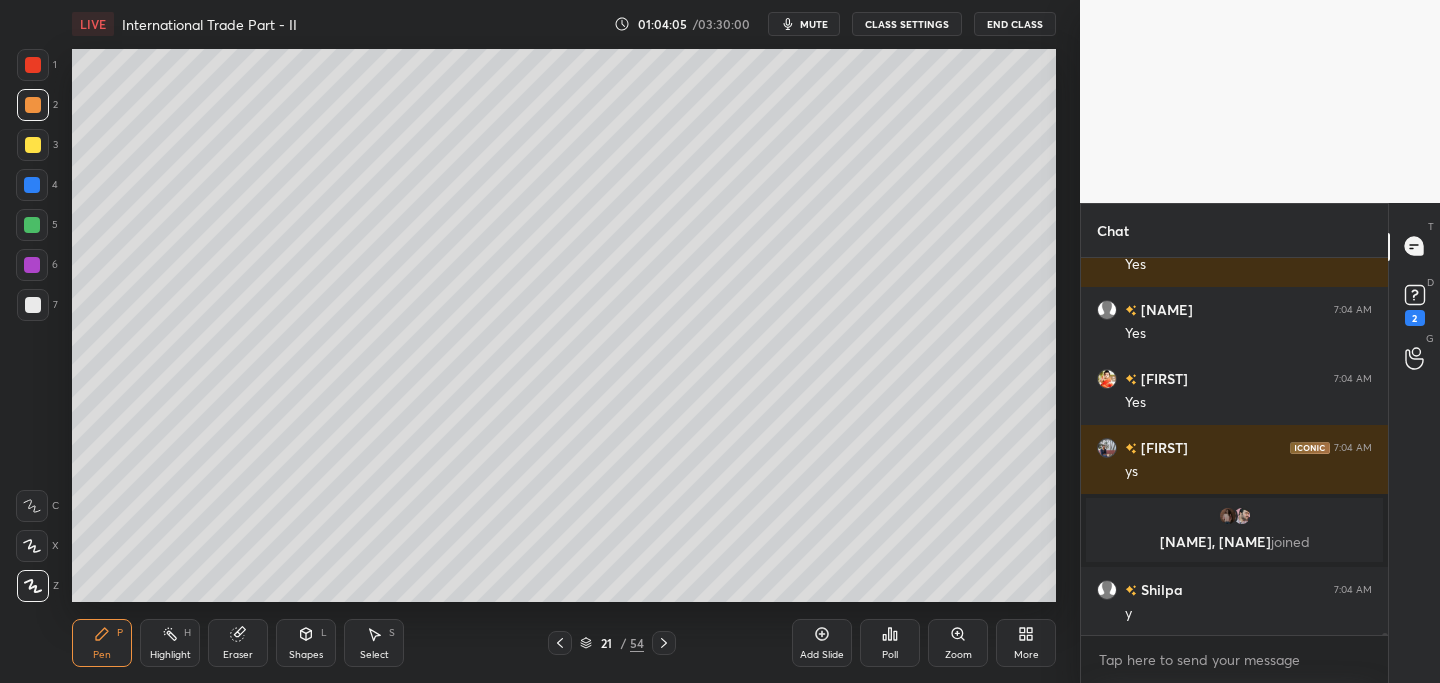 click 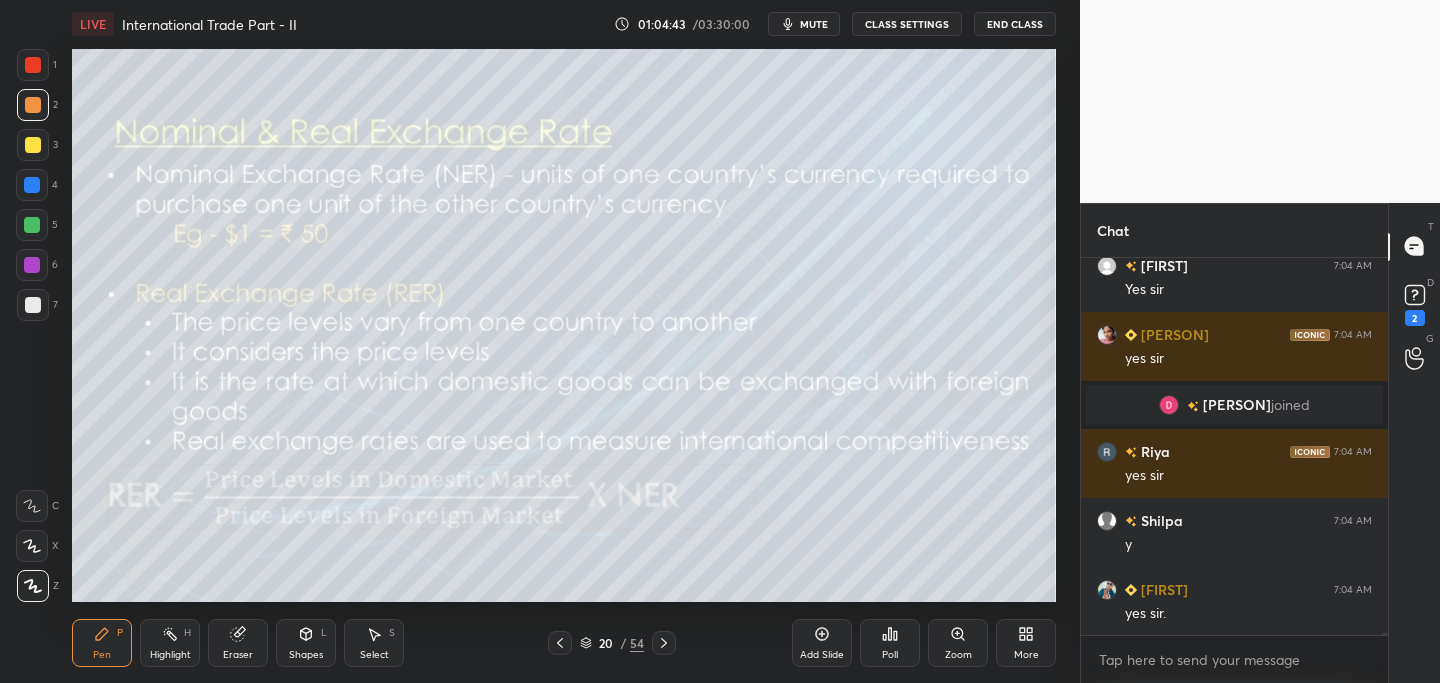 scroll, scrollTop: 67742, scrollLeft: 0, axis: vertical 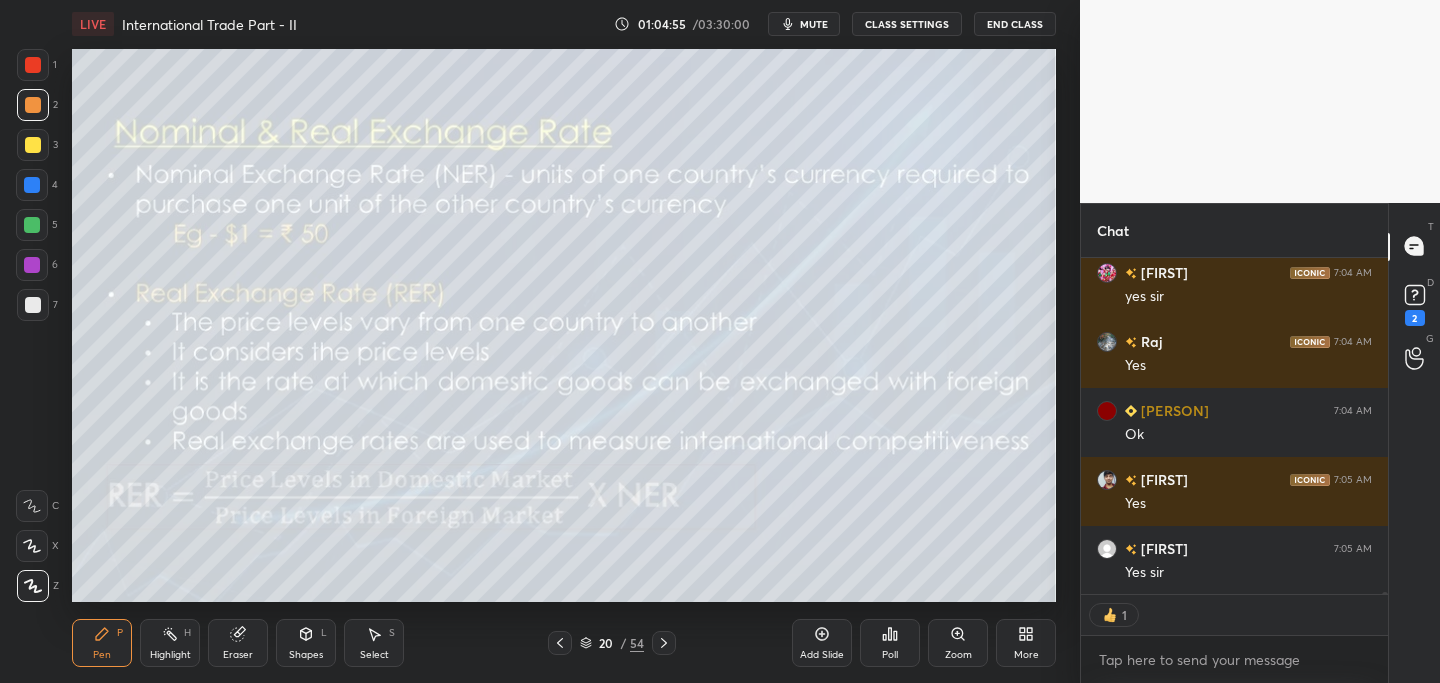 click 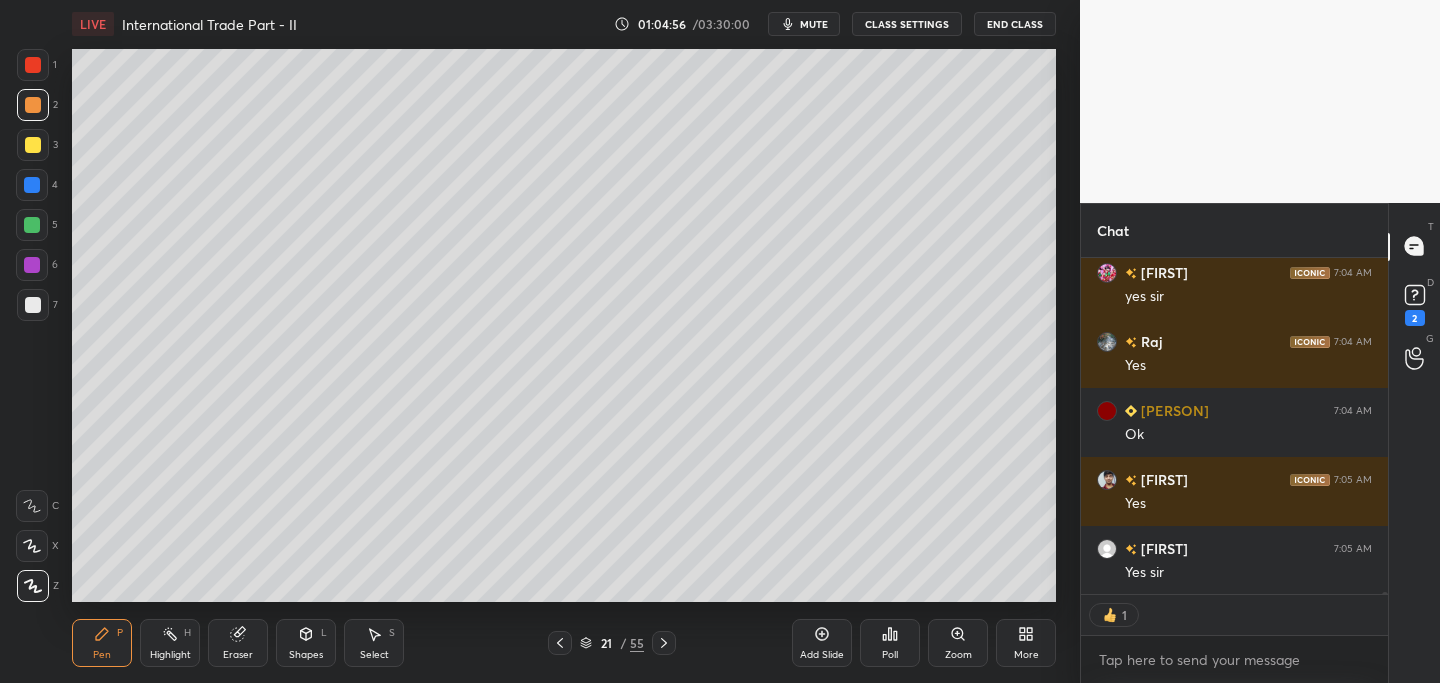 scroll, scrollTop: 68059, scrollLeft: 0, axis: vertical 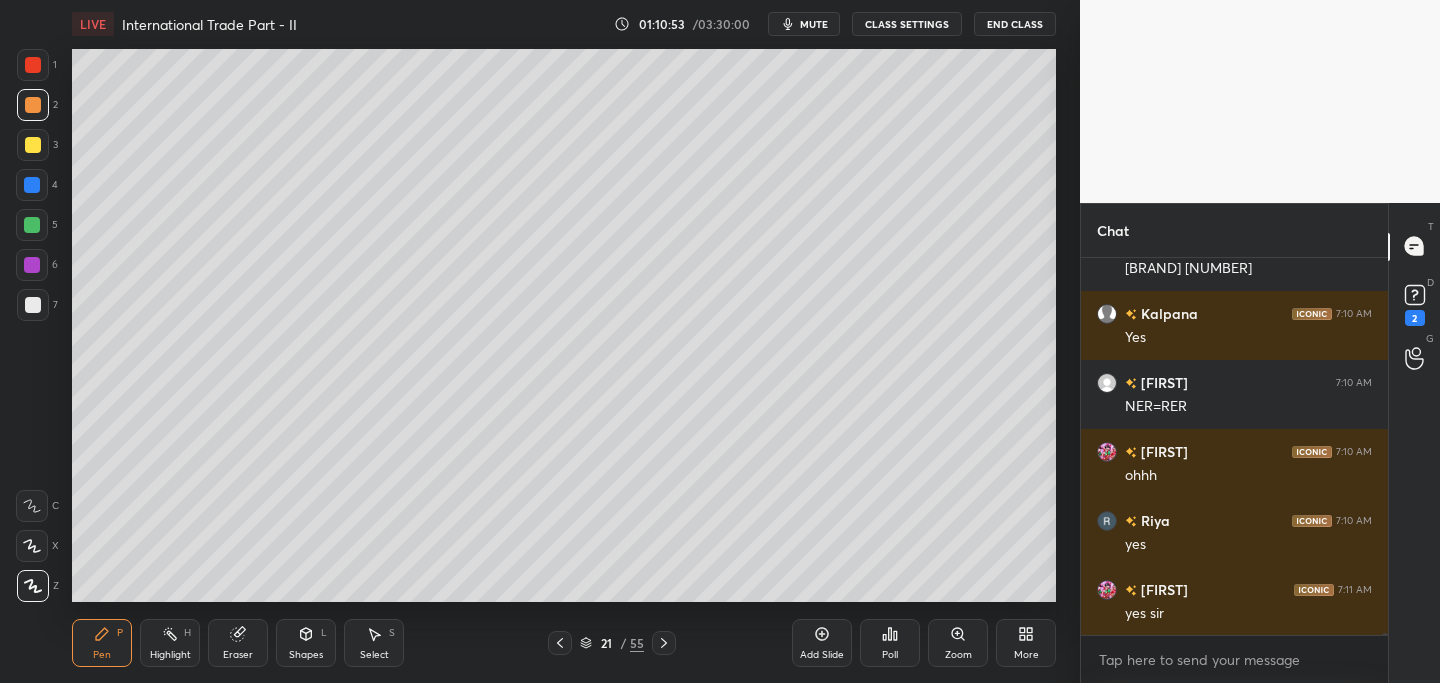 click at bounding box center [560, 643] 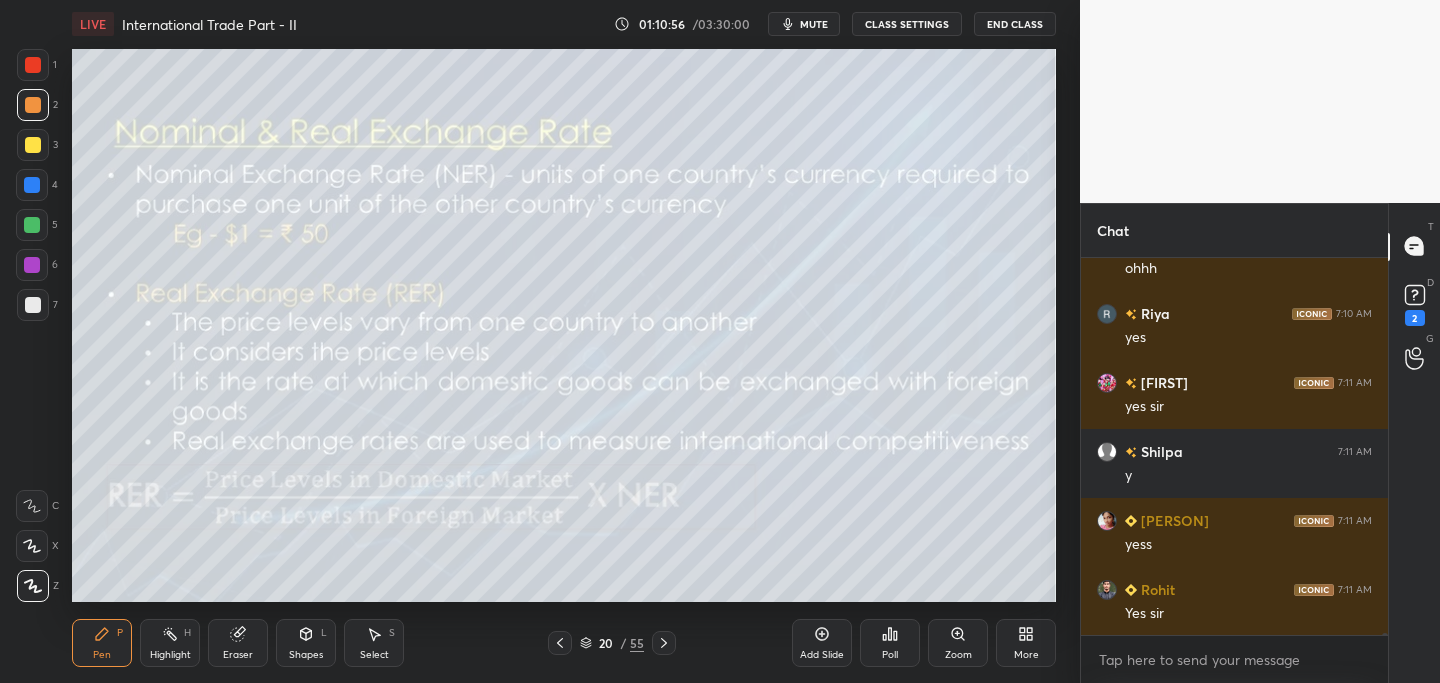 scroll, scrollTop: 76456, scrollLeft: 0, axis: vertical 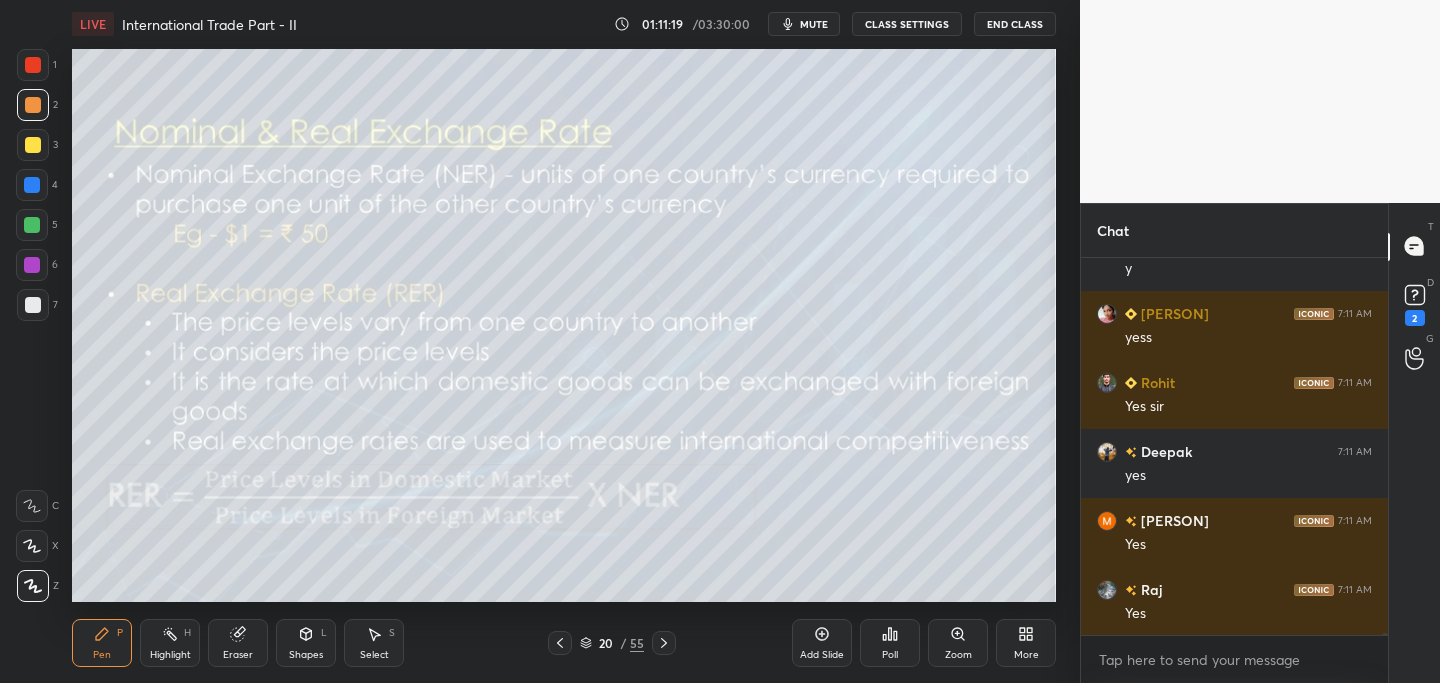 click 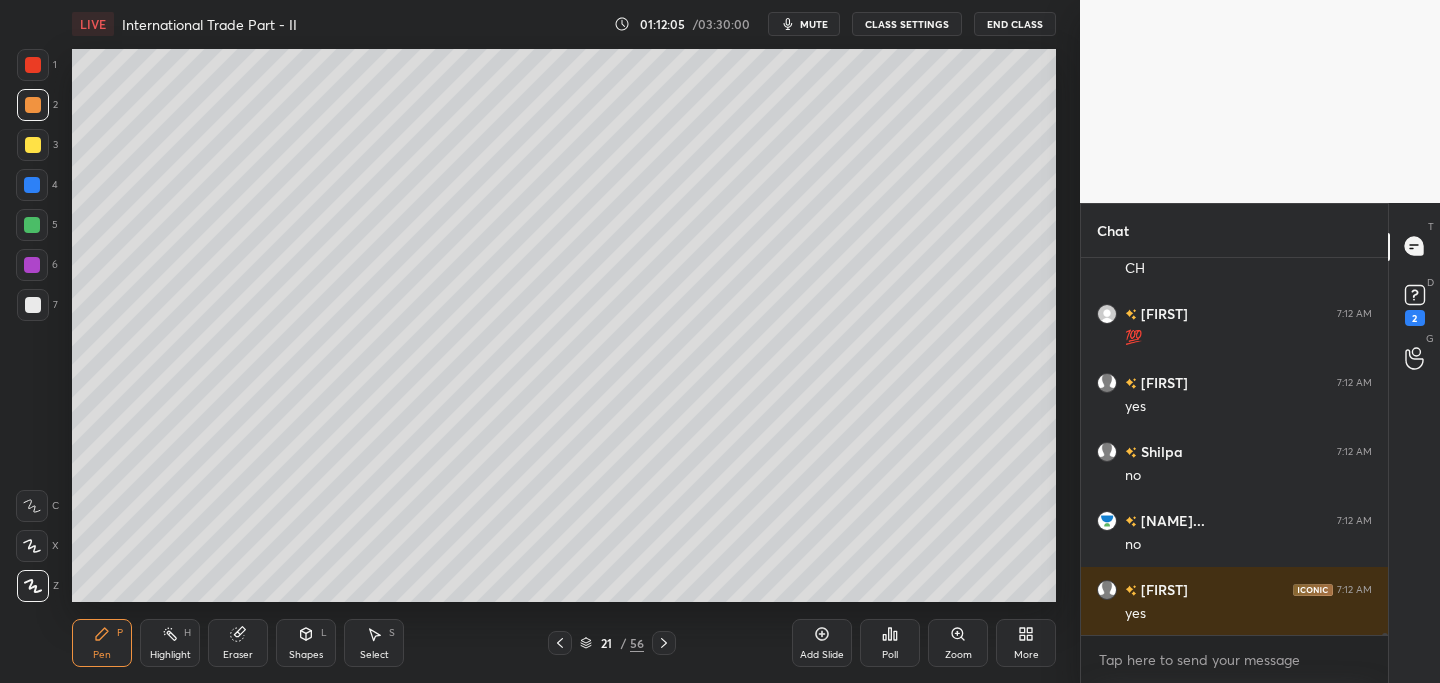 scroll, scrollTop: 77773, scrollLeft: 0, axis: vertical 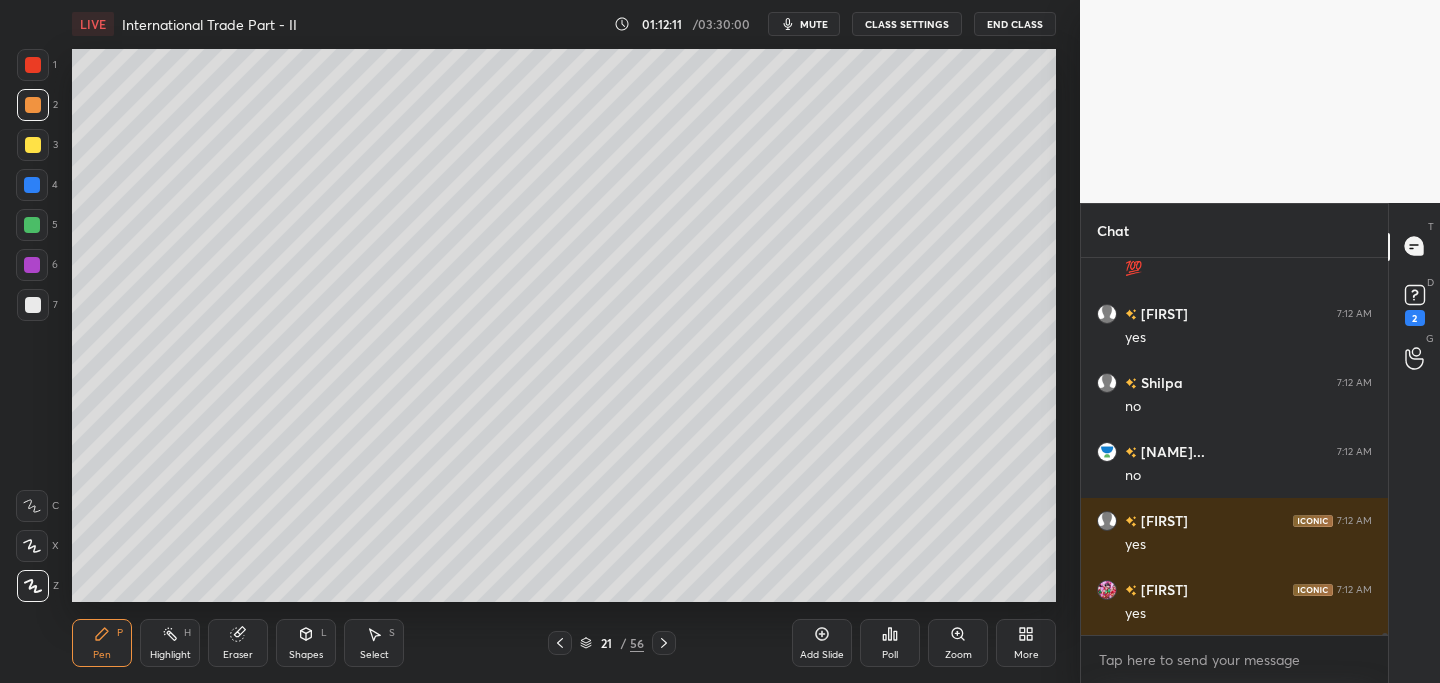 click at bounding box center (32, 225) 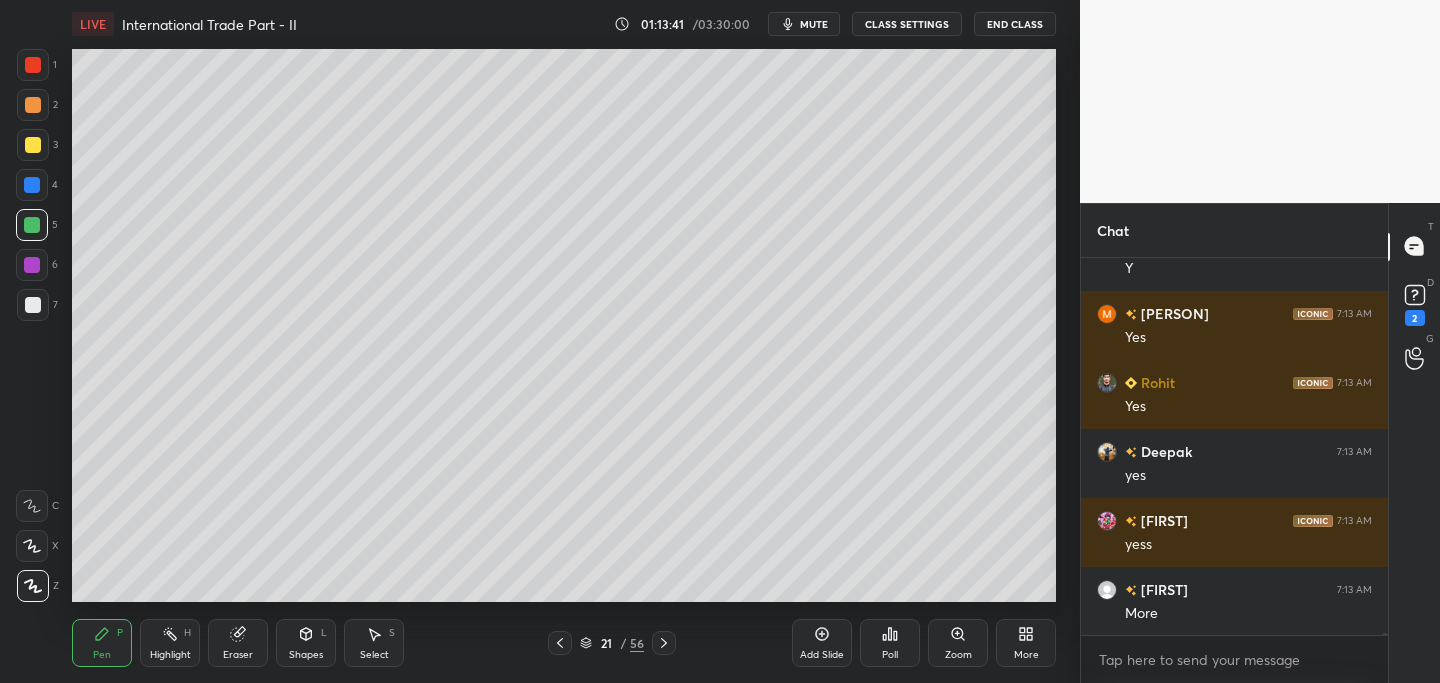 scroll, scrollTop: 77666, scrollLeft: 0, axis: vertical 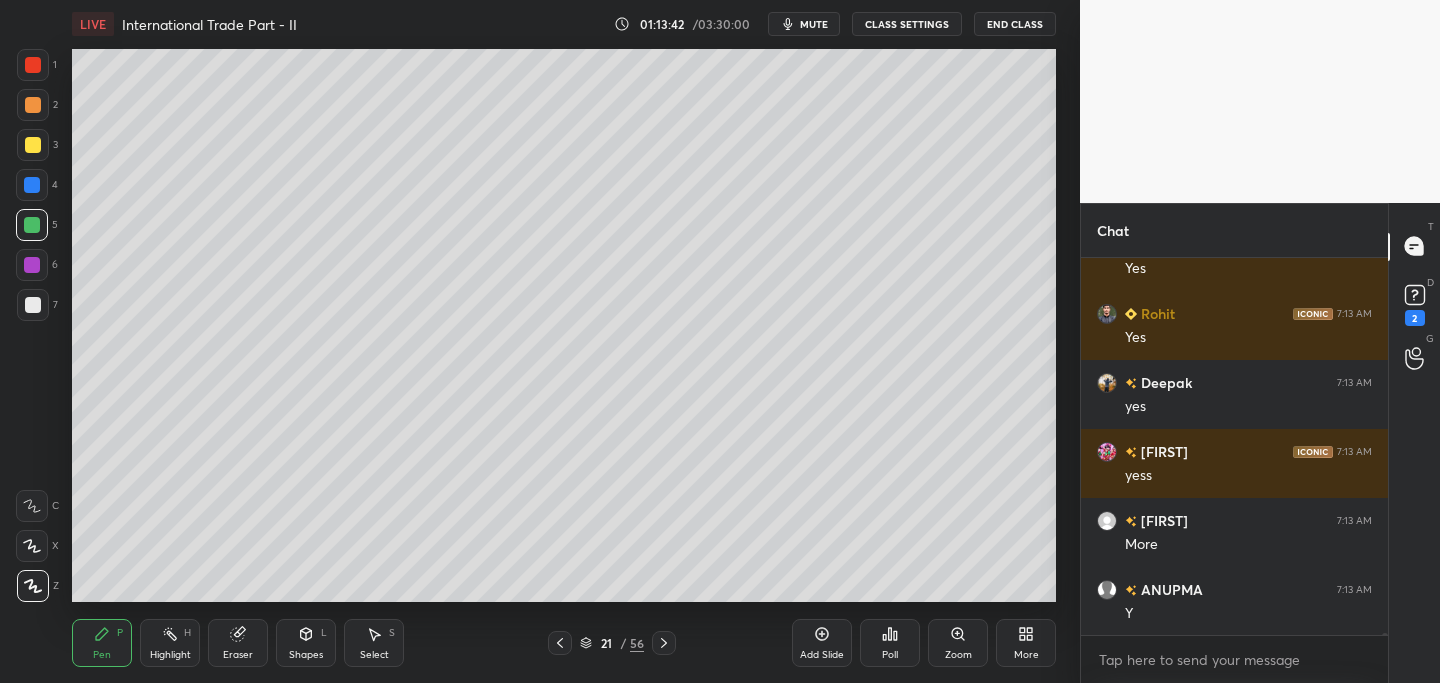 click at bounding box center [33, 145] 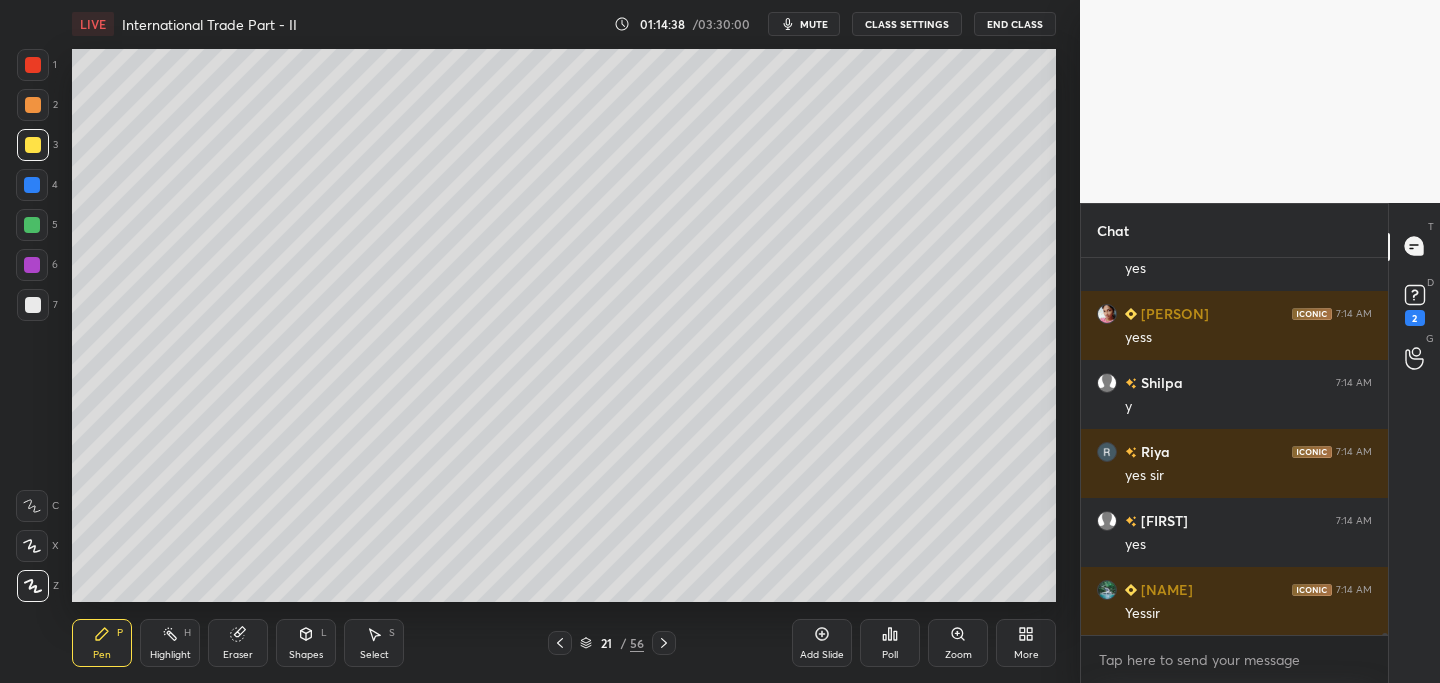 scroll, scrollTop: 79498, scrollLeft: 0, axis: vertical 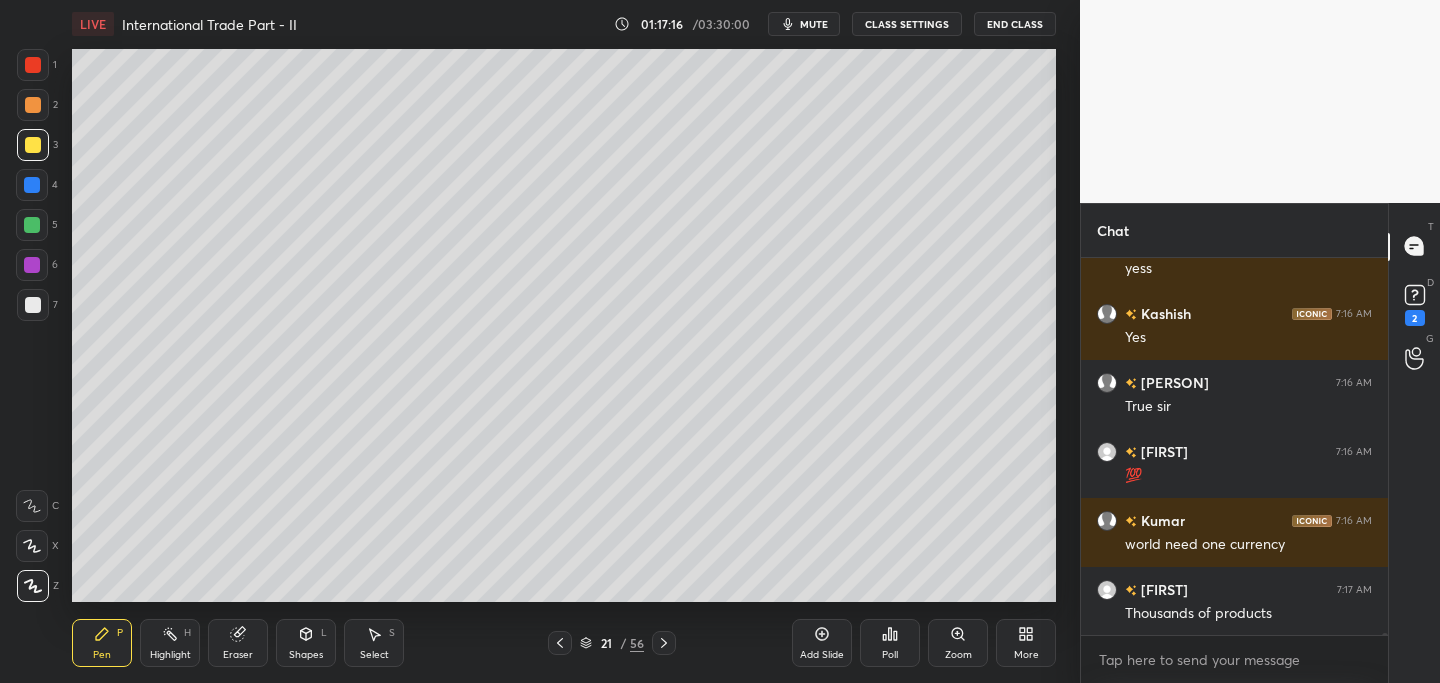 click 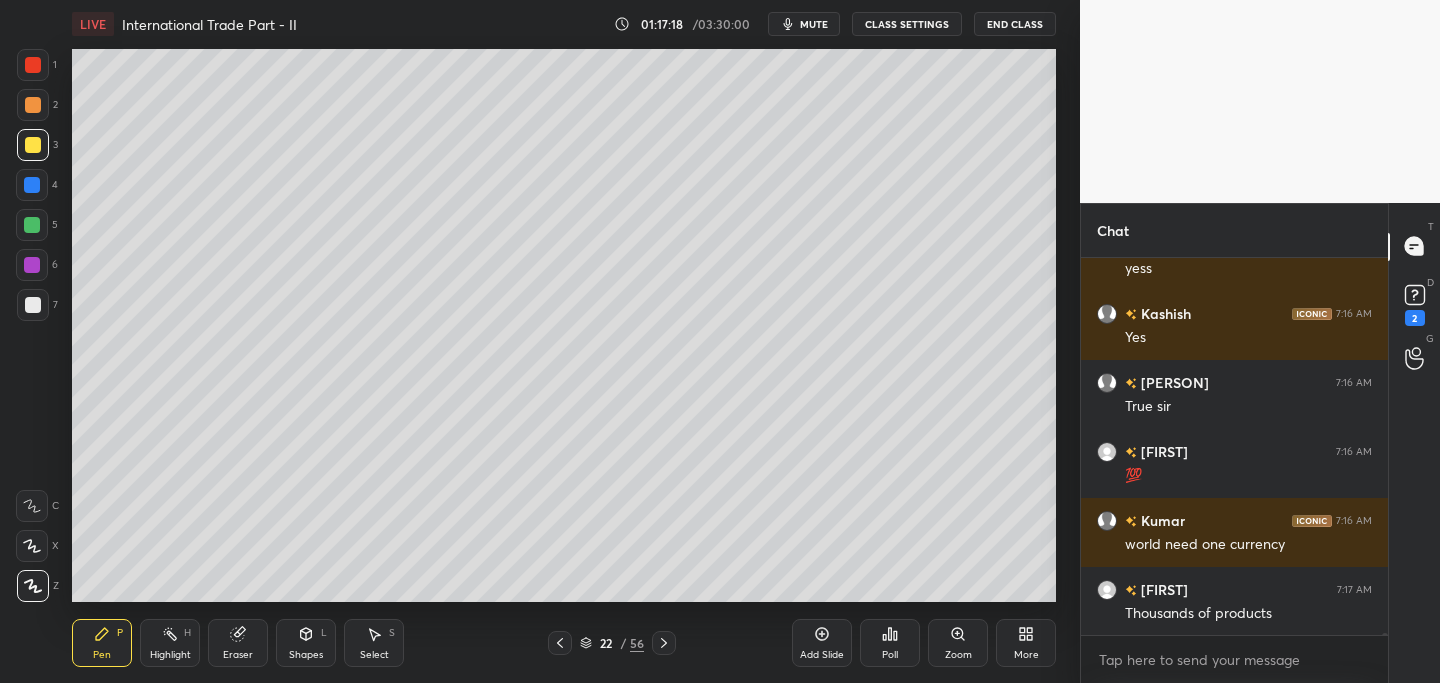 click 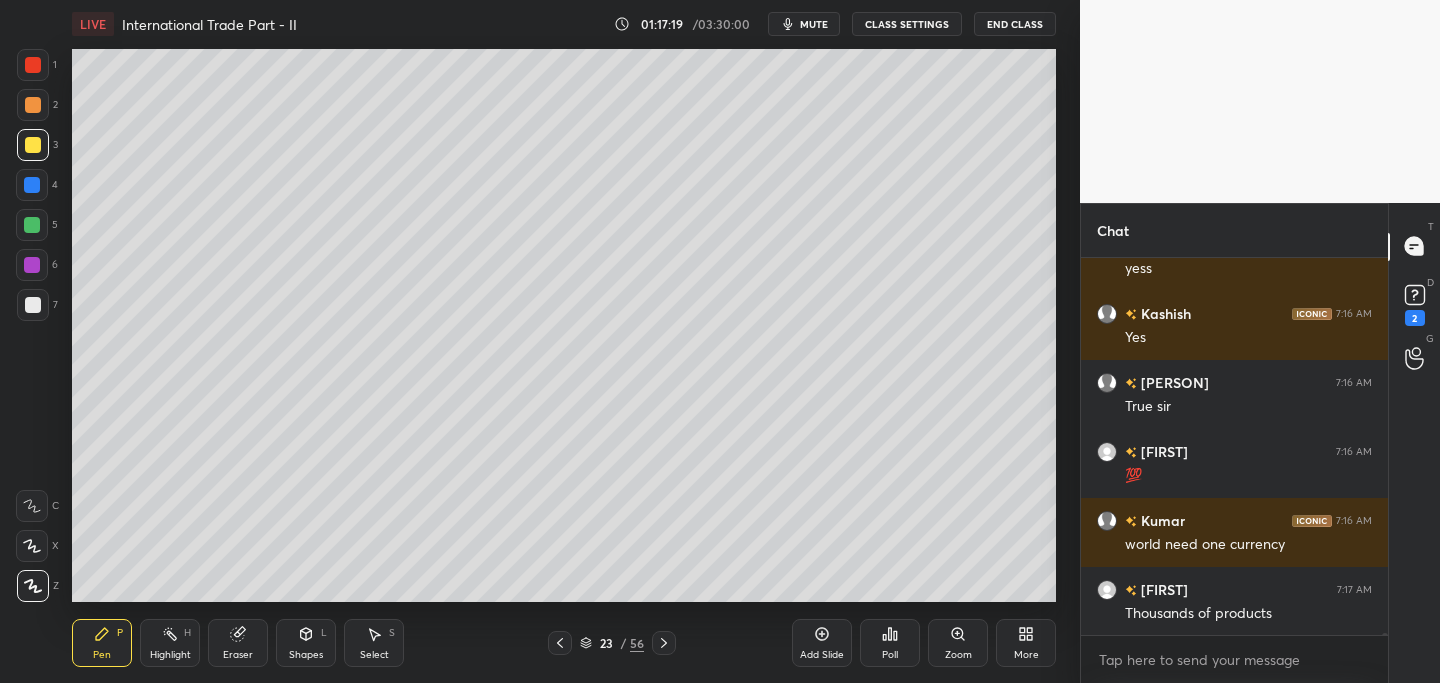 click 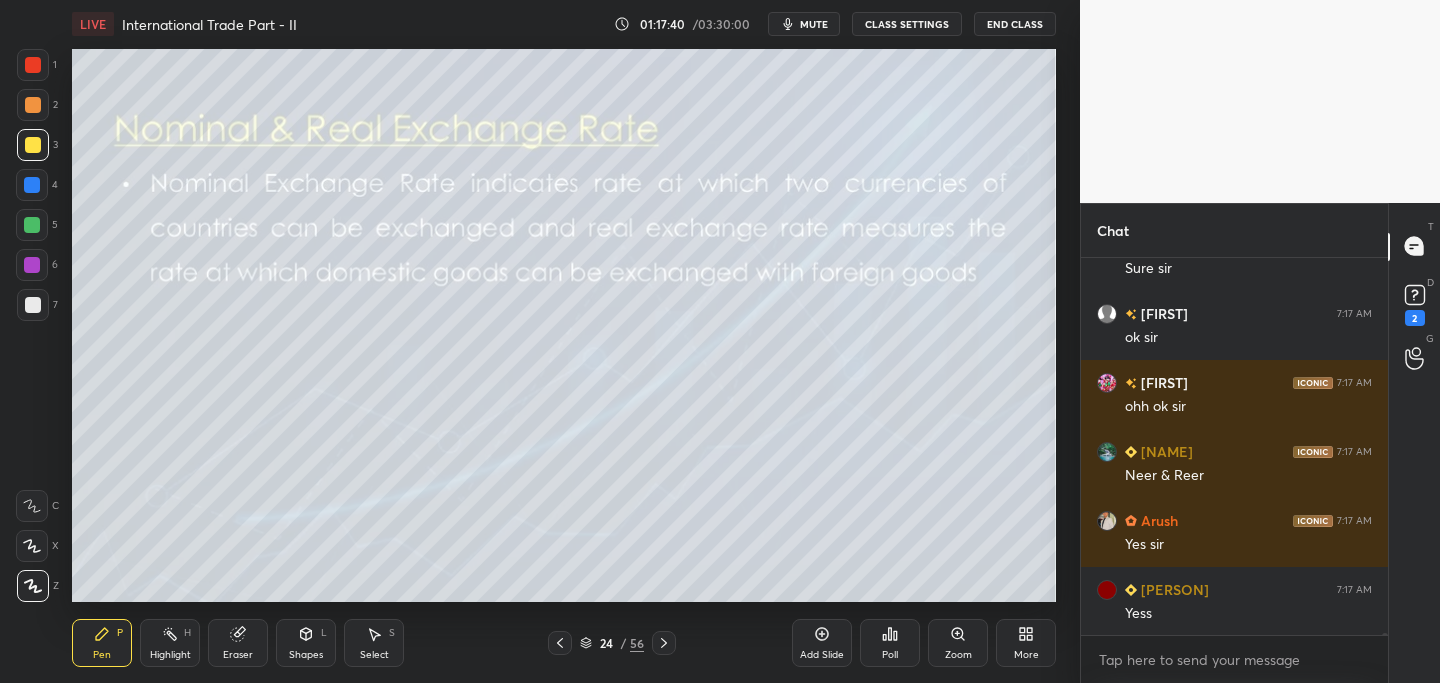 scroll, scrollTop: 83076, scrollLeft: 0, axis: vertical 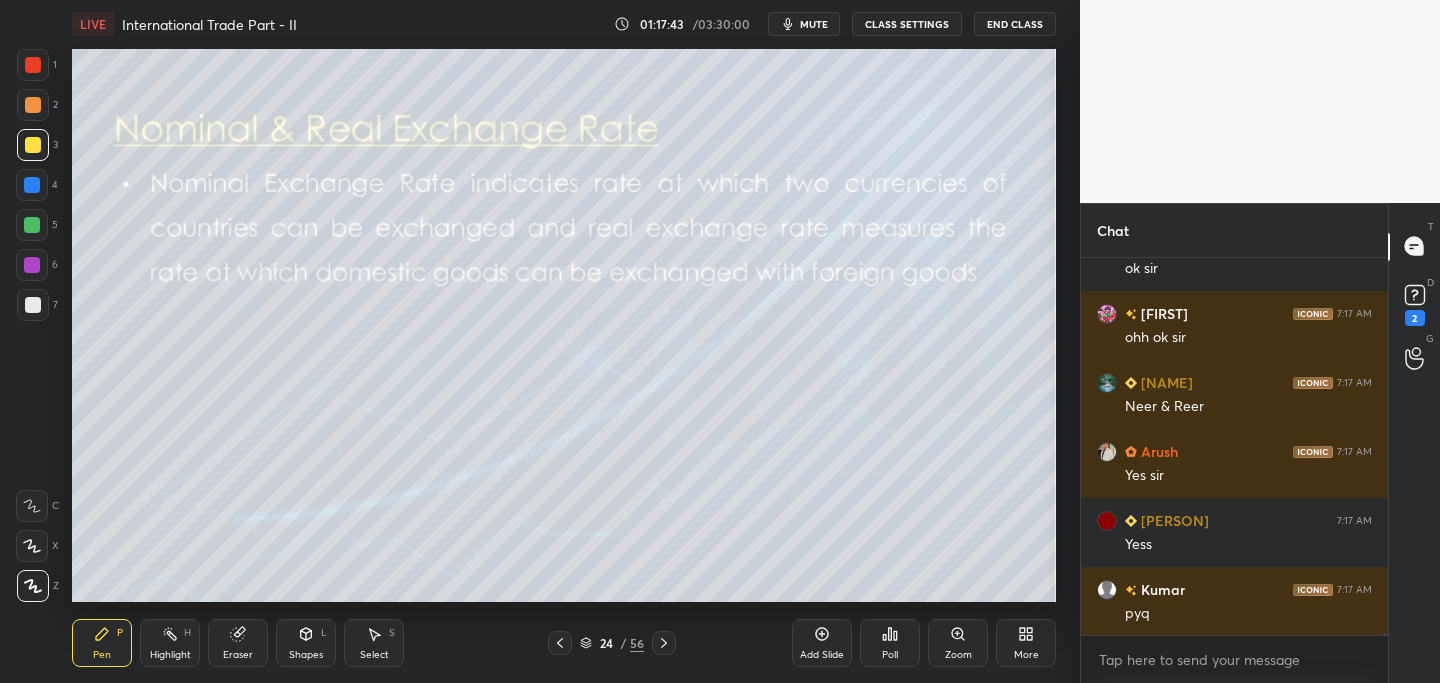 click at bounding box center [664, 643] 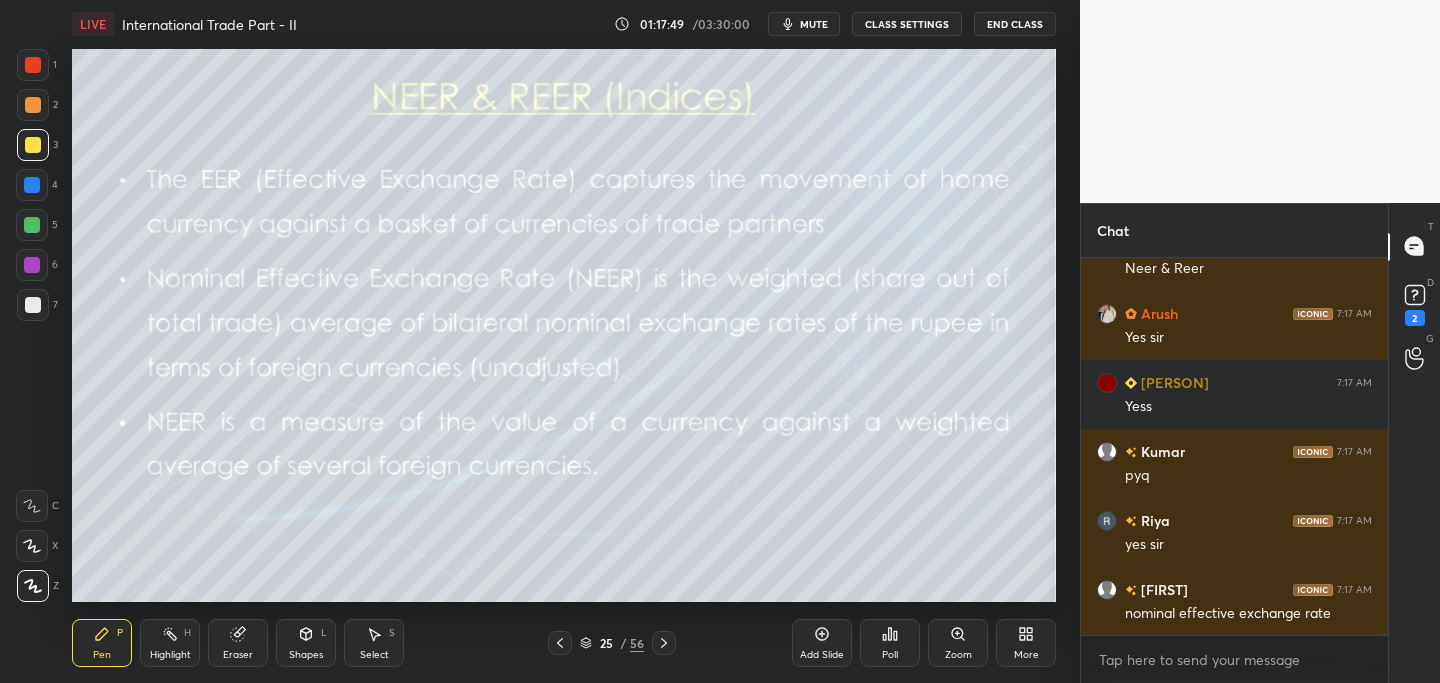 scroll, scrollTop: 83301, scrollLeft: 0, axis: vertical 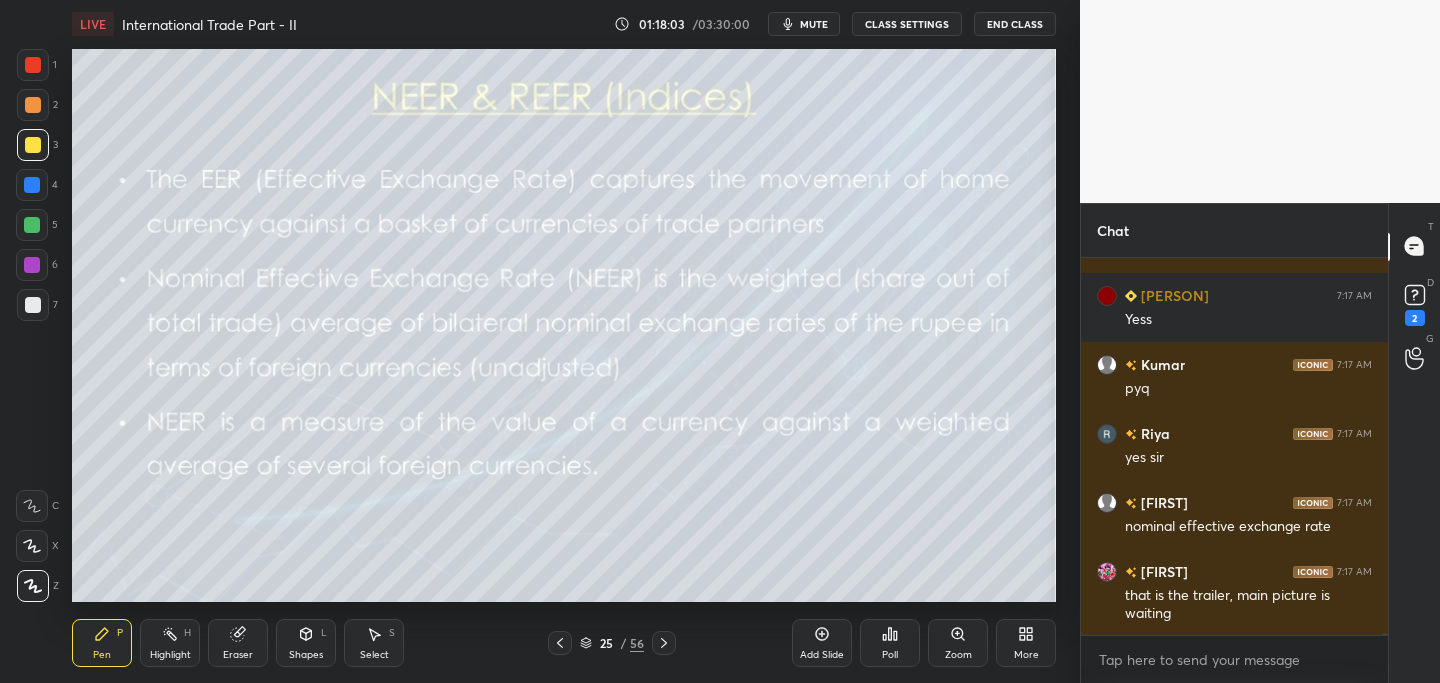 click 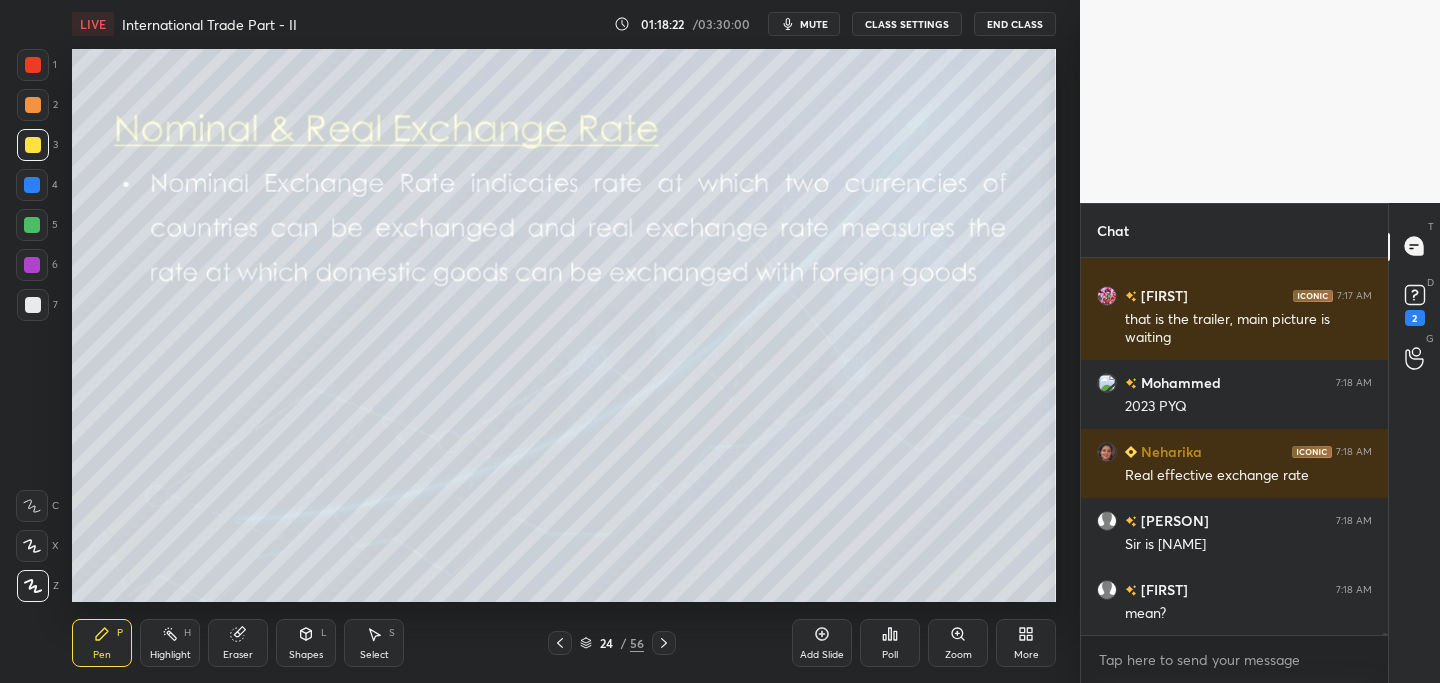 scroll, scrollTop: 83646, scrollLeft: 0, axis: vertical 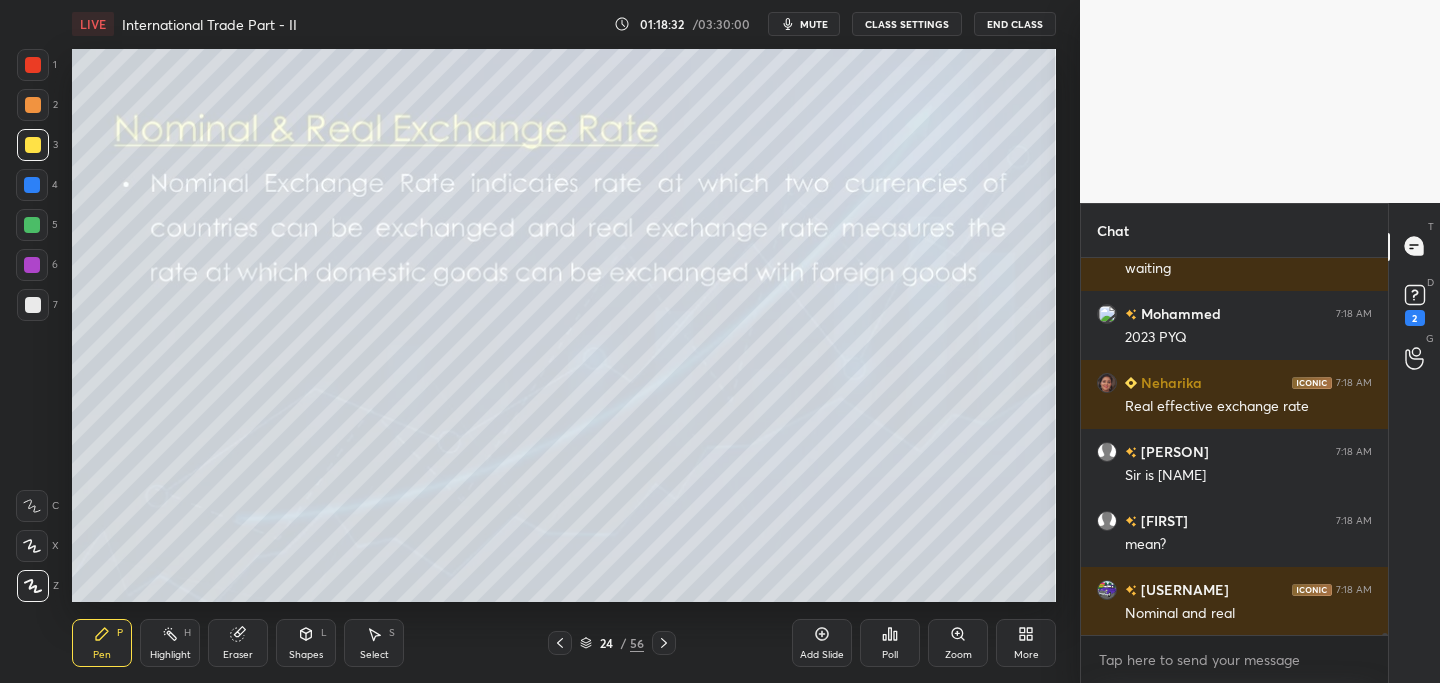 drag, startPoint x: 829, startPoint y: 638, endPoint x: 806, endPoint y: 643, distance: 23.537205 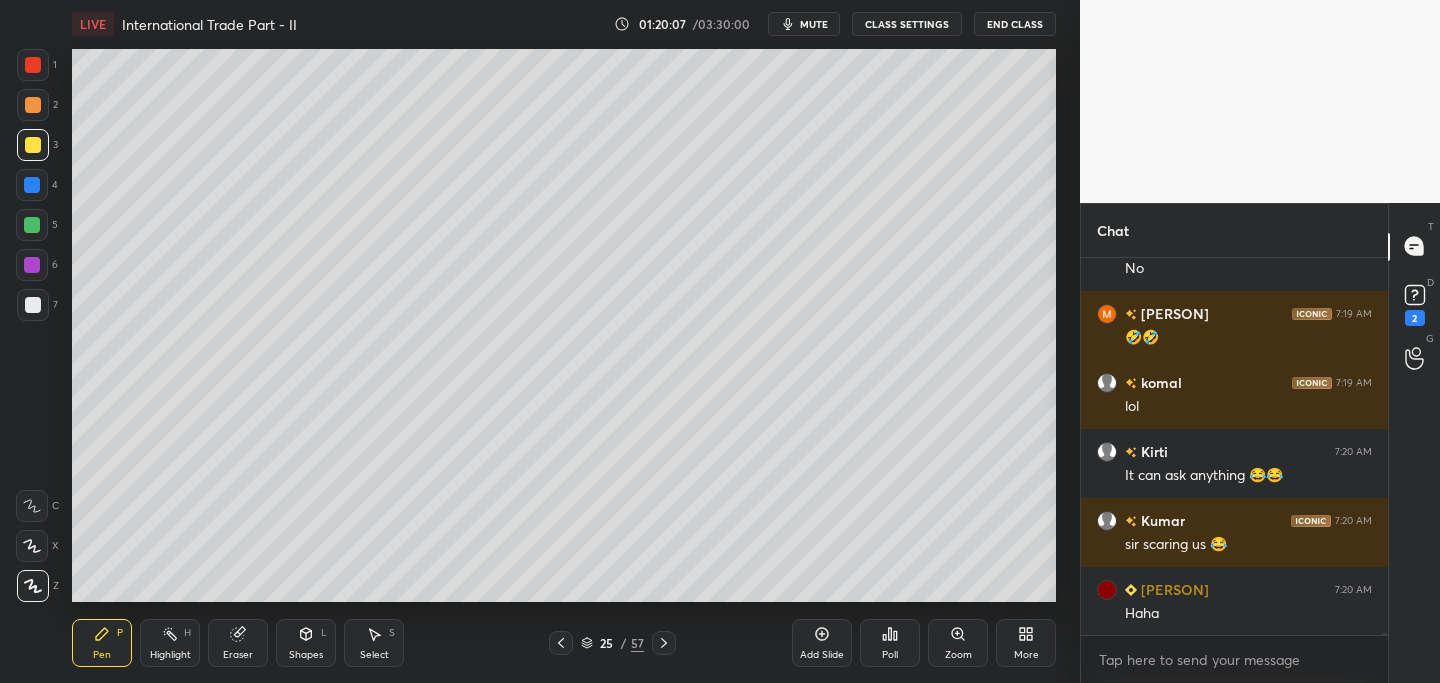 scroll, scrollTop: 88083, scrollLeft: 0, axis: vertical 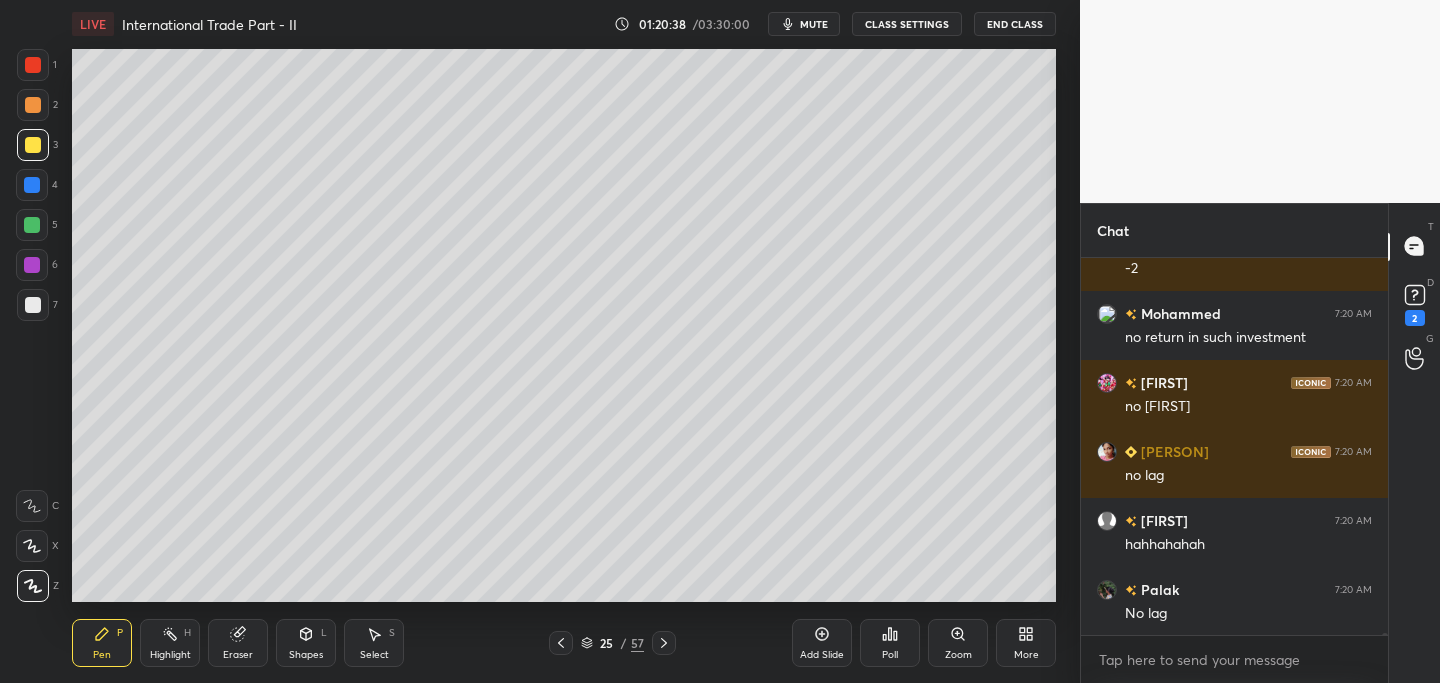 click 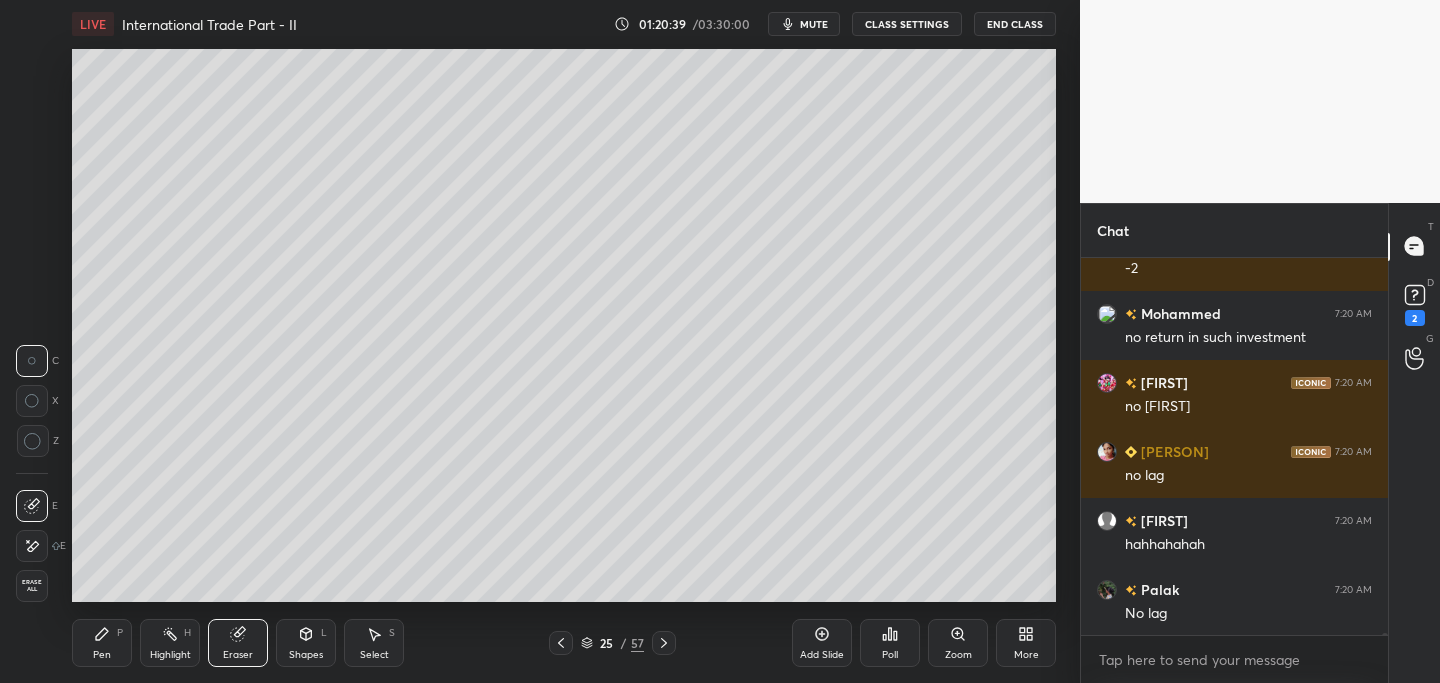 drag, startPoint x: 31, startPoint y: 543, endPoint x: 54, endPoint y: 519, distance: 33.24154 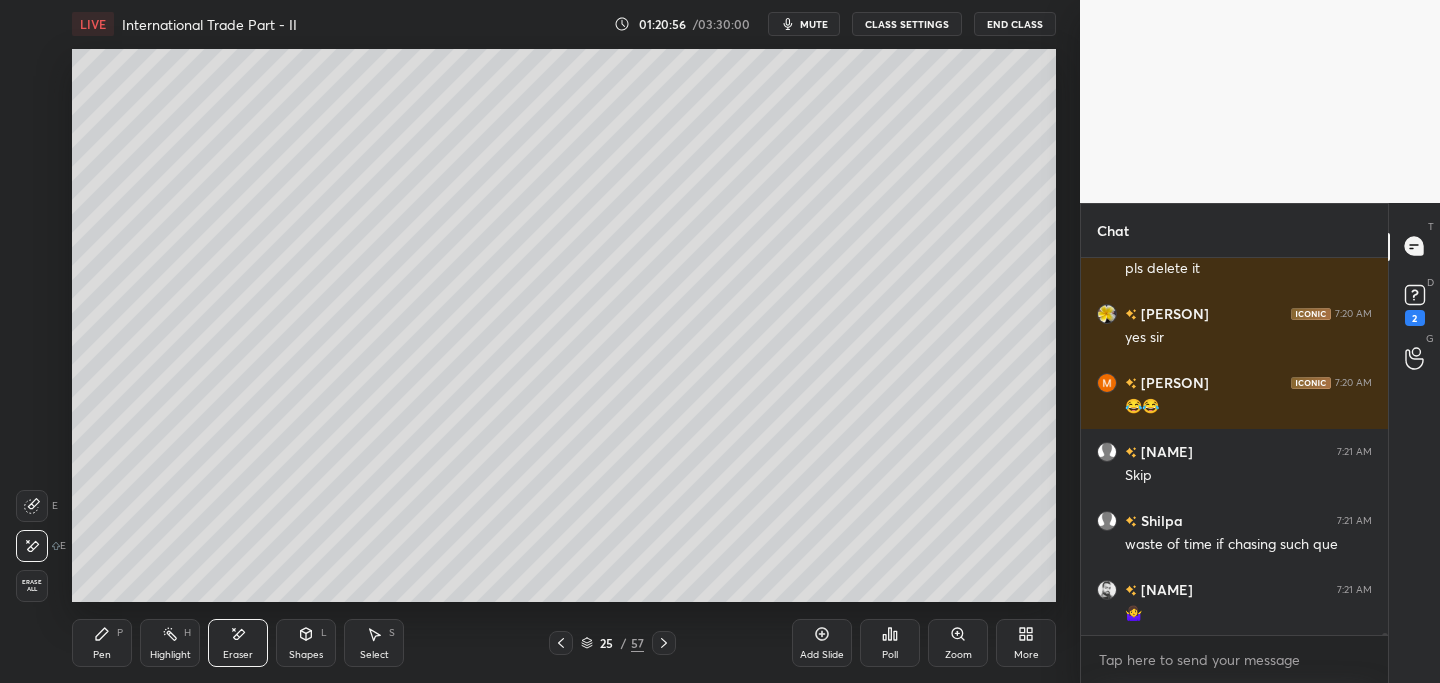 scroll, scrollTop: 89739, scrollLeft: 0, axis: vertical 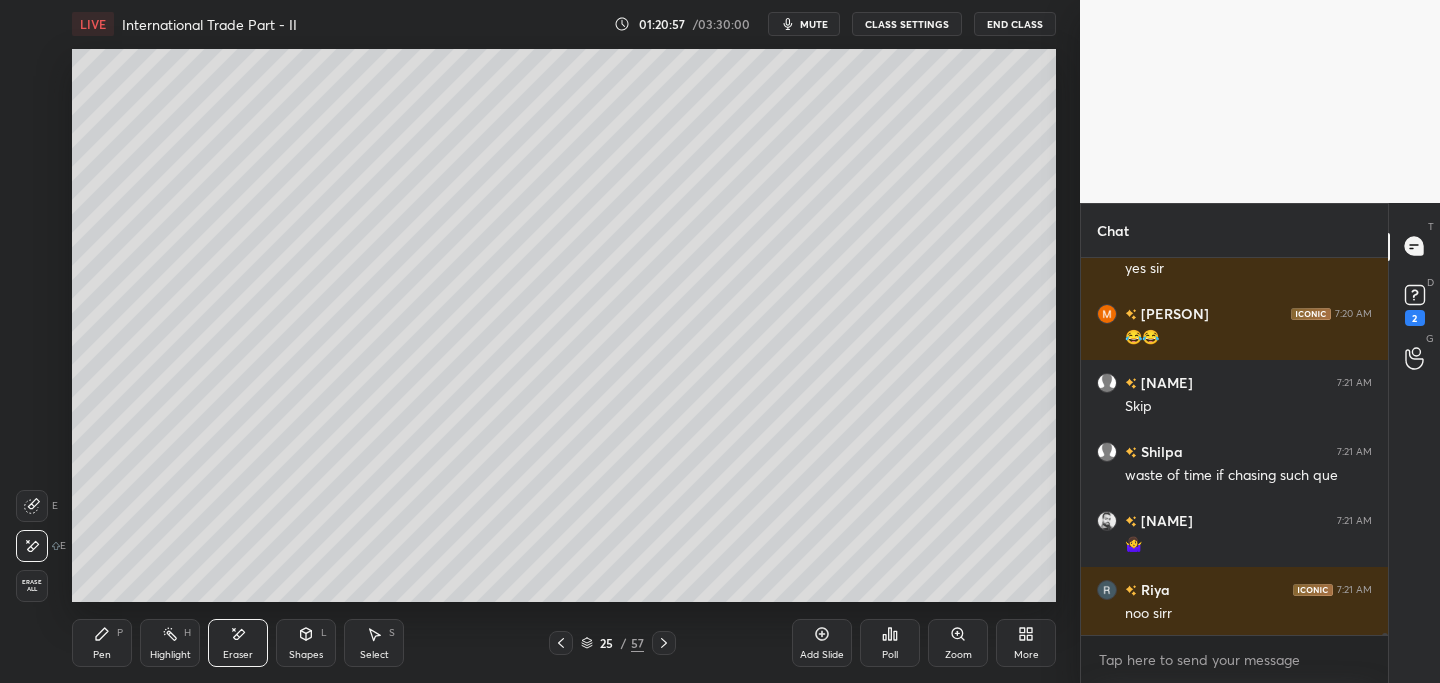 click at bounding box center [664, 643] 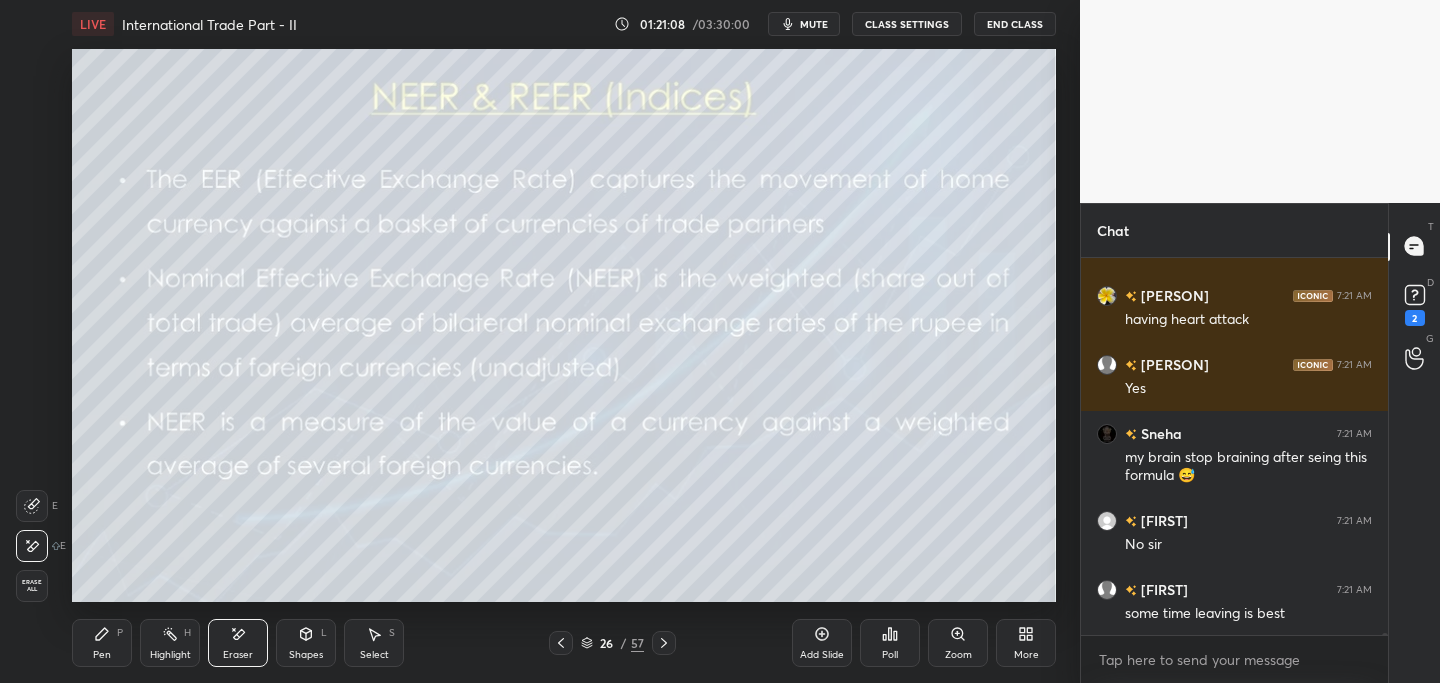 scroll, scrollTop: 90171, scrollLeft: 0, axis: vertical 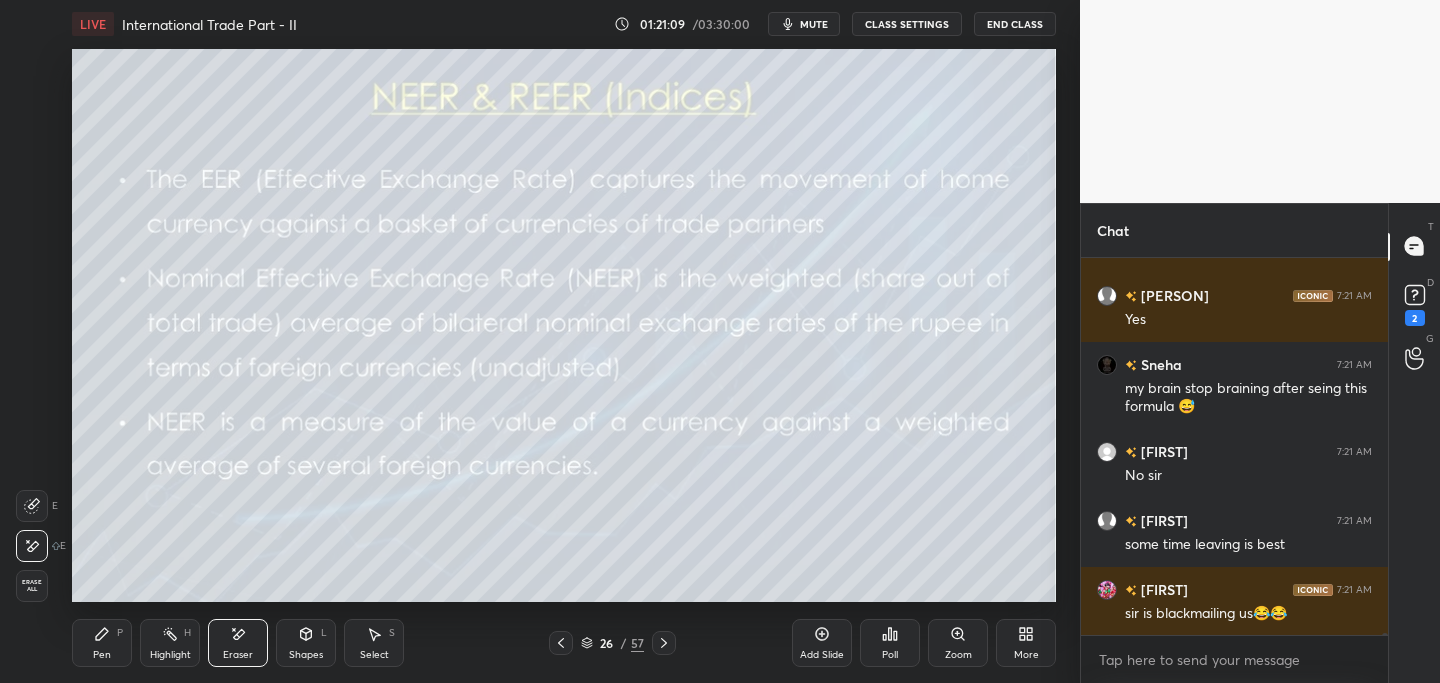 click on "Pen P" at bounding box center [102, 643] 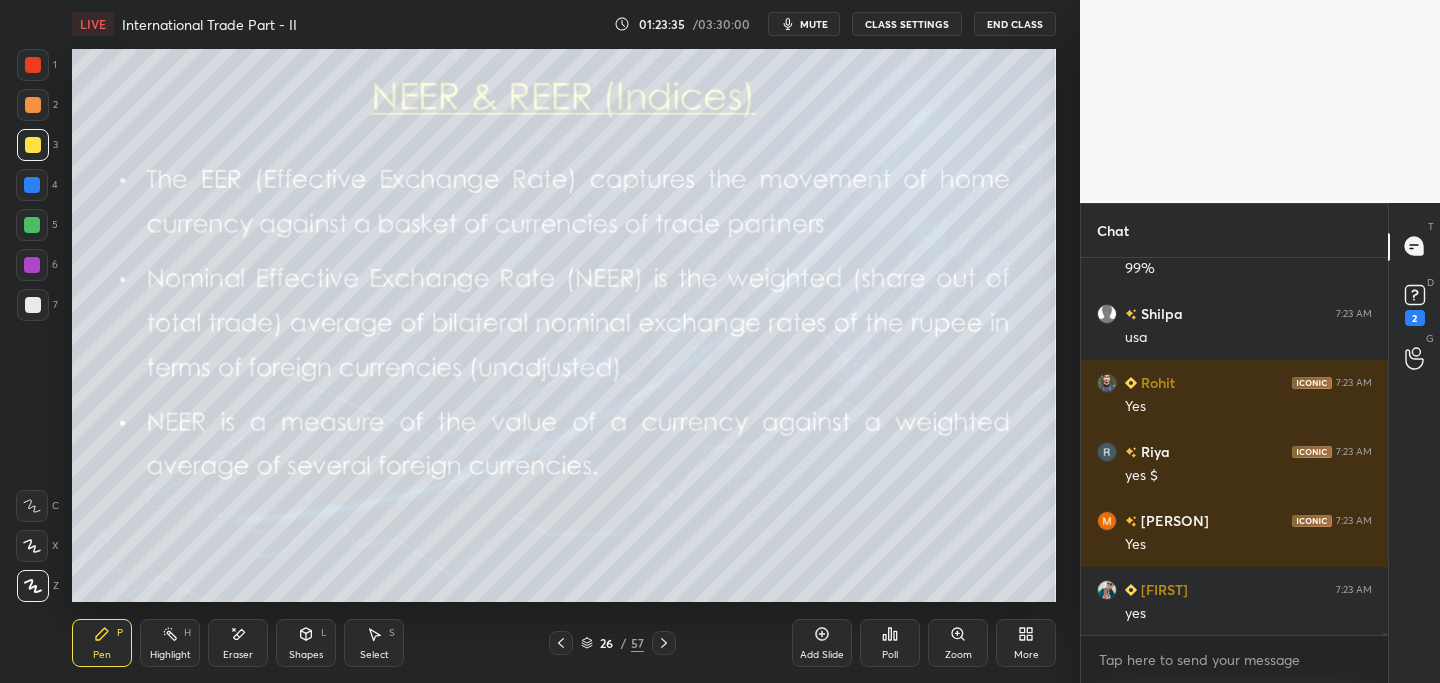scroll, scrollTop: 93629, scrollLeft: 0, axis: vertical 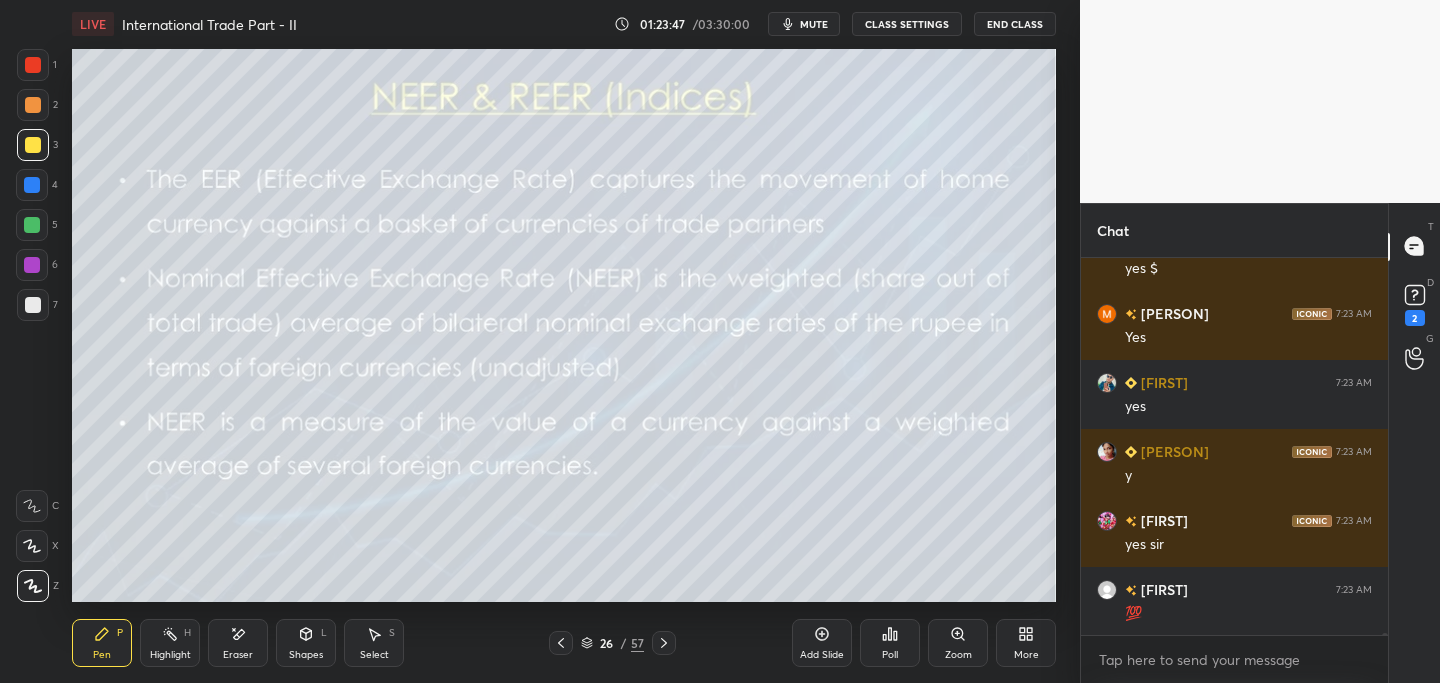 click on "LIVE International Trade Part - II 01:23:47 /  03:30:00 mute CLASS SETTINGS End Class Setting up your live class Poll for   secs No correct answer Start poll Back International Trade Part - II • L23 of Comprehensive Course on Indian Economy [FIRST] [FIRST] Pen P Highlight H Eraser Shapes L Select S 26 / 57 Add Slide Poll Zoom More" at bounding box center [564, 341] 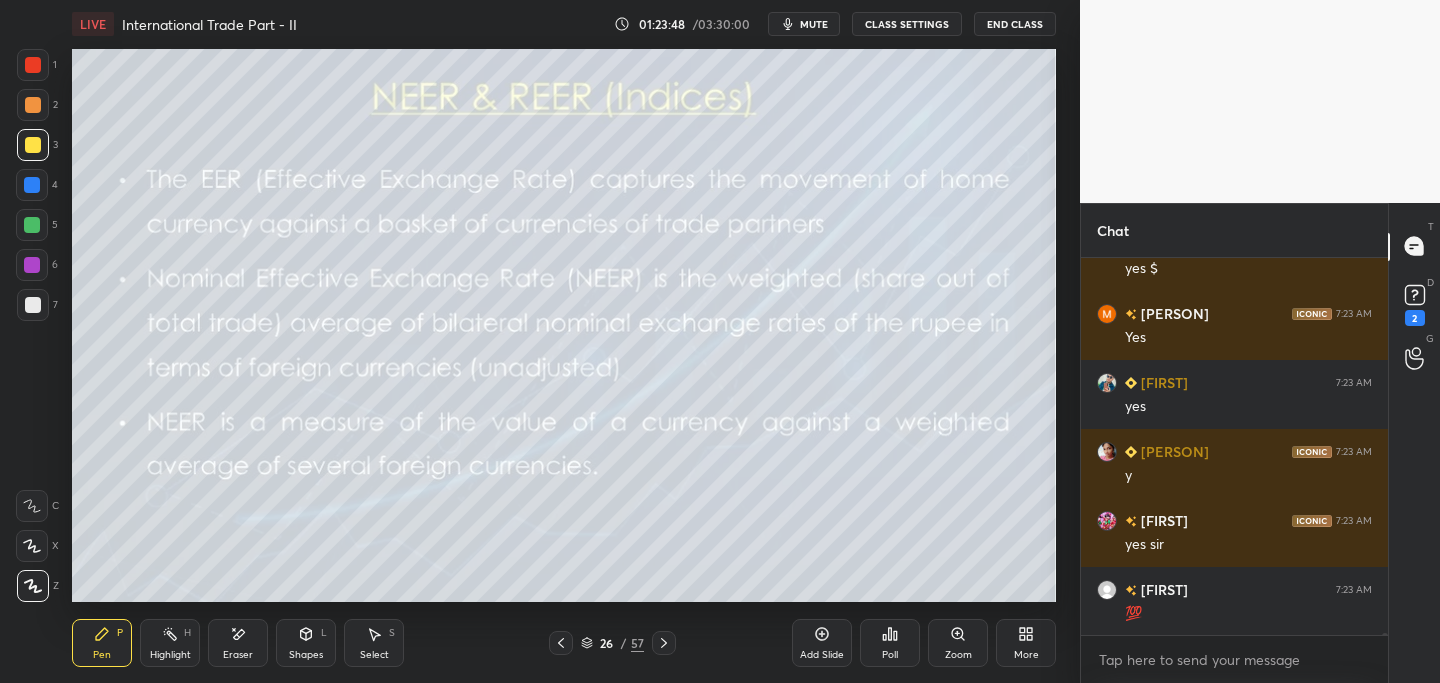 drag, startPoint x: 977, startPoint y: 43, endPoint x: 964, endPoint y: 43, distance: 13 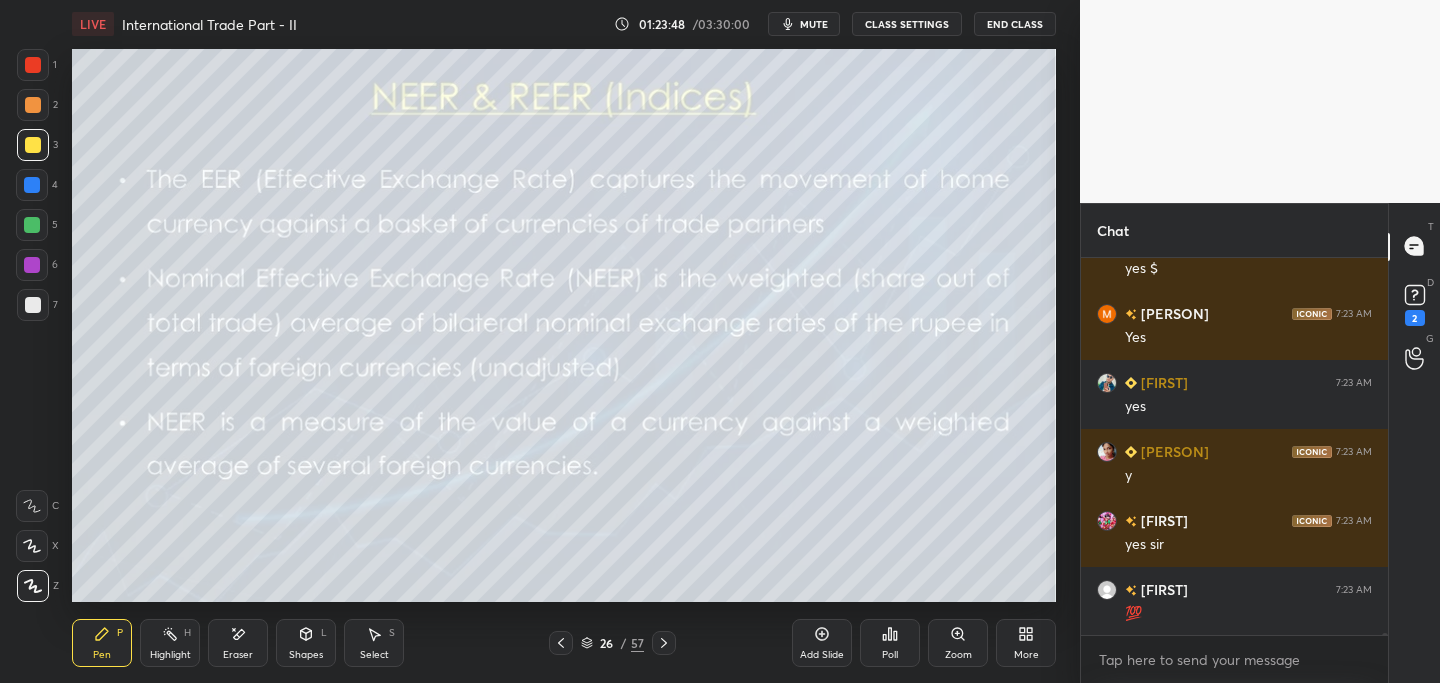 click on "LIVE International Trade Part - II 01:23:48 /  03:30:00 mute CLASS SETTINGS End Class Setting up your live class Poll for   secs No correct answer Start poll Back International Trade Part - II • L23 of Comprehensive Course on Indian Economy Shyam Shankar Kaggod Pen P Highlight H Eraser Shapes L Select S 26 / 57 Add Slide Poll Zoom More" at bounding box center [564, 341] 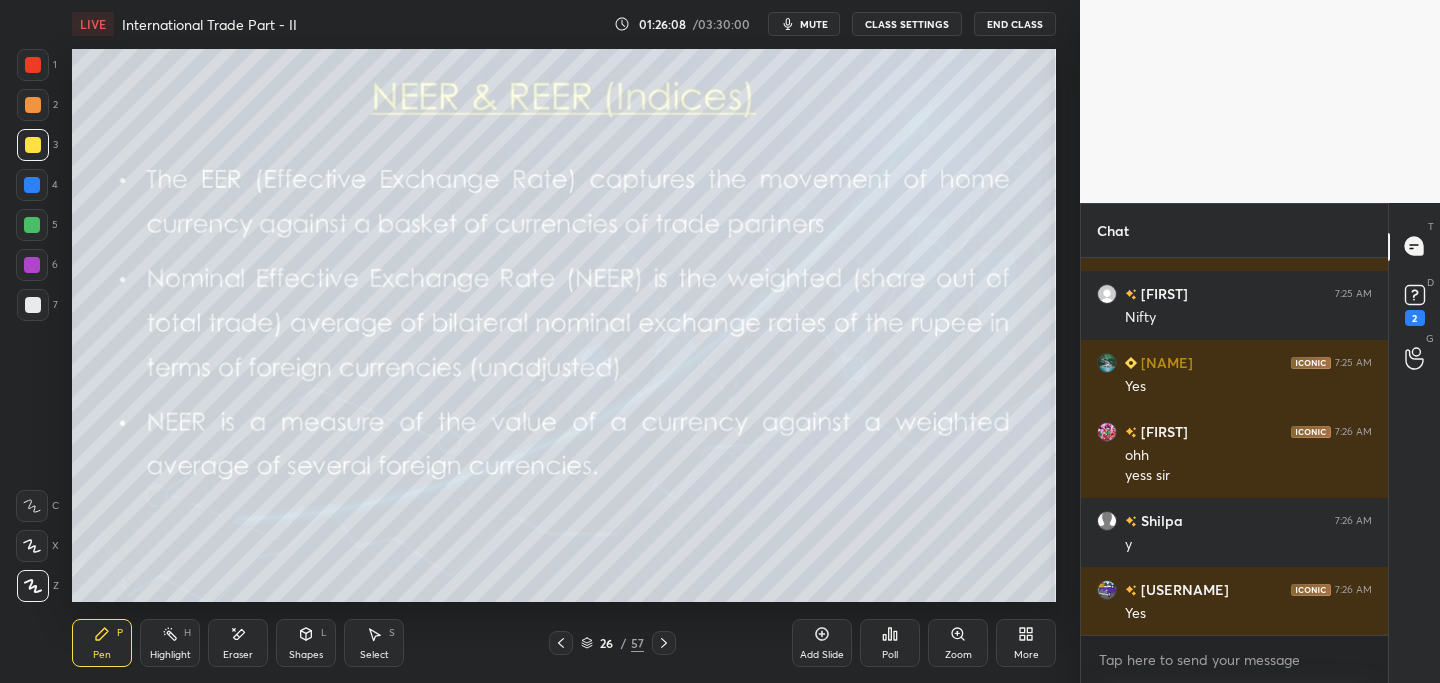 scroll, scrollTop: 97254, scrollLeft: 0, axis: vertical 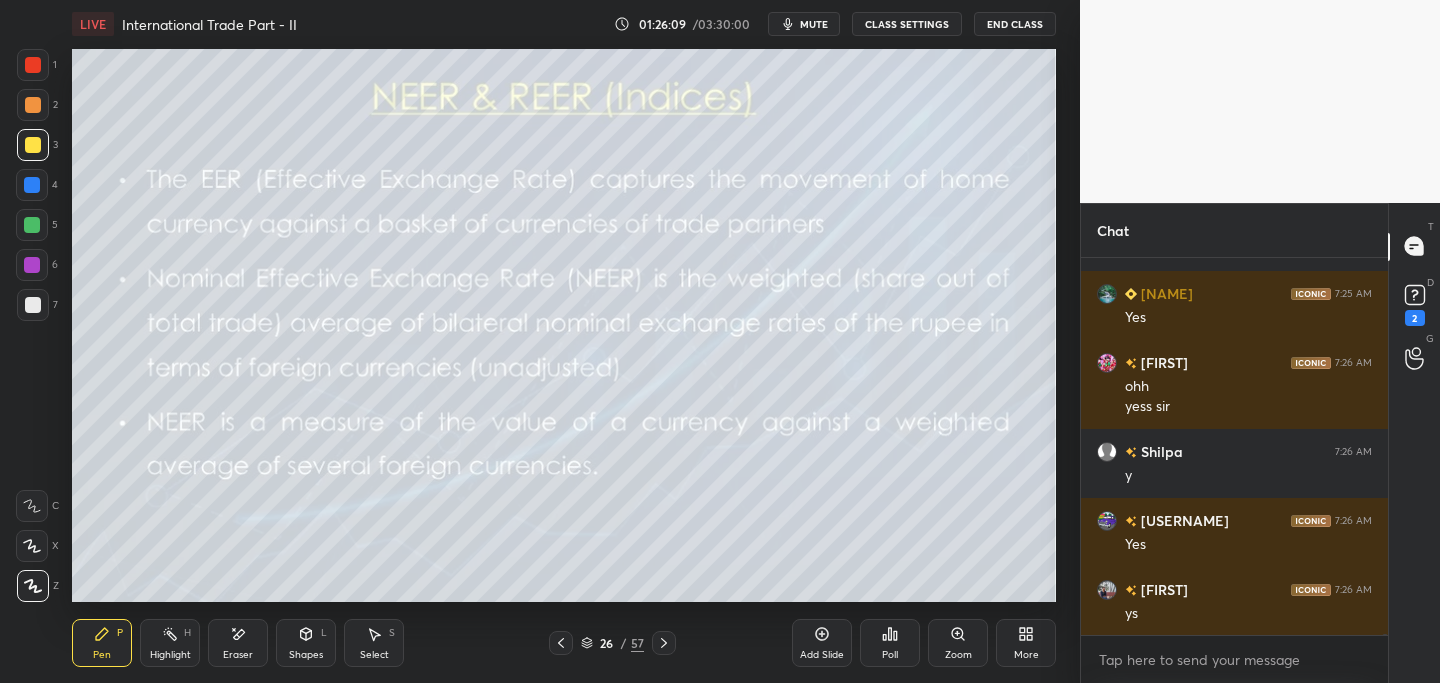 drag, startPoint x: 823, startPoint y: 640, endPoint x: 807, endPoint y: 634, distance: 17.088007 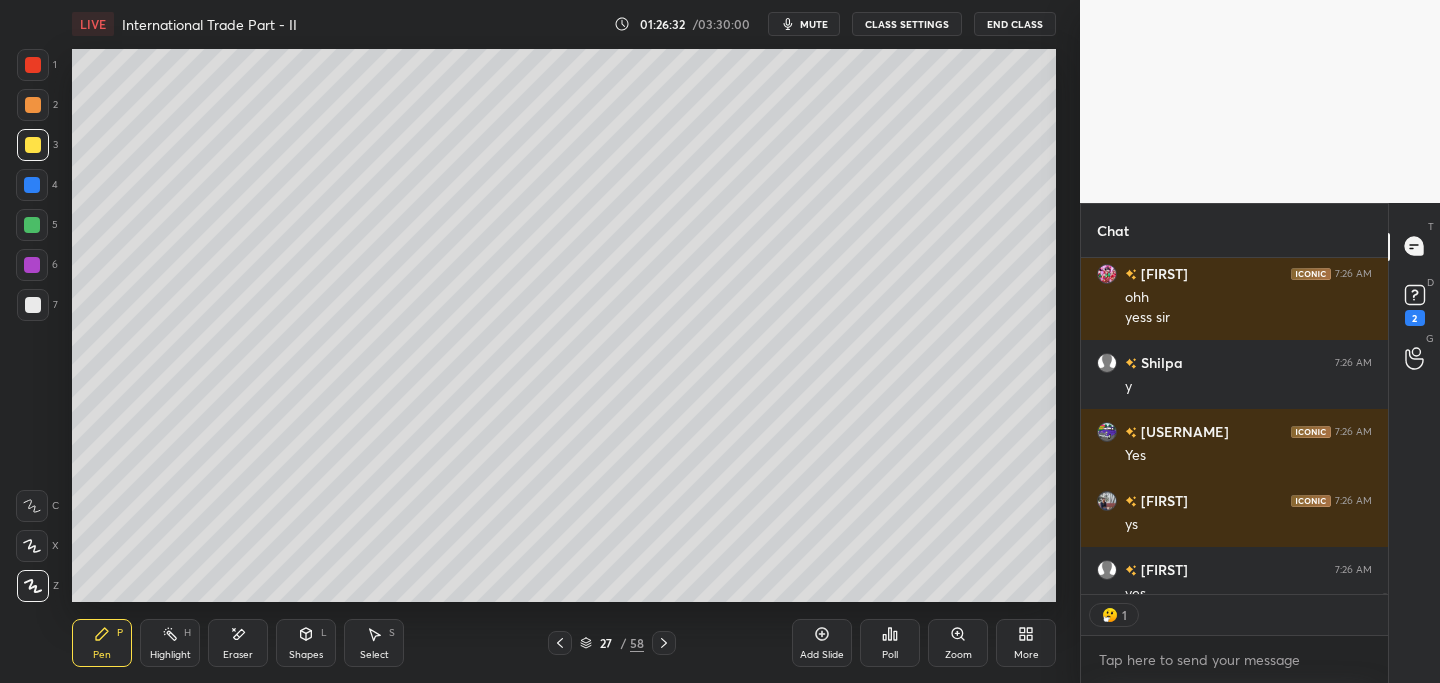 scroll, scrollTop: 97363, scrollLeft: 0, axis: vertical 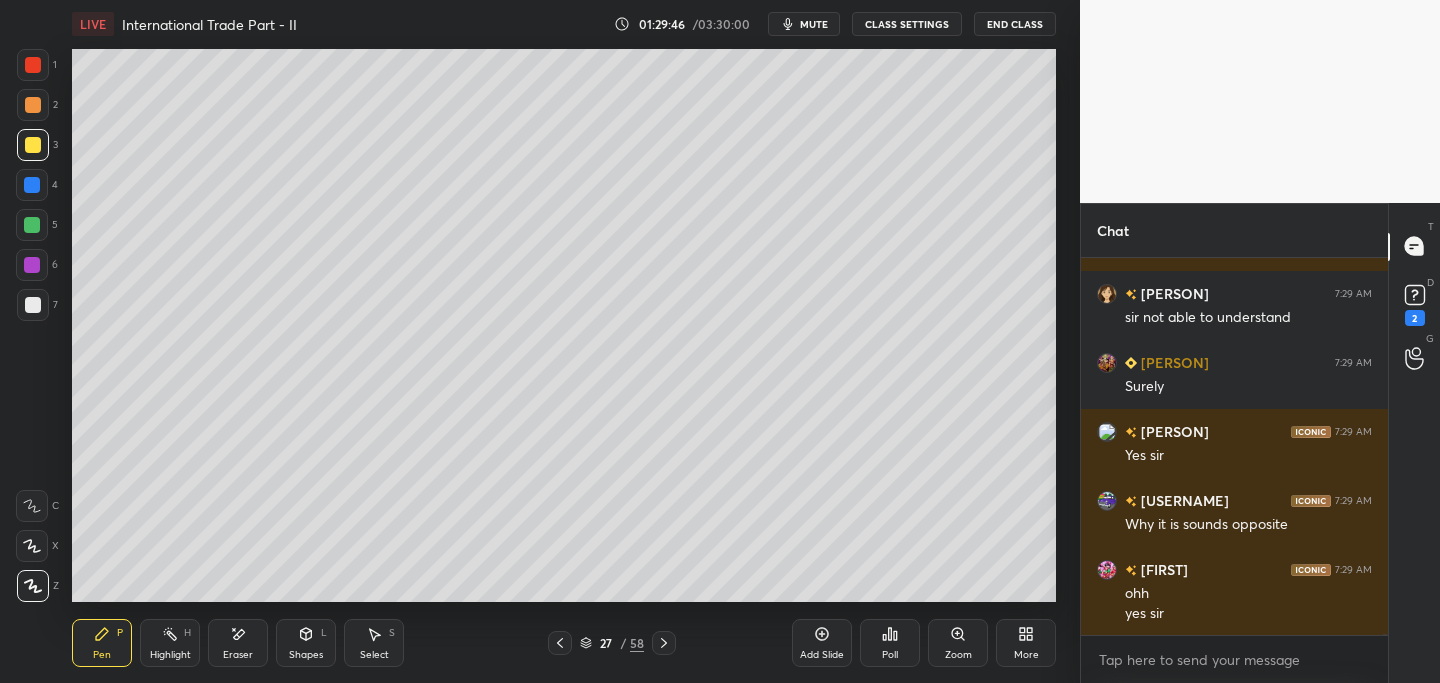 click 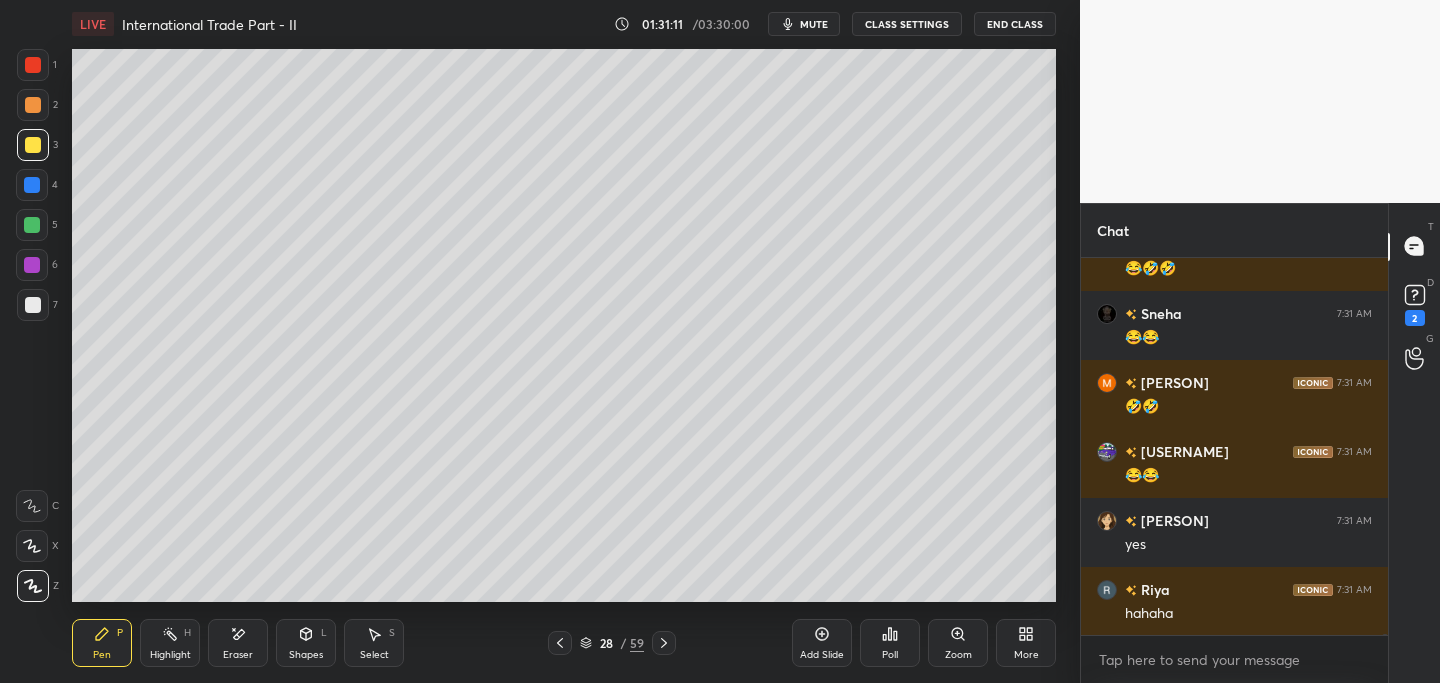 scroll, scrollTop: 103815, scrollLeft: 0, axis: vertical 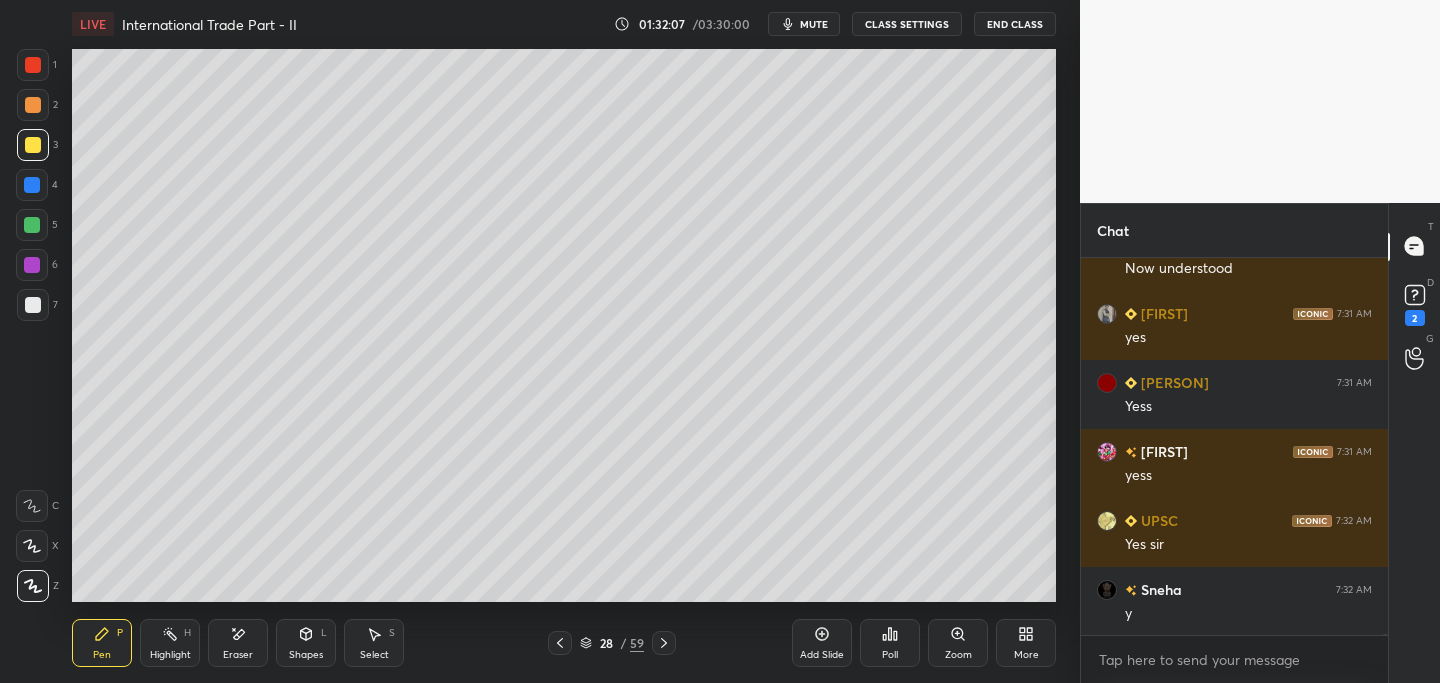 click on "Setting up your live class Poll for   secs No correct answer Start poll" at bounding box center [564, 325] 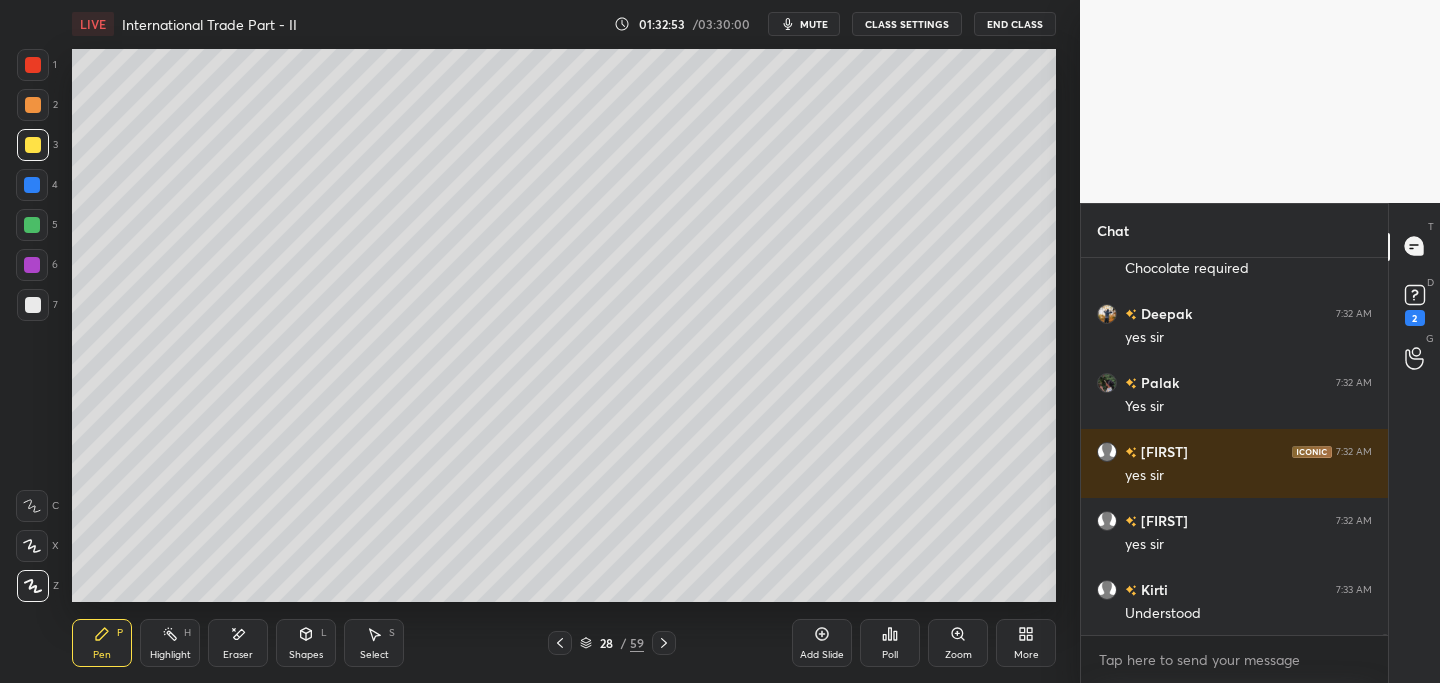 scroll, scrollTop: 107577, scrollLeft: 0, axis: vertical 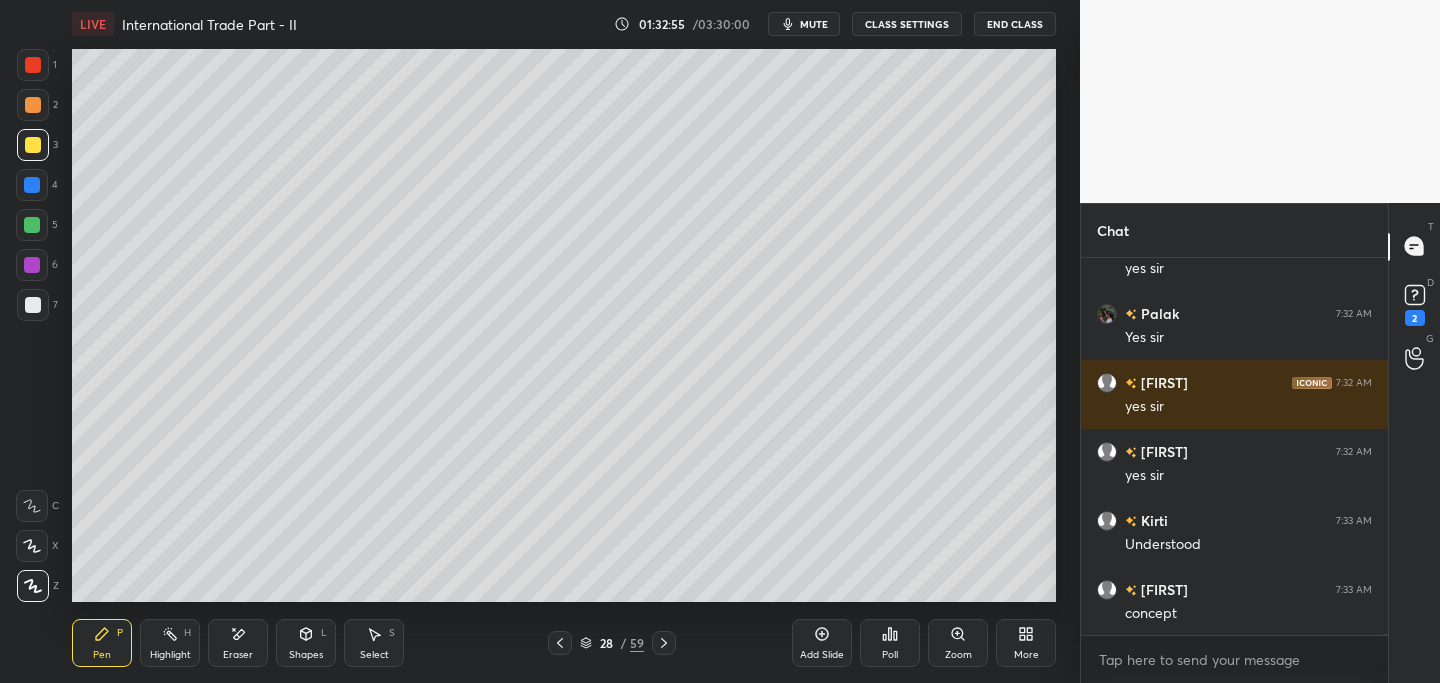 click 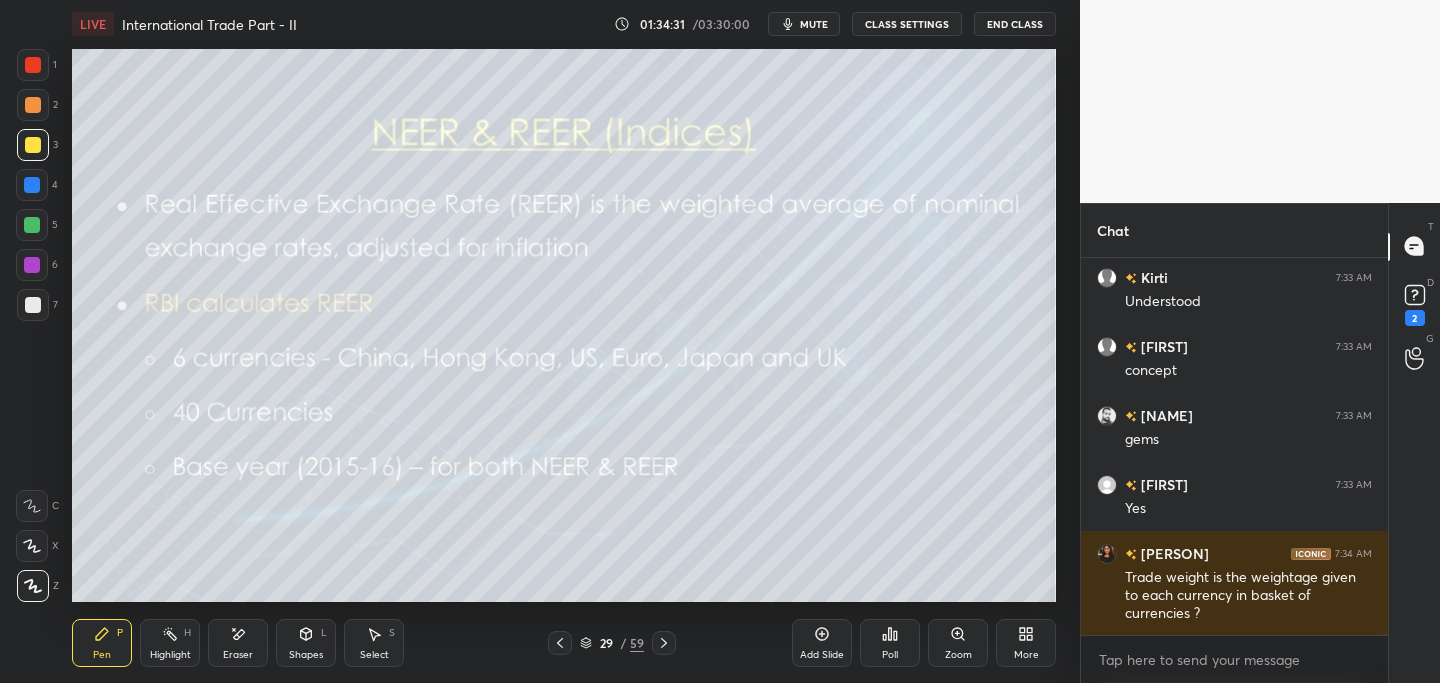 scroll, scrollTop: 106387, scrollLeft: 0, axis: vertical 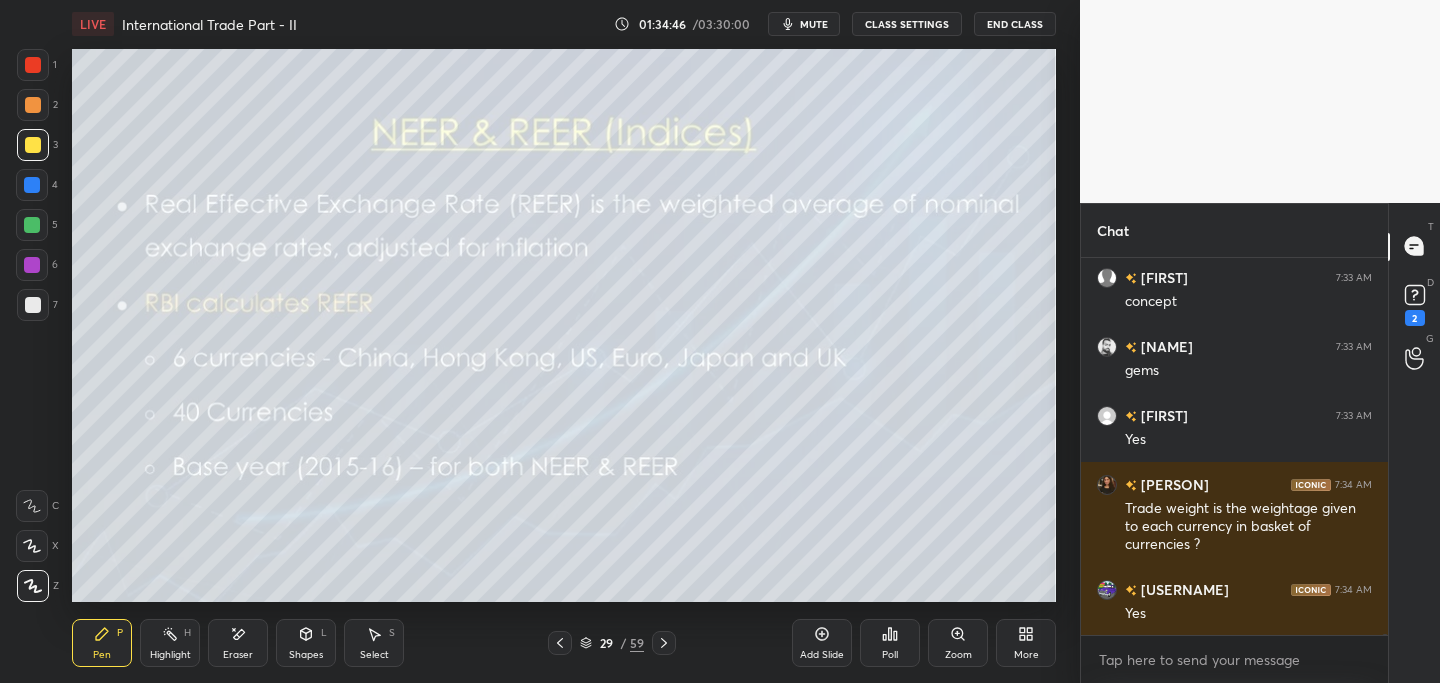 click 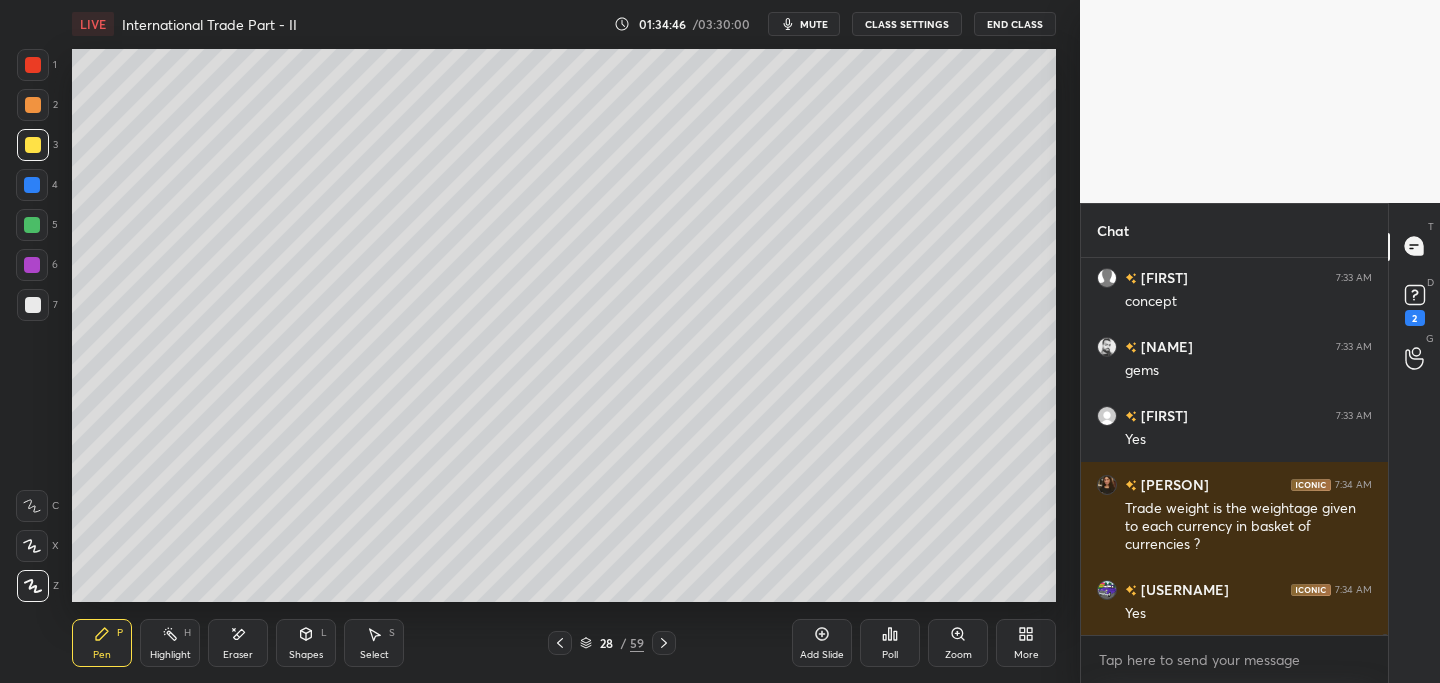 click 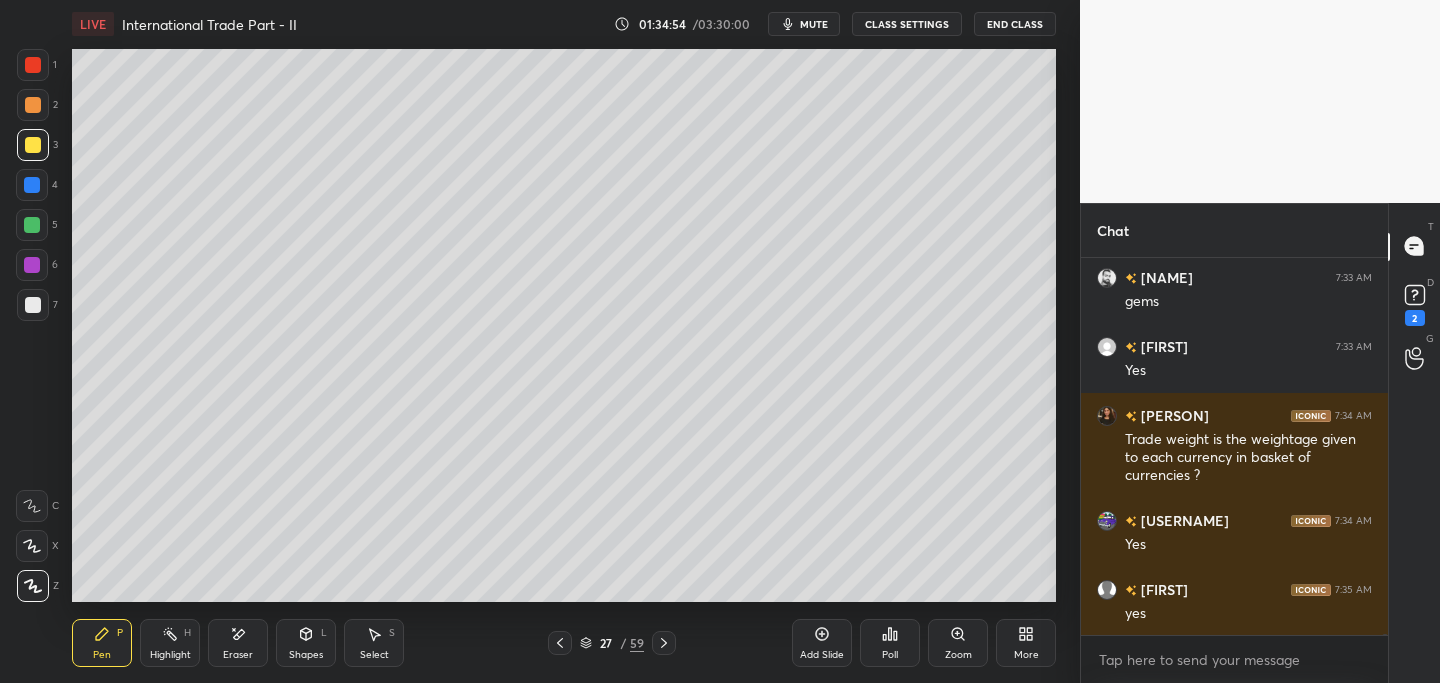 scroll, scrollTop: 106525, scrollLeft: 0, axis: vertical 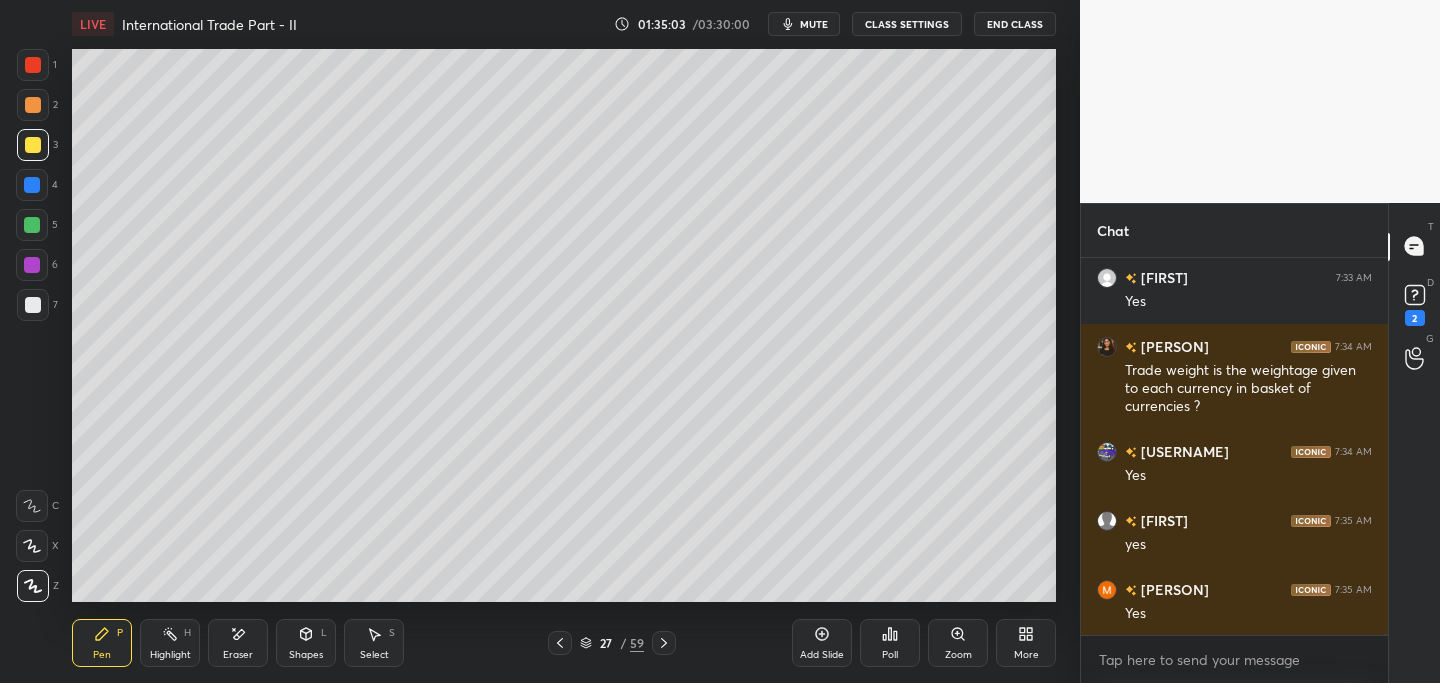 click 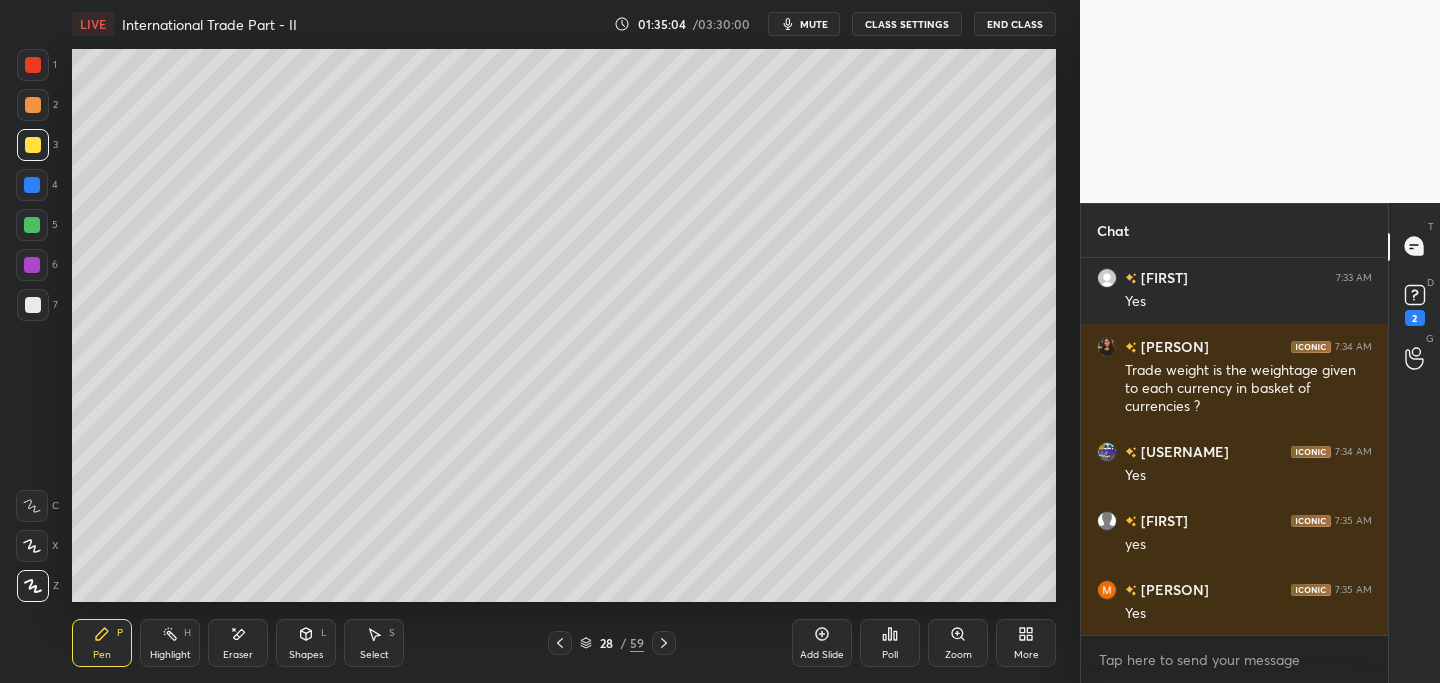 click 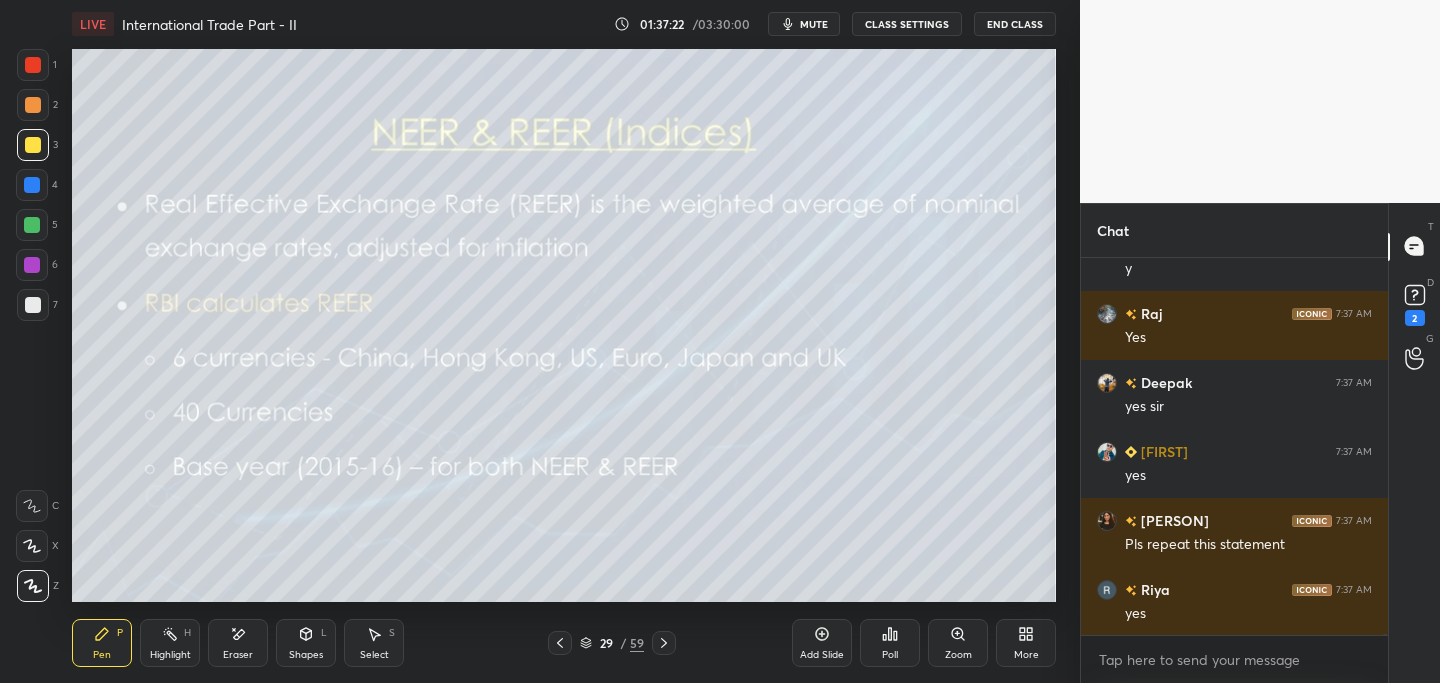 scroll, scrollTop: 110287, scrollLeft: 0, axis: vertical 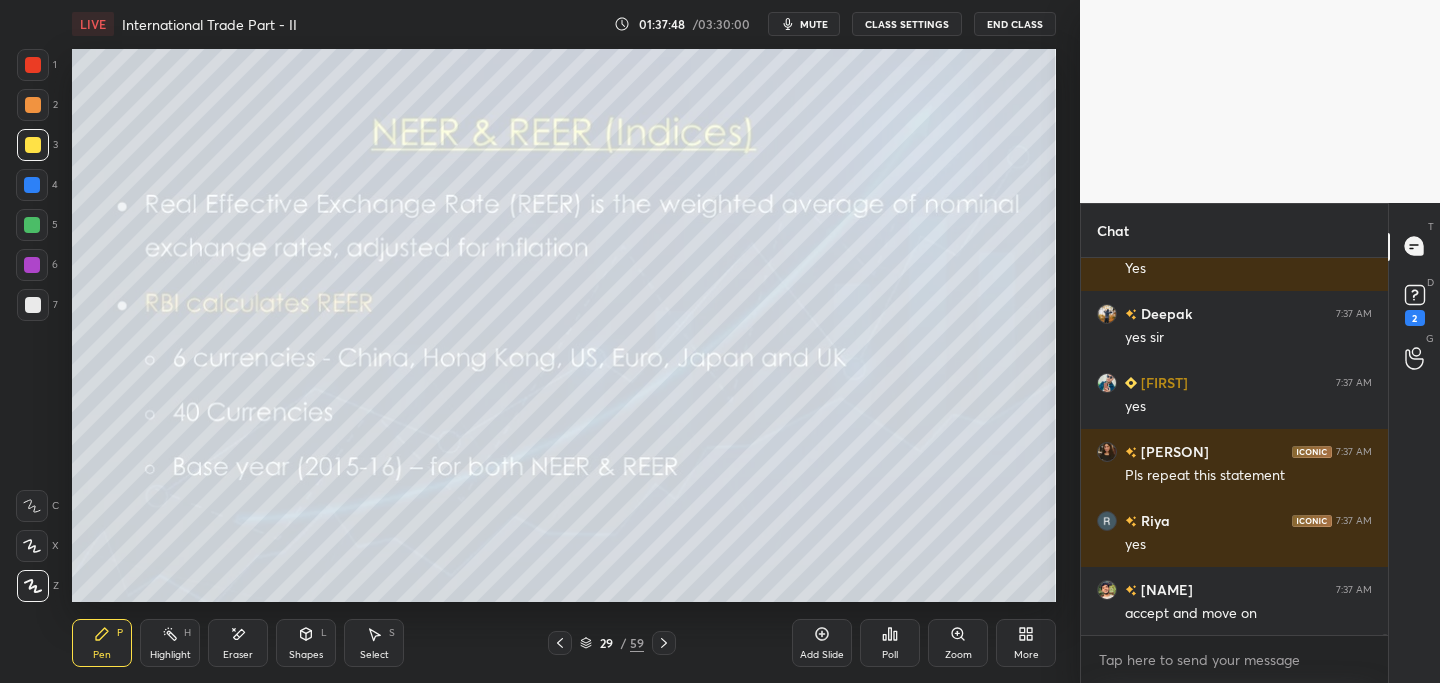 click 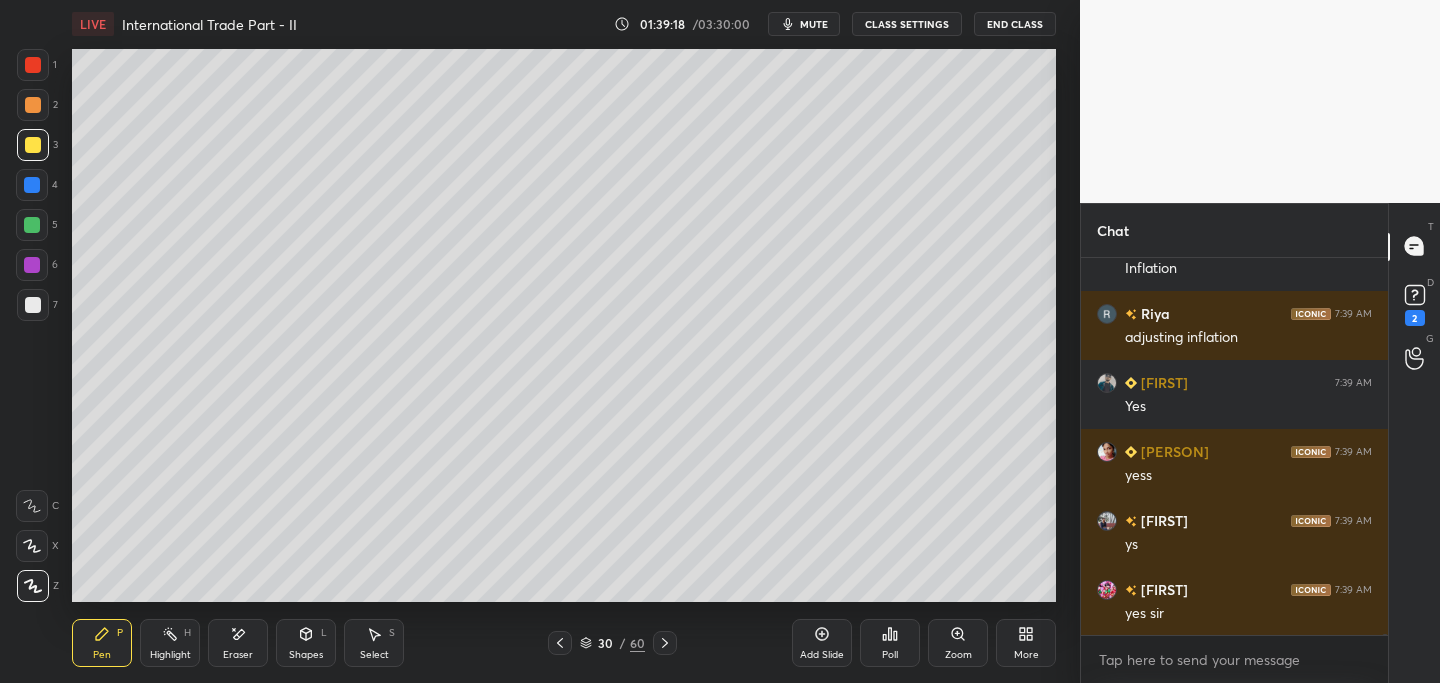 scroll, scrollTop: 112150, scrollLeft: 0, axis: vertical 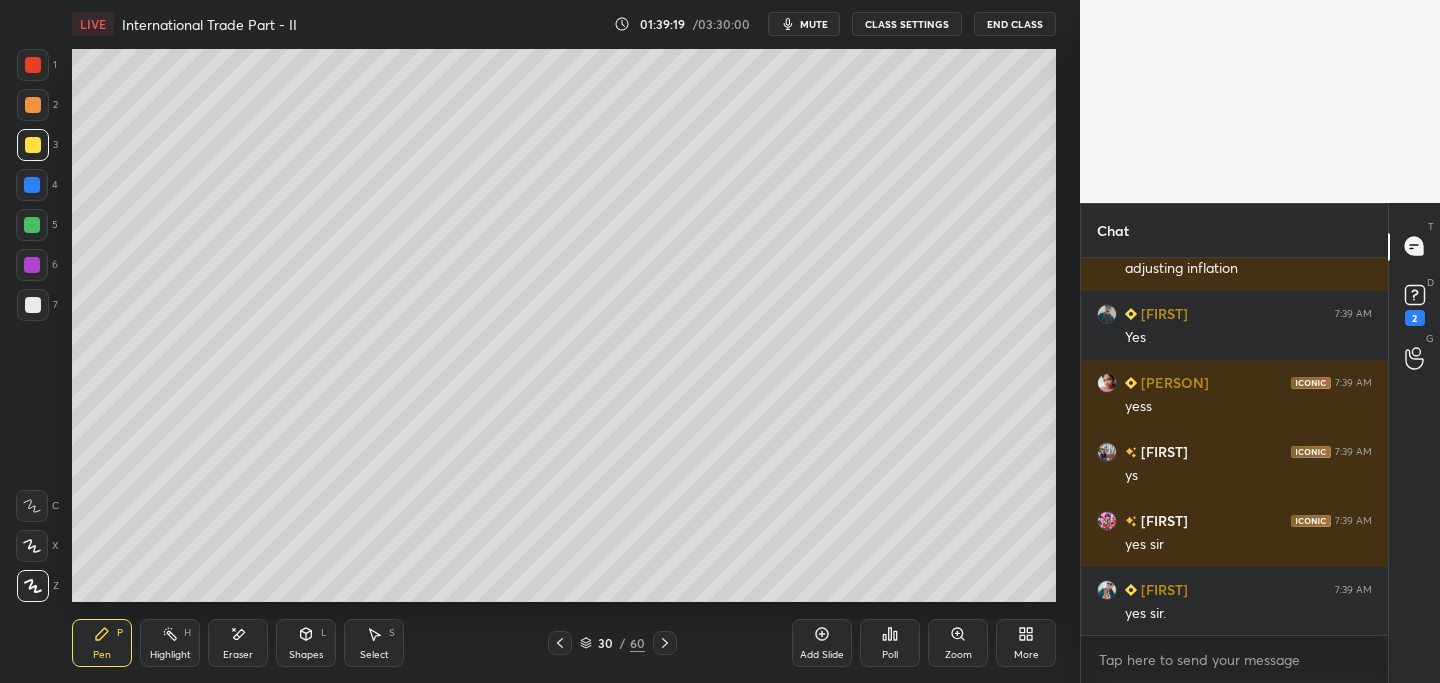 click 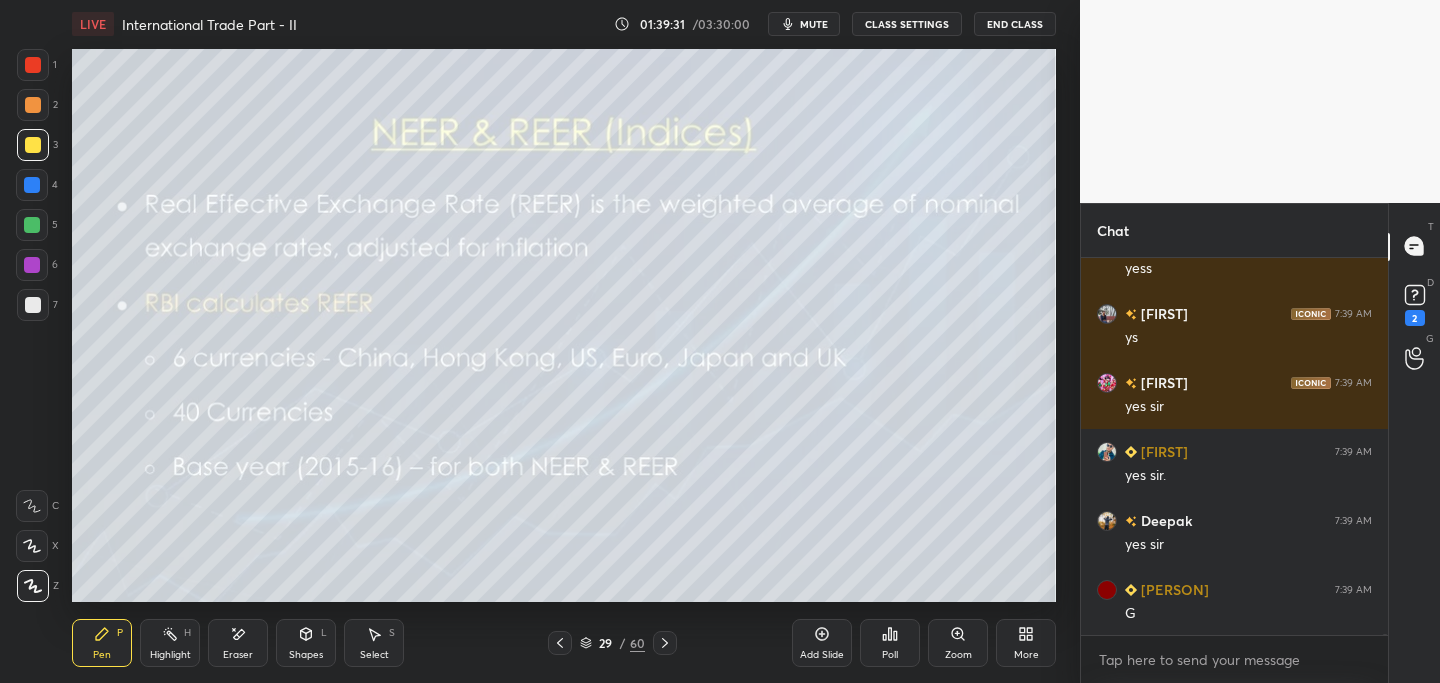 scroll, scrollTop: 112357, scrollLeft: 0, axis: vertical 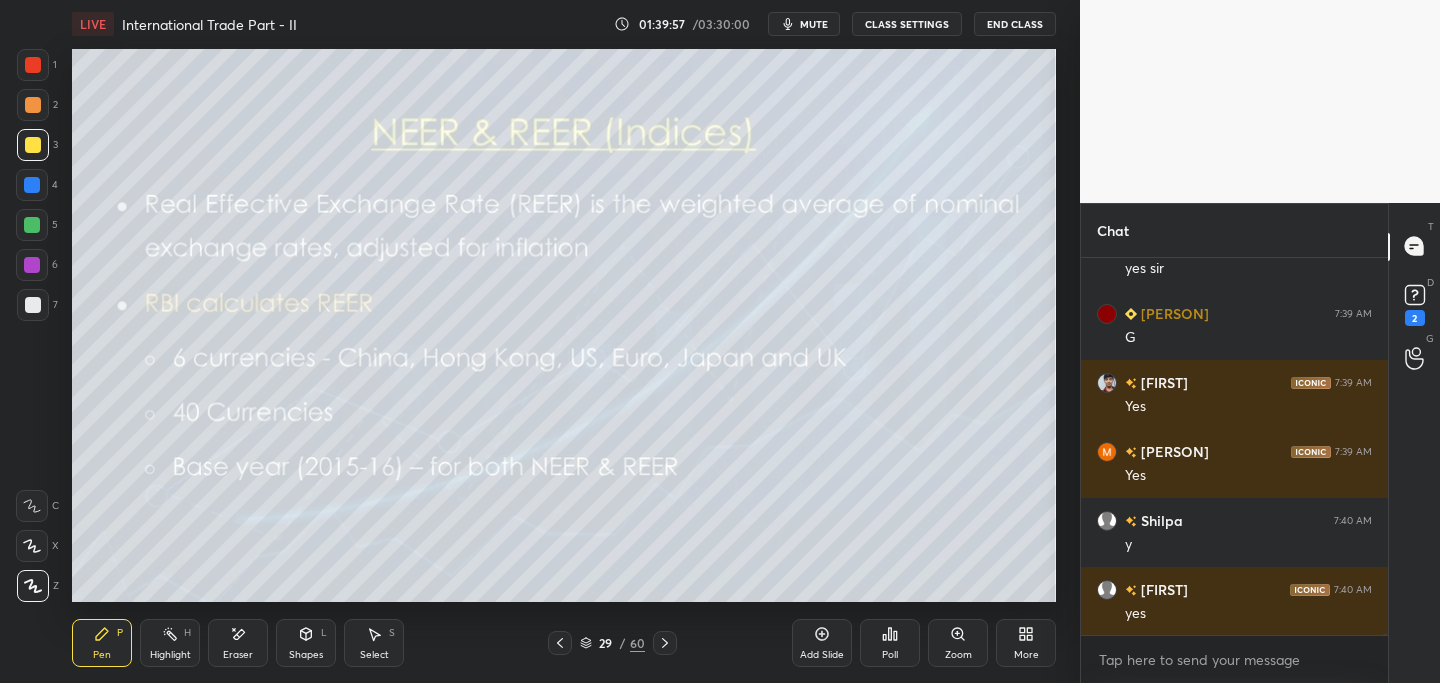 click 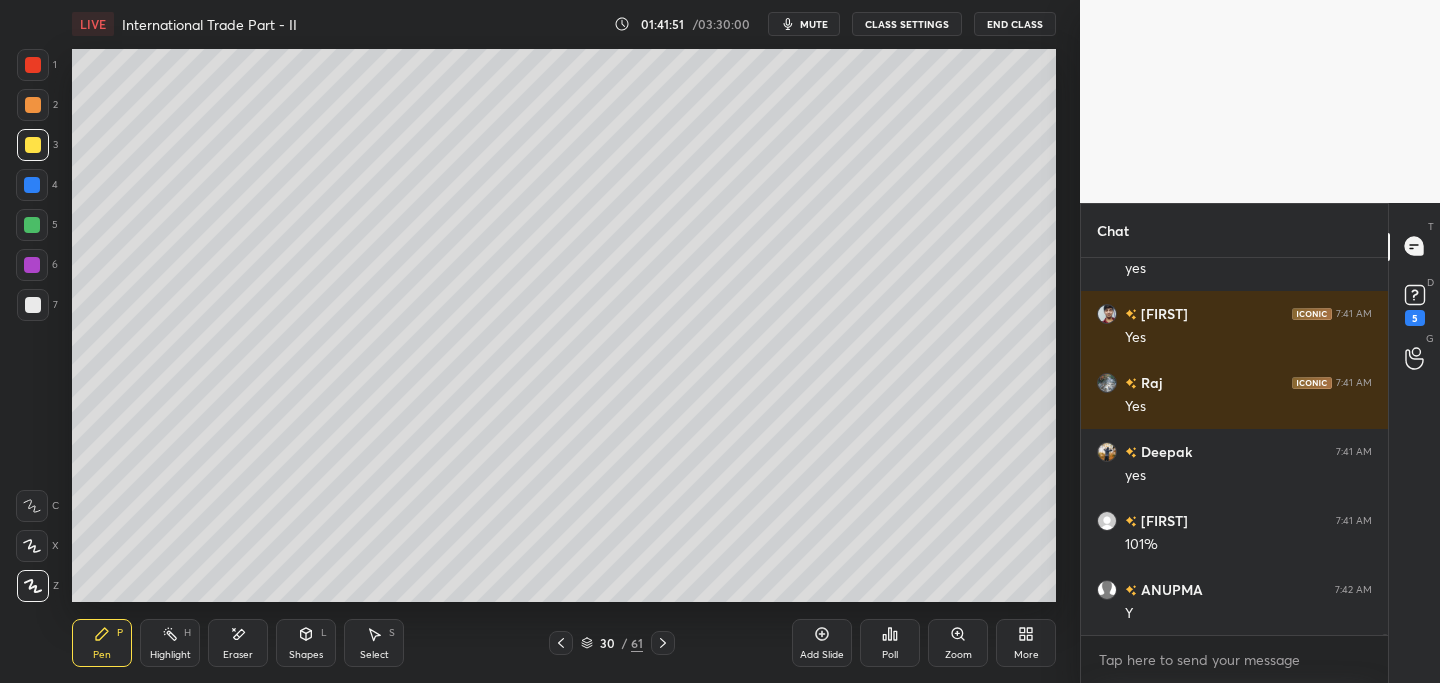scroll, scrollTop: 113698, scrollLeft: 0, axis: vertical 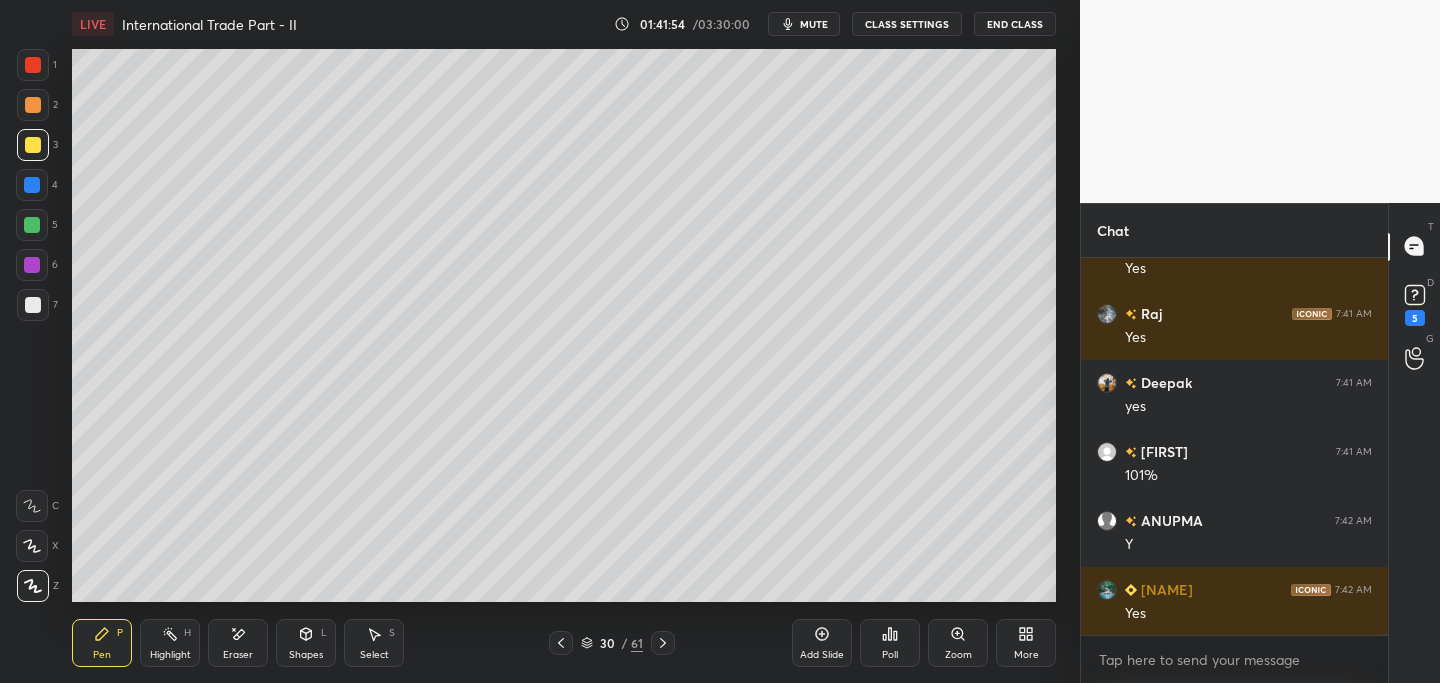 click 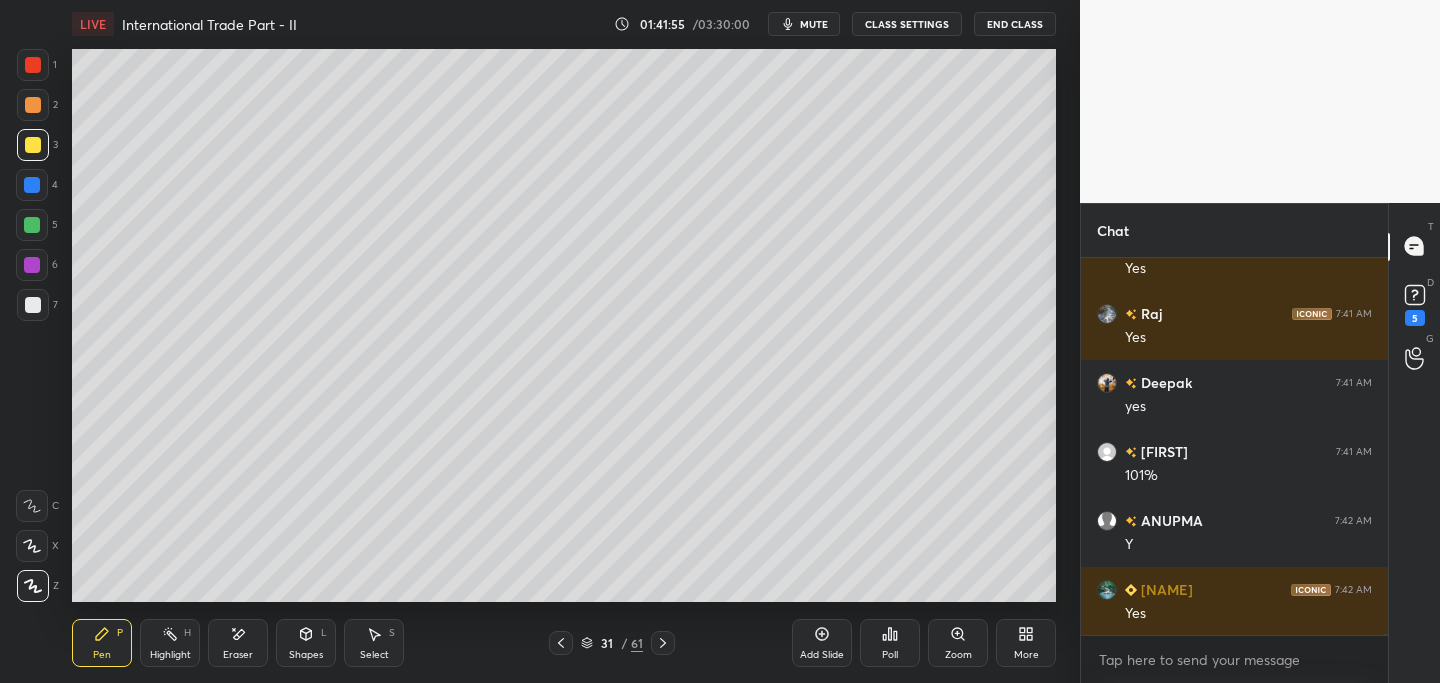 click 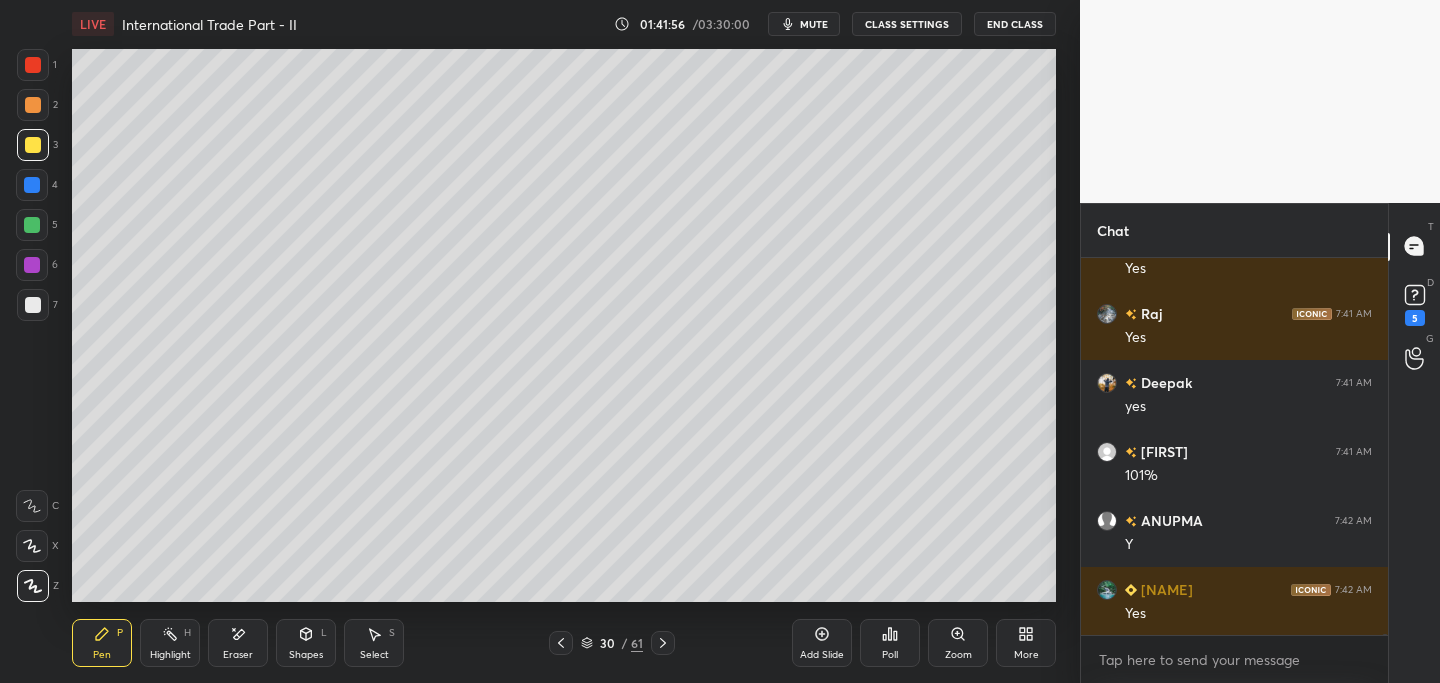 click 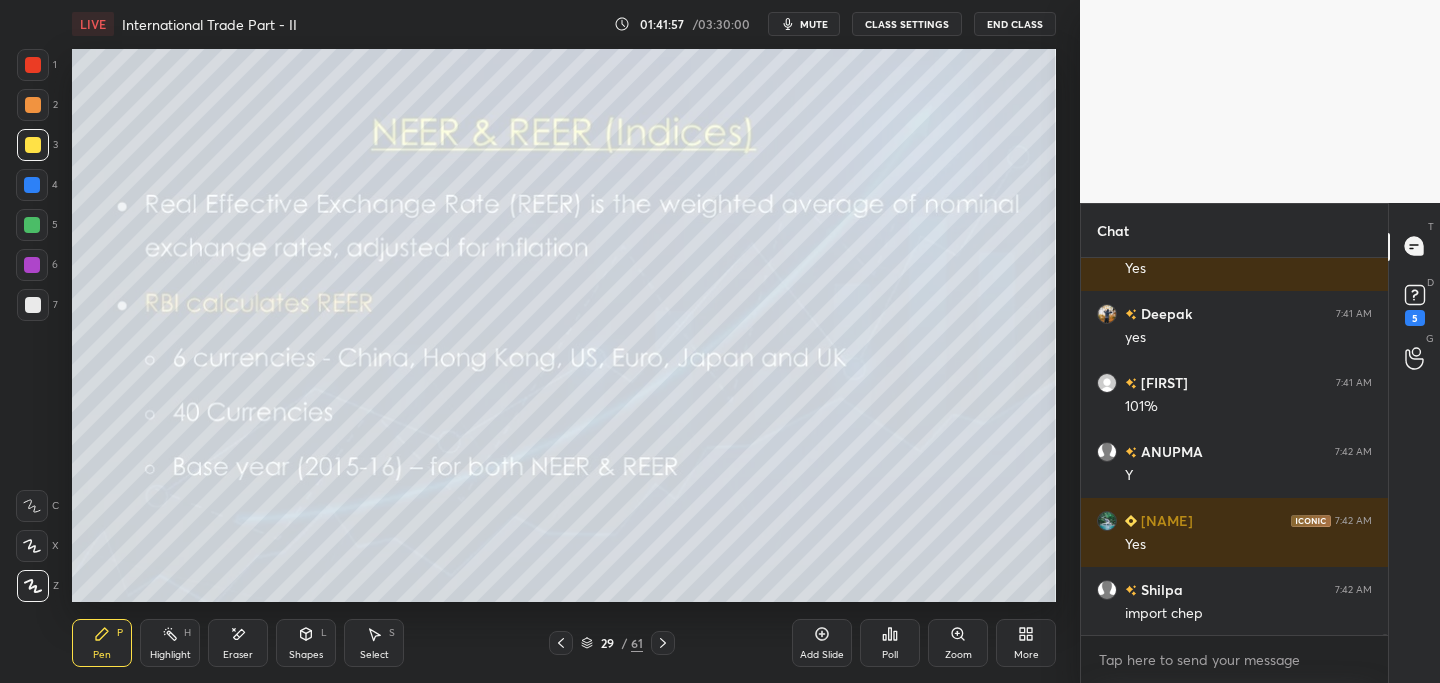 click 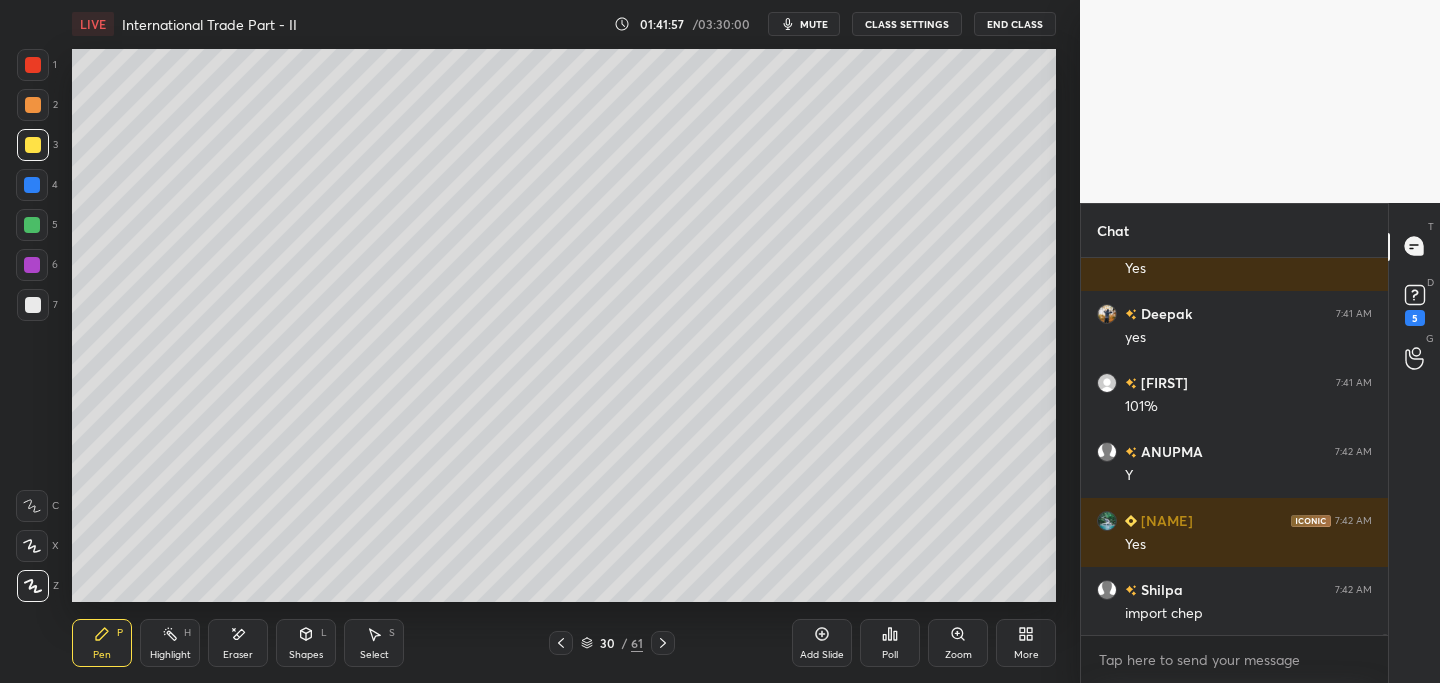 click 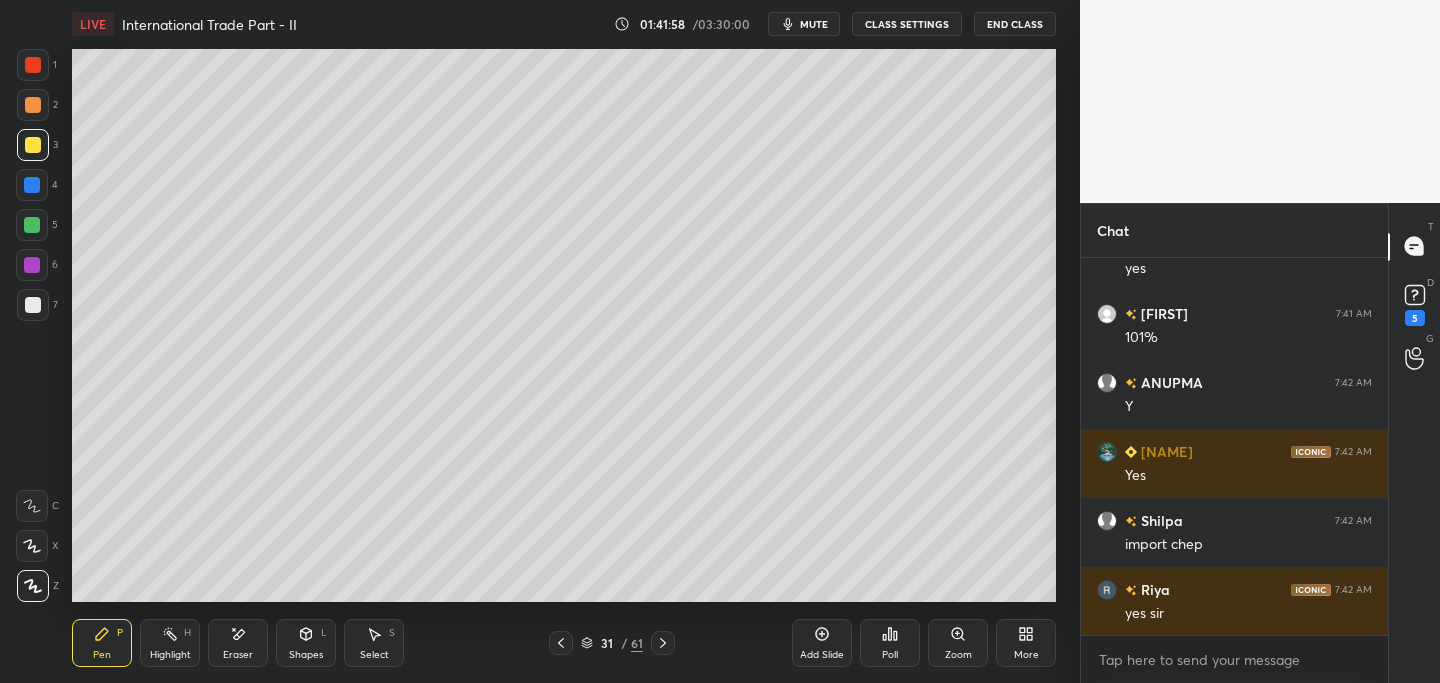 click 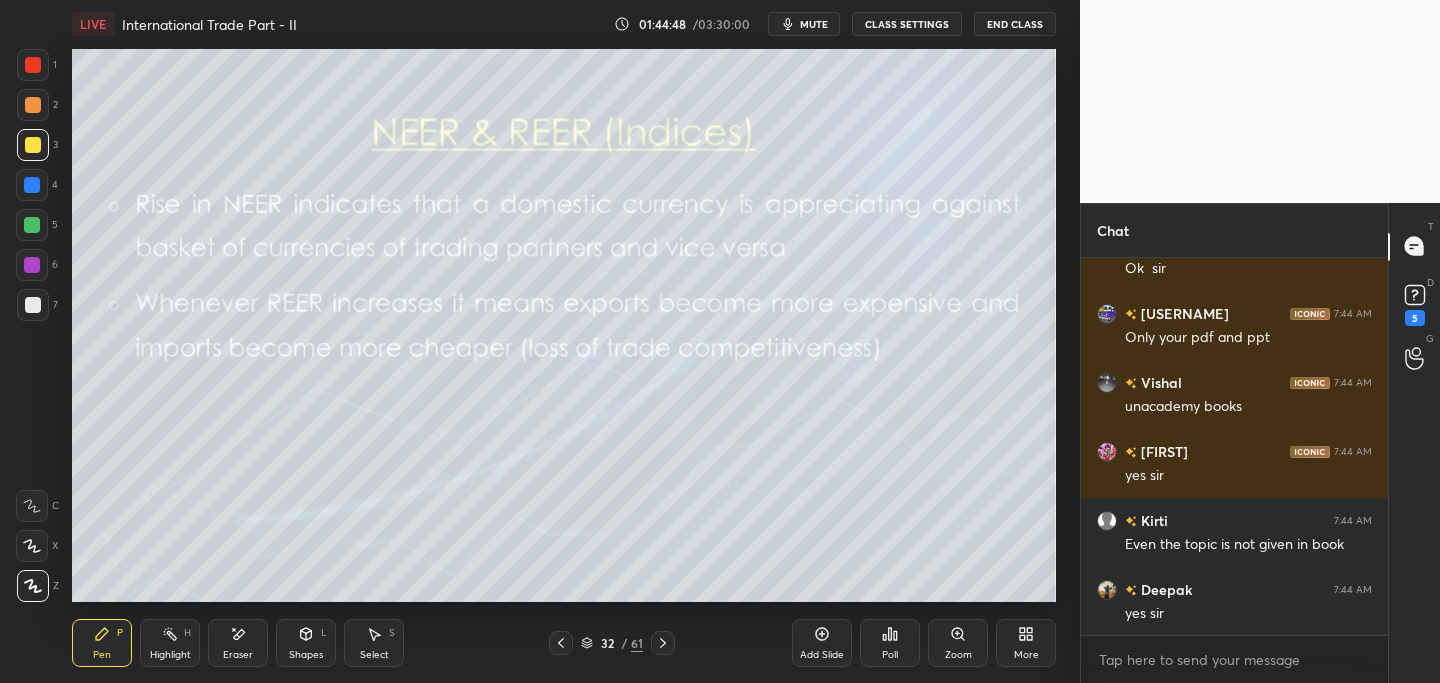 scroll, scrollTop: 116456, scrollLeft: 0, axis: vertical 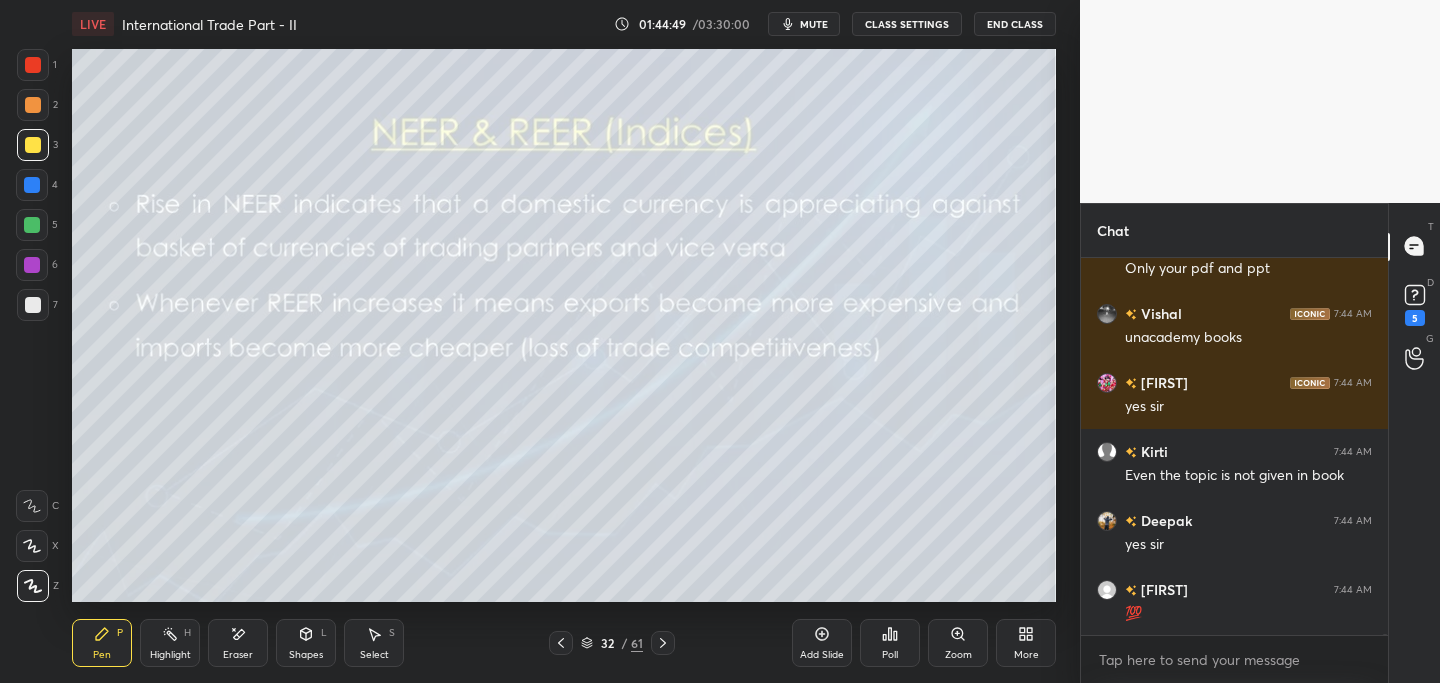 click on "32 / 61" at bounding box center [612, 643] 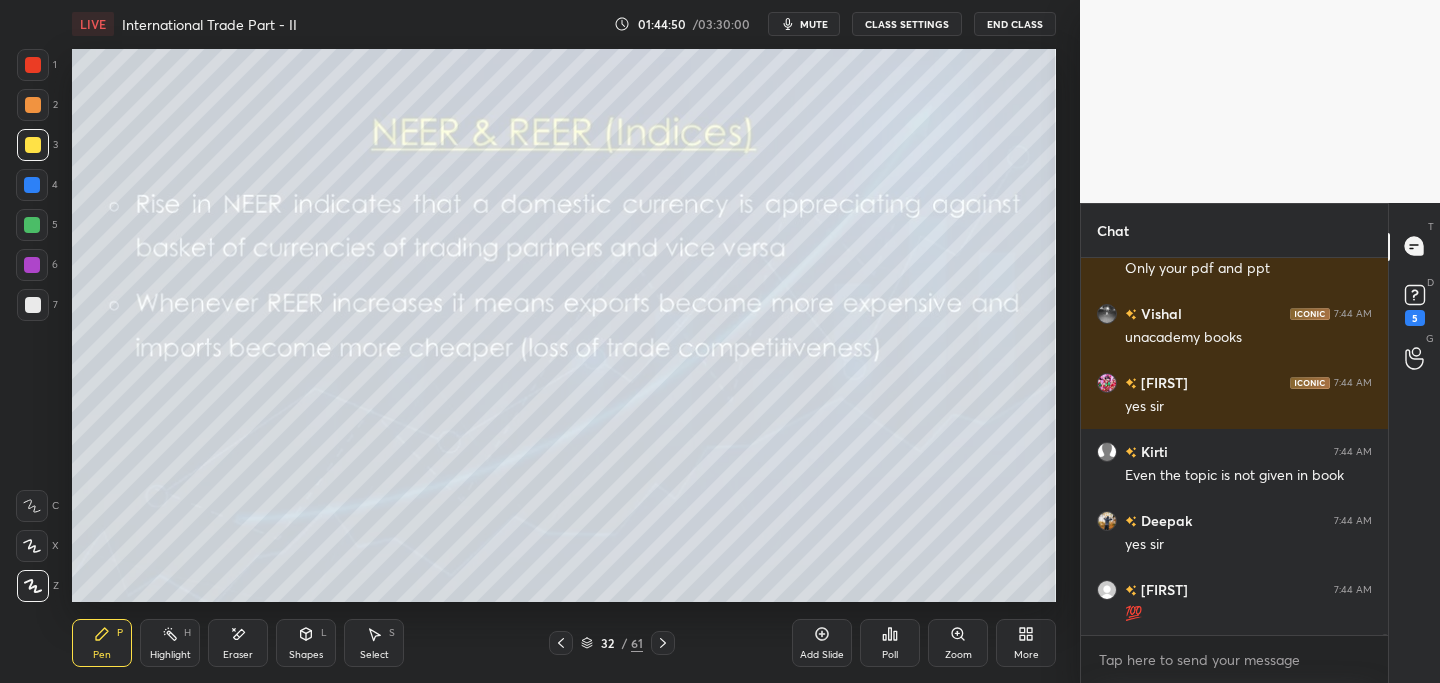 scroll, scrollTop: 116525, scrollLeft: 0, axis: vertical 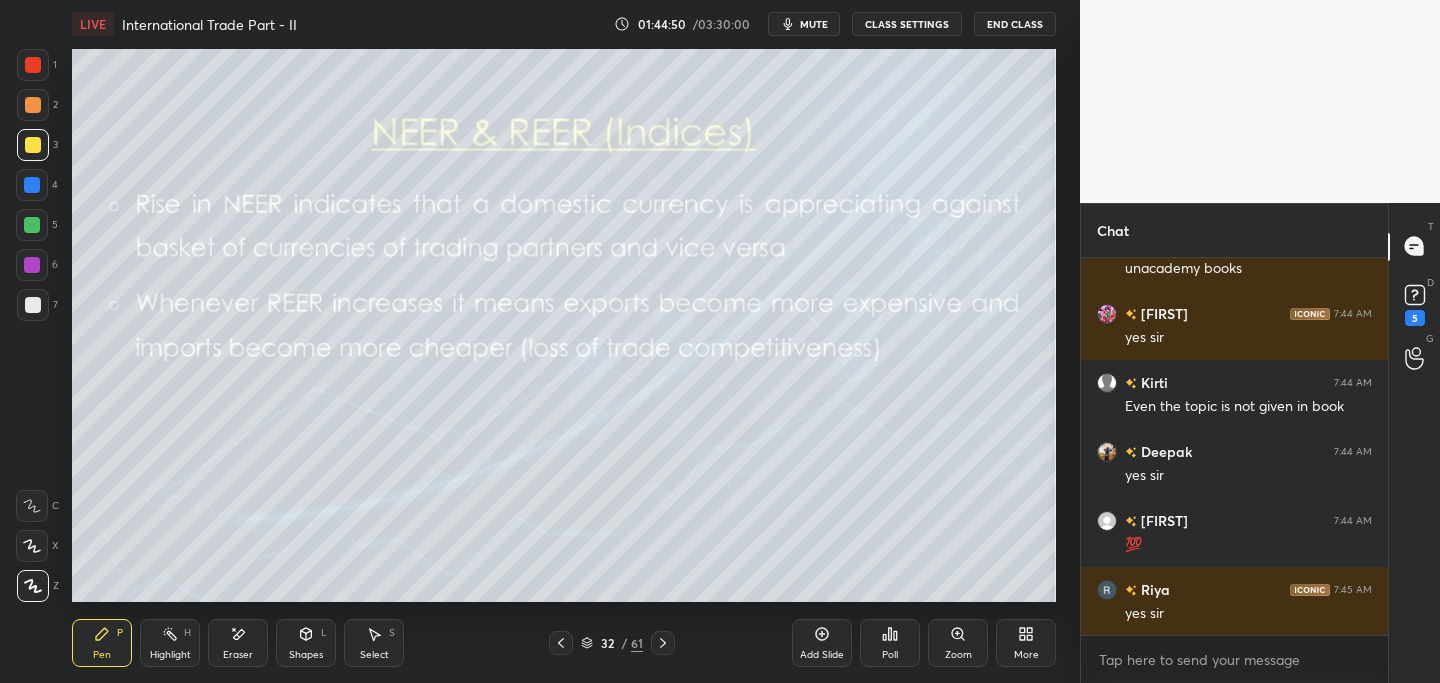 click 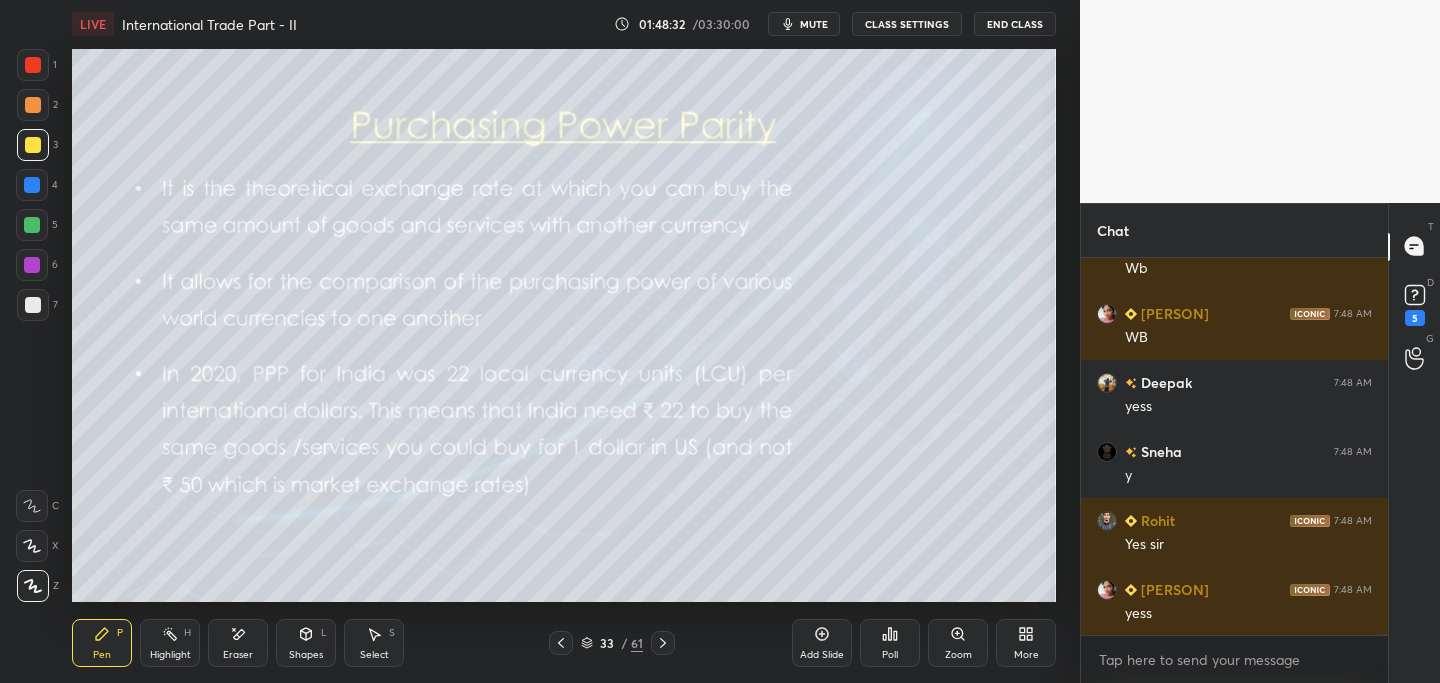 scroll, scrollTop: 118829, scrollLeft: 0, axis: vertical 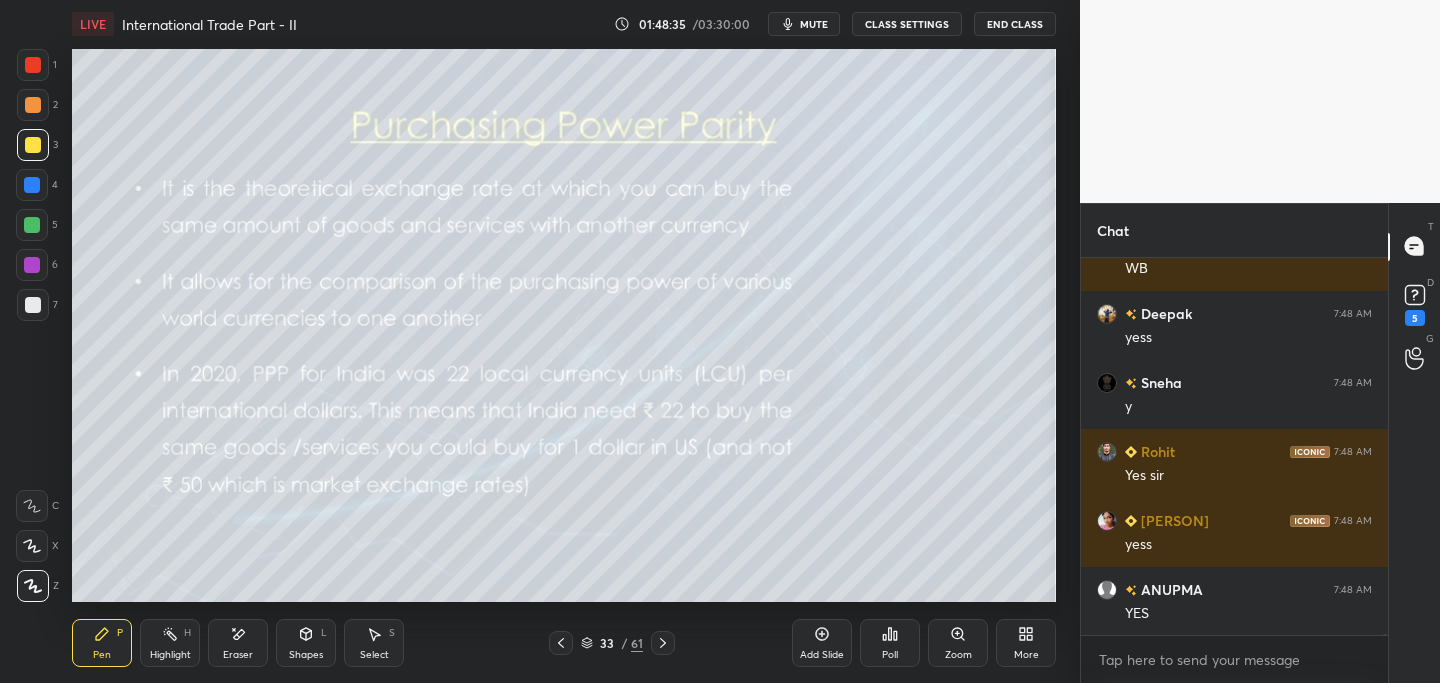 click 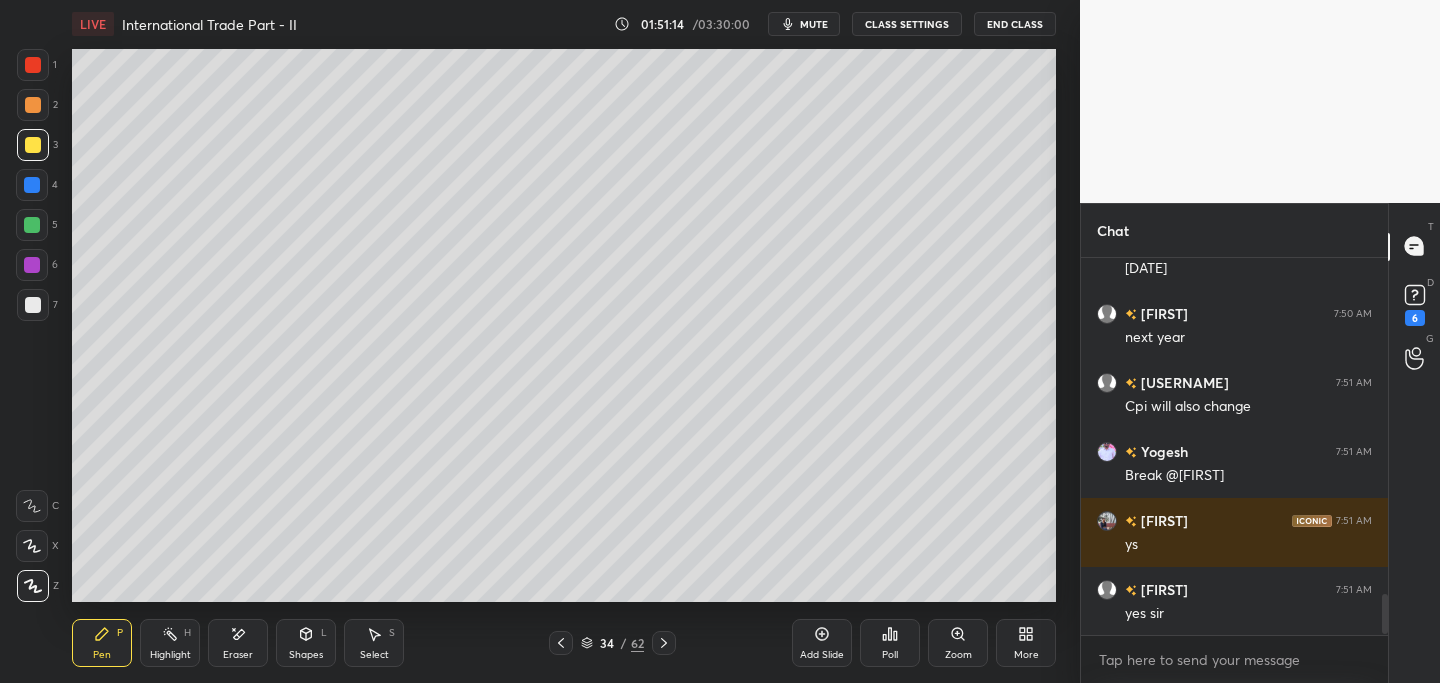 scroll, scrollTop: 3199, scrollLeft: 0, axis: vertical 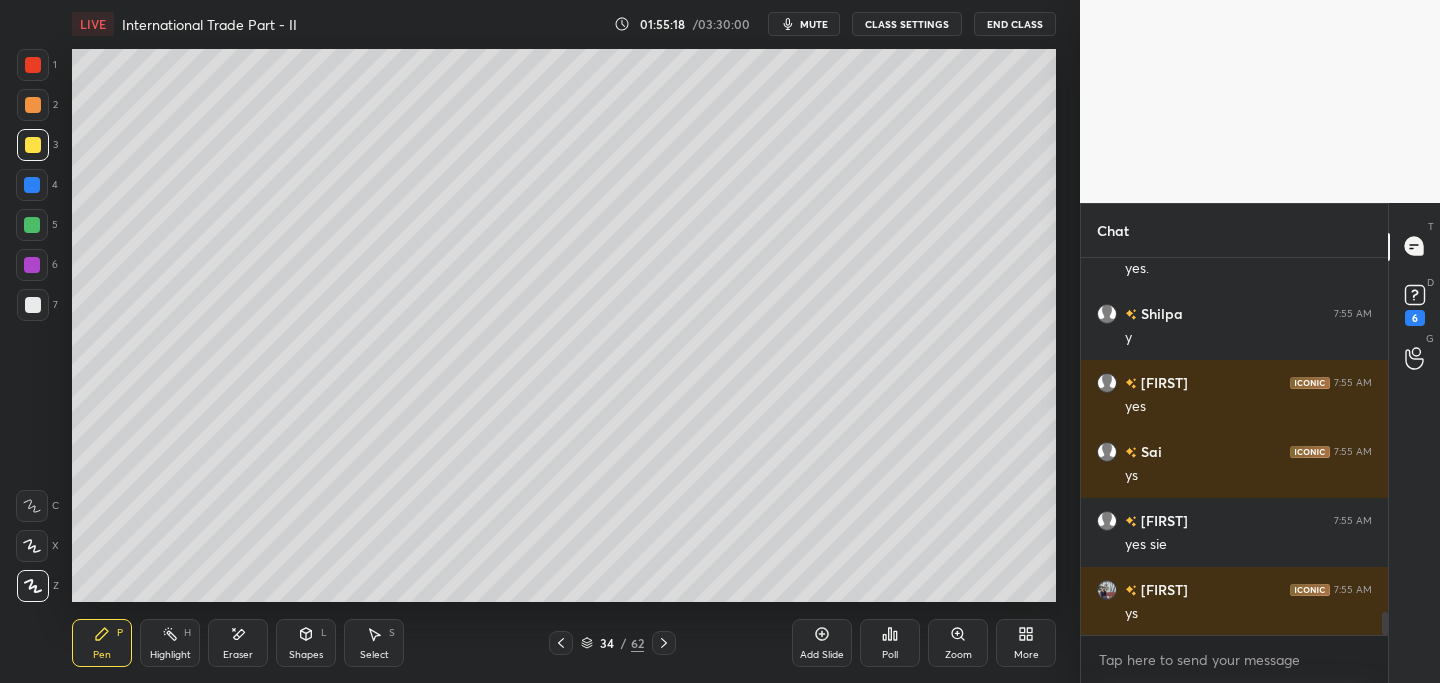 click at bounding box center [664, 643] 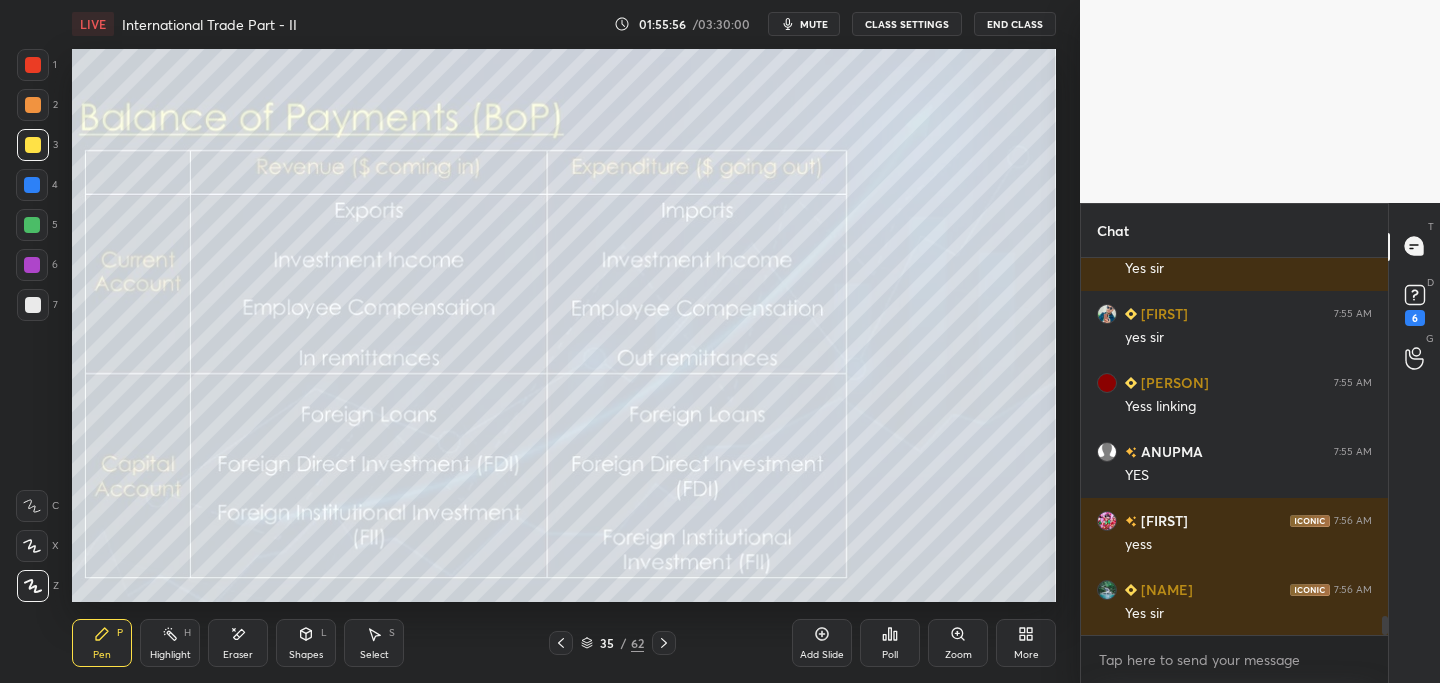scroll, scrollTop: 6959, scrollLeft: 0, axis: vertical 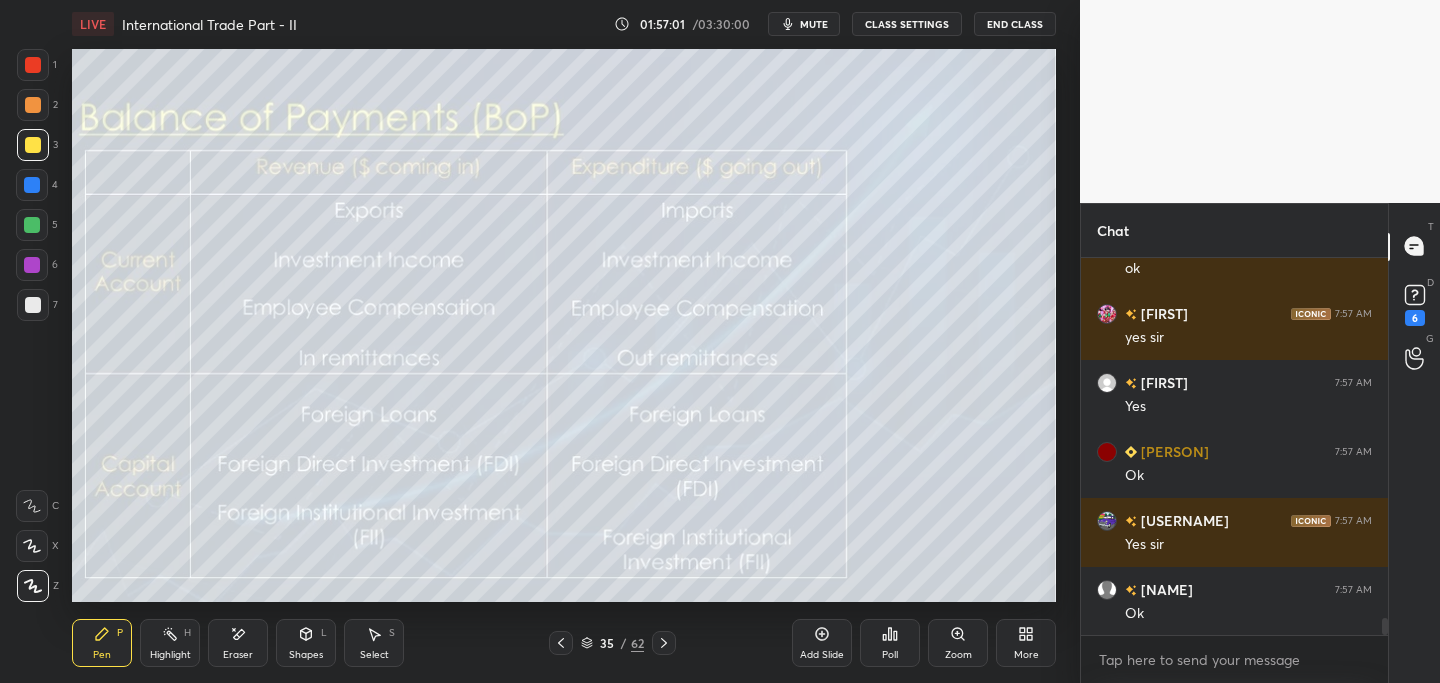 drag, startPoint x: 810, startPoint y: 22, endPoint x: 801, endPoint y: 27, distance: 10.29563 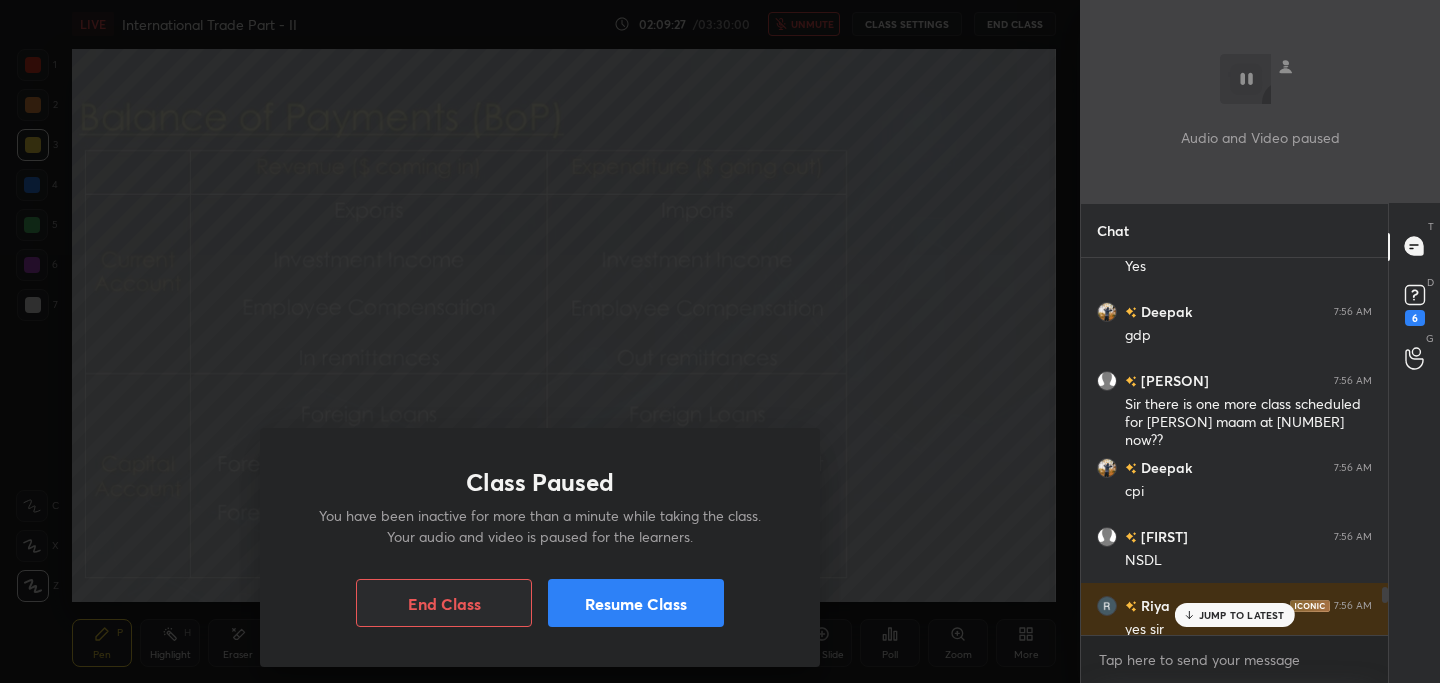 scroll, scrollTop: 7072, scrollLeft: 0, axis: vertical 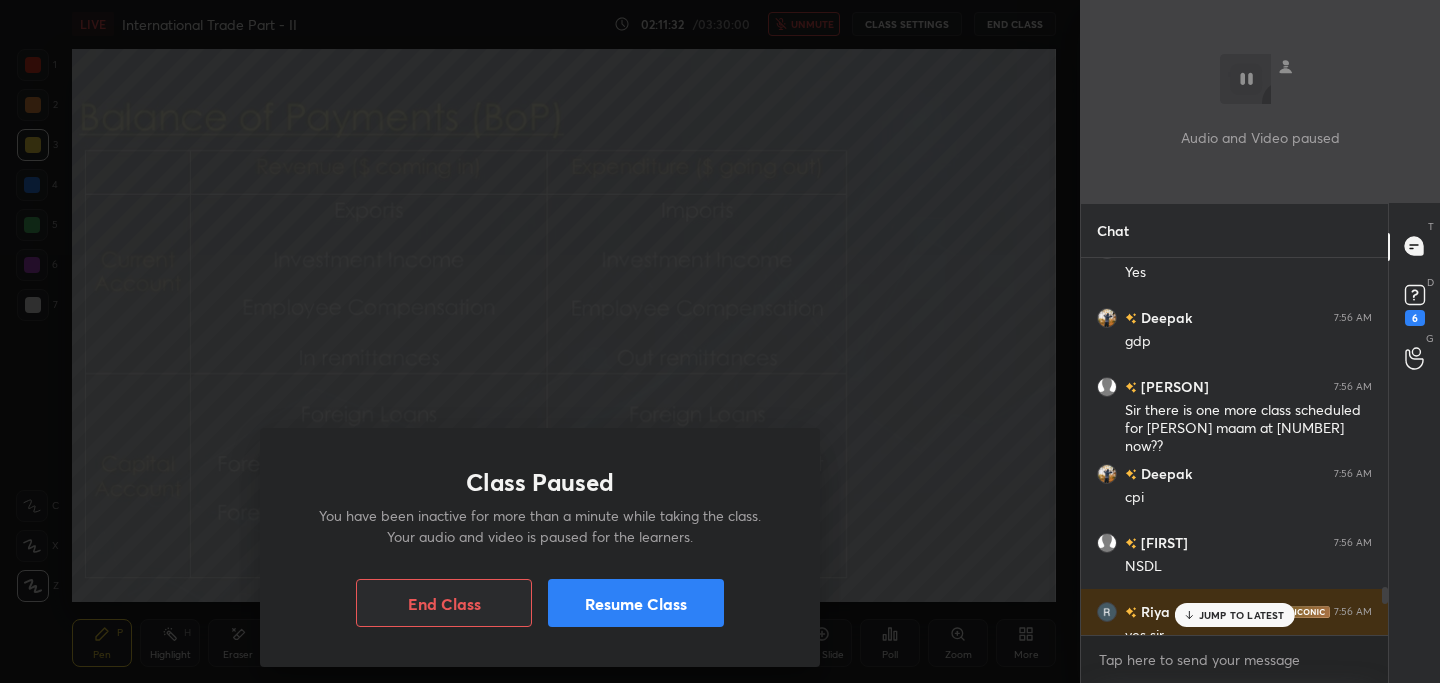 click on "Resume Class" at bounding box center [636, 603] 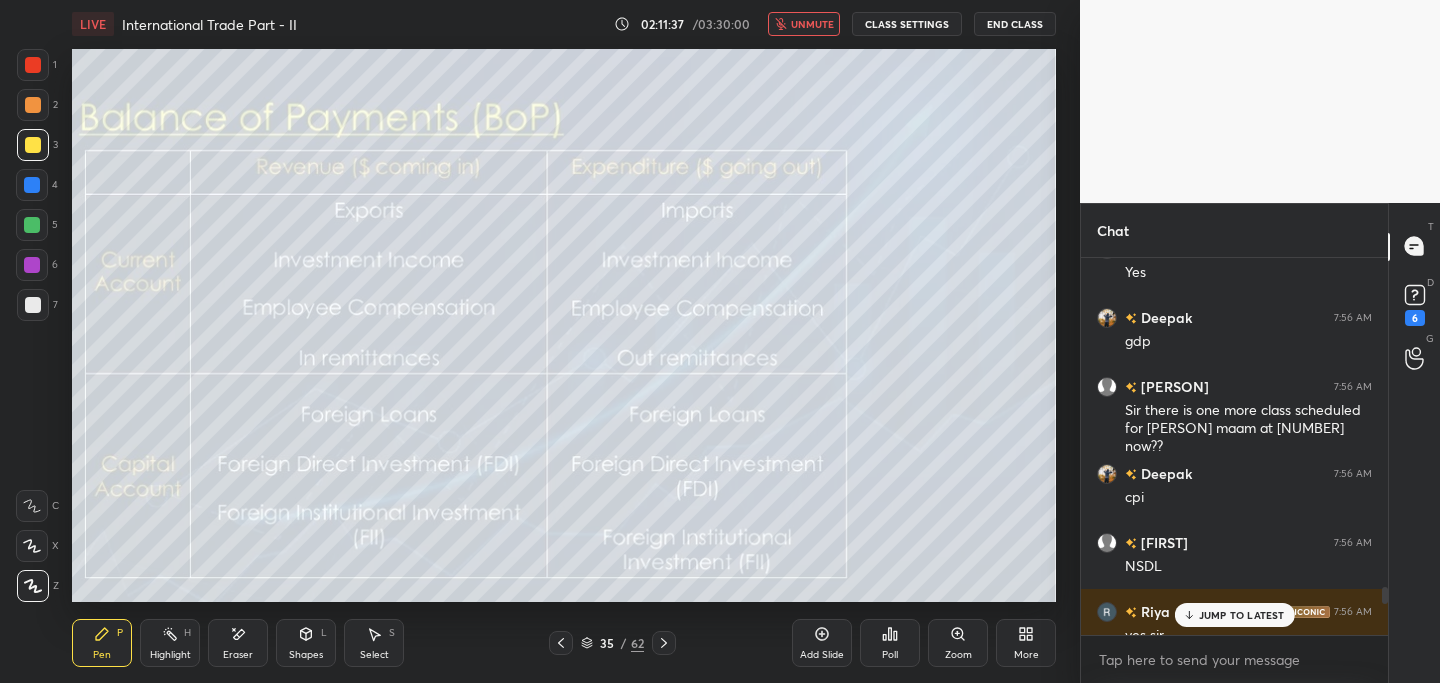 click on "unmute" at bounding box center (812, 24) 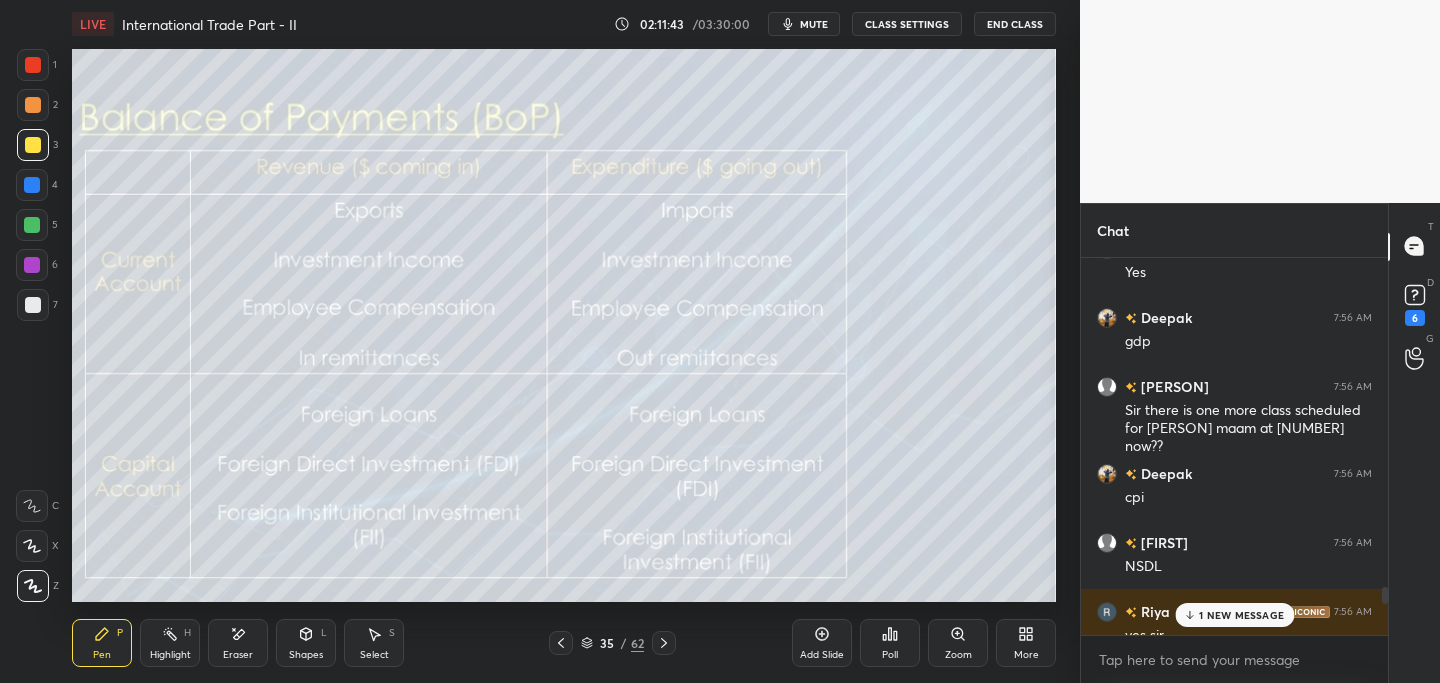 click on "1 NEW MESSAGE" at bounding box center [1241, 615] 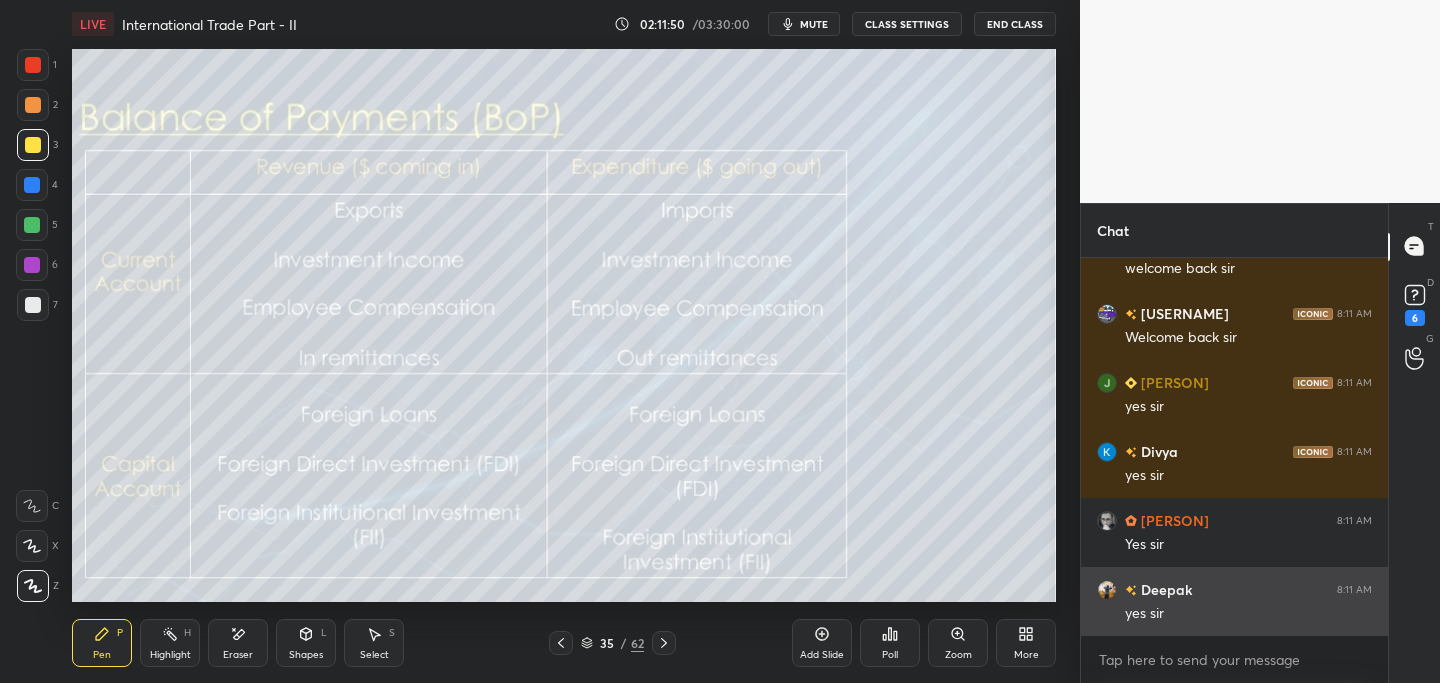 scroll, scrollTop: 9176, scrollLeft: 0, axis: vertical 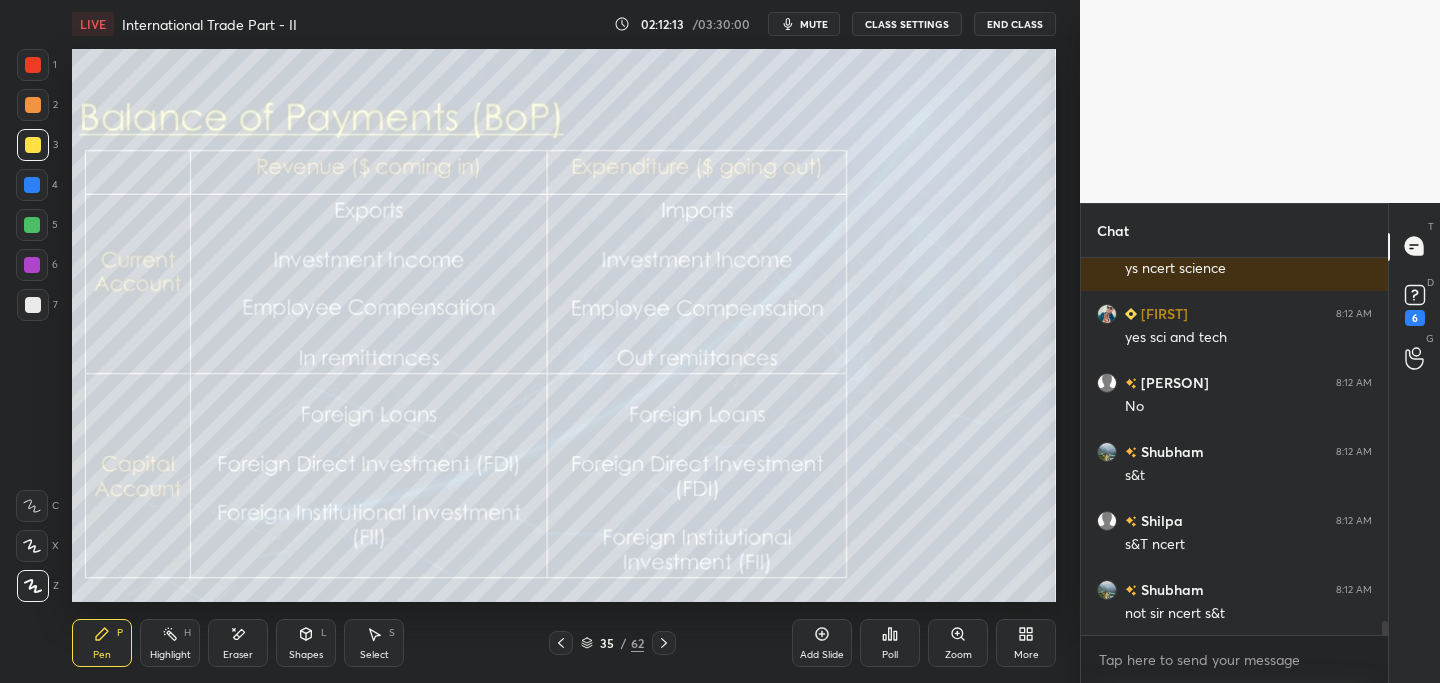 click 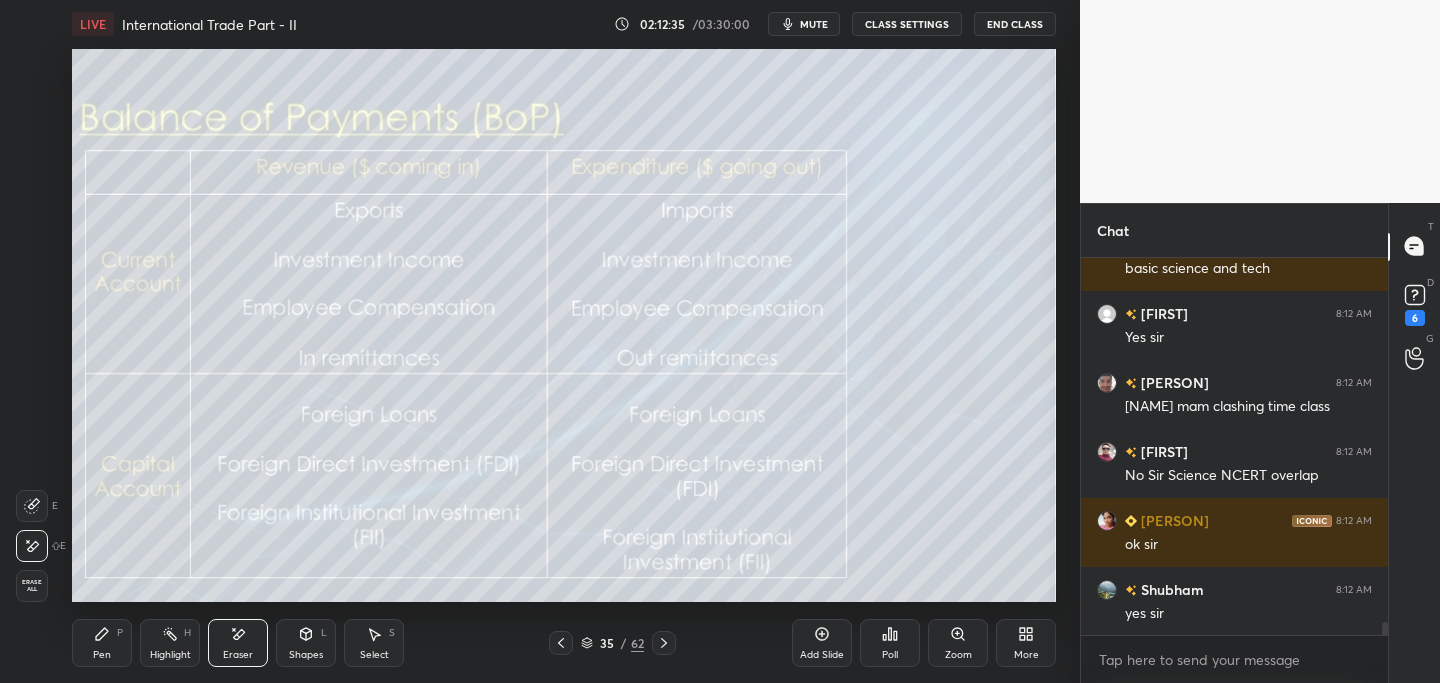 scroll, scrollTop: 10901, scrollLeft: 0, axis: vertical 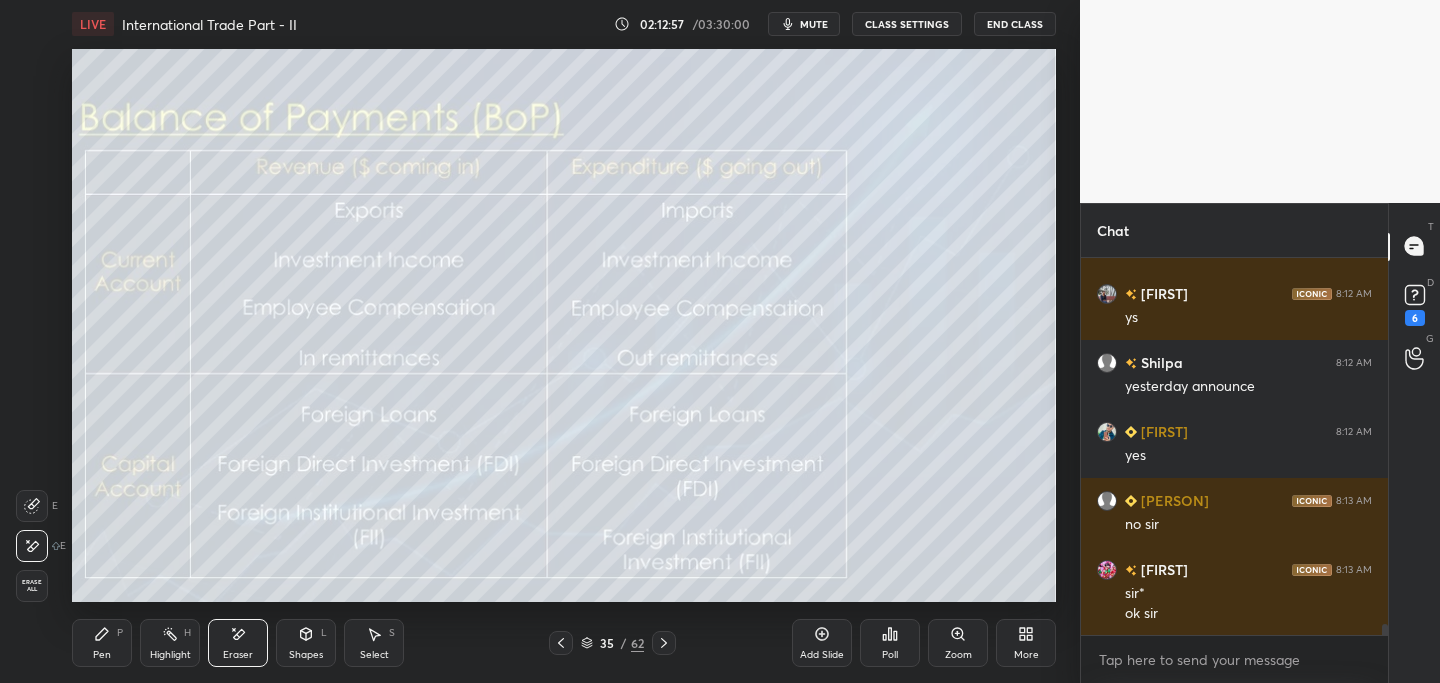 click on "Pen P" at bounding box center (102, 643) 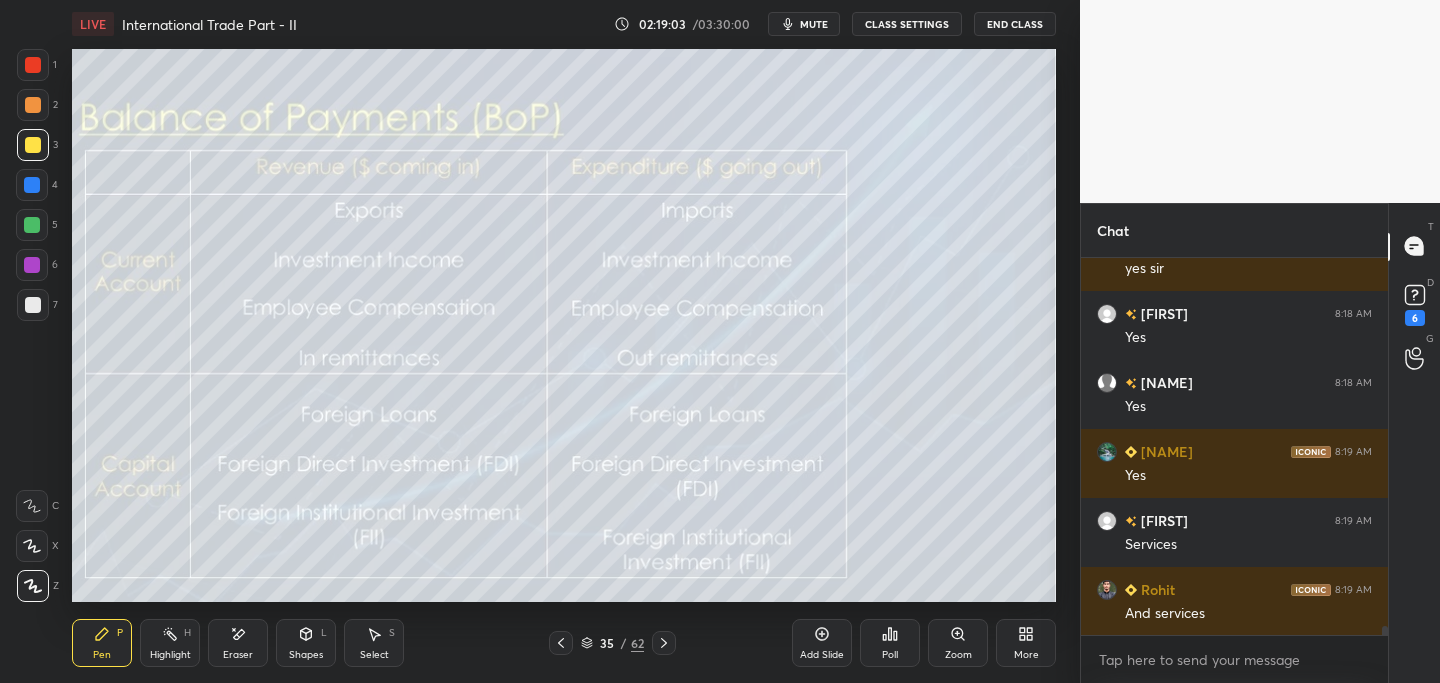 scroll, scrollTop: 15536, scrollLeft: 0, axis: vertical 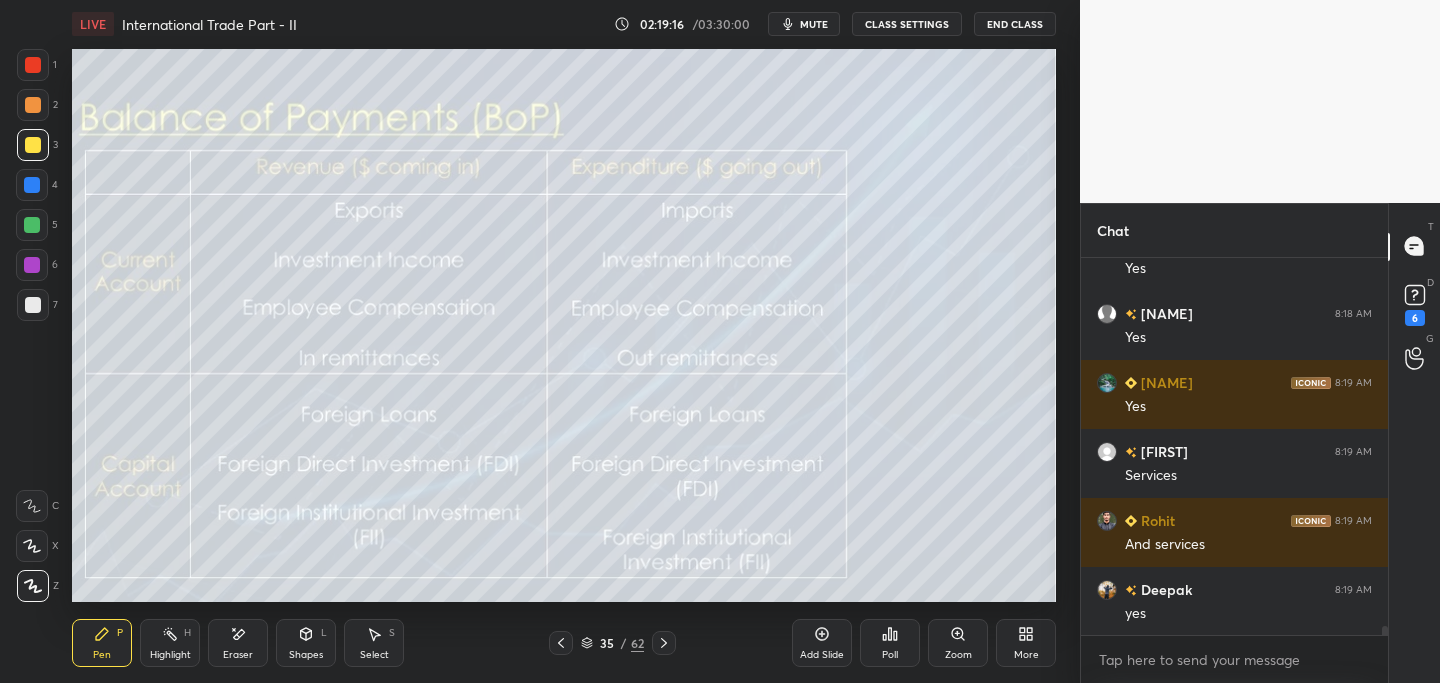 click 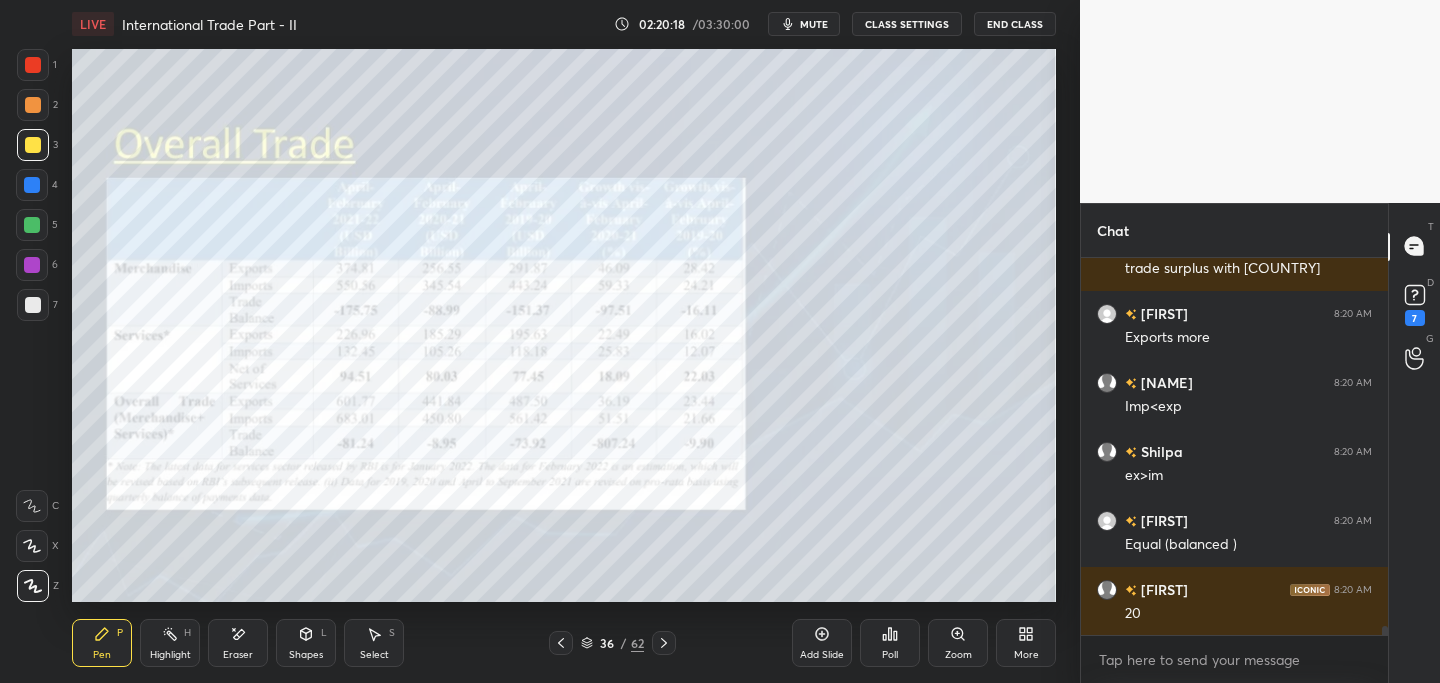 scroll, scrollTop: 15095, scrollLeft: 0, axis: vertical 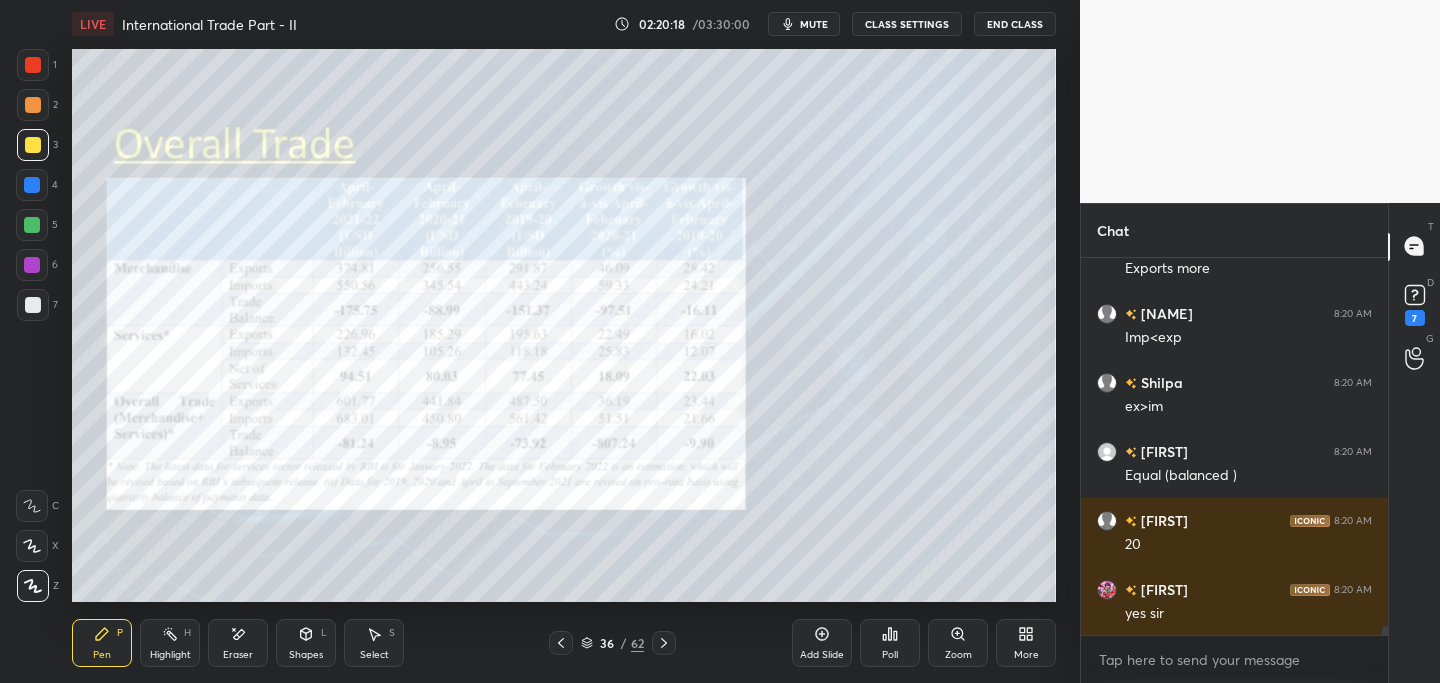 click 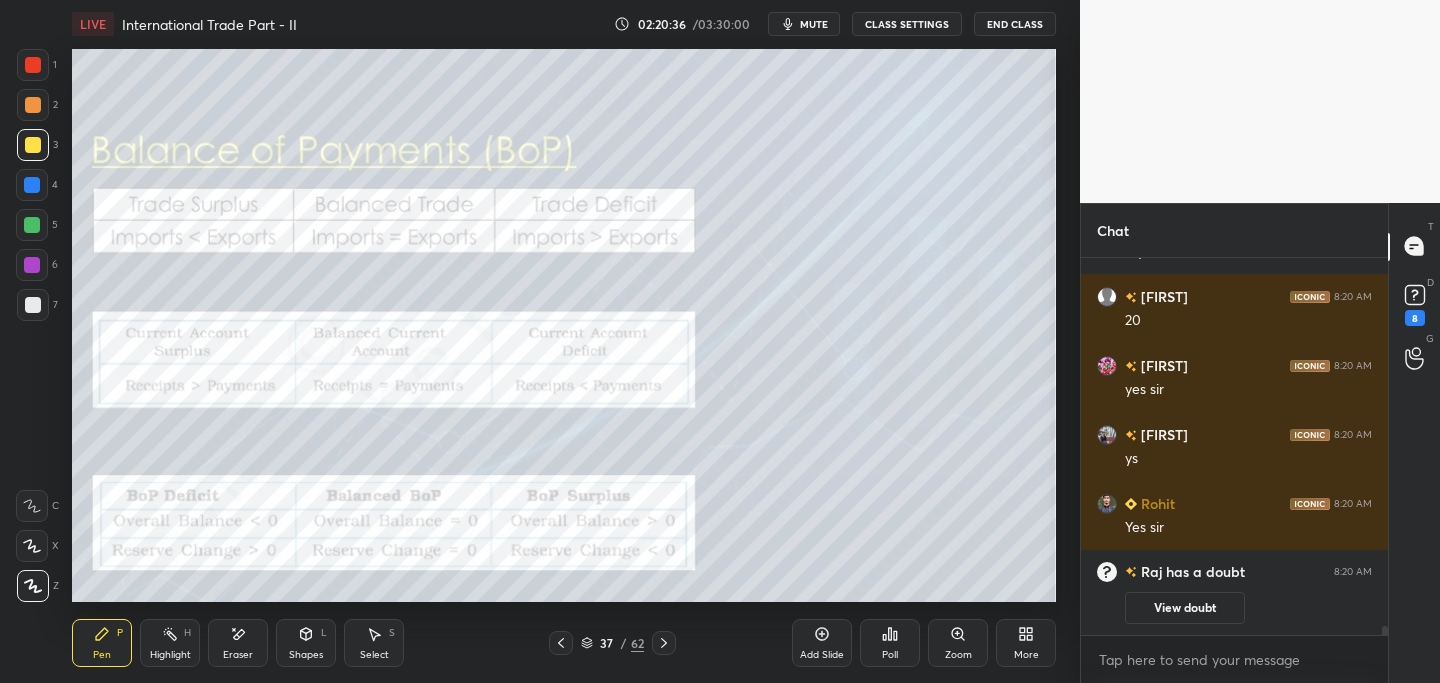 scroll, scrollTop: 15198, scrollLeft: 0, axis: vertical 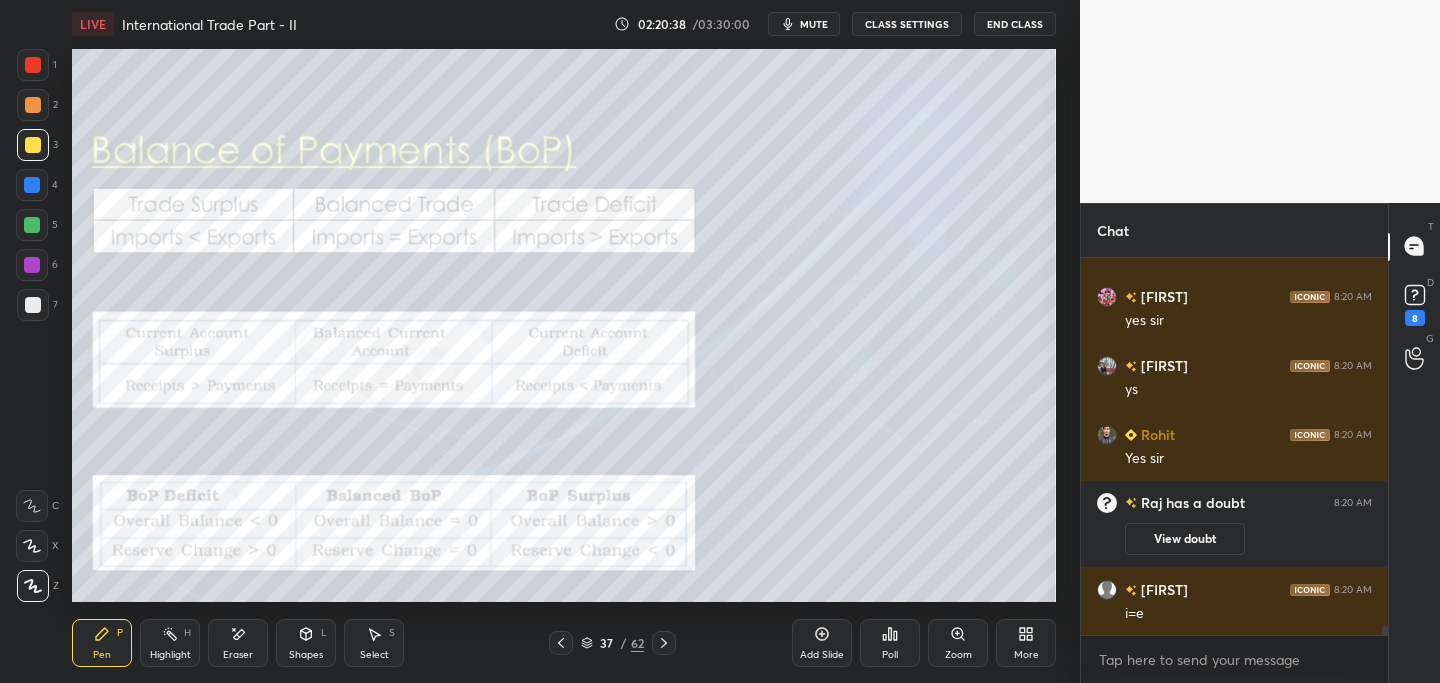 click 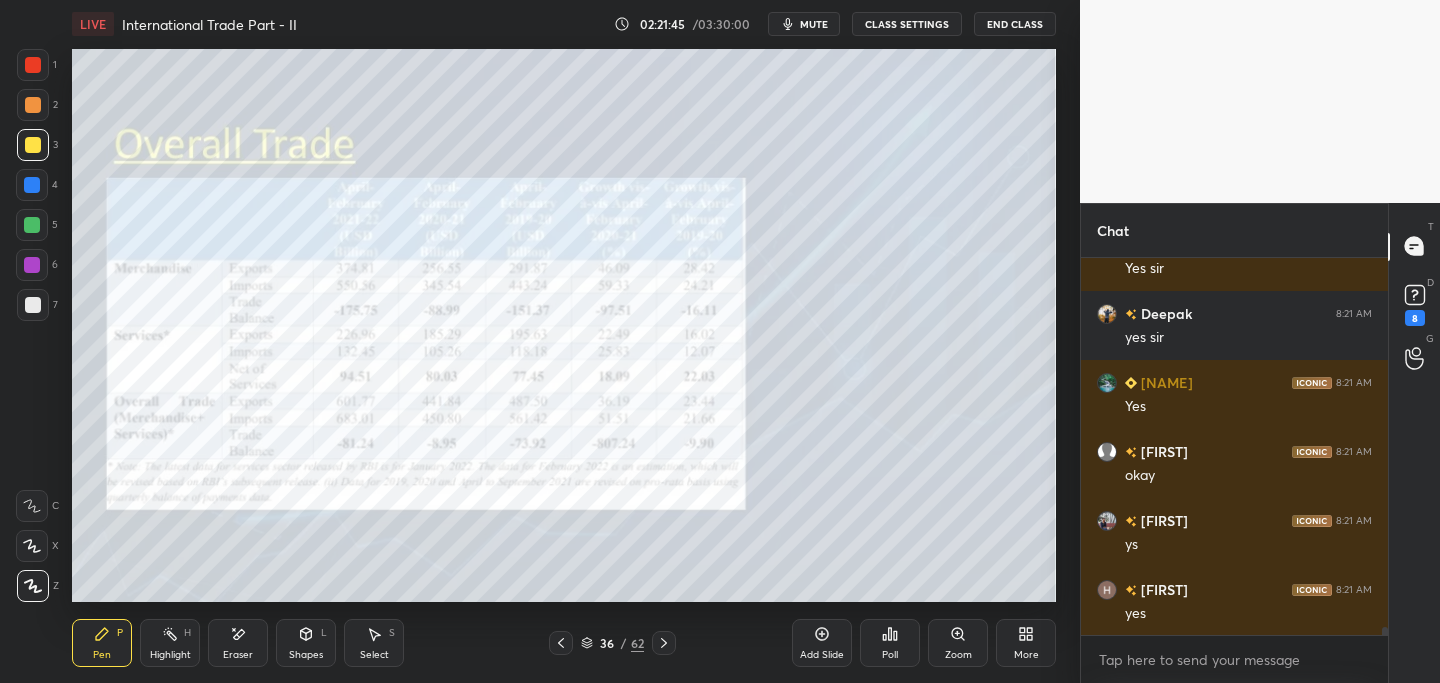 scroll, scrollTop: 16933, scrollLeft: 0, axis: vertical 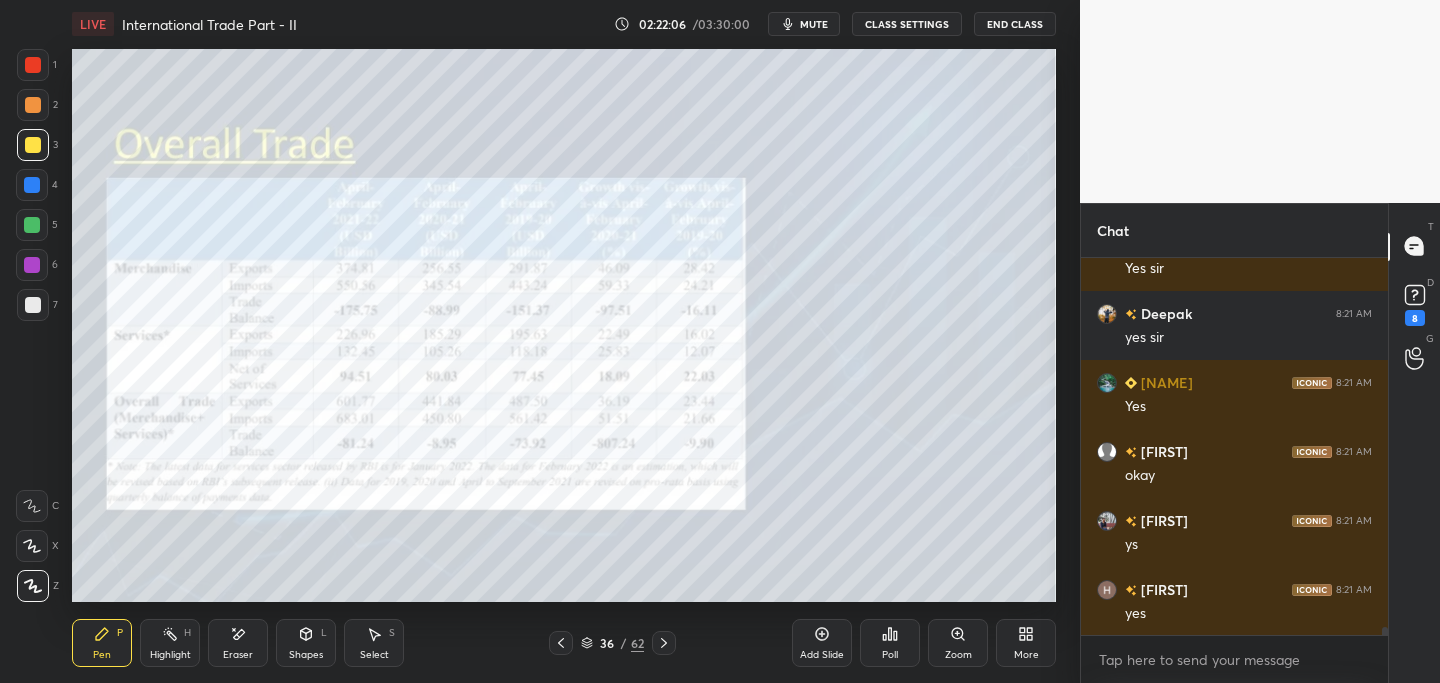 drag, startPoint x: 830, startPoint y: 632, endPoint x: 818, endPoint y: 636, distance: 12.649111 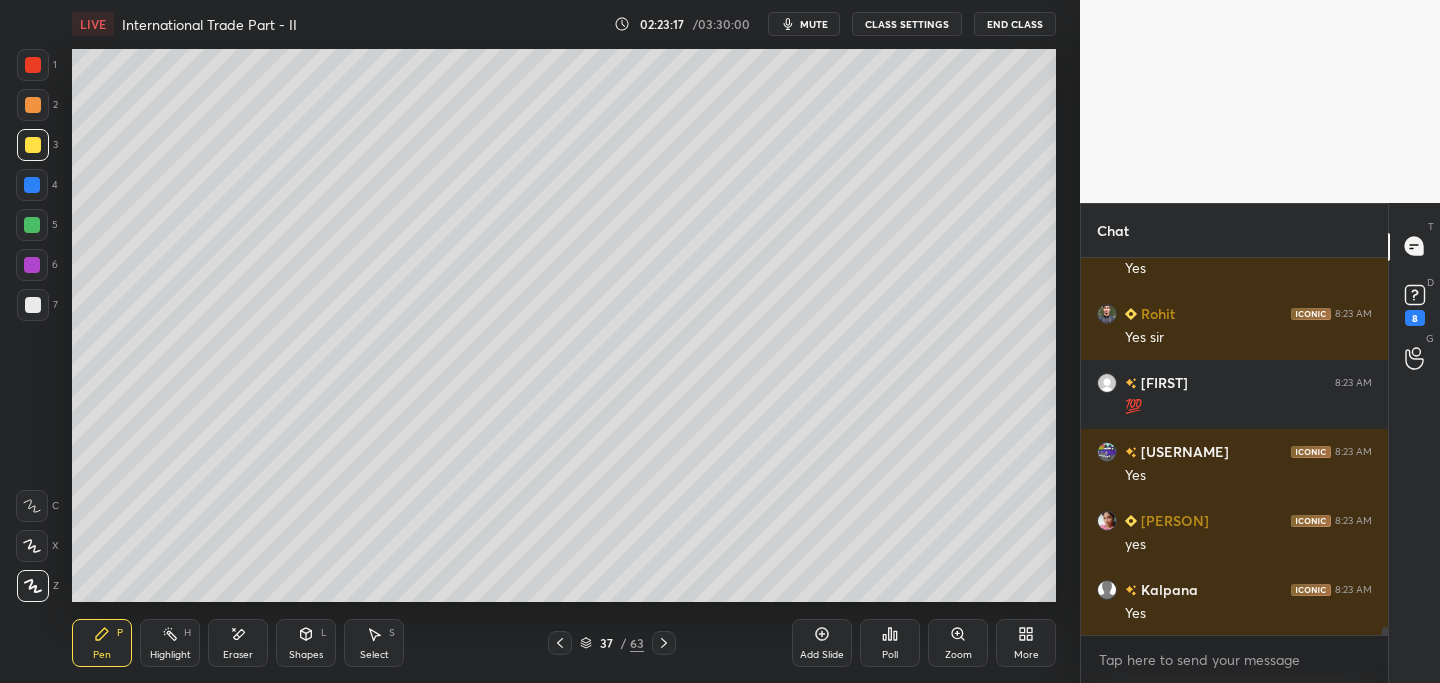 scroll, scrollTop: 18256, scrollLeft: 0, axis: vertical 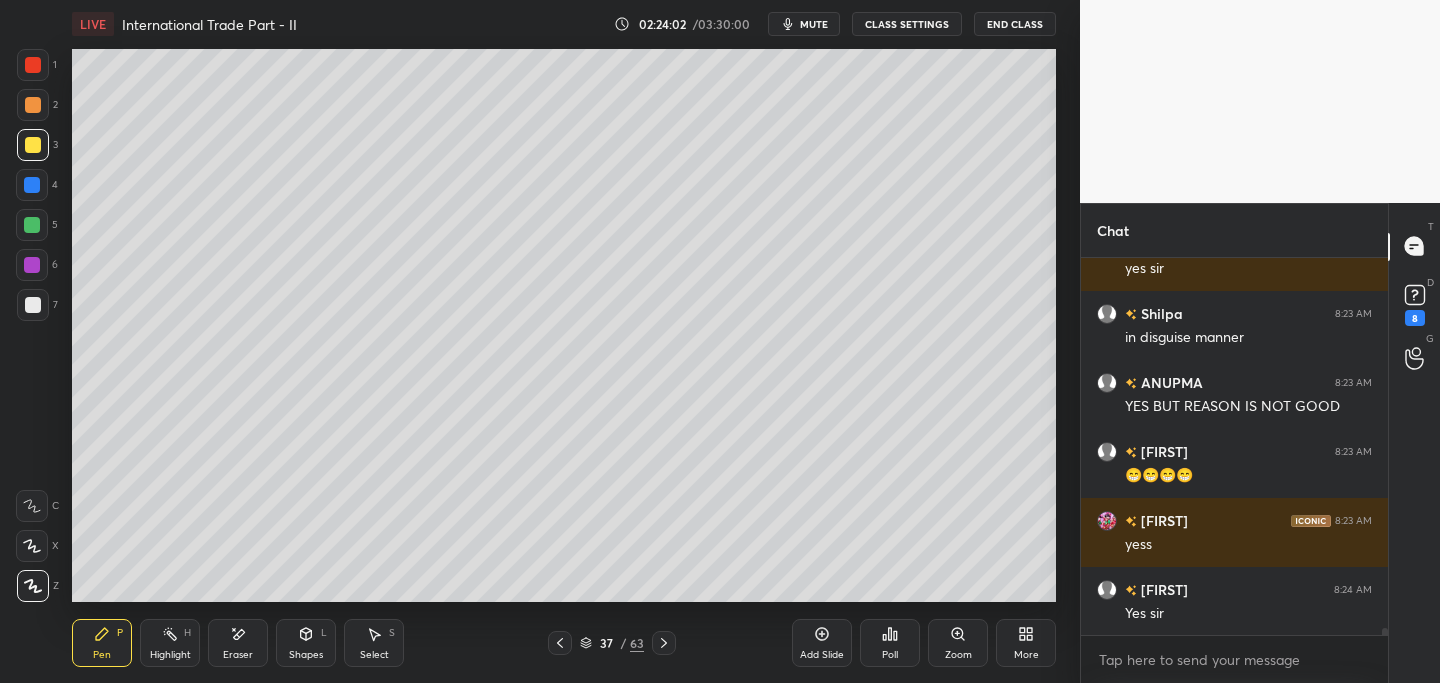 drag, startPoint x: 559, startPoint y: 635, endPoint x: 555, endPoint y: 645, distance: 10.770329 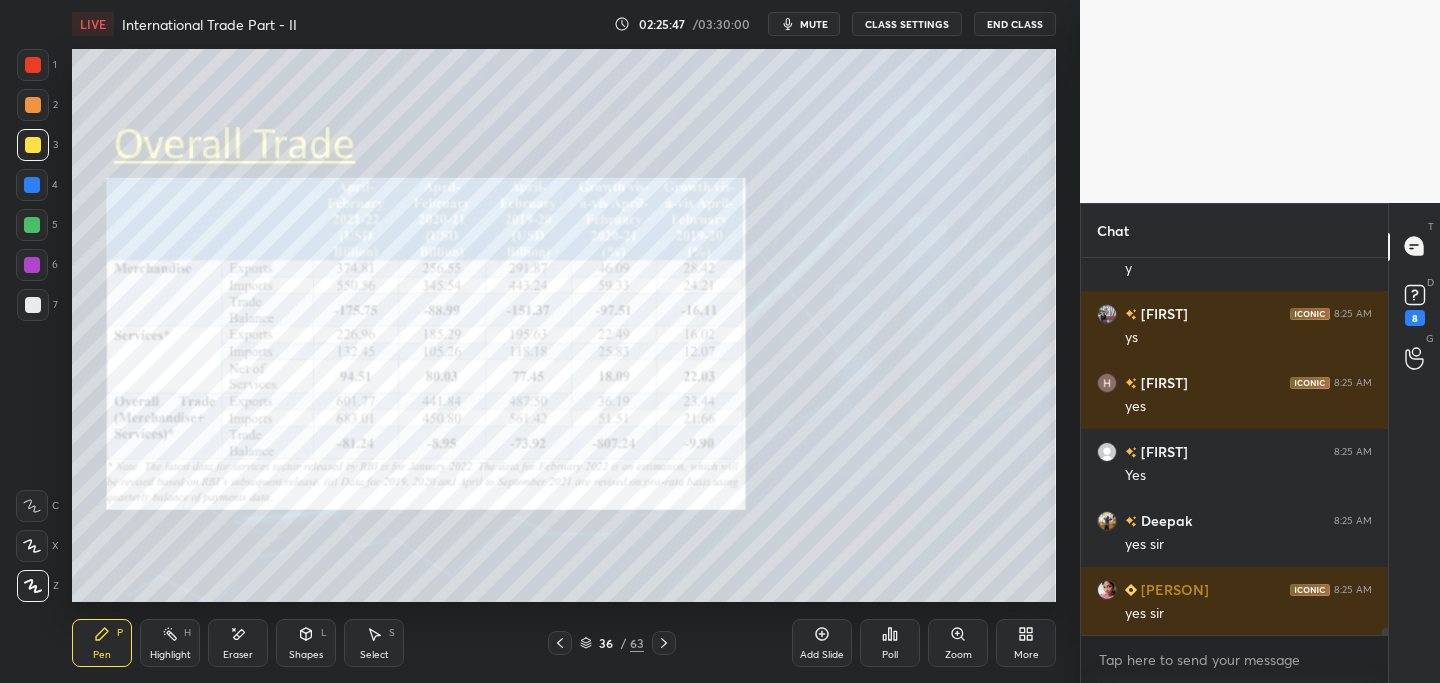 scroll, scrollTop: 21241, scrollLeft: 0, axis: vertical 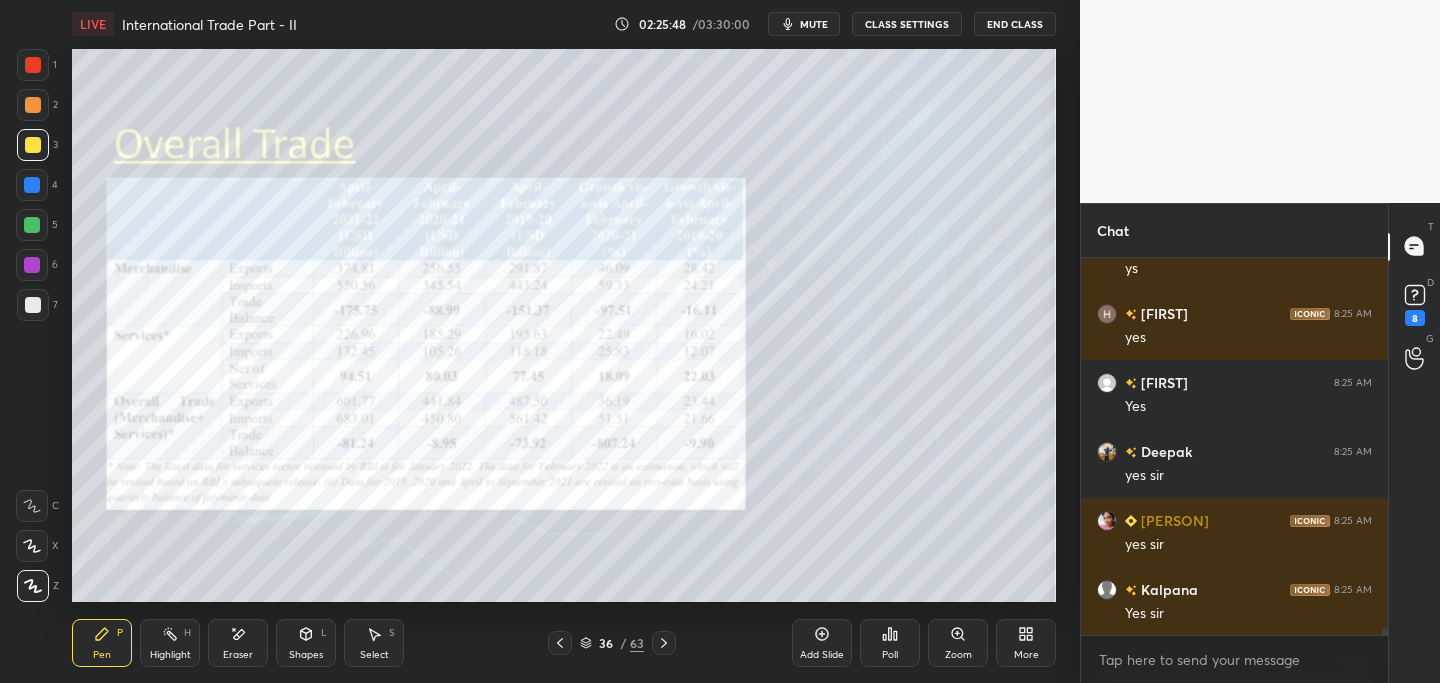 click 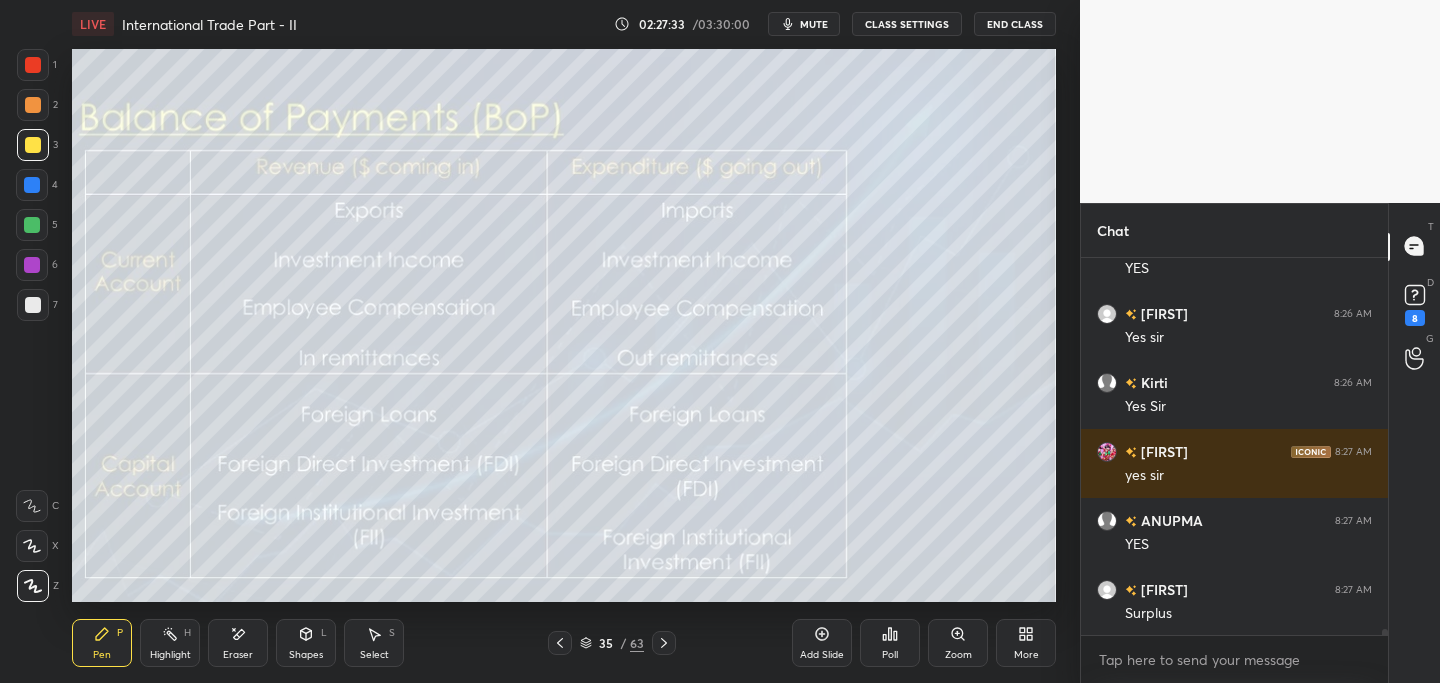scroll, scrollTop: 22984, scrollLeft: 0, axis: vertical 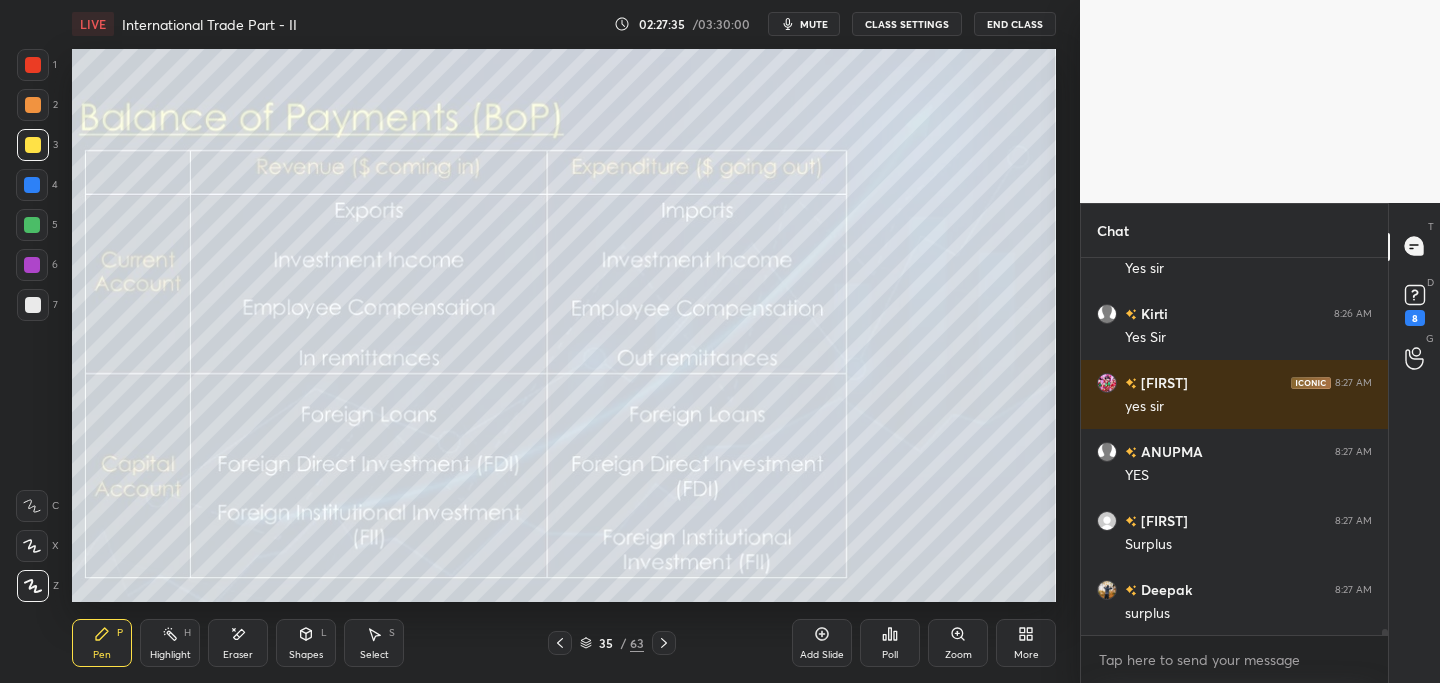 click 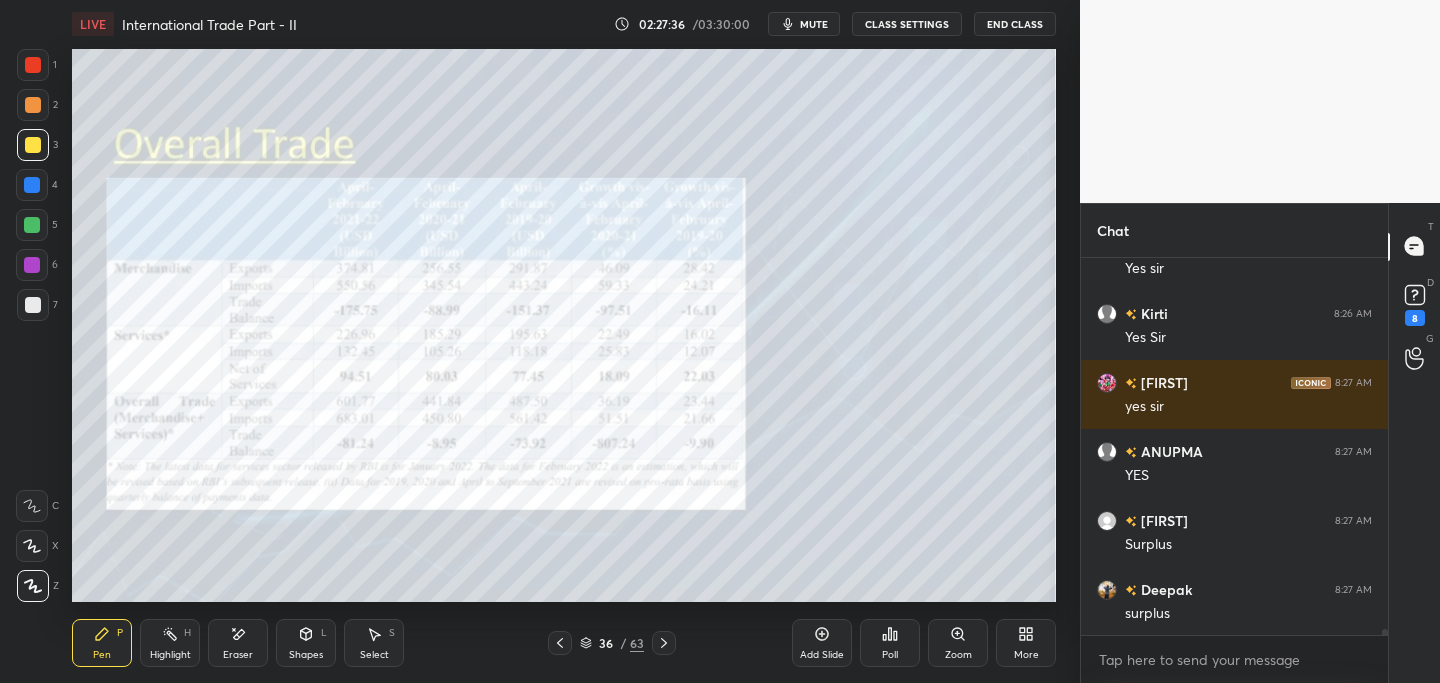 click 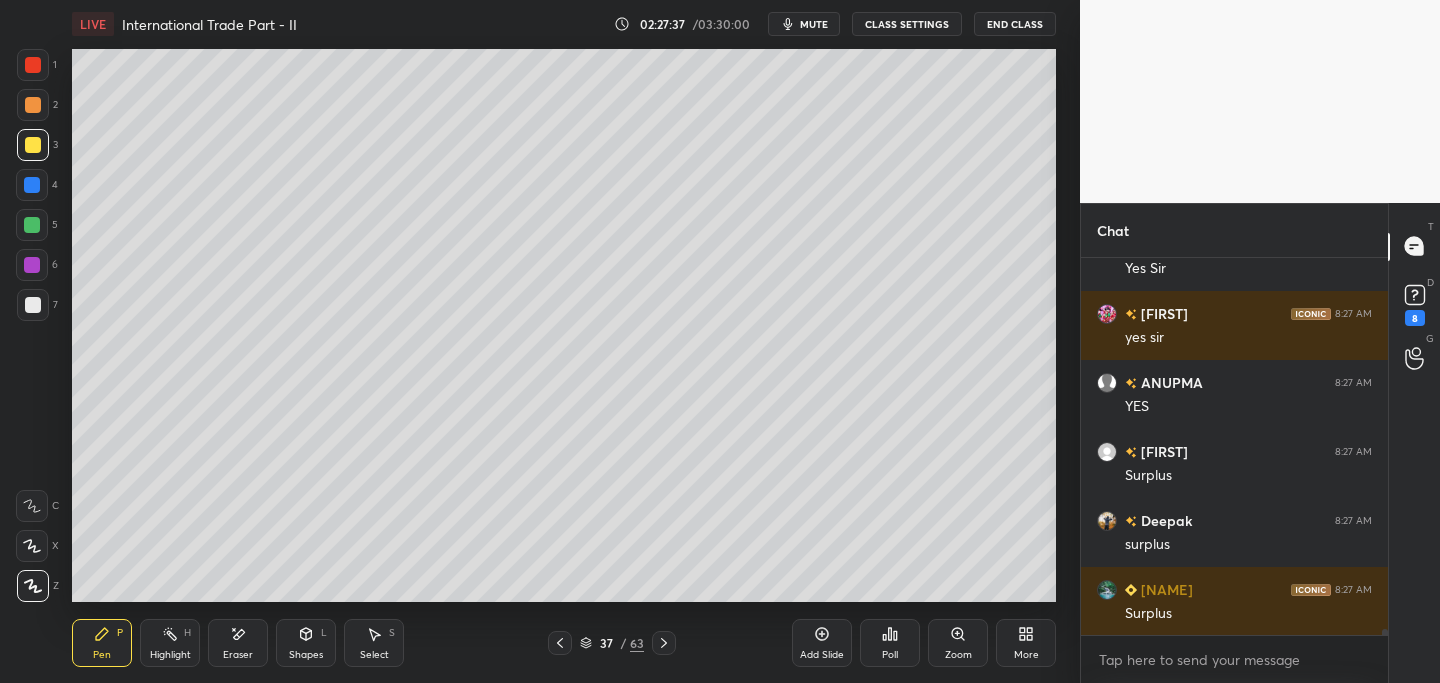 click 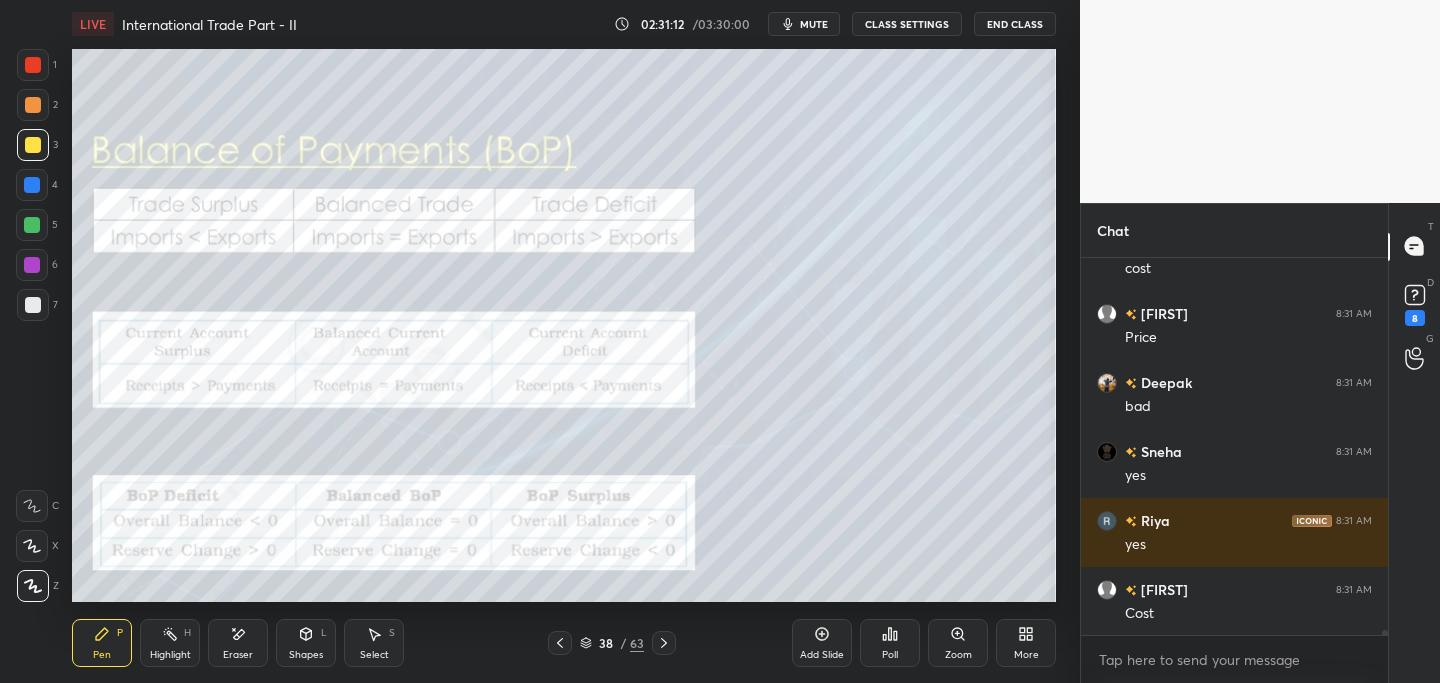 scroll, scrollTop: 30436, scrollLeft: 0, axis: vertical 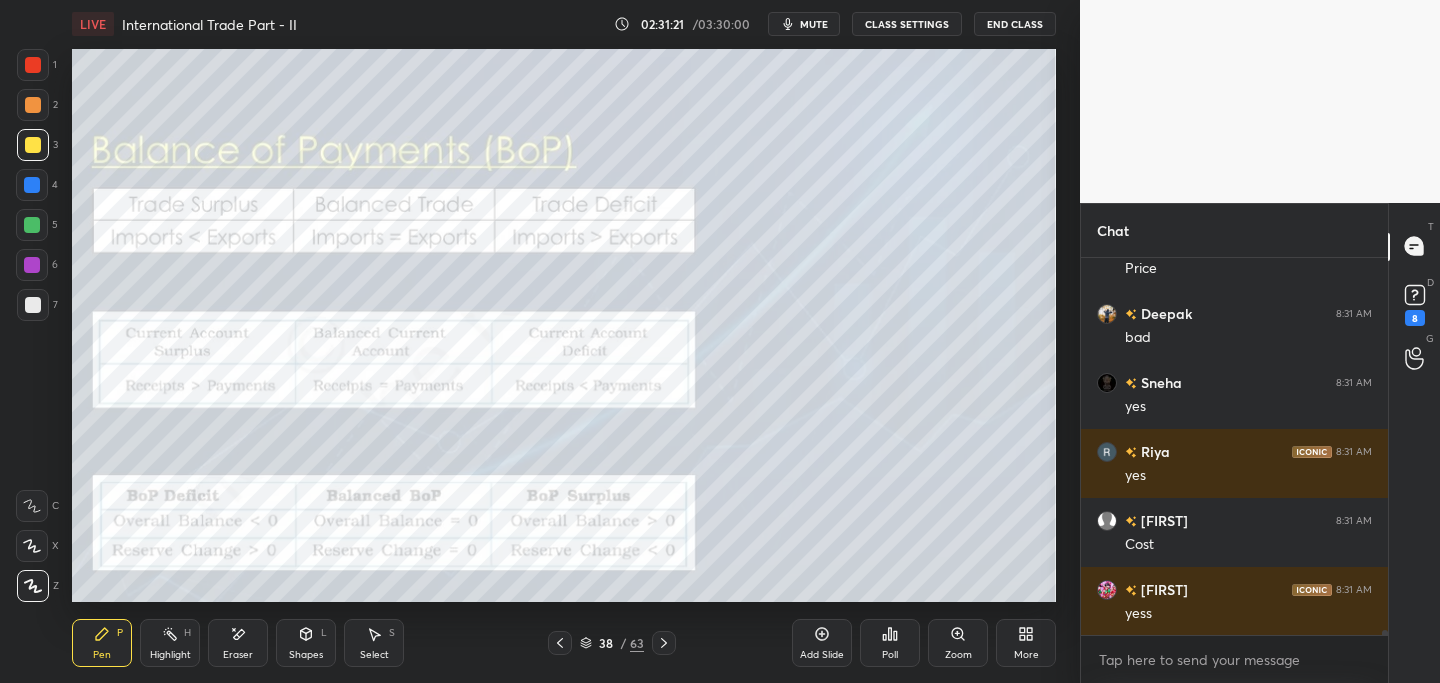 click 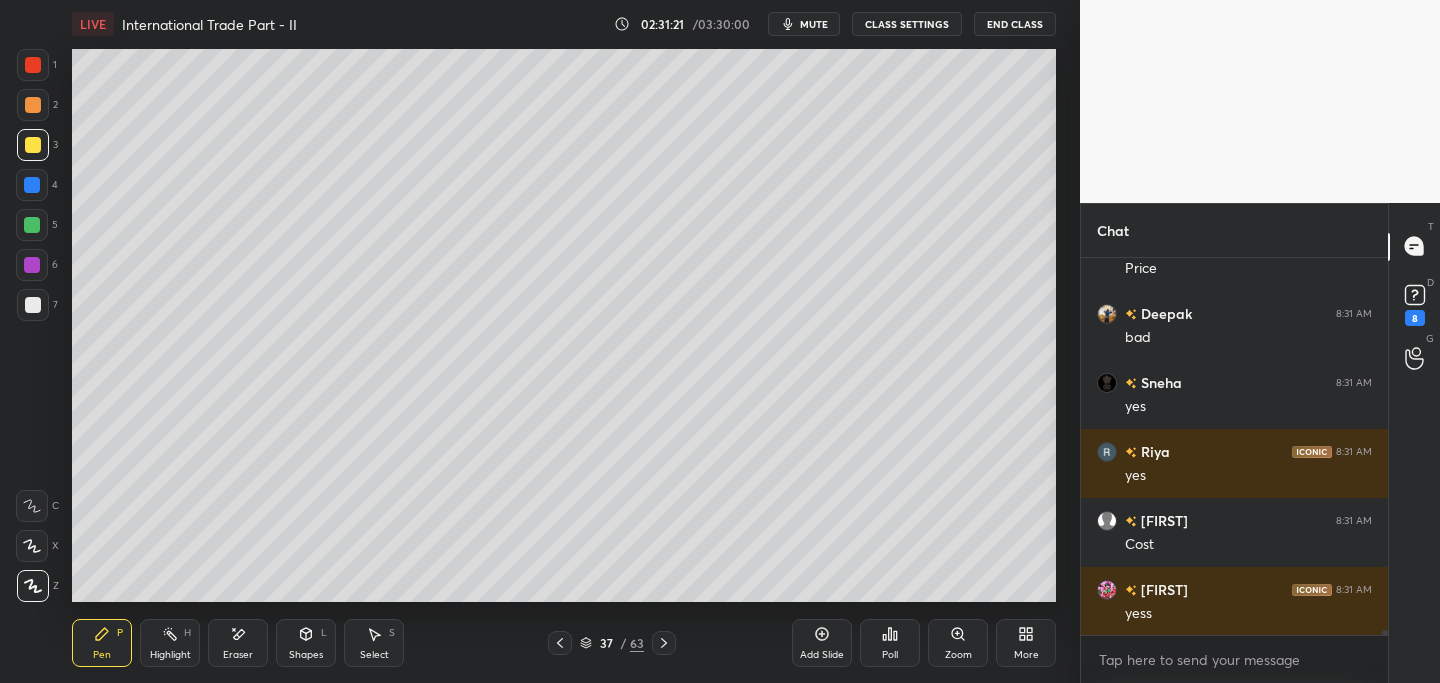 click 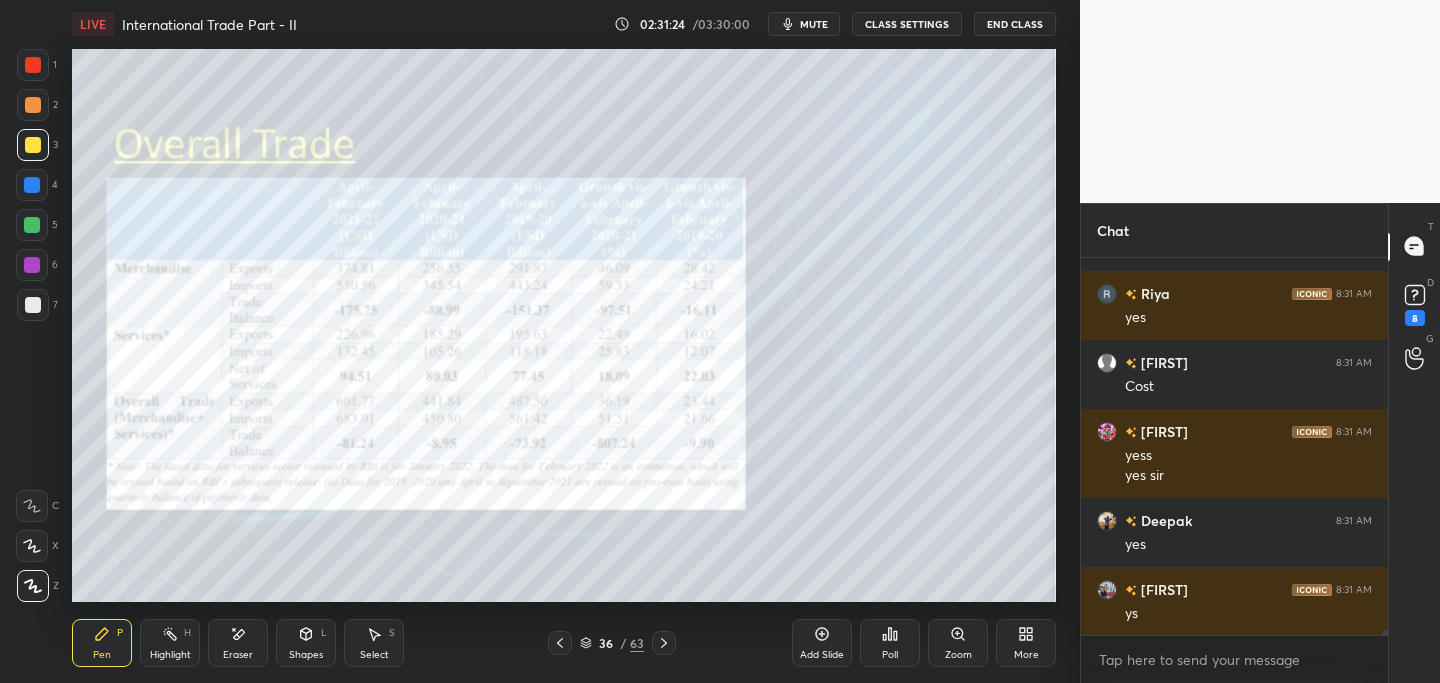 scroll, scrollTop: 30732, scrollLeft: 0, axis: vertical 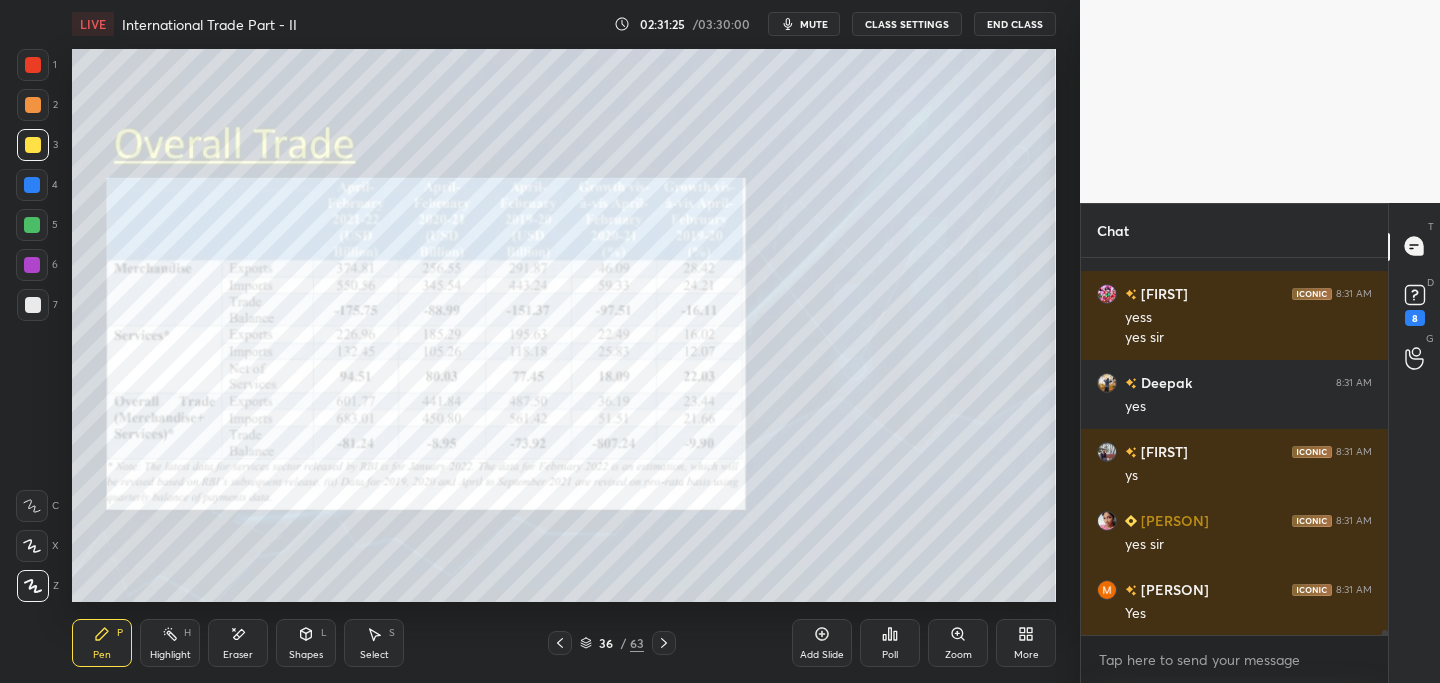 click 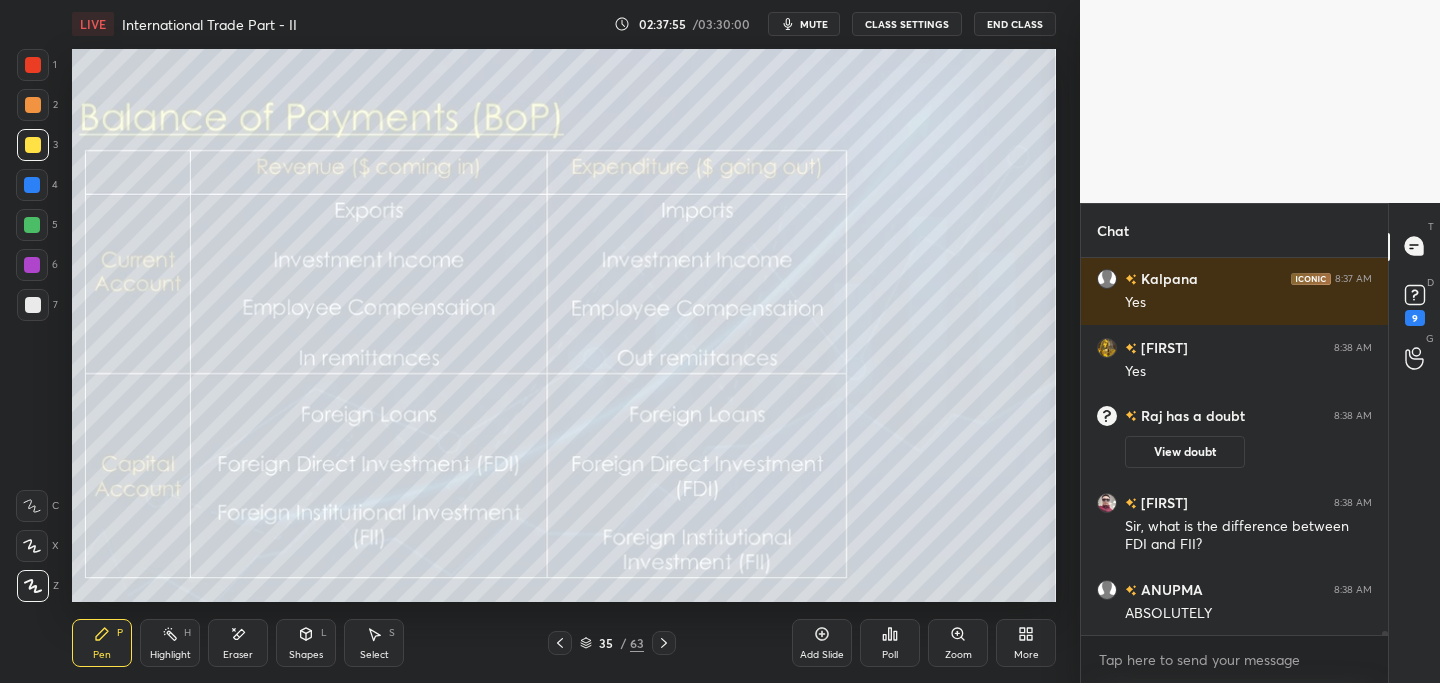 scroll, scrollTop: 33037, scrollLeft: 0, axis: vertical 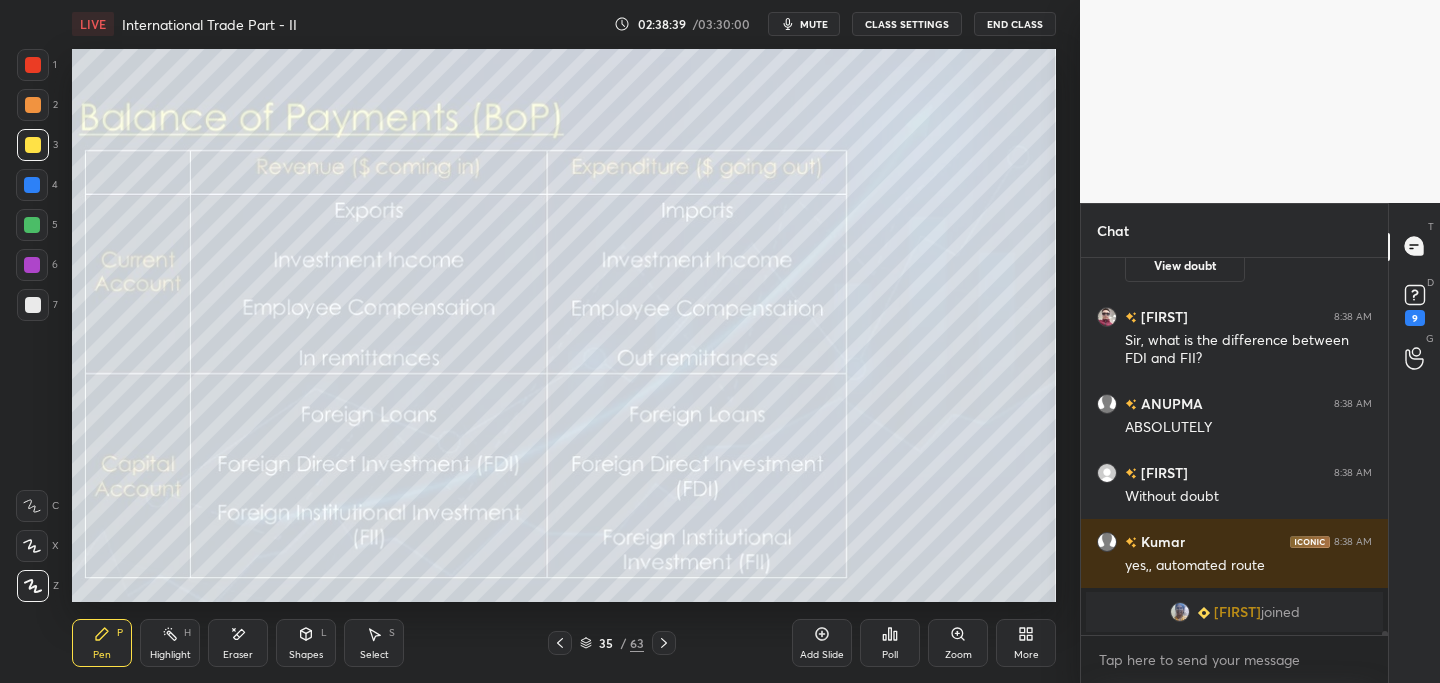 click 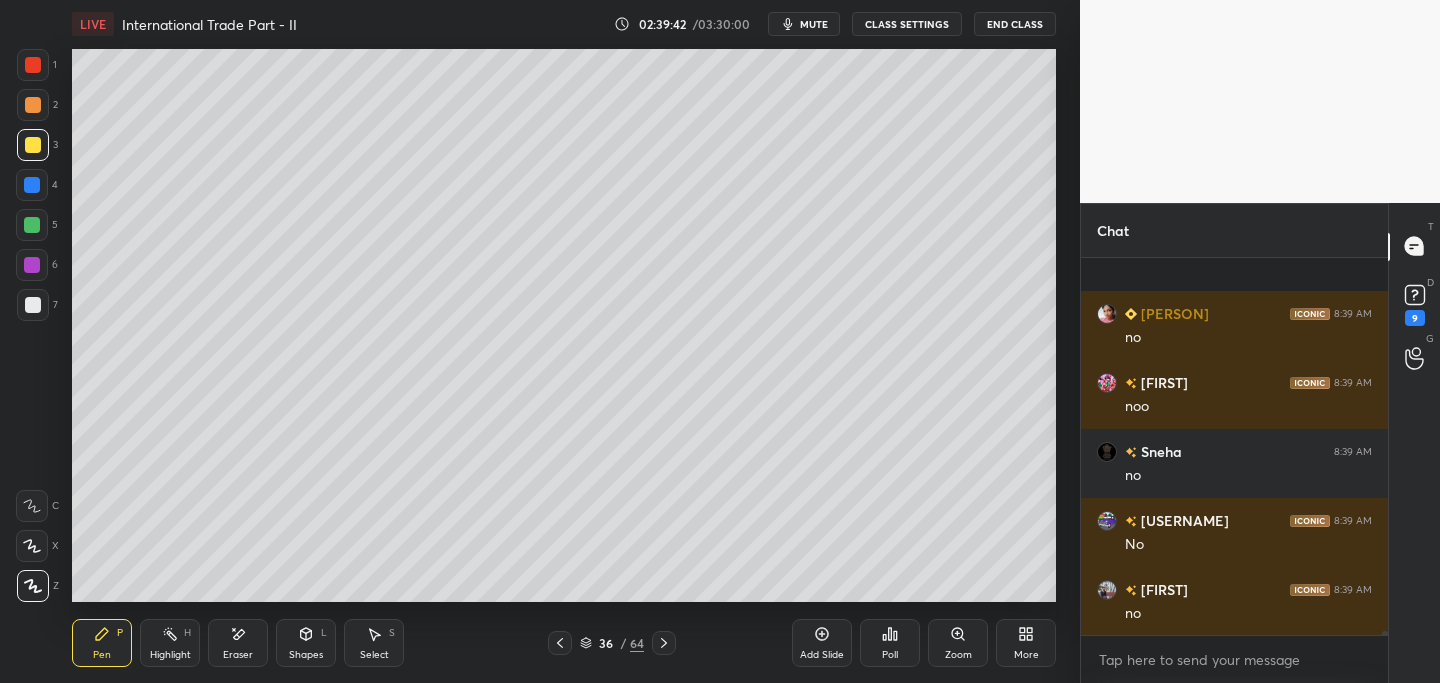scroll, scrollTop: 34164, scrollLeft: 0, axis: vertical 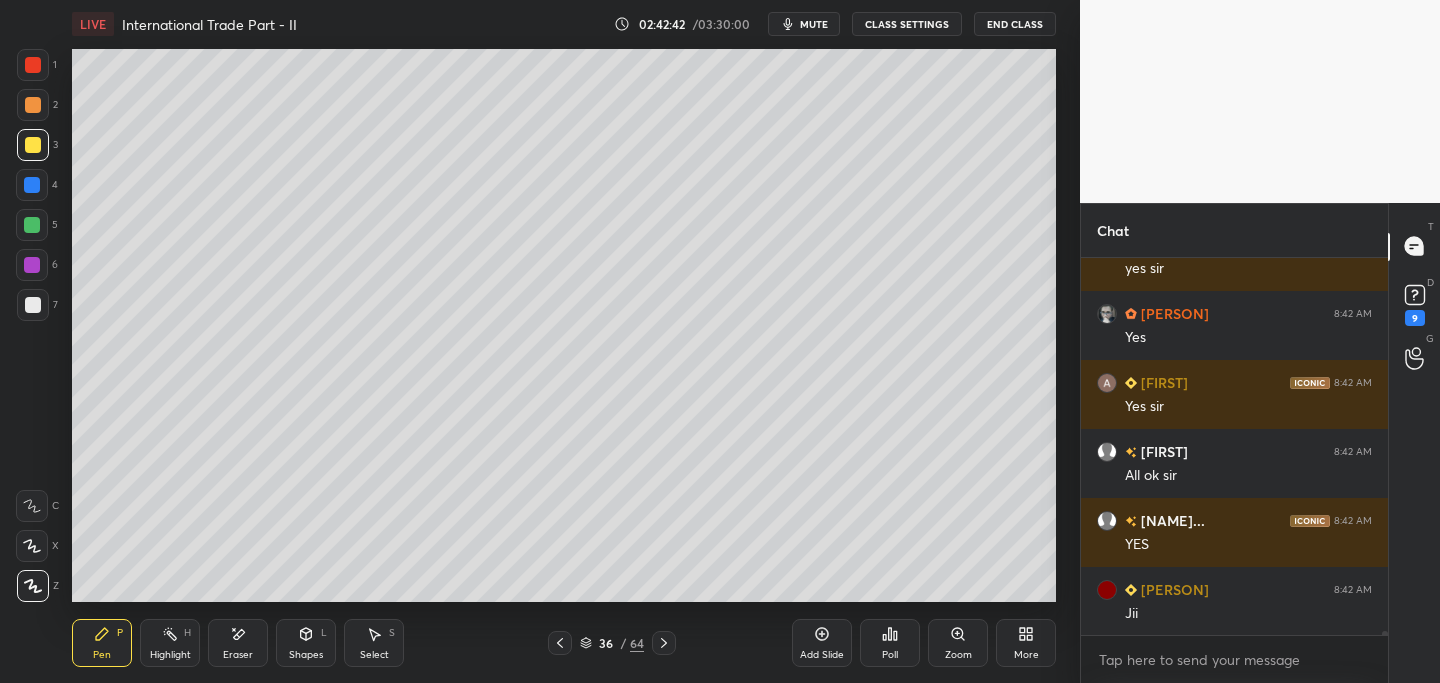 click 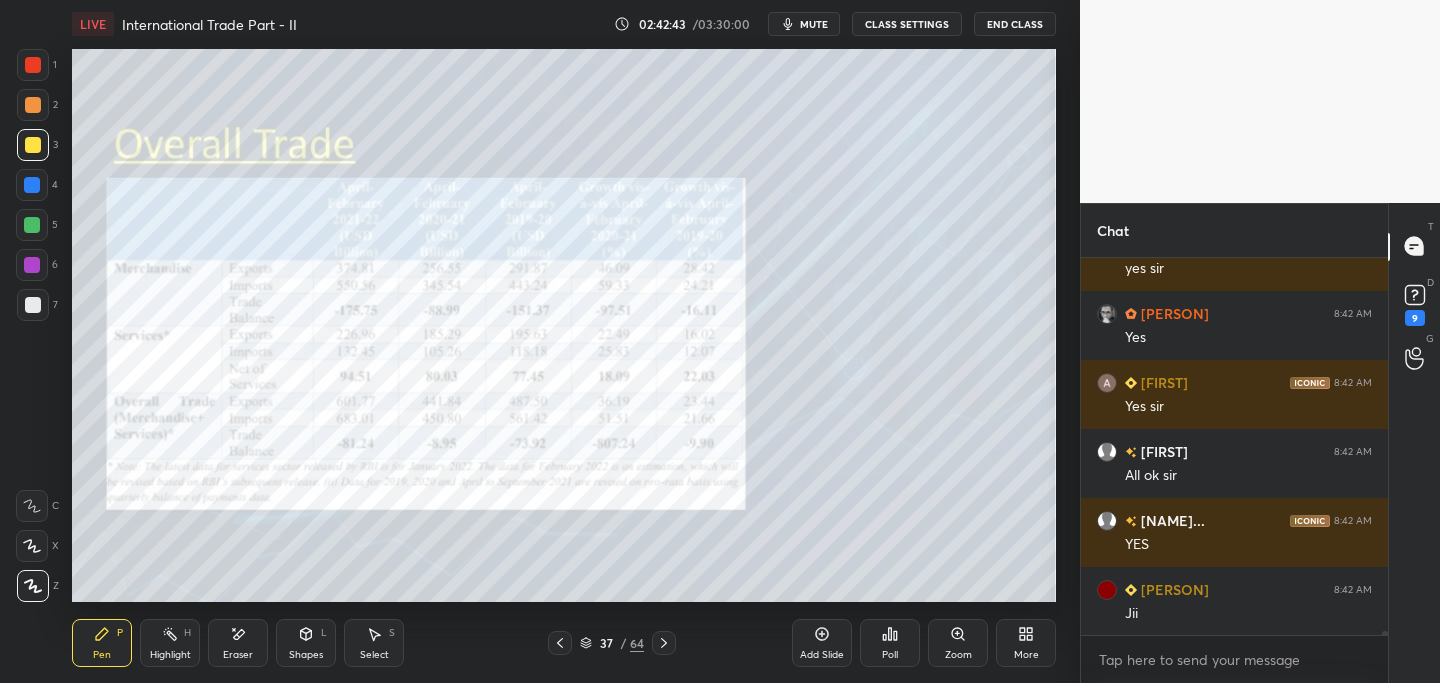 click 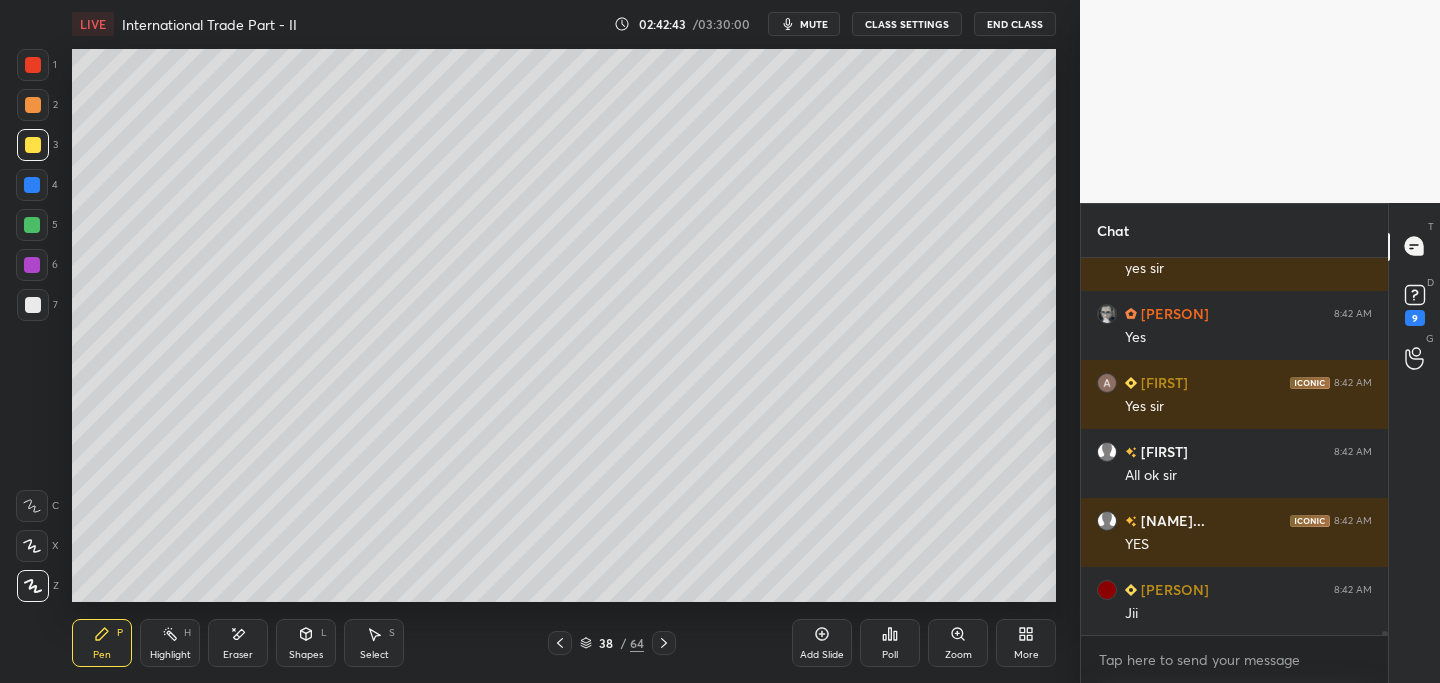 click 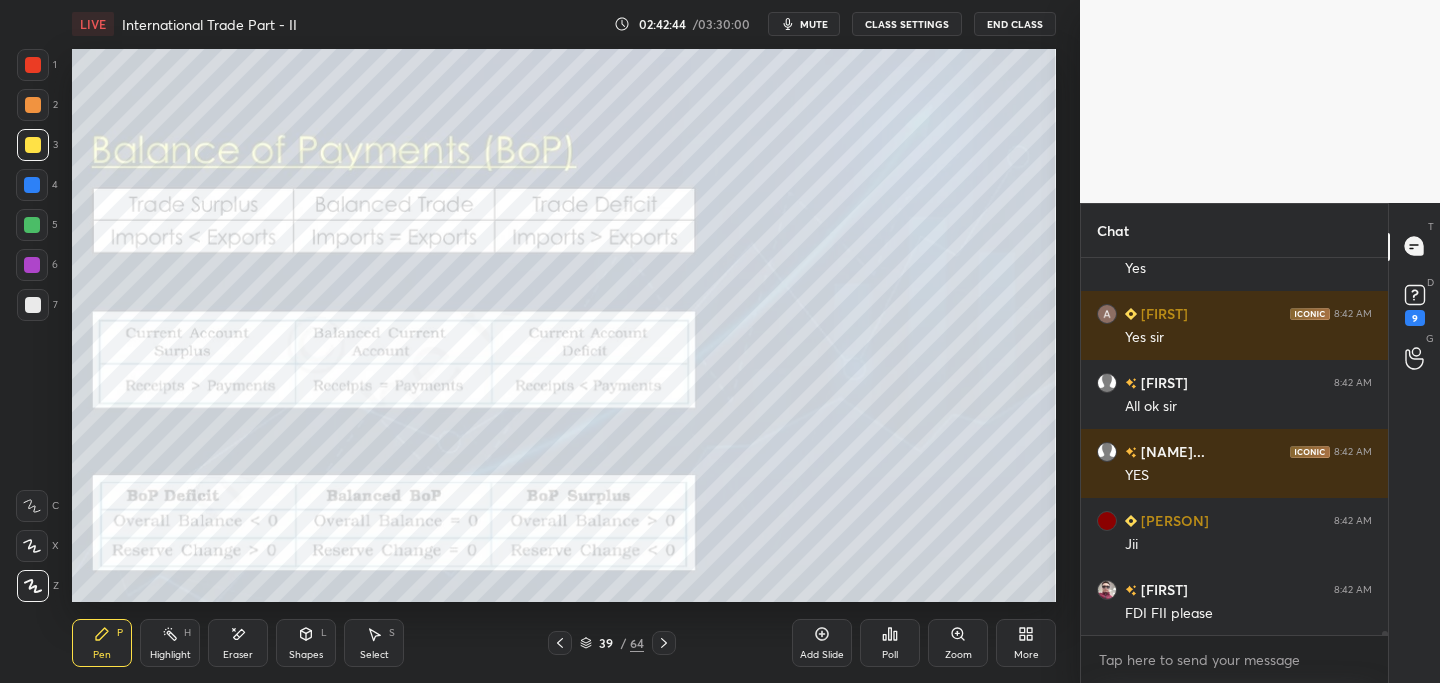 click 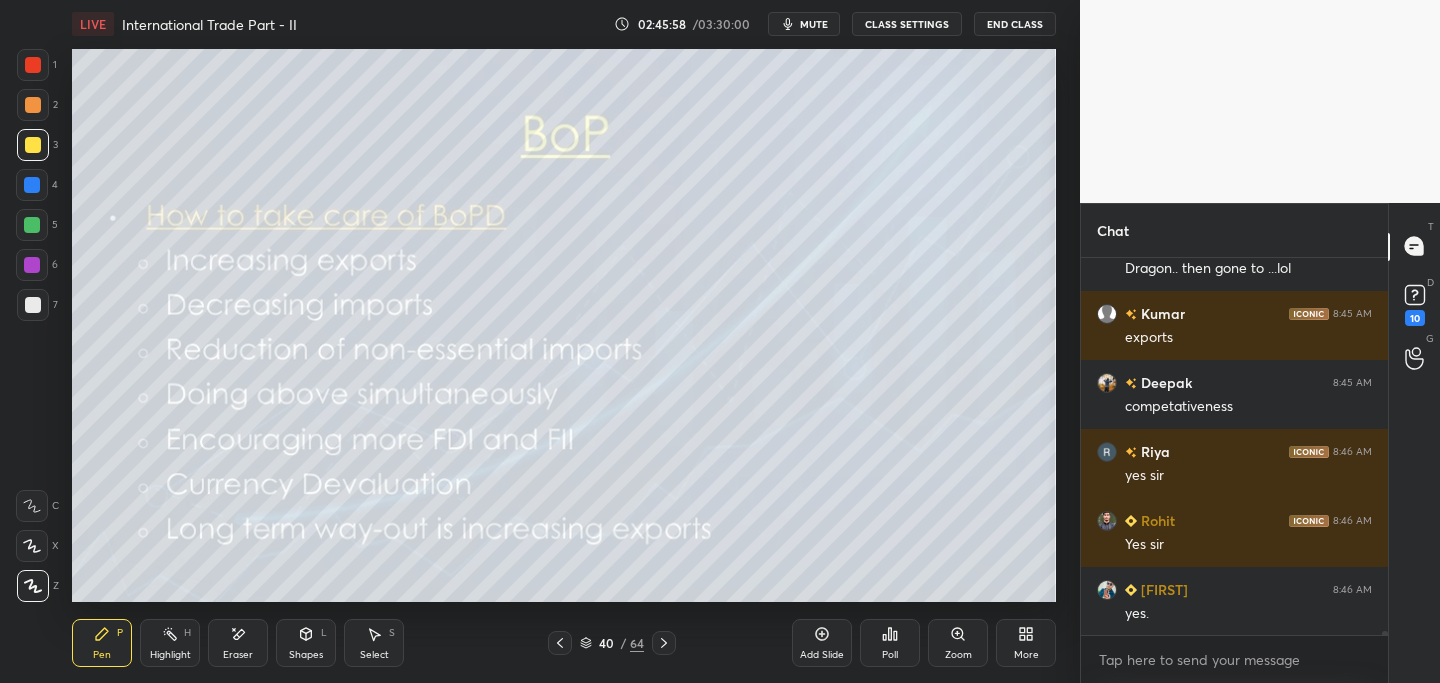 scroll, scrollTop: 40163, scrollLeft: 0, axis: vertical 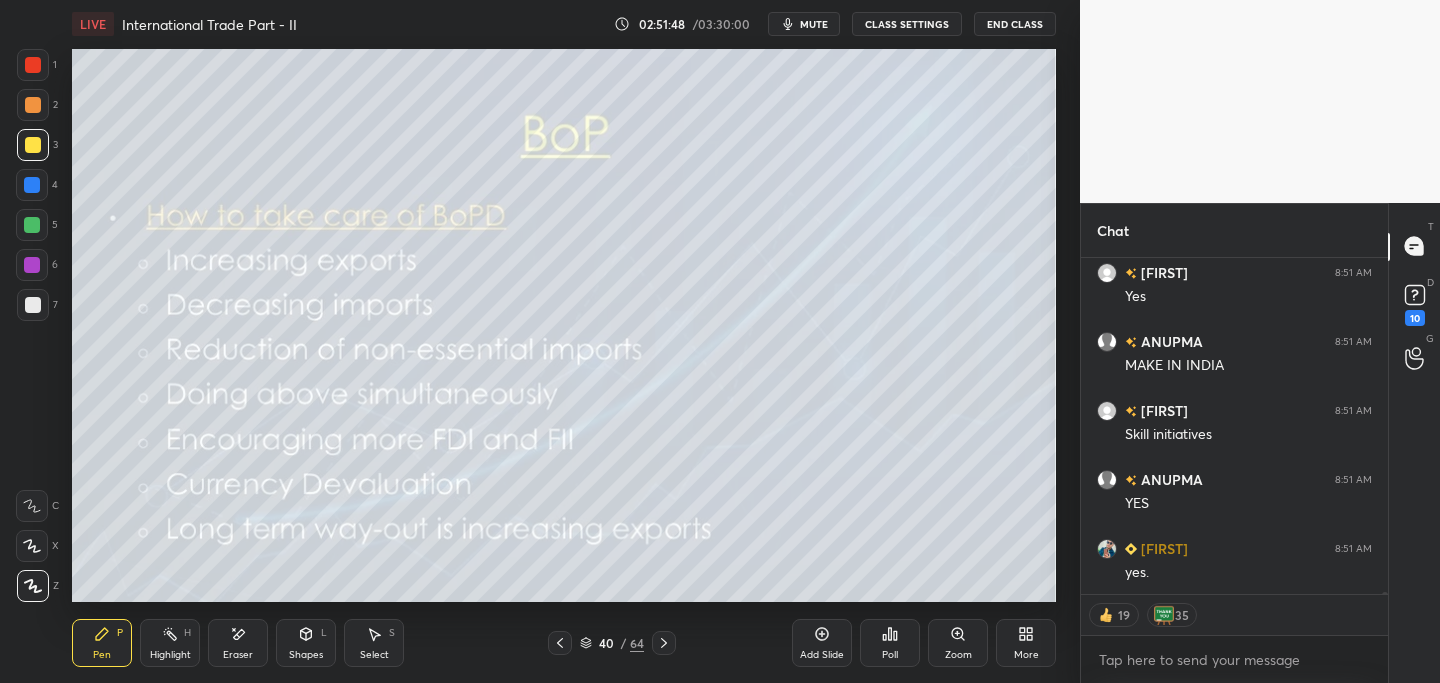 click on "40 / 64" at bounding box center (612, 643) 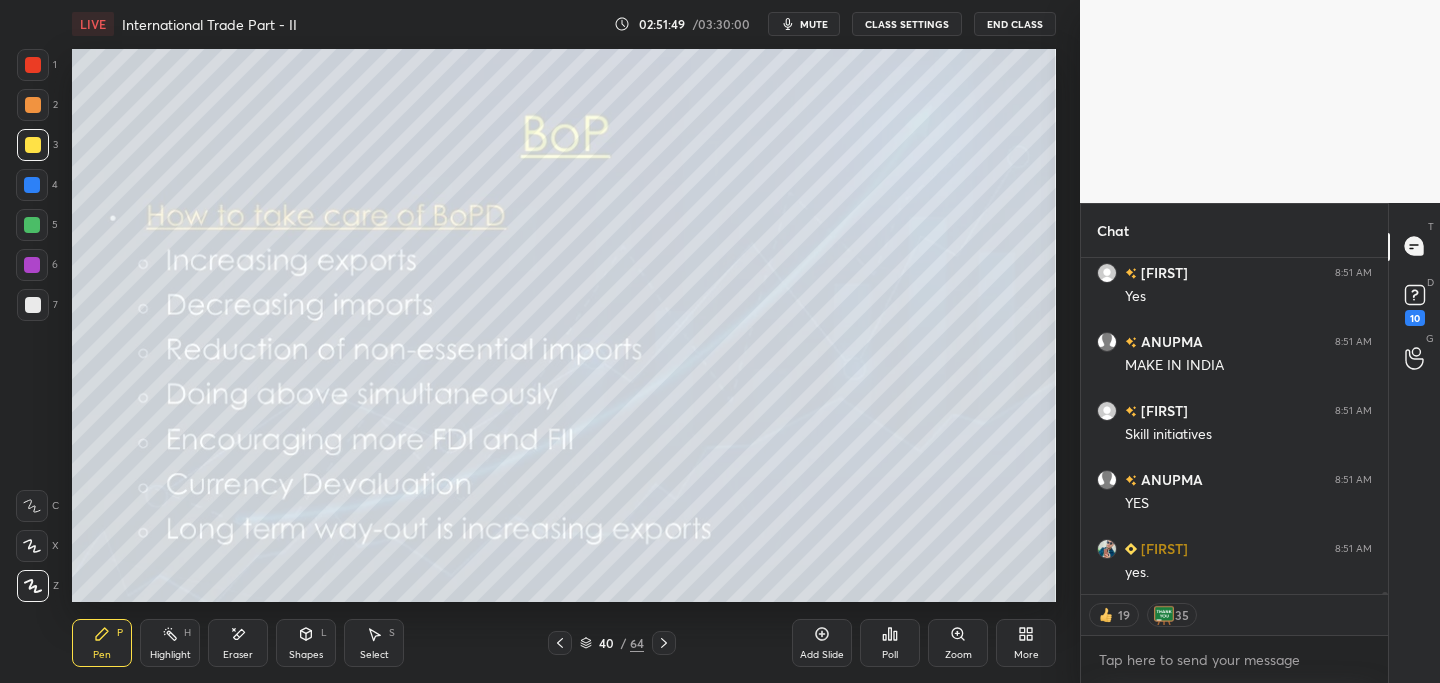 scroll, scrollTop: 48561, scrollLeft: 0, axis: vertical 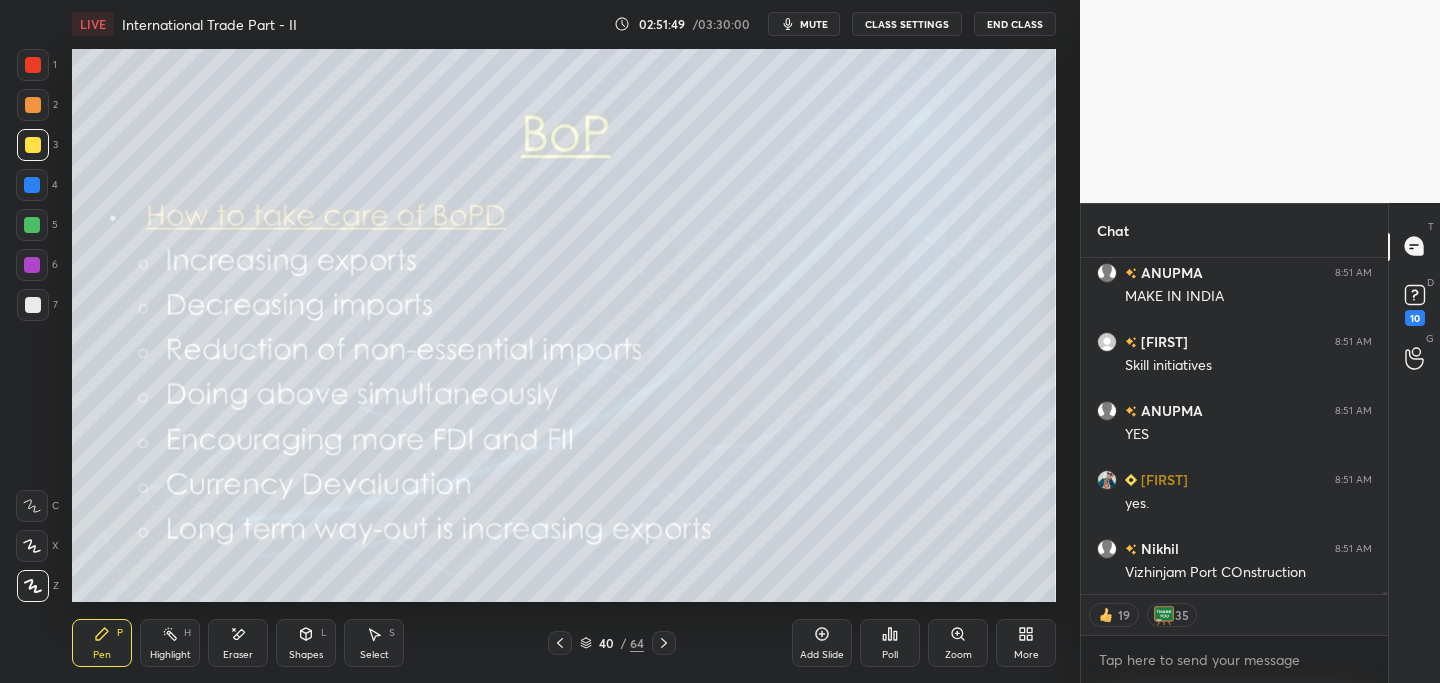click at bounding box center [664, 643] 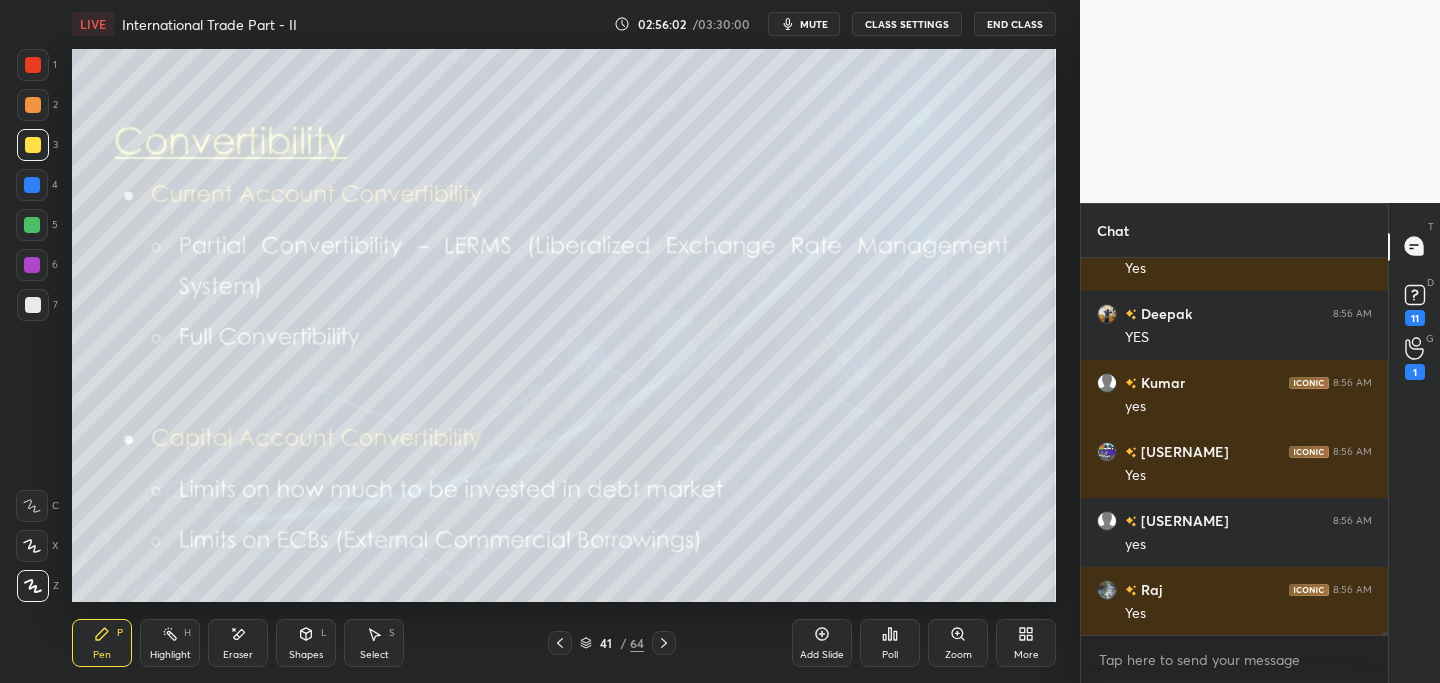 scroll, scrollTop: 49392, scrollLeft: 0, axis: vertical 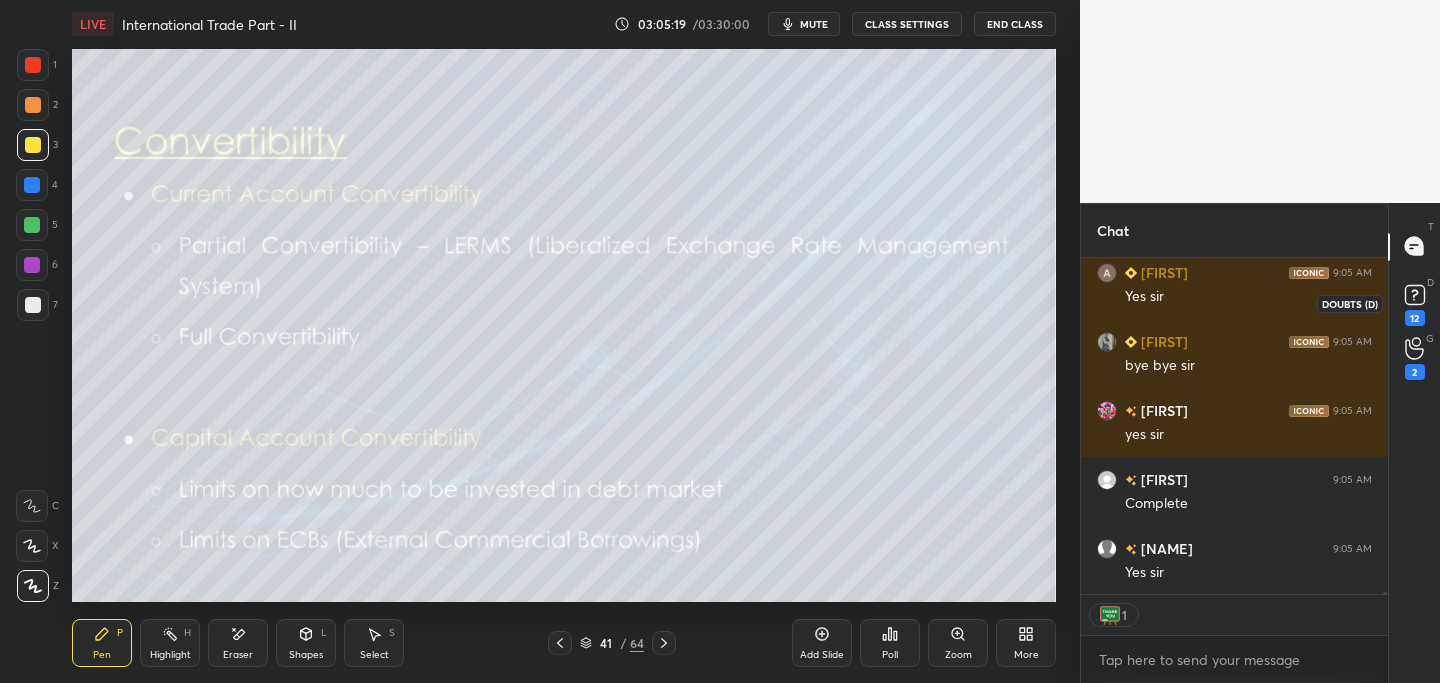 click on "12" at bounding box center (1415, 318) 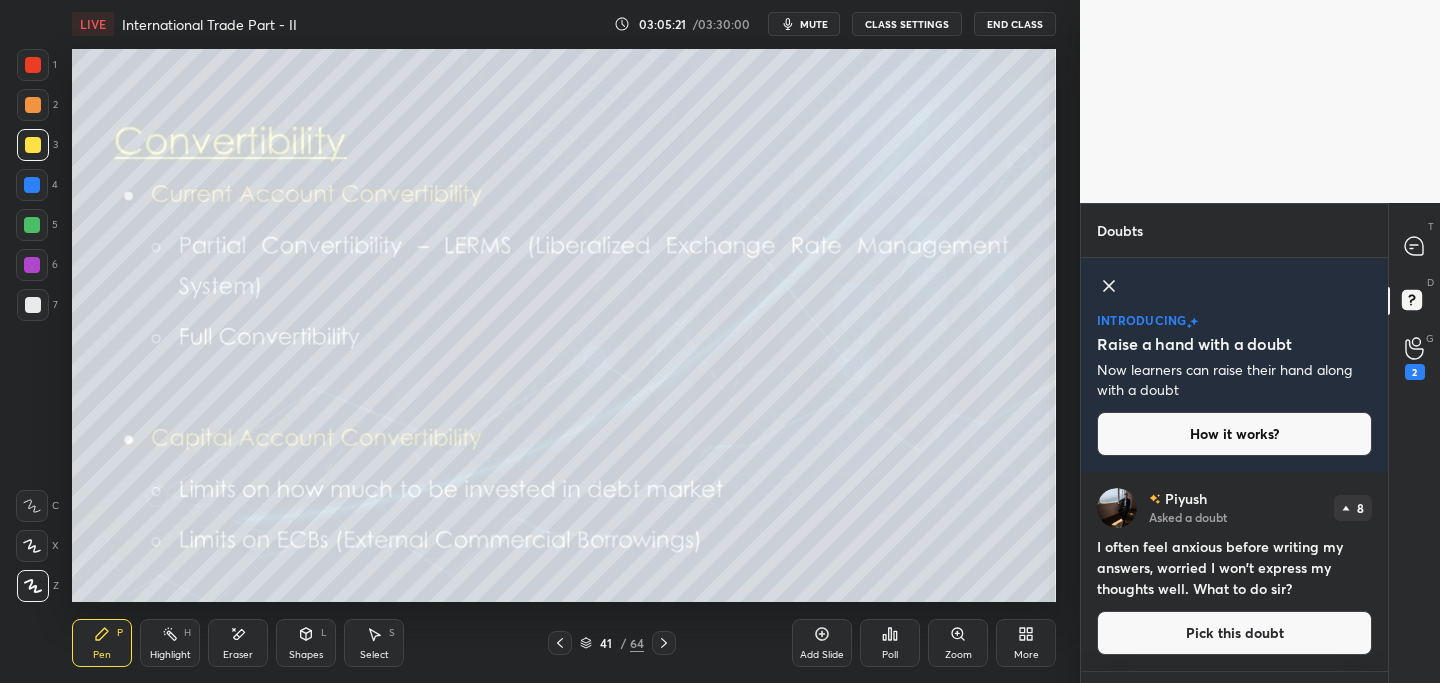 click 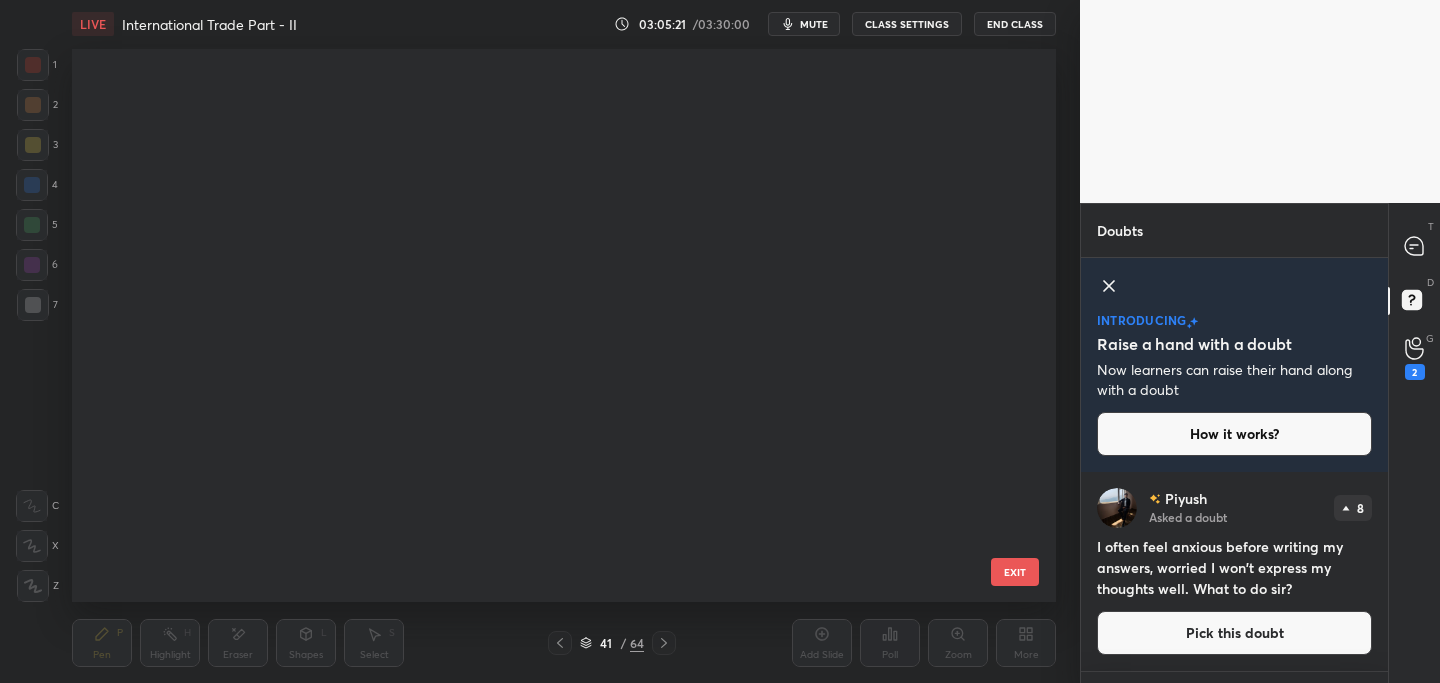 scroll, scrollTop: 1819, scrollLeft: 0, axis: vertical 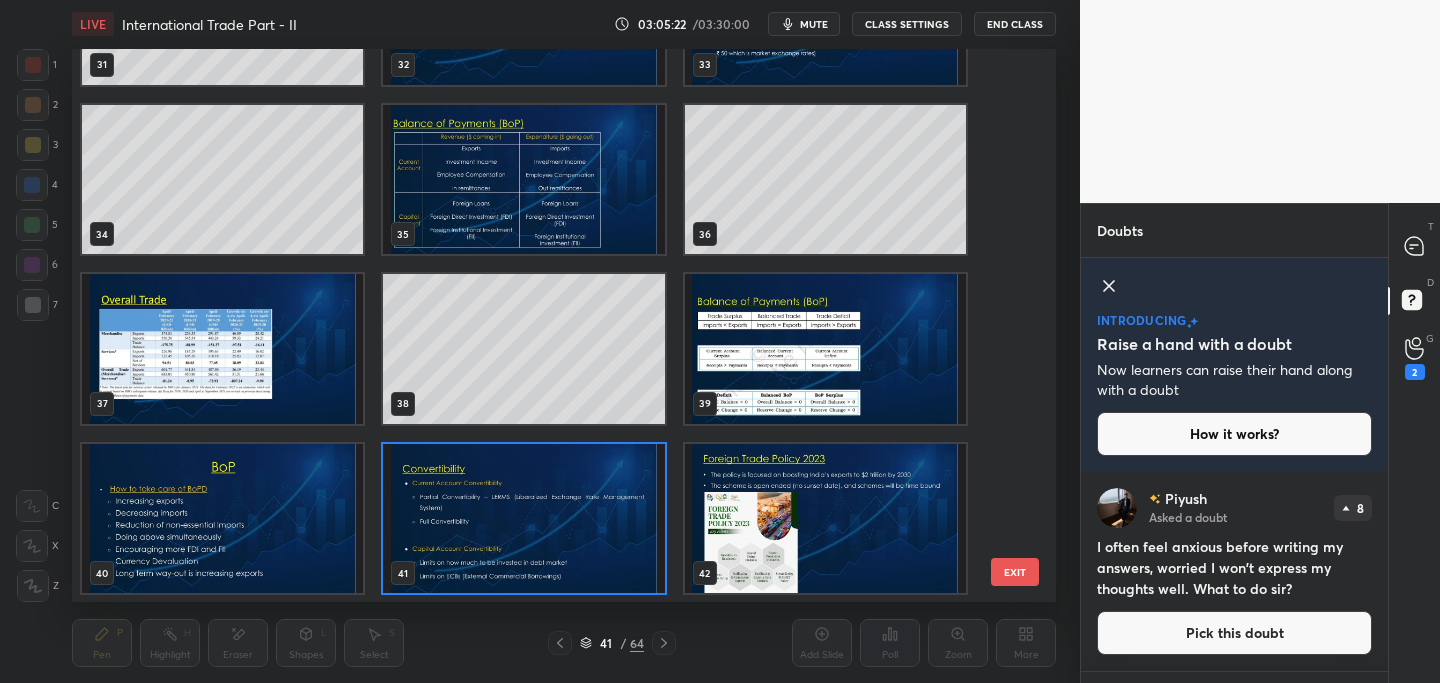 click on "31 32 33 34 35 36 37 38 39 40 41 42 43 44 45" at bounding box center (546, 326) 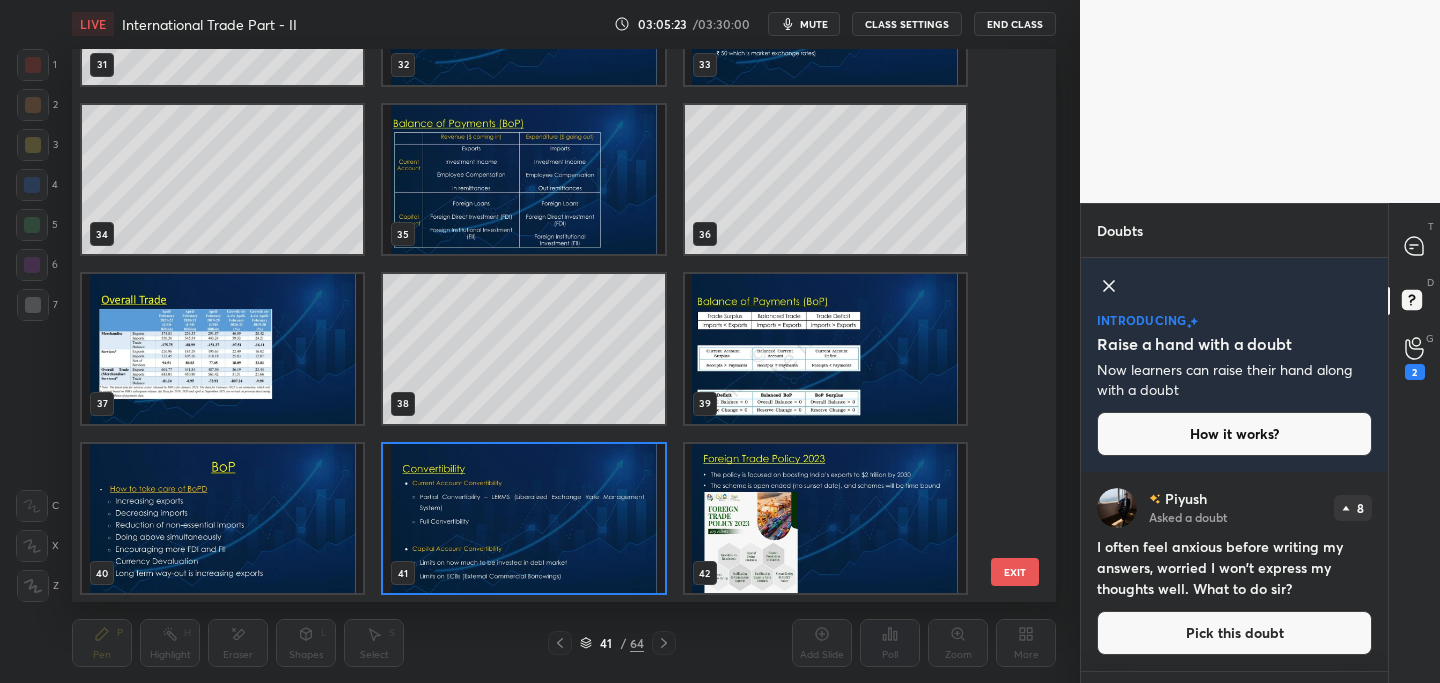 drag, startPoint x: 1026, startPoint y: 345, endPoint x: 1012, endPoint y: 377, distance: 34.928497 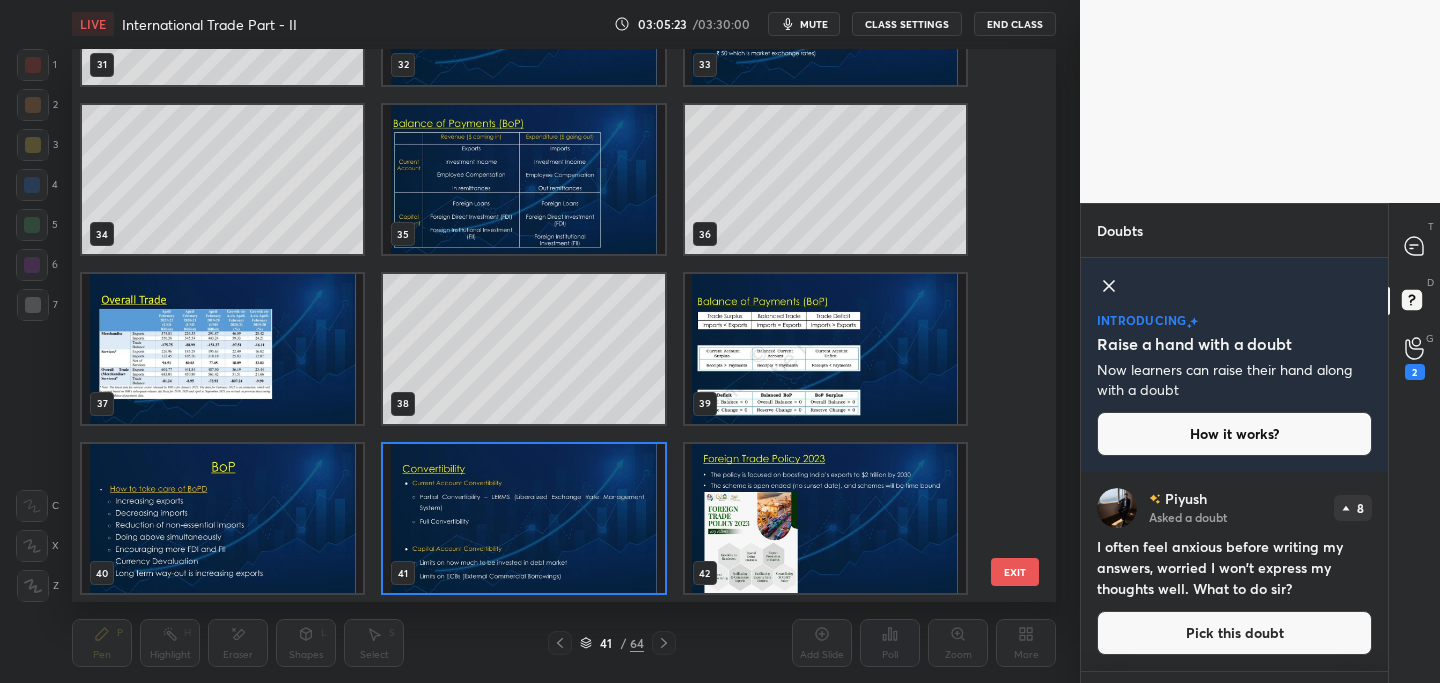 click on "31 32 33 34 35 36 37 38 39 40 41 42 43 44 45 EXIT" at bounding box center (564, 326) 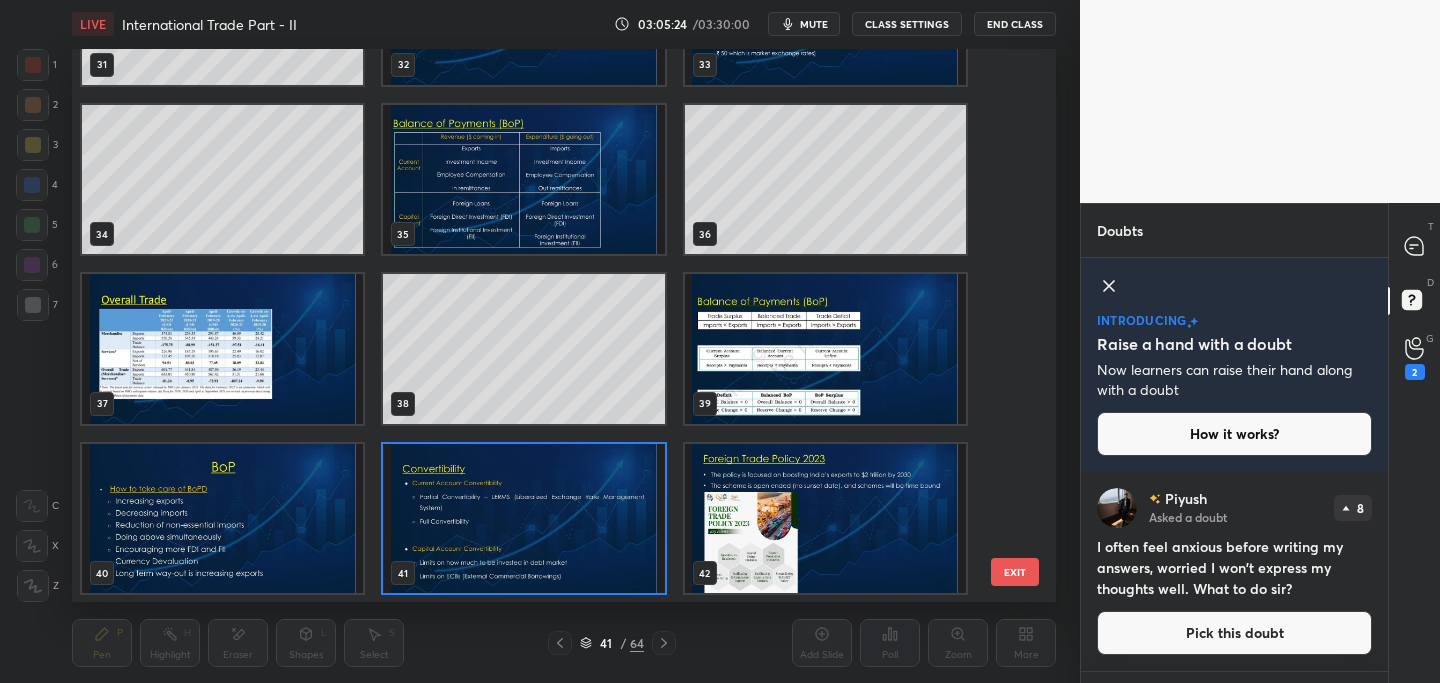 click at bounding box center (825, 518) 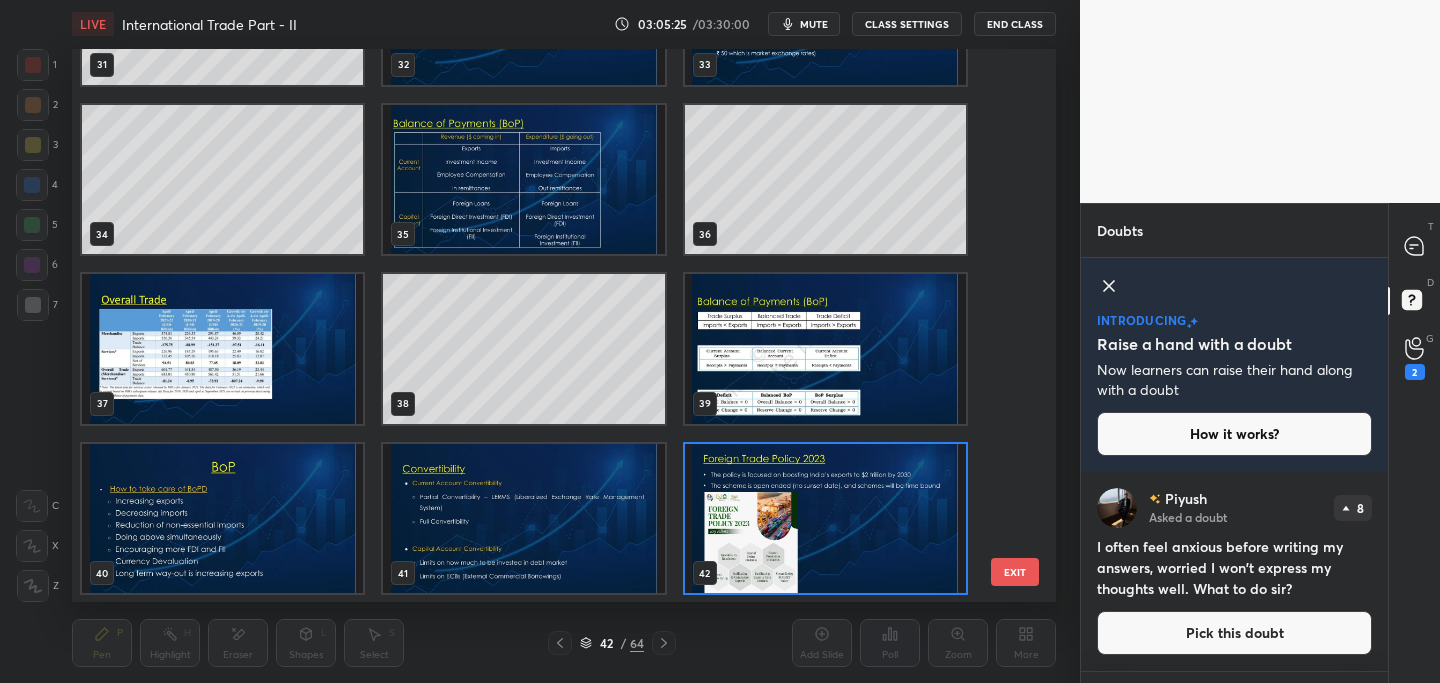 drag, startPoint x: 816, startPoint y: 494, endPoint x: 799, endPoint y: 491, distance: 17.262676 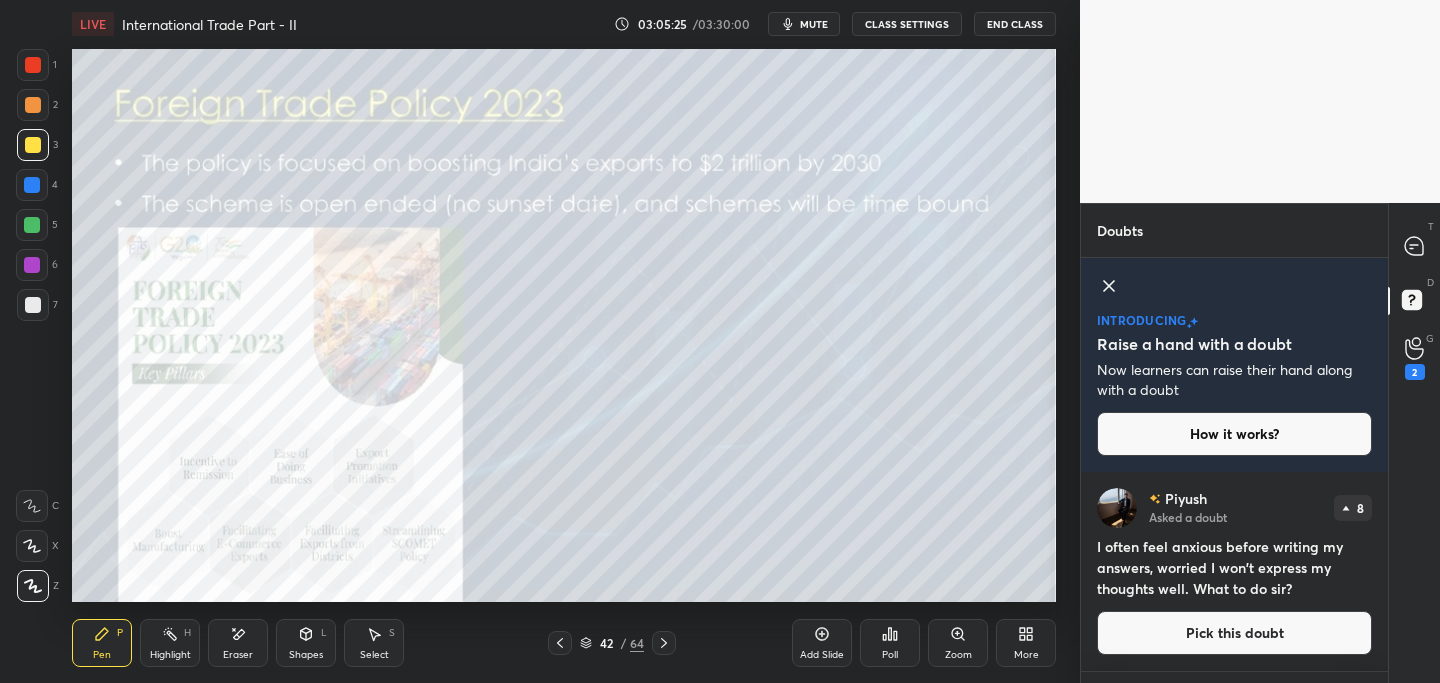 scroll, scrollTop: 0, scrollLeft: 0, axis: both 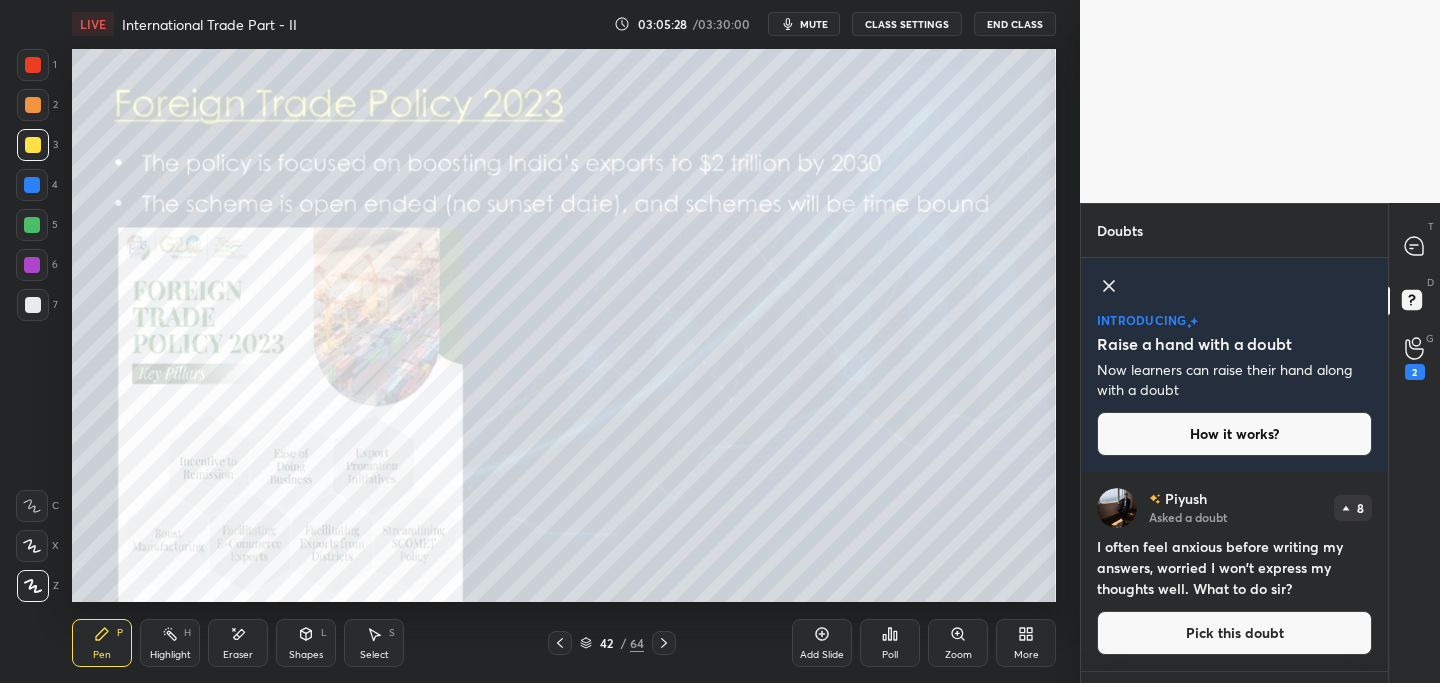 click 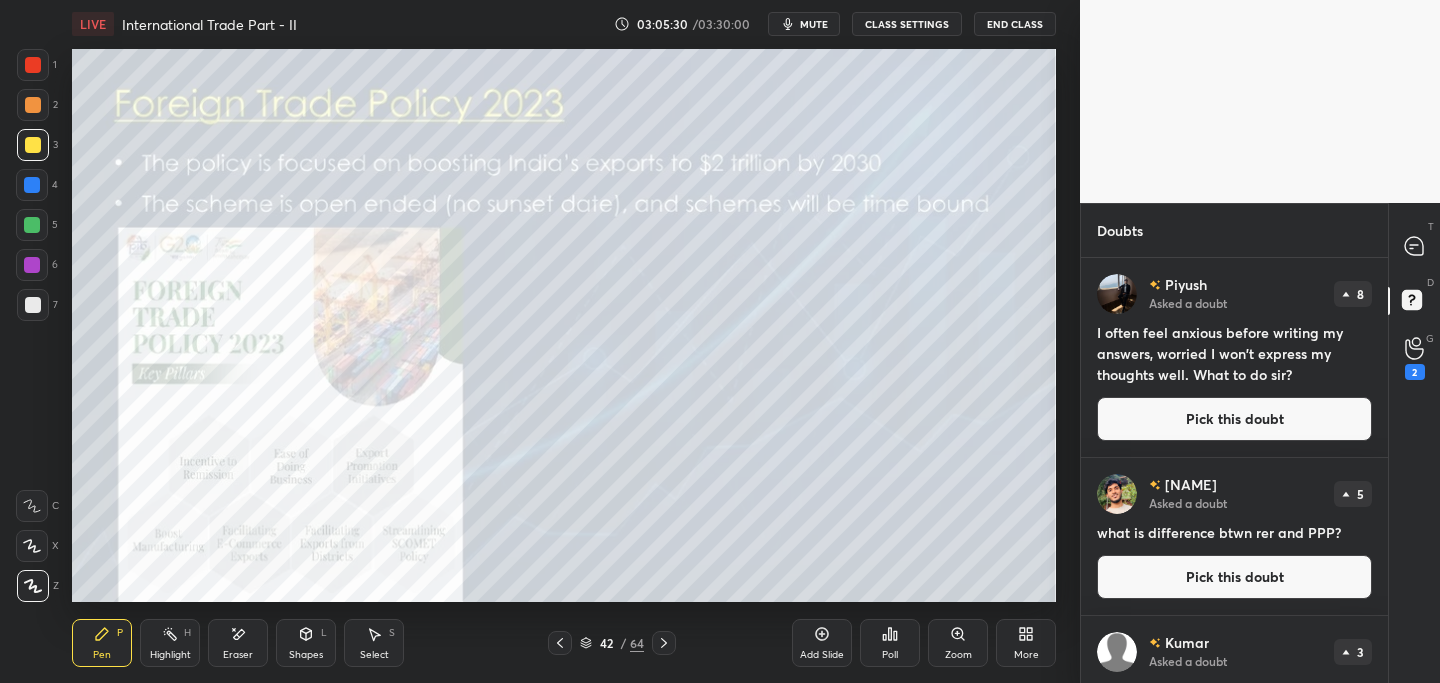 click 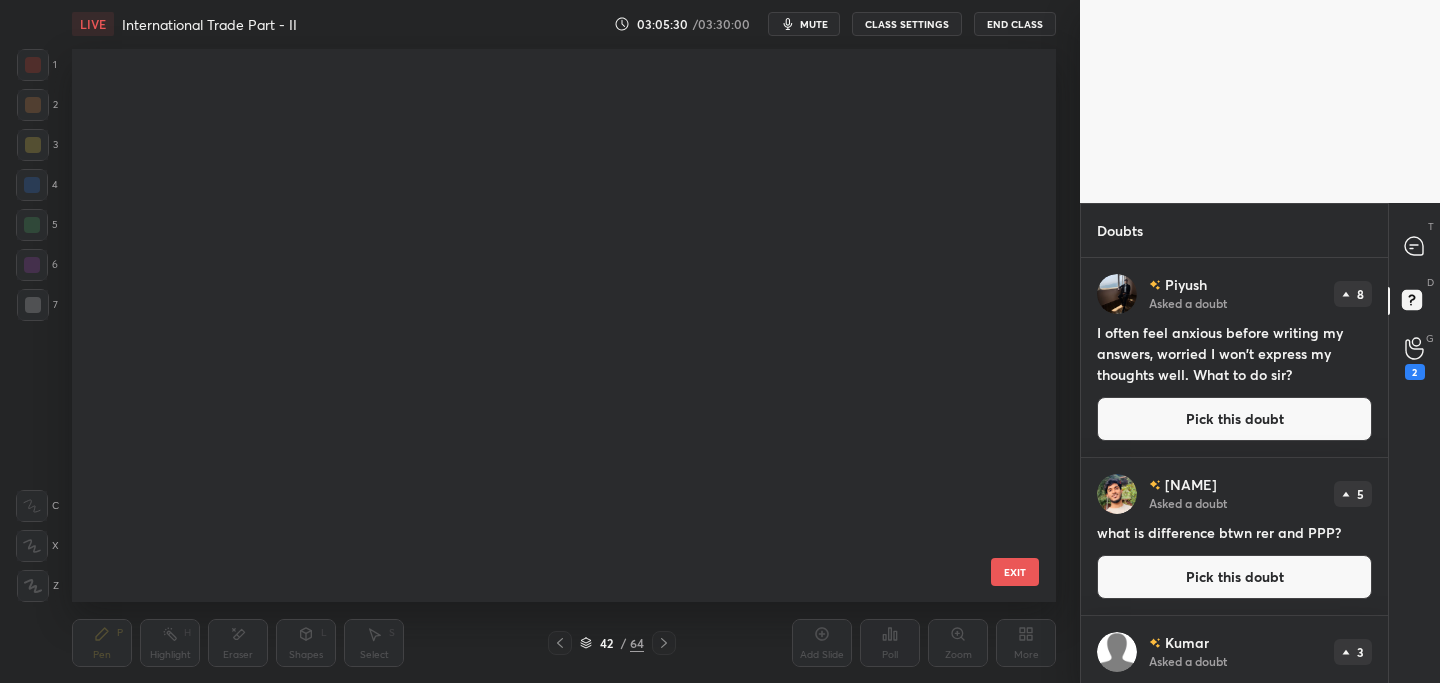scroll, scrollTop: 1819, scrollLeft: 0, axis: vertical 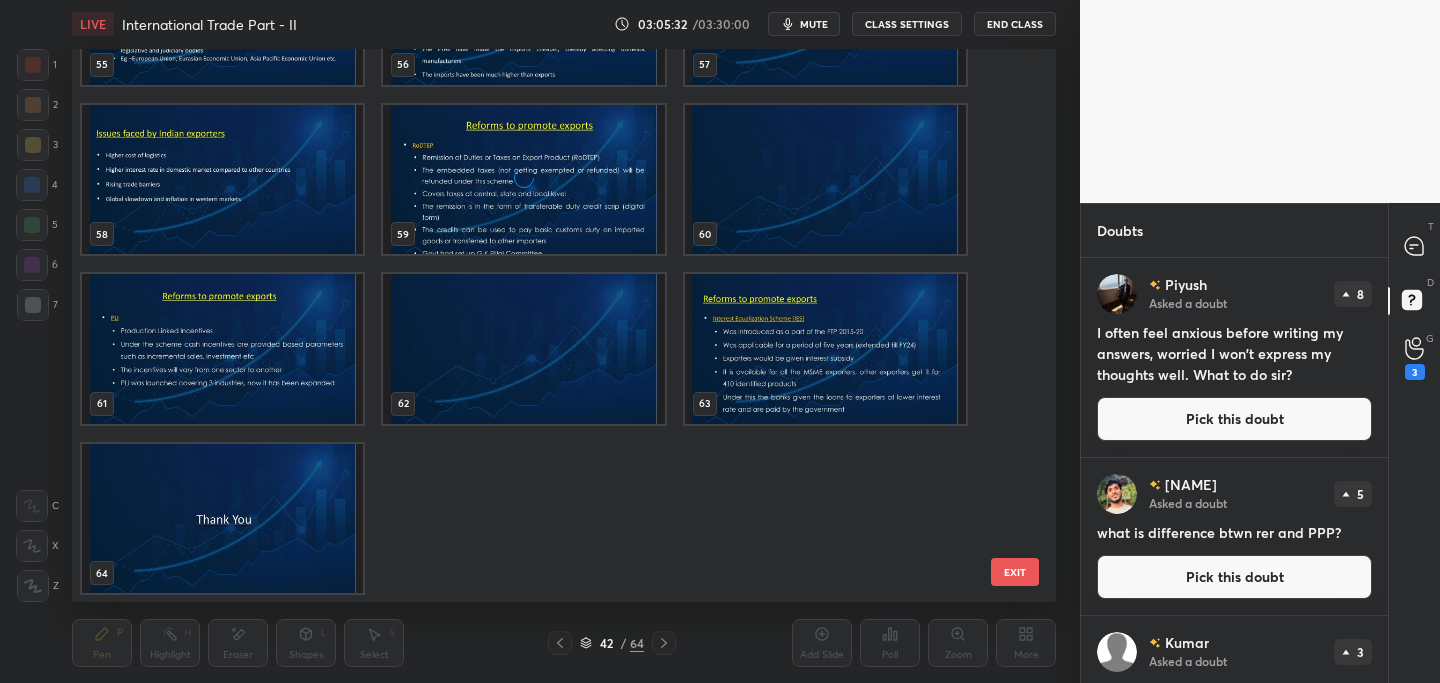 click at bounding box center [222, 518] 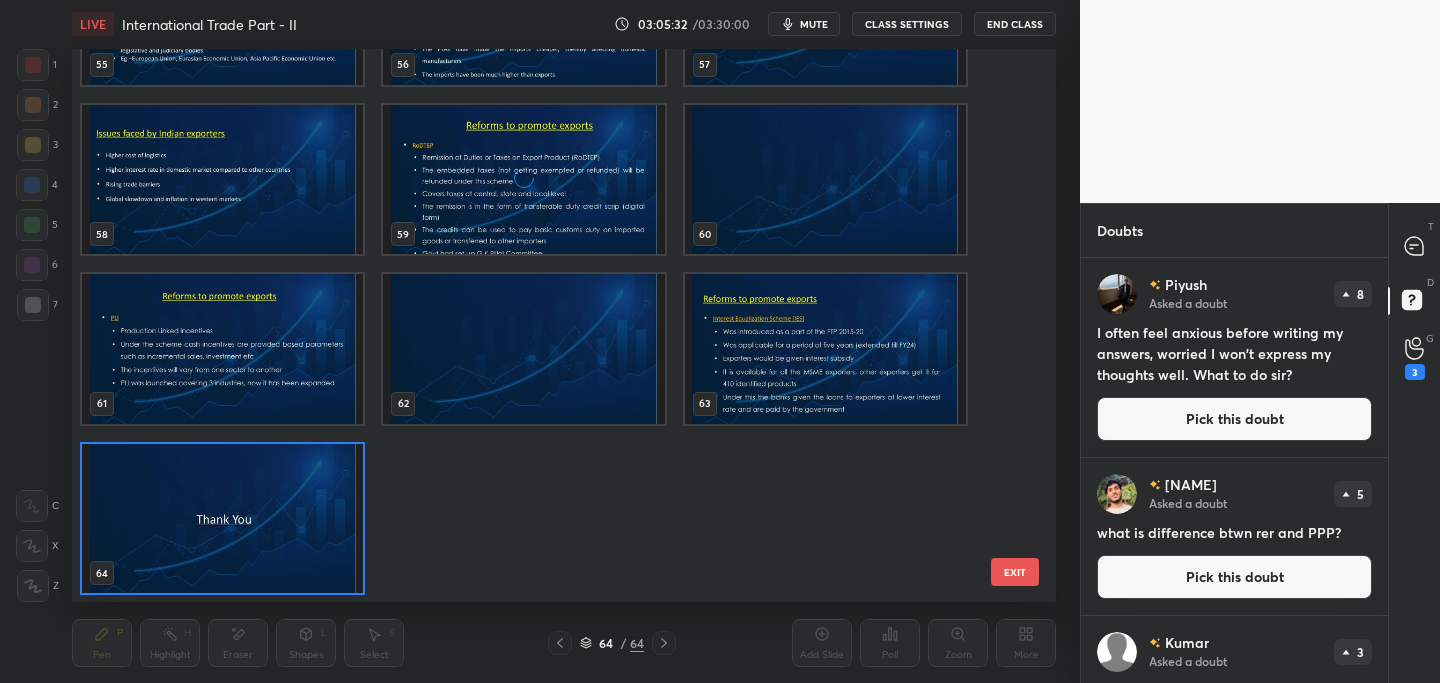 click at bounding box center [222, 518] 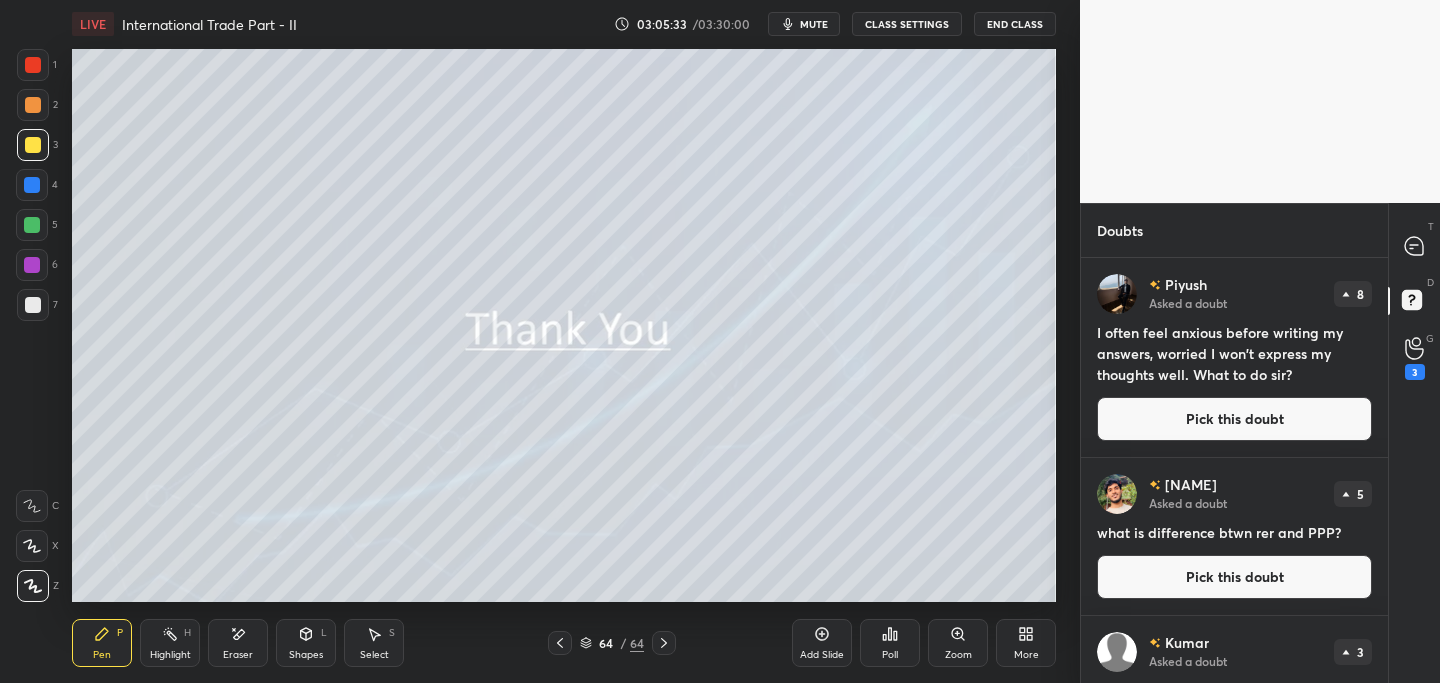 click at bounding box center (222, 518) 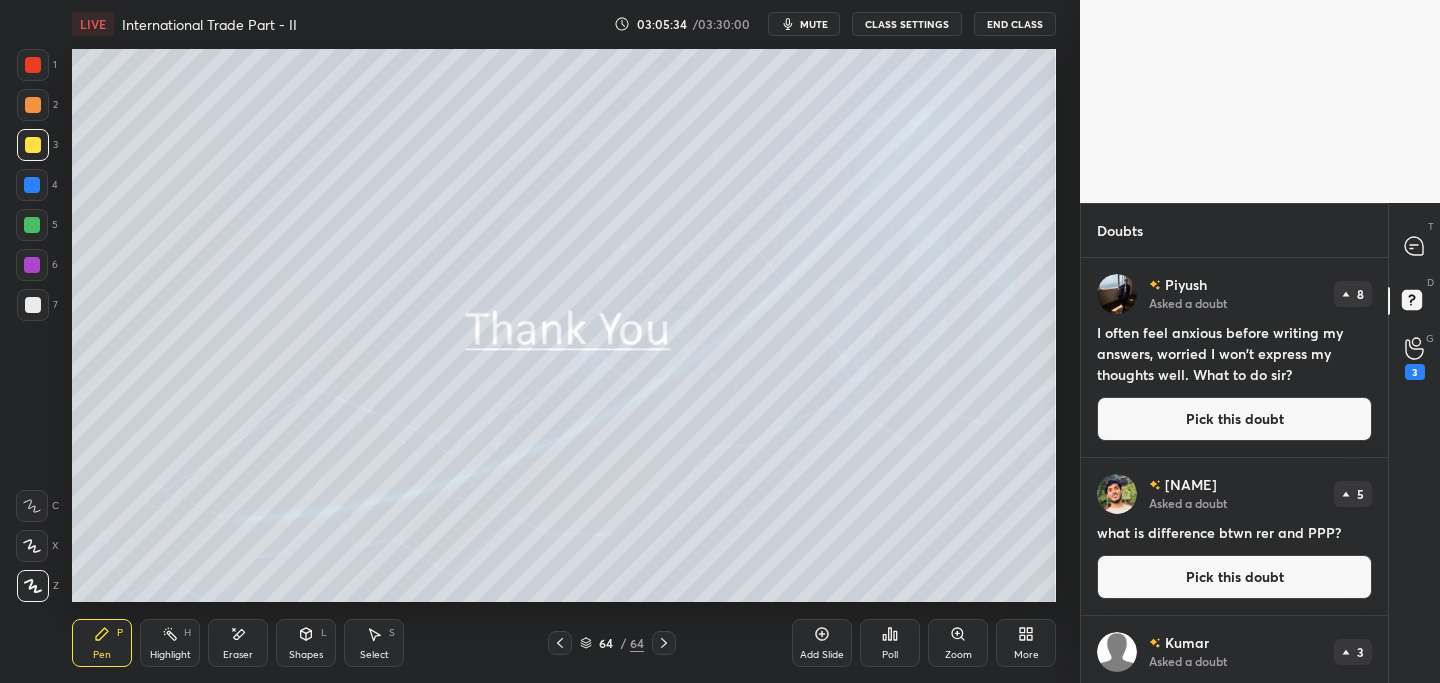 click 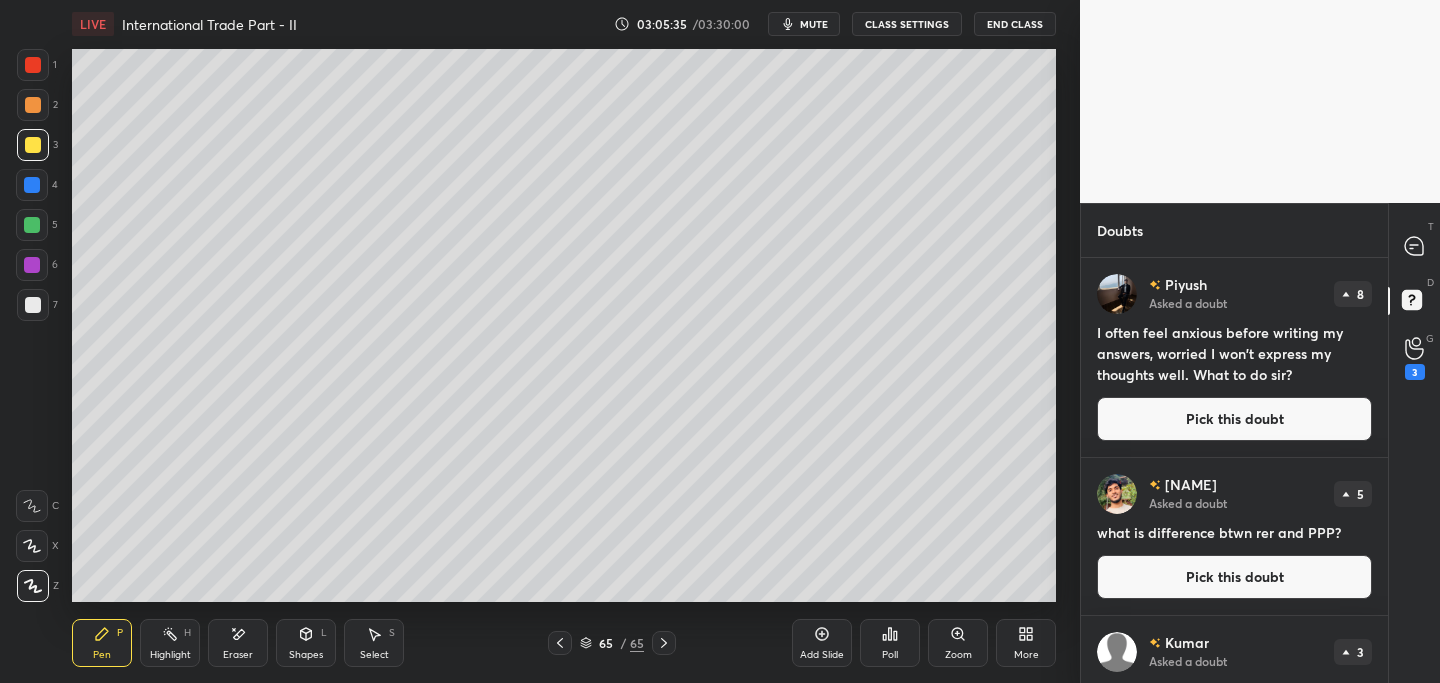 click on "Pick this doubt" at bounding box center [1234, 419] 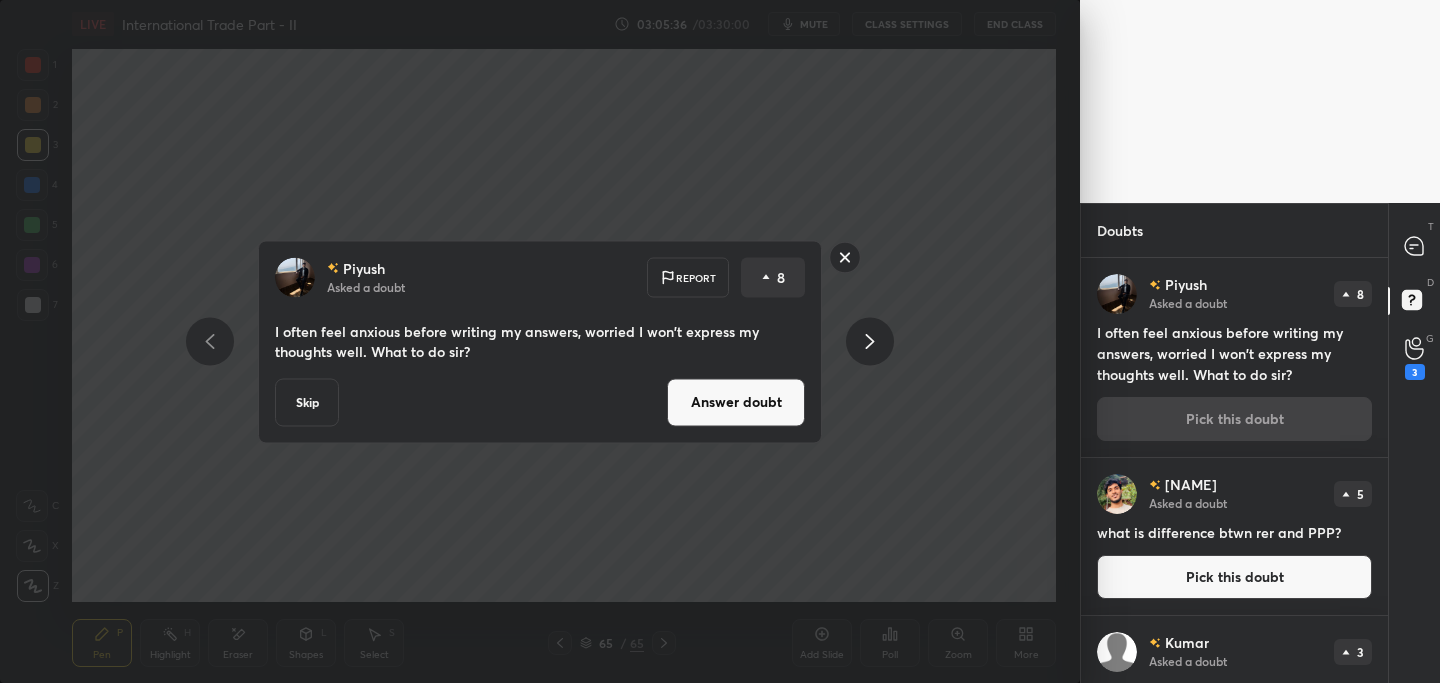 click on "Answer doubt" at bounding box center (736, 402) 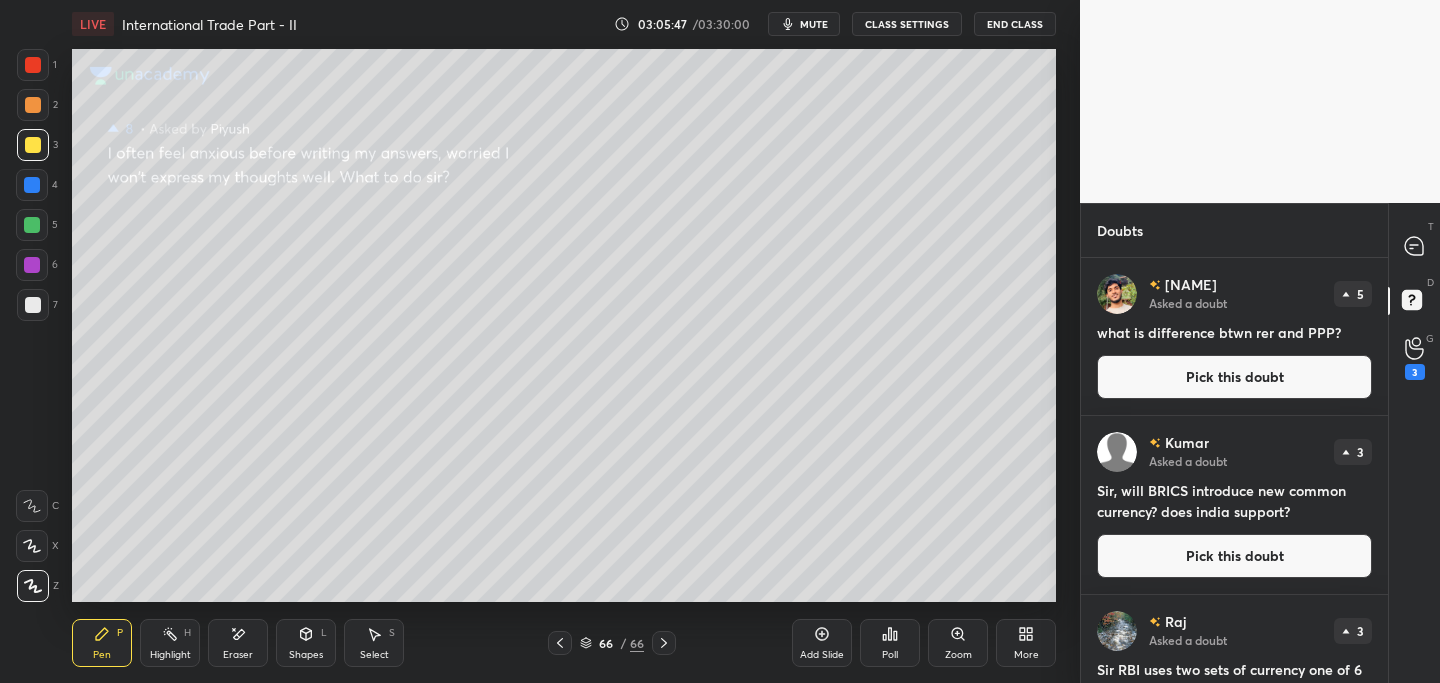 click on "Pick this doubt" at bounding box center [1234, 377] 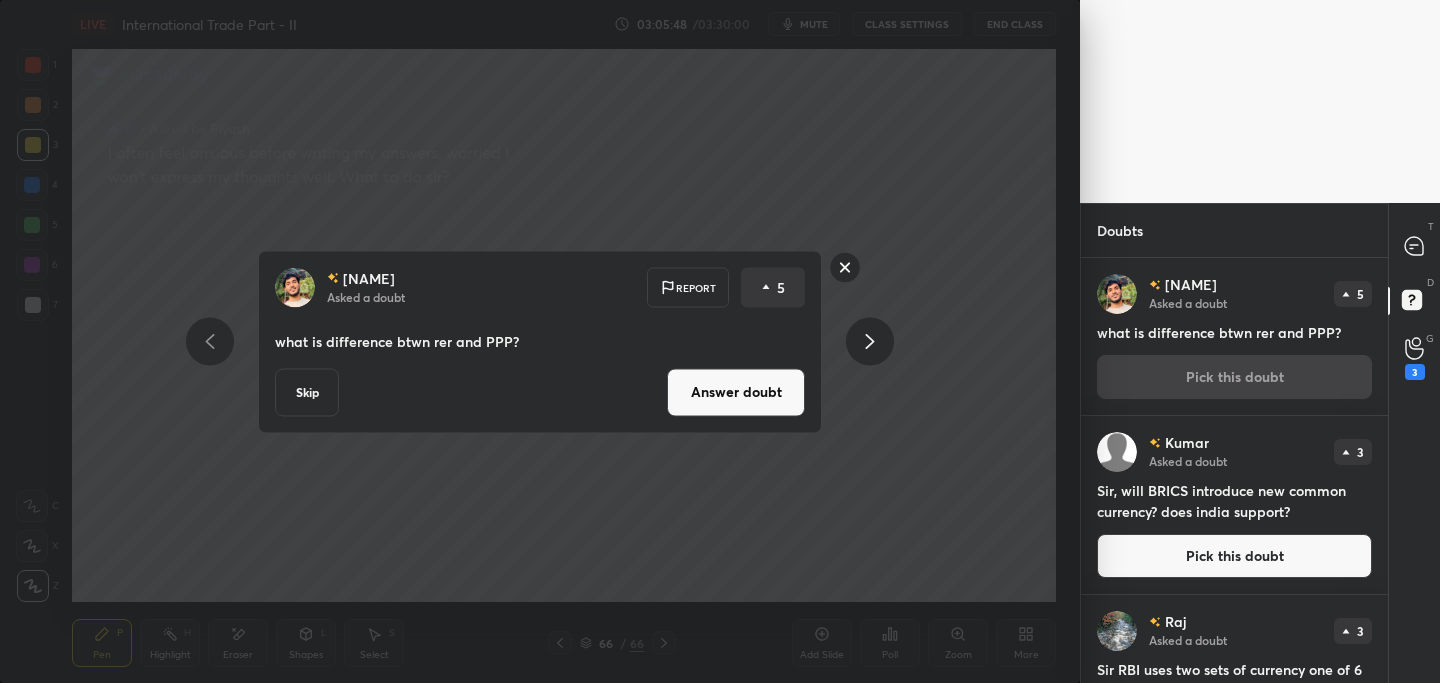 click on "Answer doubt" at bounding box center (736, 392) 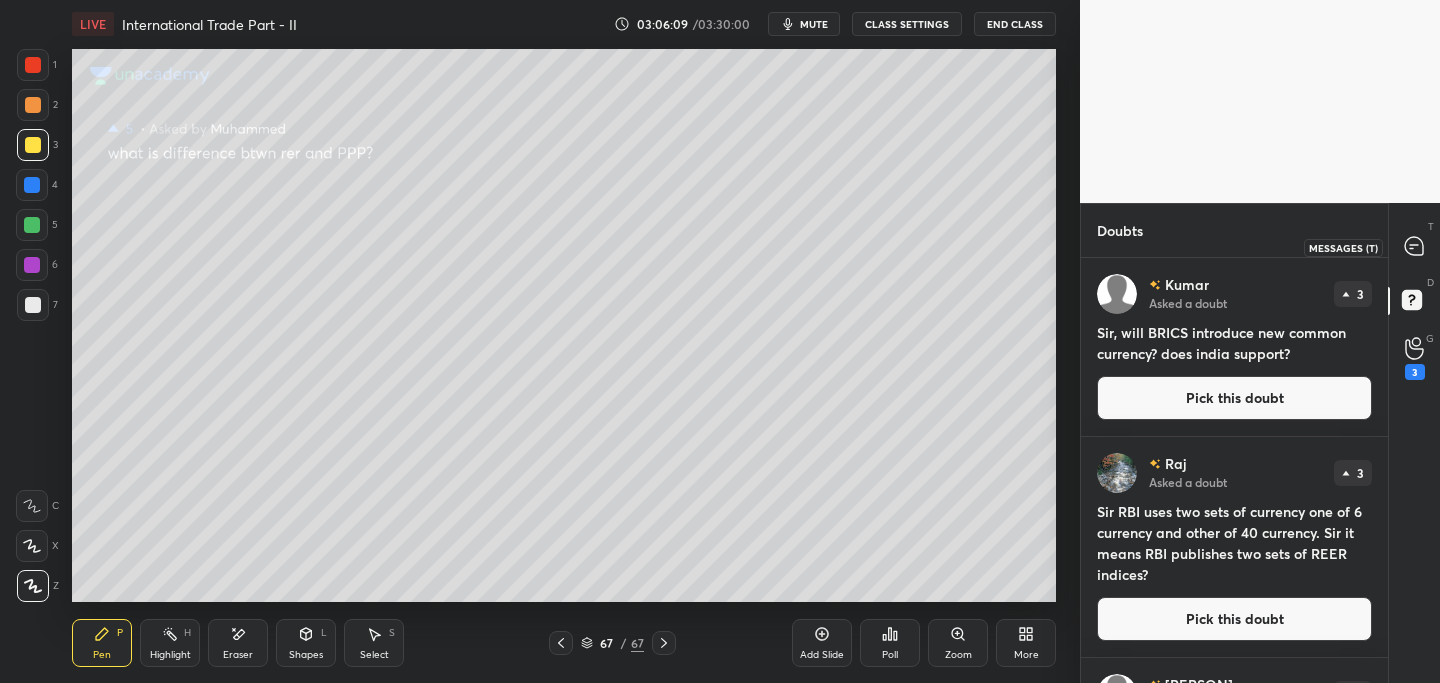 click 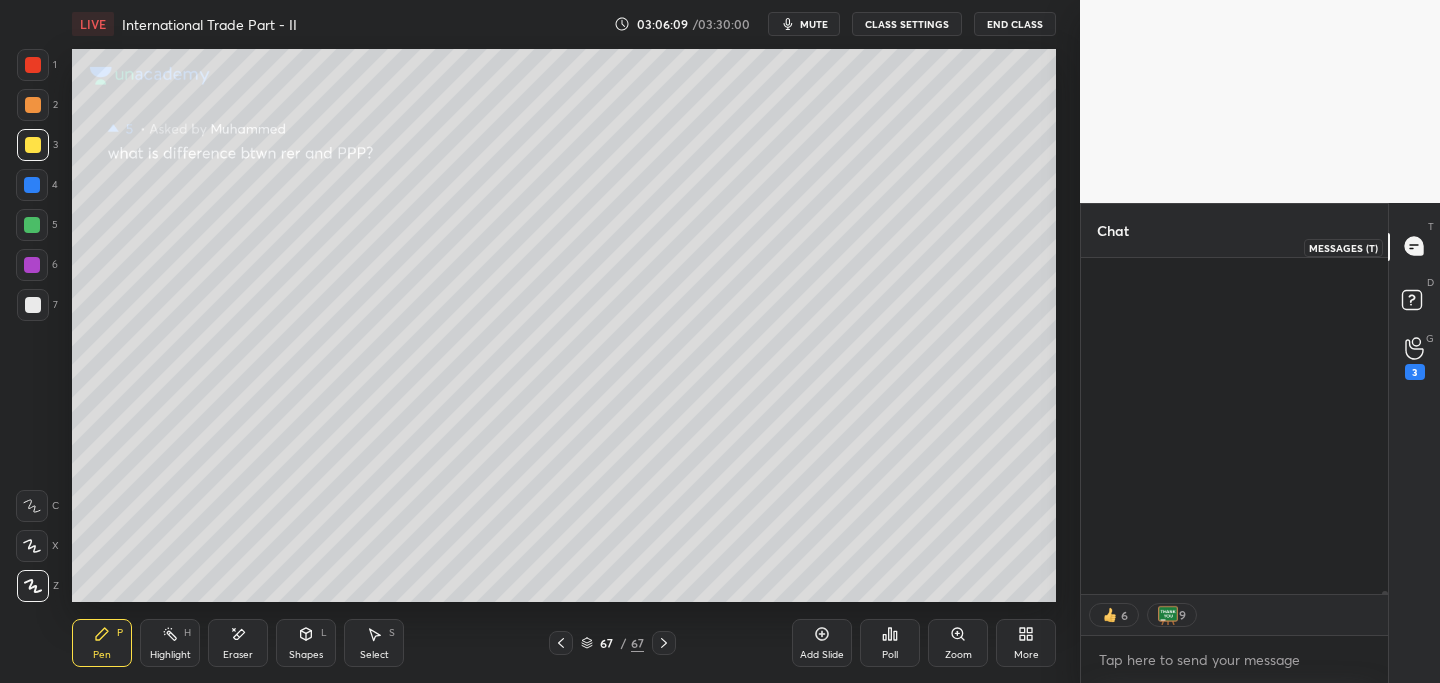 scroll, scrollTop: 62900, scrollLeft: 0, axis: vertical 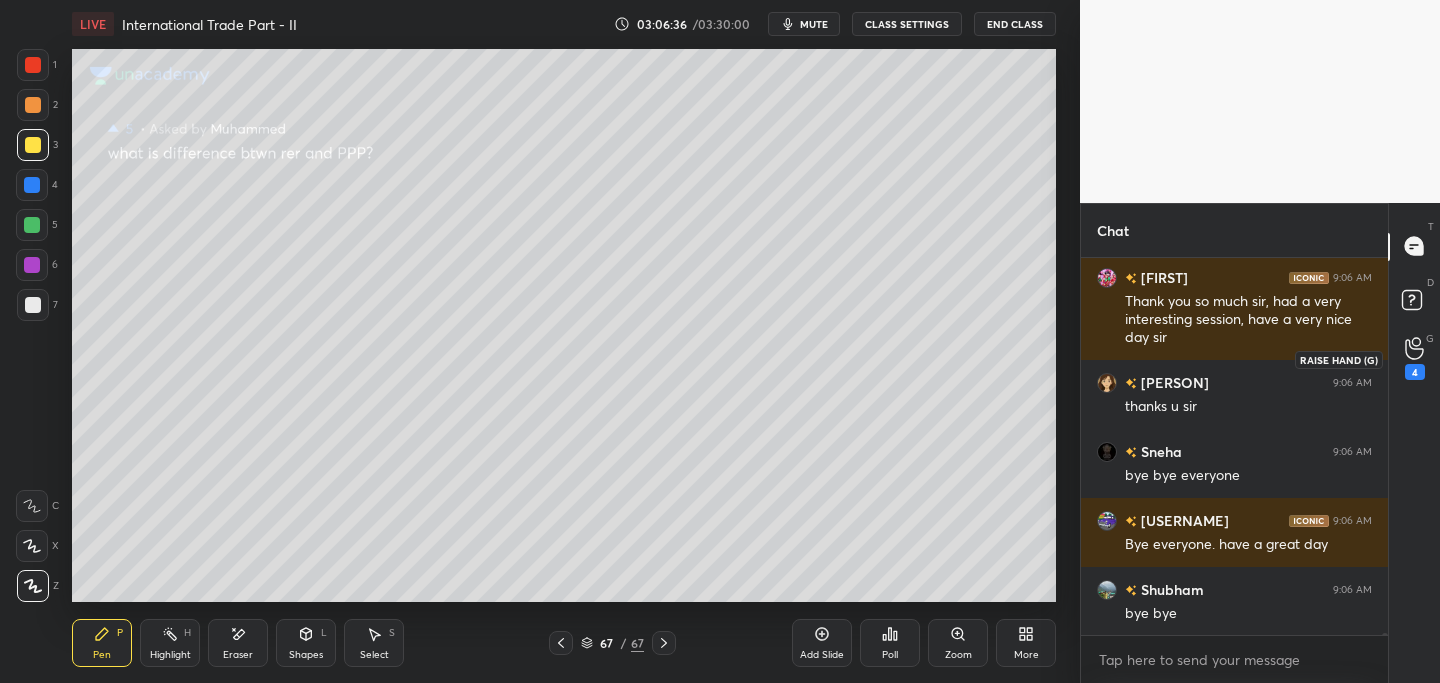 click 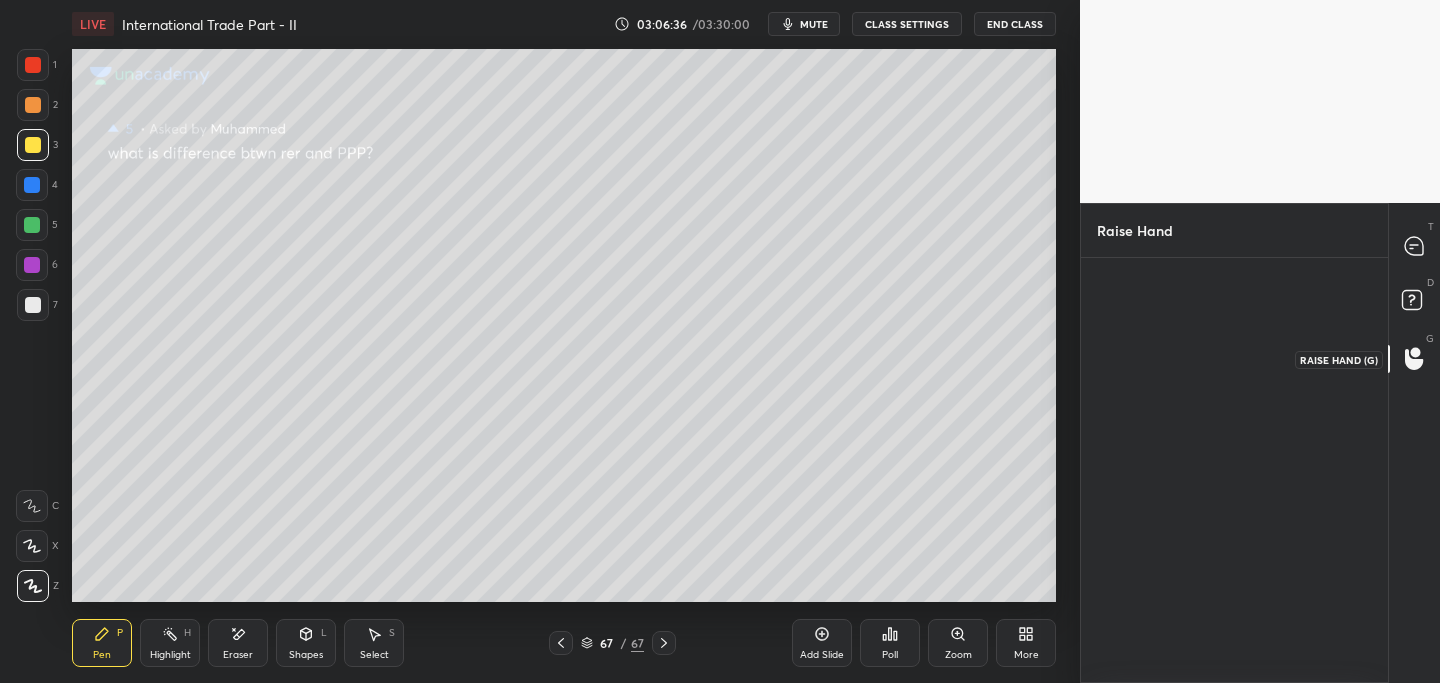 scroll, scrollTop: 419, scrollLeft: 301, axis: both 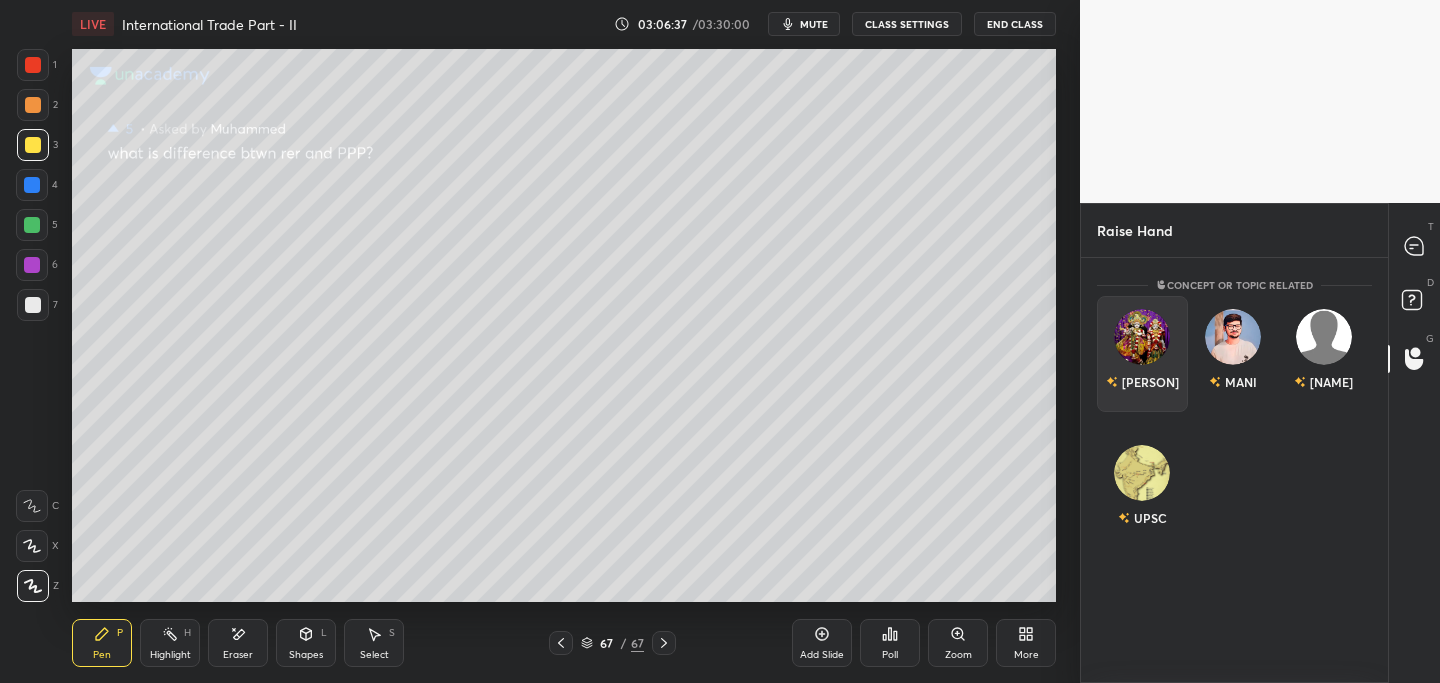 click on "[PERSON]" at bounding box center (1142, 354) 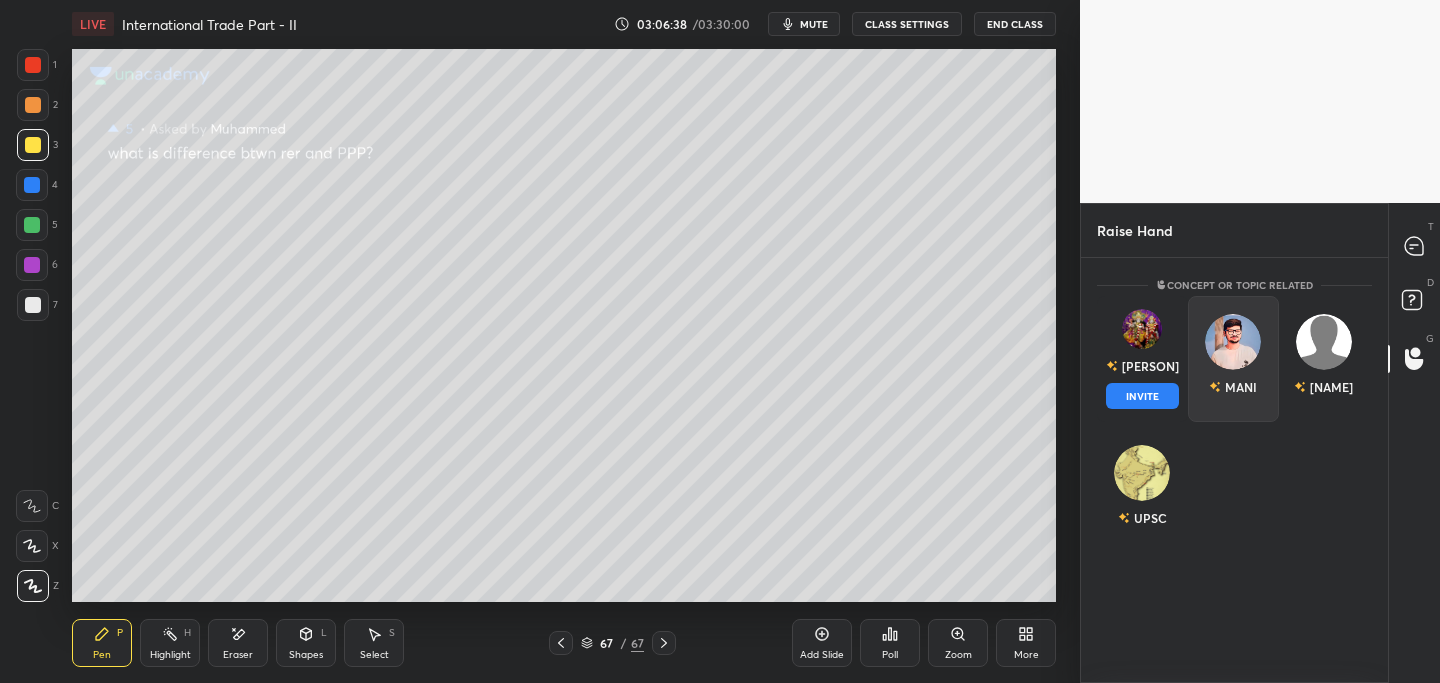 click on "INVITE" at bounding box center (1142, 396) 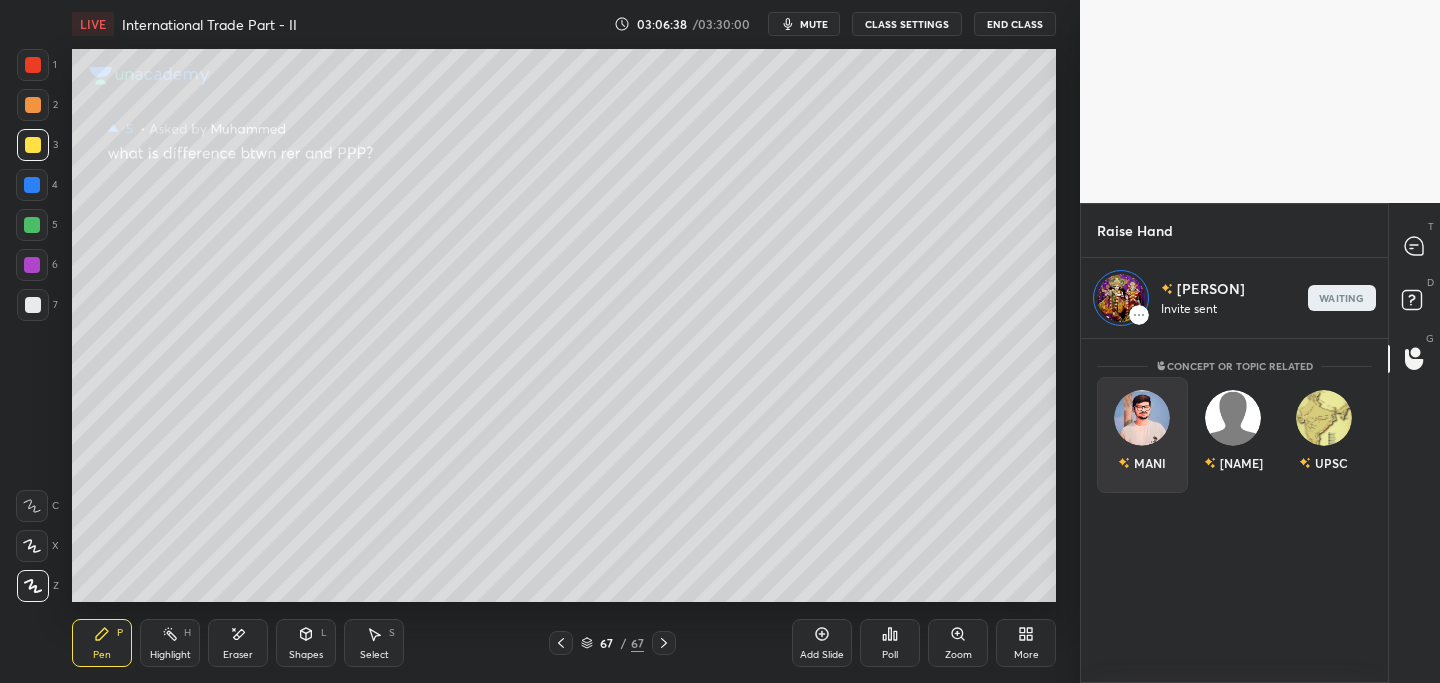 scroll, scrollTop: 338, scrollLeft: 301, axis: both 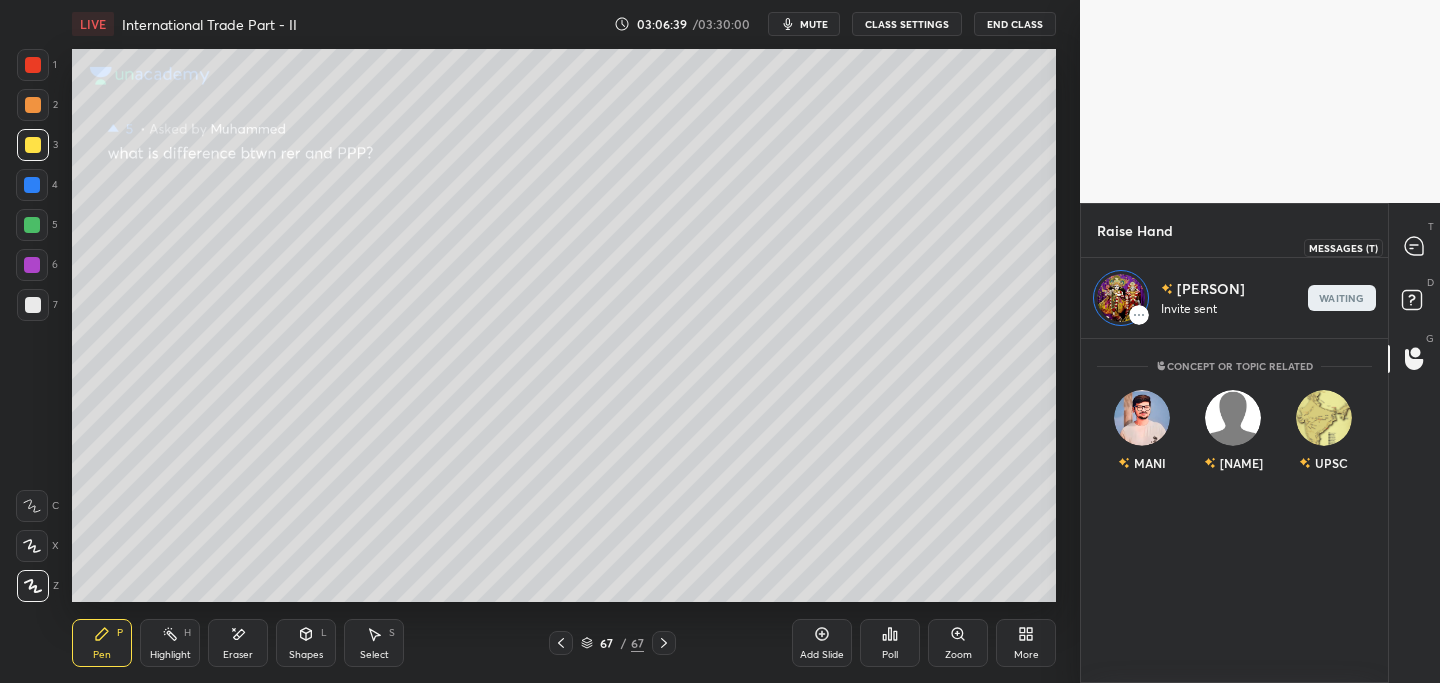 drag, startPoint x: 1413, startPoint y: 245, endPoint x: 1404, endPoint y: 266, distance: 22.847319 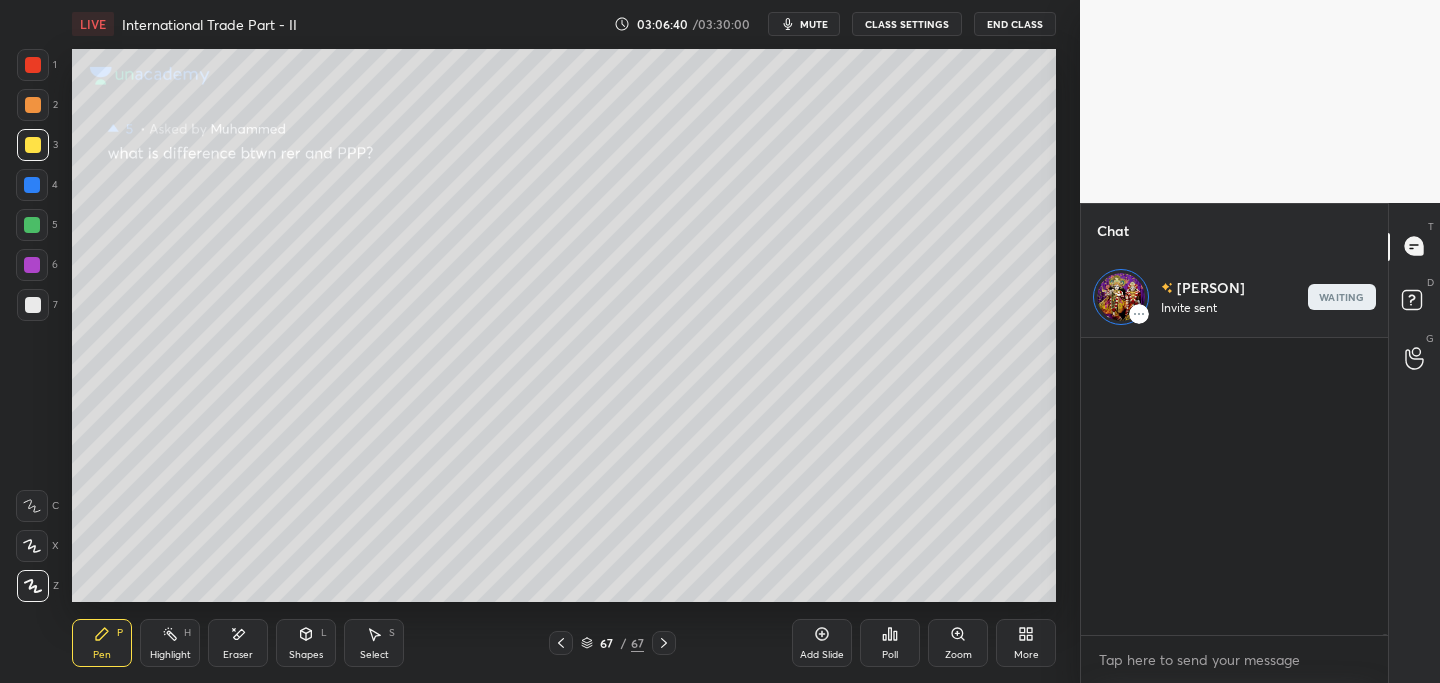 scroll, scrollTop: 61157, scrollLeft: 0, axis: vertical 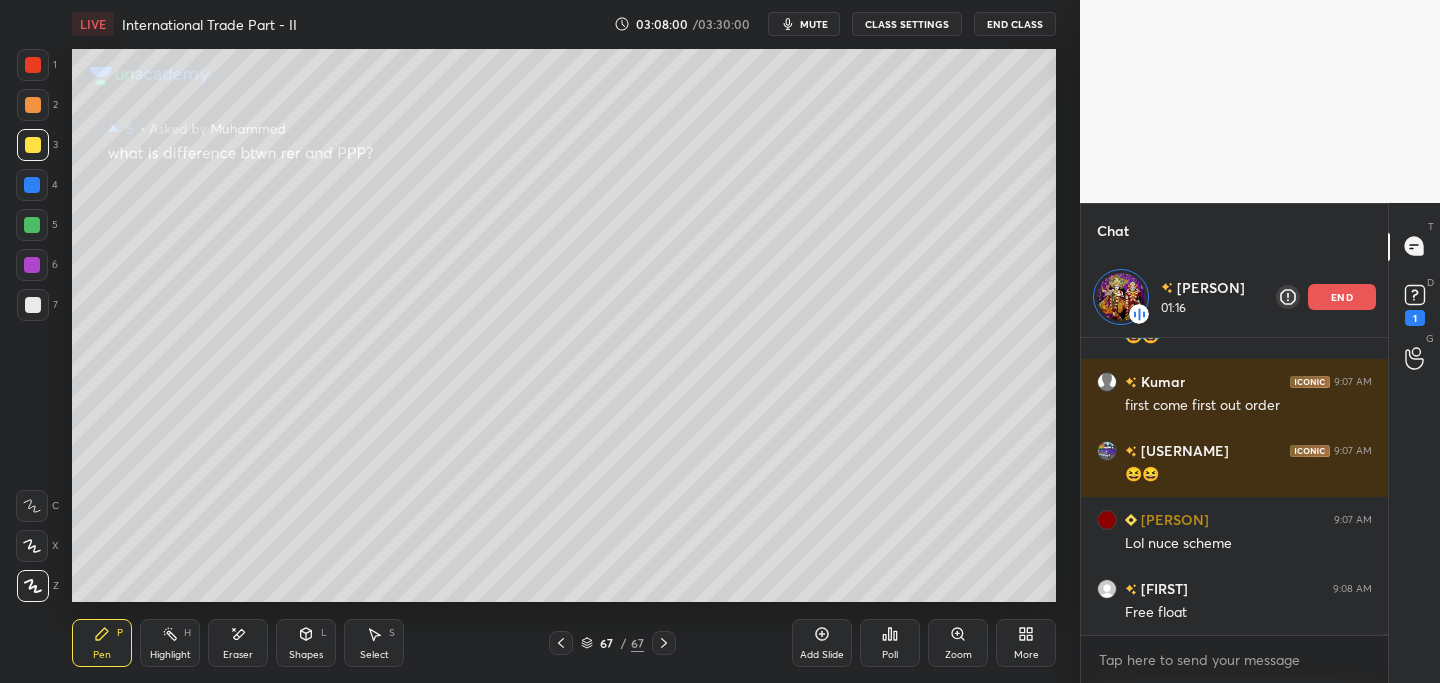 click 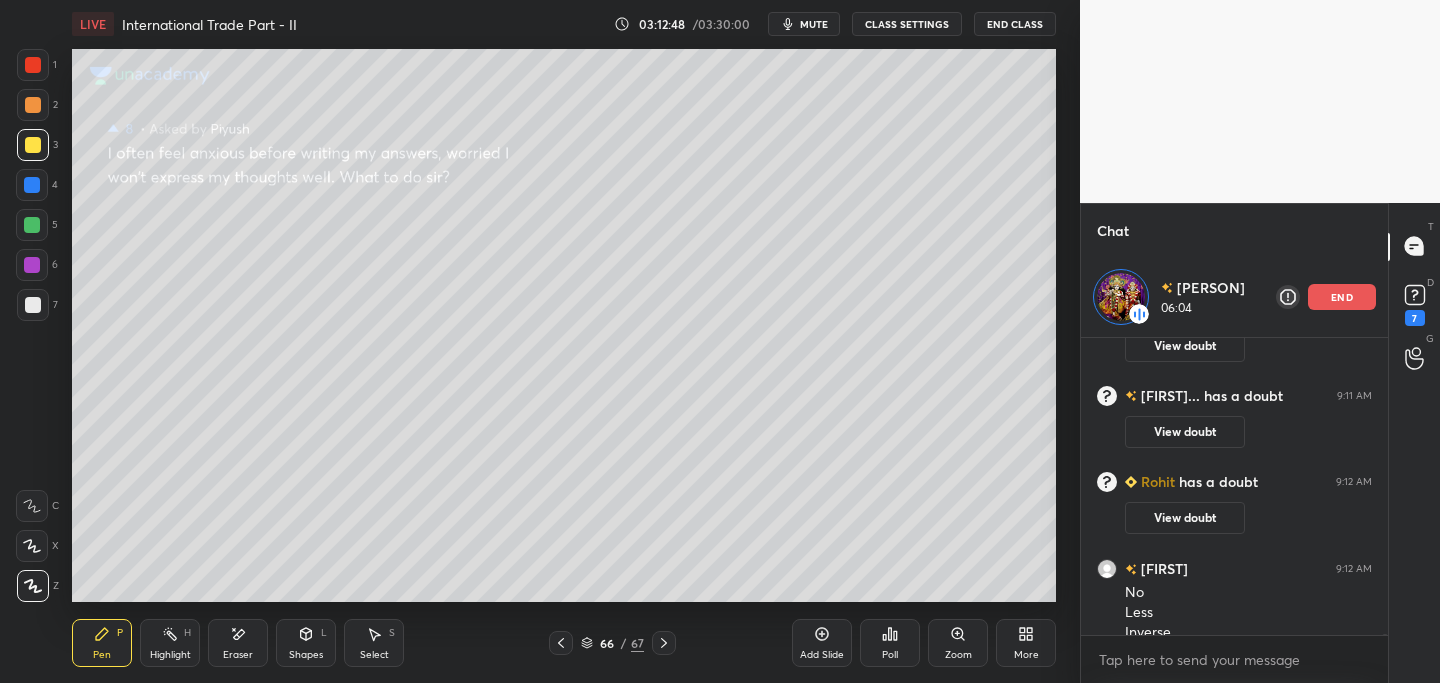 scroll, scrollTop: 62320, scrollLeft: 0, axis: vertical 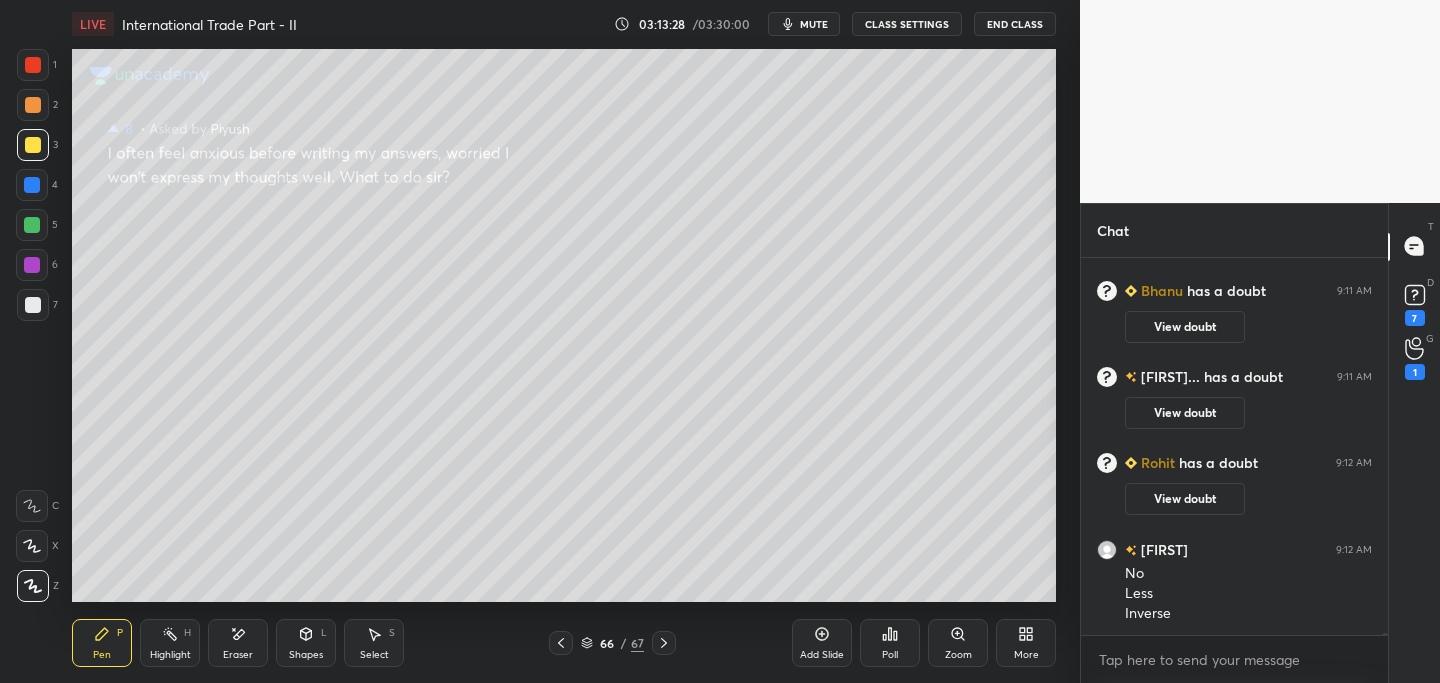 click on "[PERSON] [TIME] Stabilization [PERSON]  has a doubt [TIME] View doubt [PERSON]...  has a doubt [TIME] View doubt [PERSON]  has a doubt [TIME] View doubt [PERSON] [TIME] No Less Inverse" at bounding box center [1234, 447] 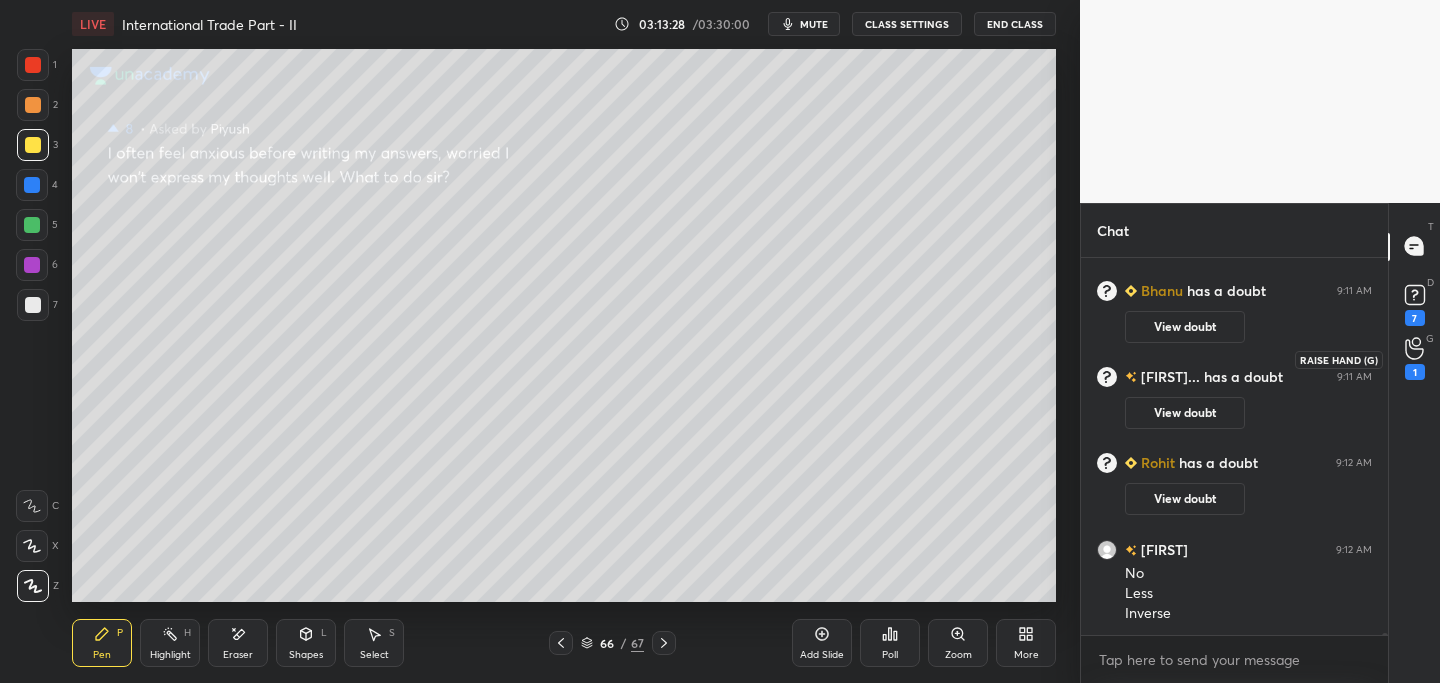 drag, startPoint x: 1417, startPoint y: 351, endPoint x: 1401, endPoint y: 358, distance: 17.464249 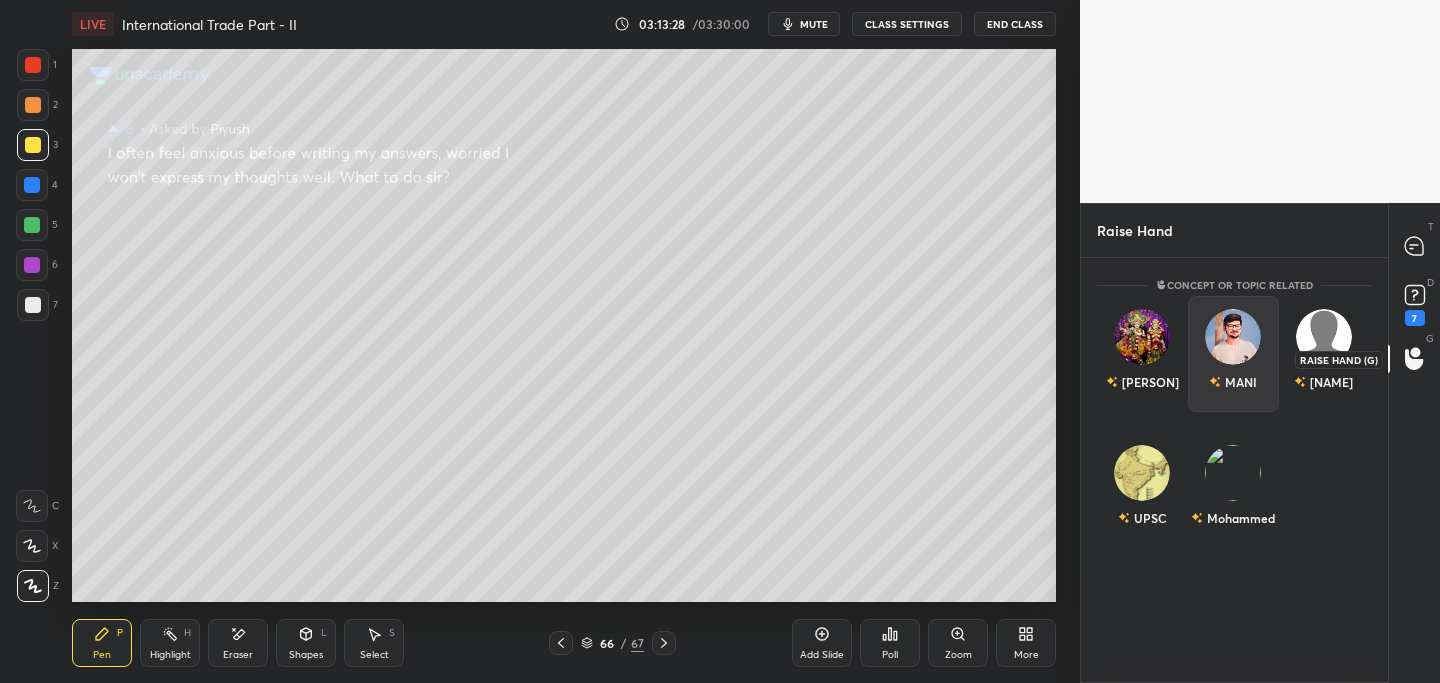 scroll, scrollTop: 7, scrollLeft: 7, axis: both 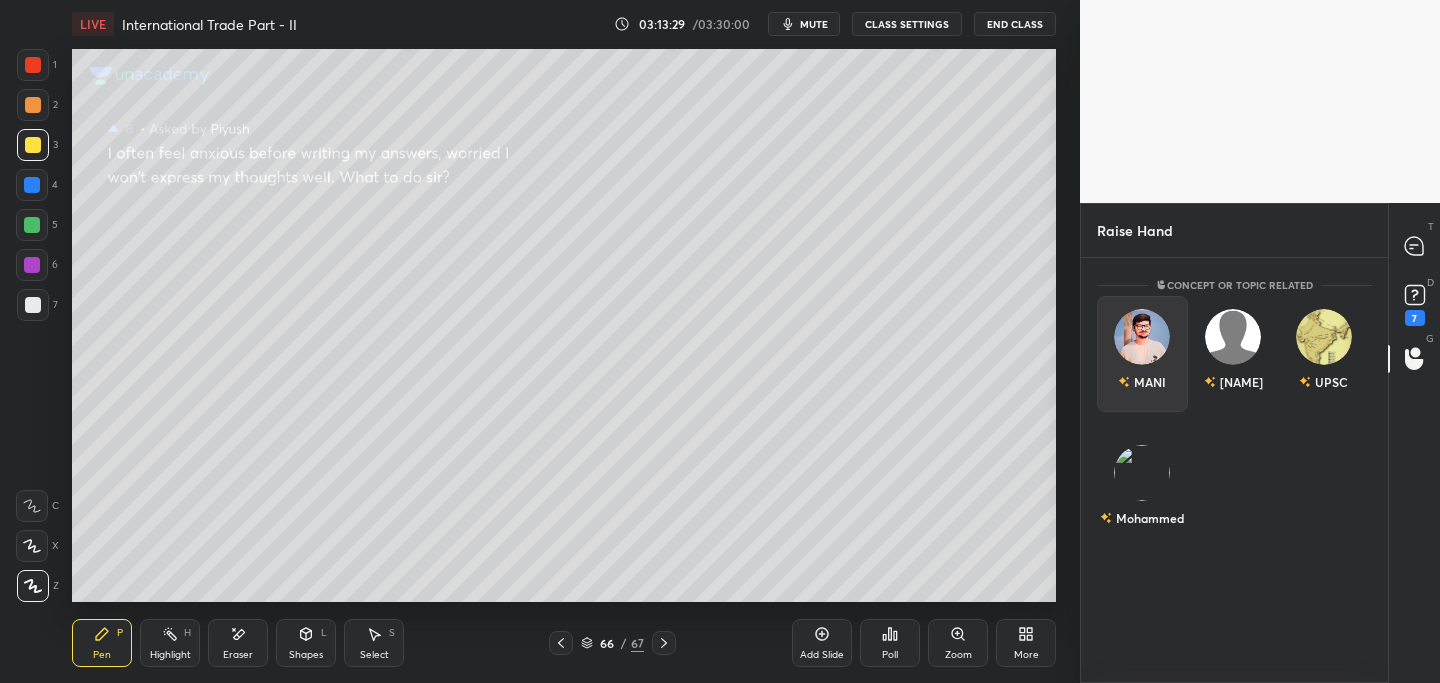 drag, startPoint x: 1141, startPoint y: 356, endPoint x: 1135, endPoint y: 376, distance: 20.880613 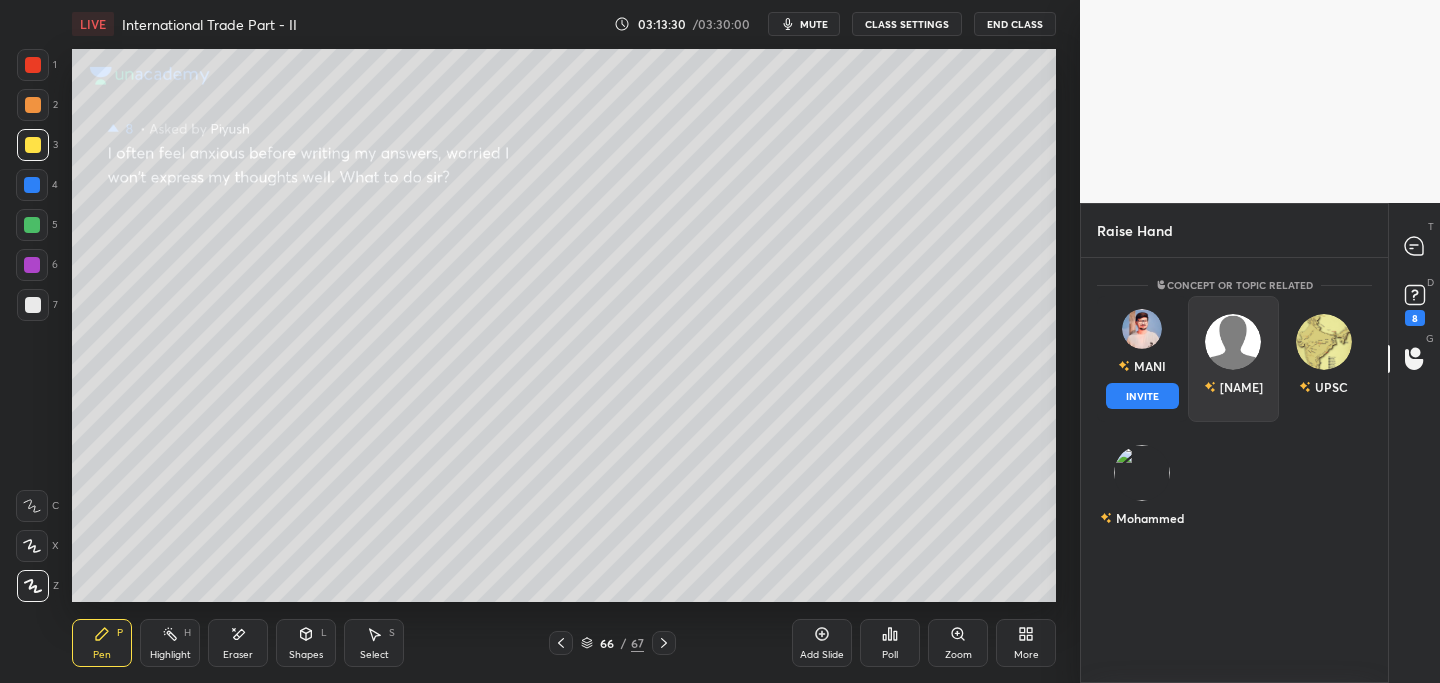 click on "INVITE" at bounding box center (1142, 396) 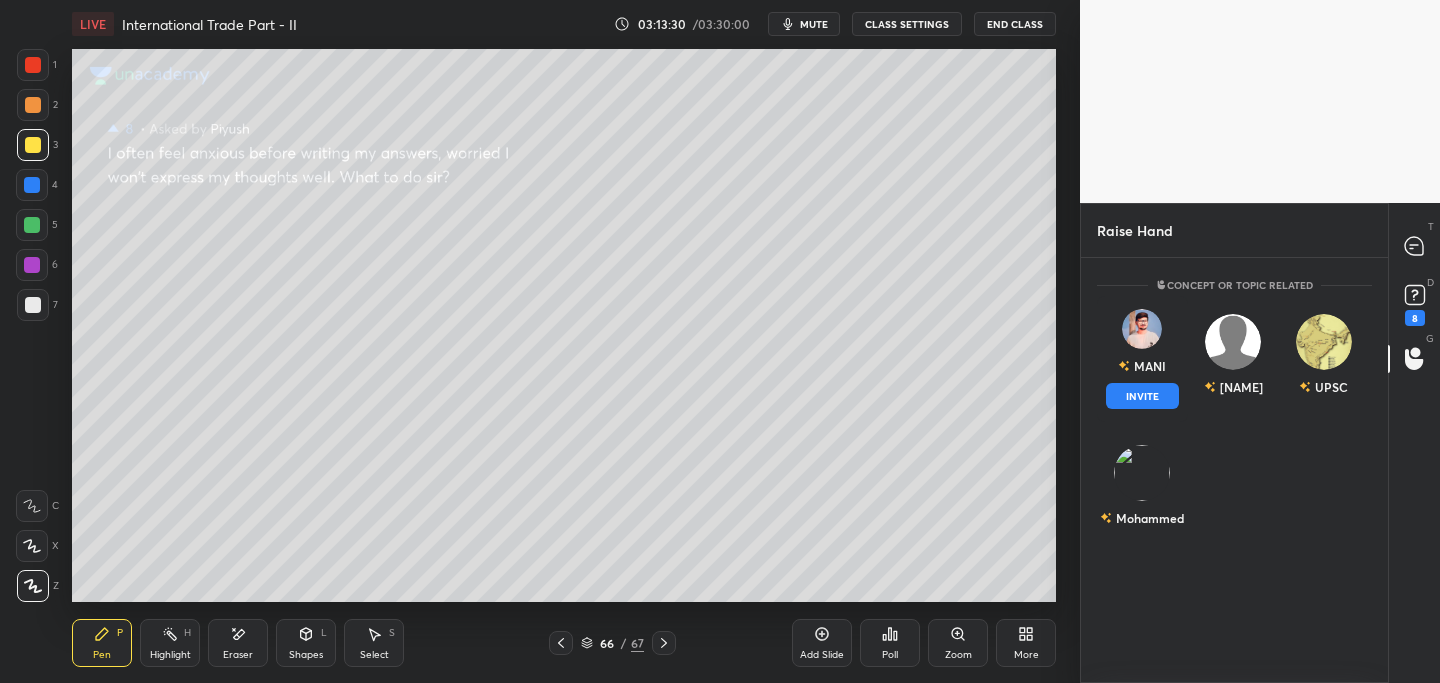 scroll, scrollTop: 338, scrollLeft: 301, axis: both 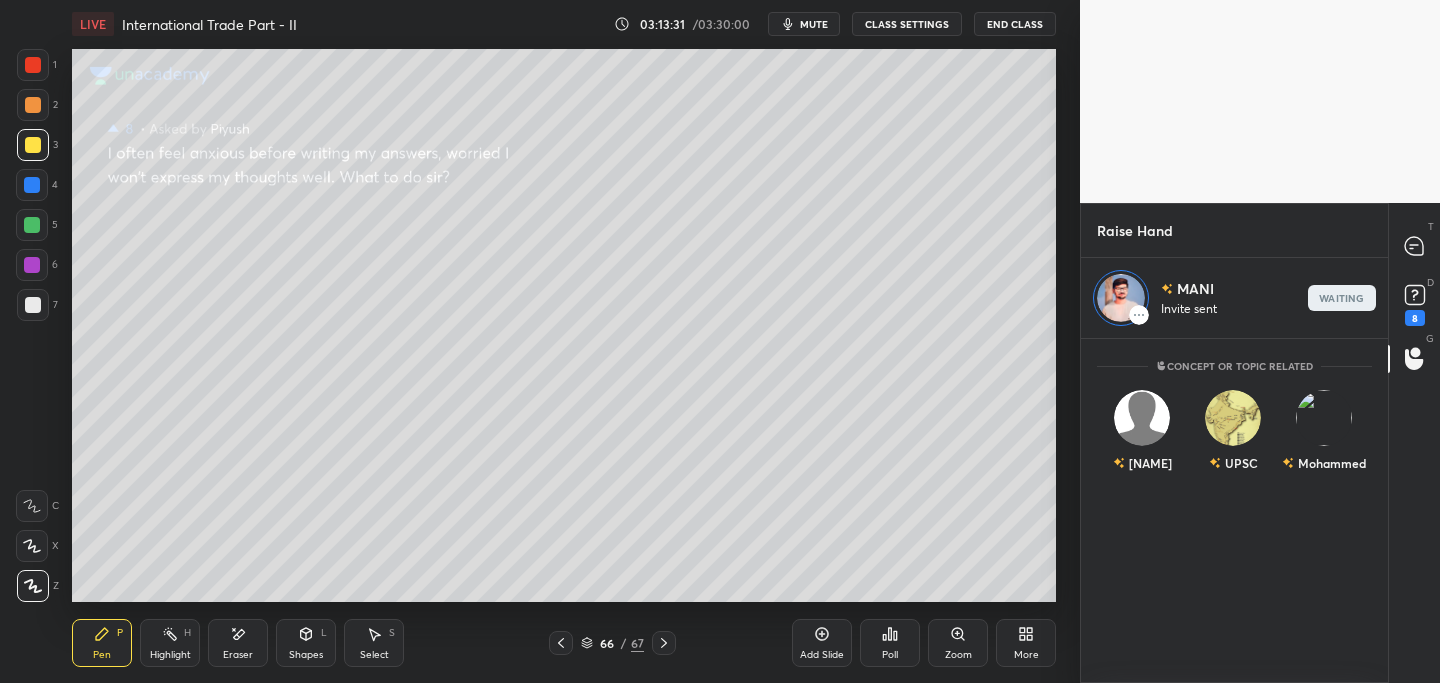 click 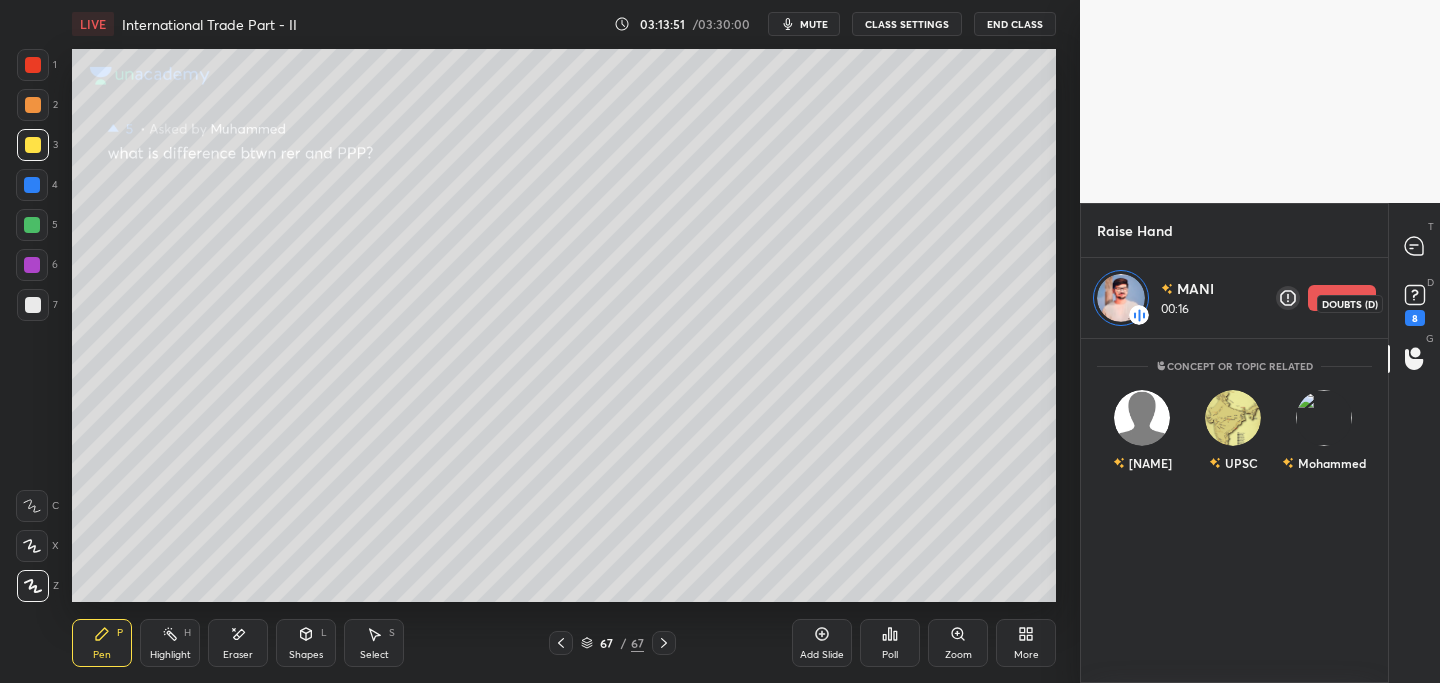 click 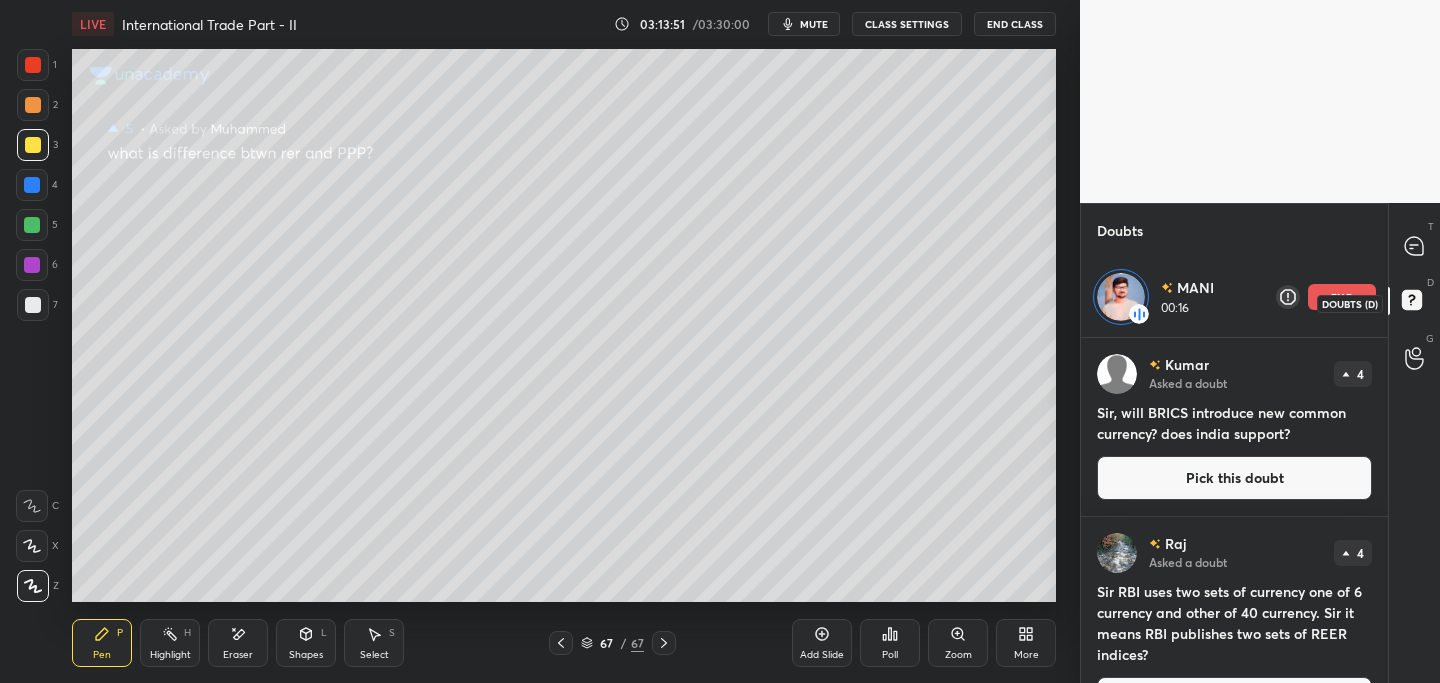 scroll, scrollTop: 339, scrollLeft: 301, axis: both 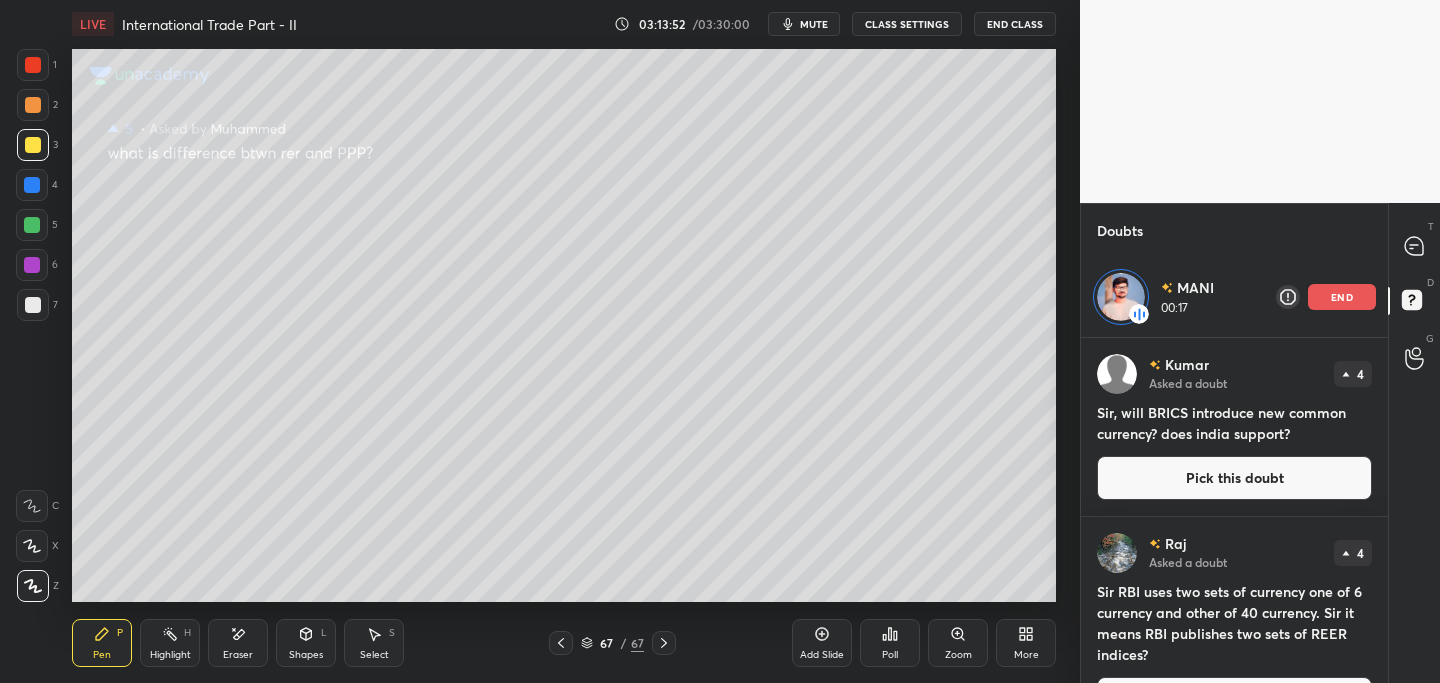 drag, startPoint x: 1152, startPoint y: 472, endPoint x: 1094, endPoint y: 469, distance: 58.077534 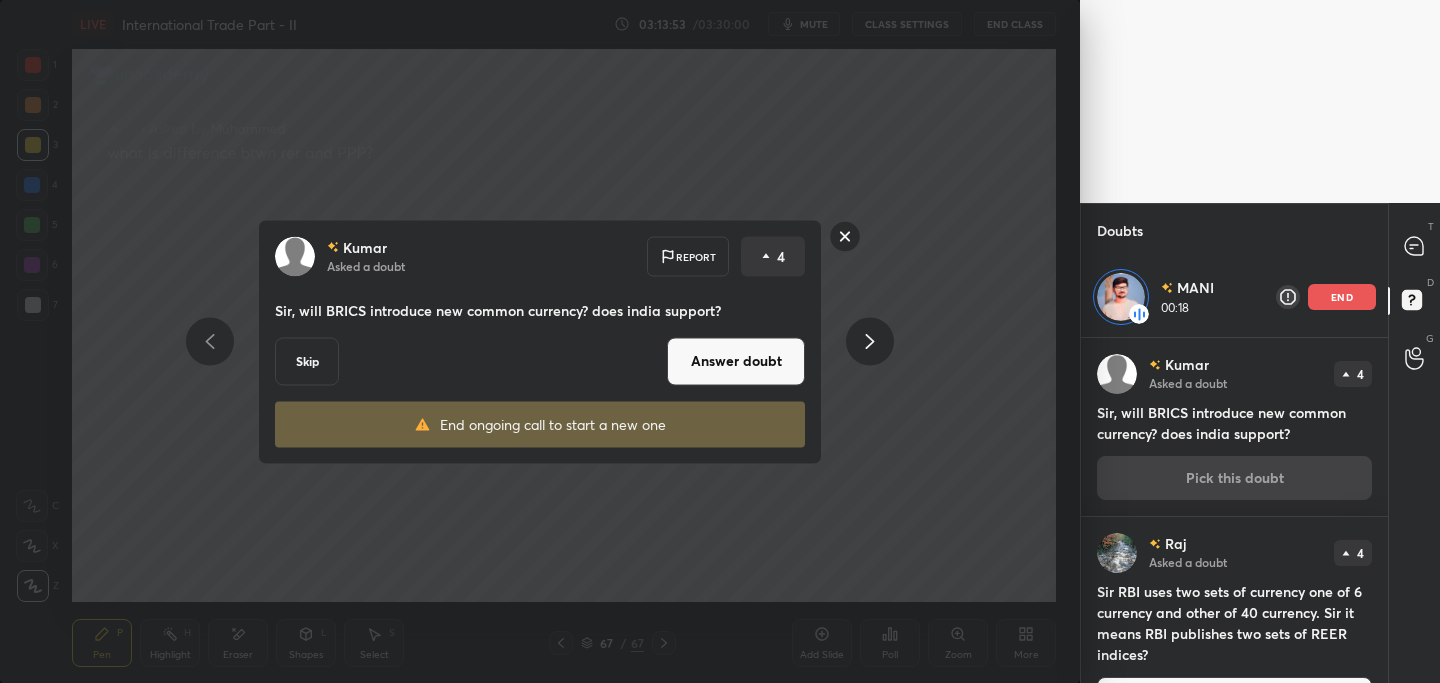 drag, startPoint x: 778, startPoint y: 362, endPoint x: 766, endPoint y: 367, distance: 13 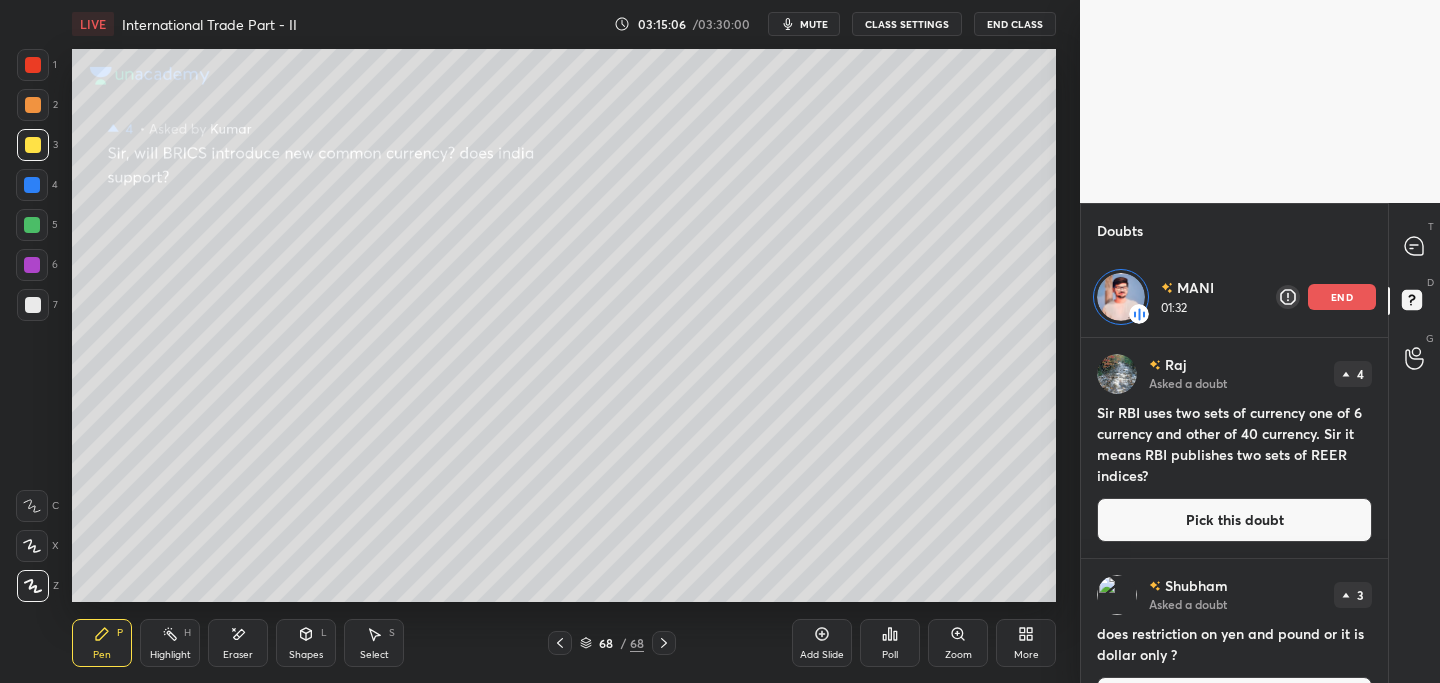 click on "end" at bounding box center [1342, 297] 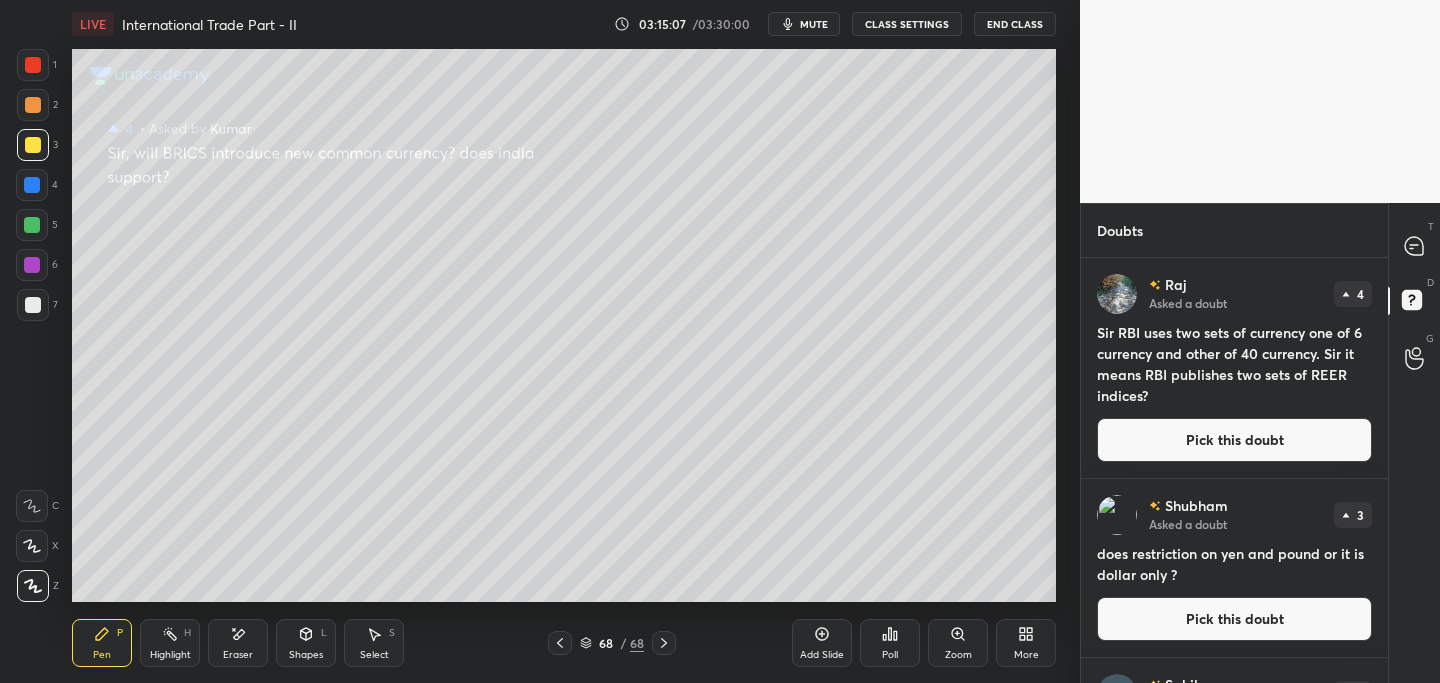 scroll, scrollTop: 7, scrollLeft: 7, axis: both 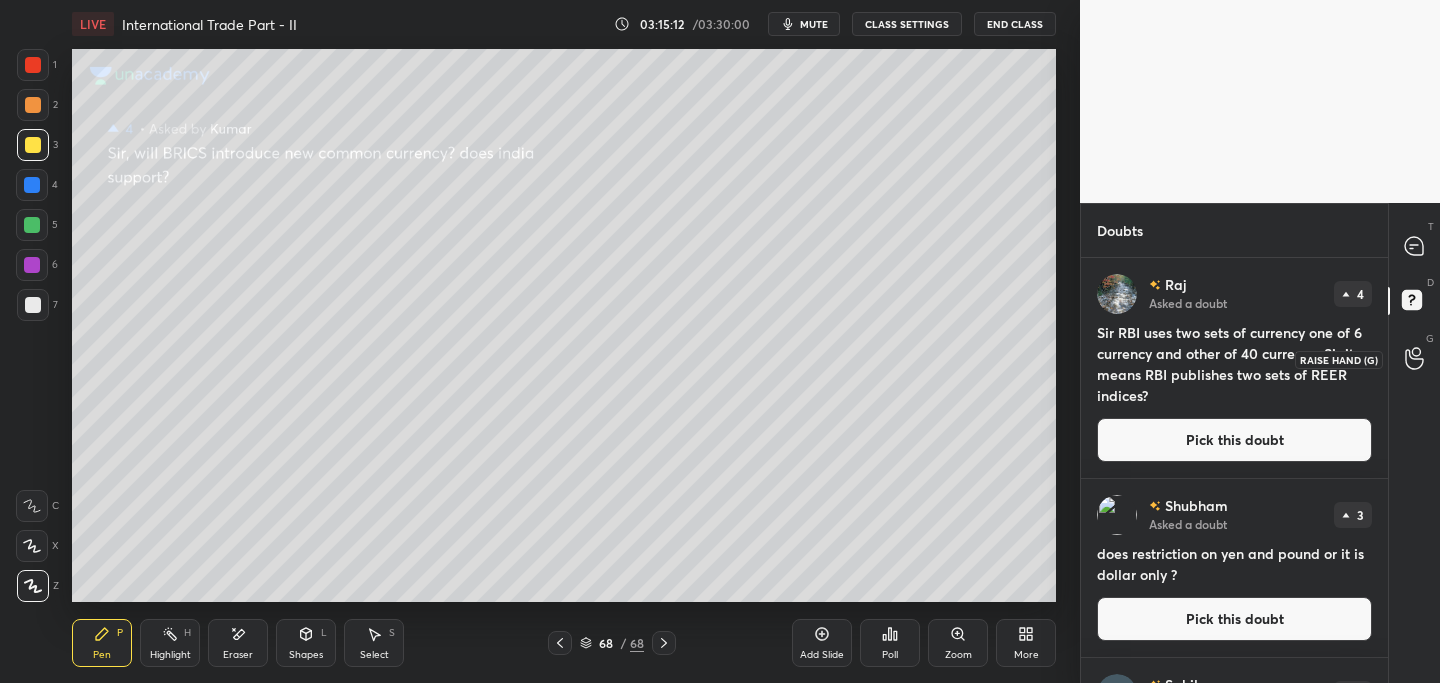 drag, startPoint x: 1418, startPoint y: 359, endPoint x: 1384, endPoint y: 366, distance: 34.713108 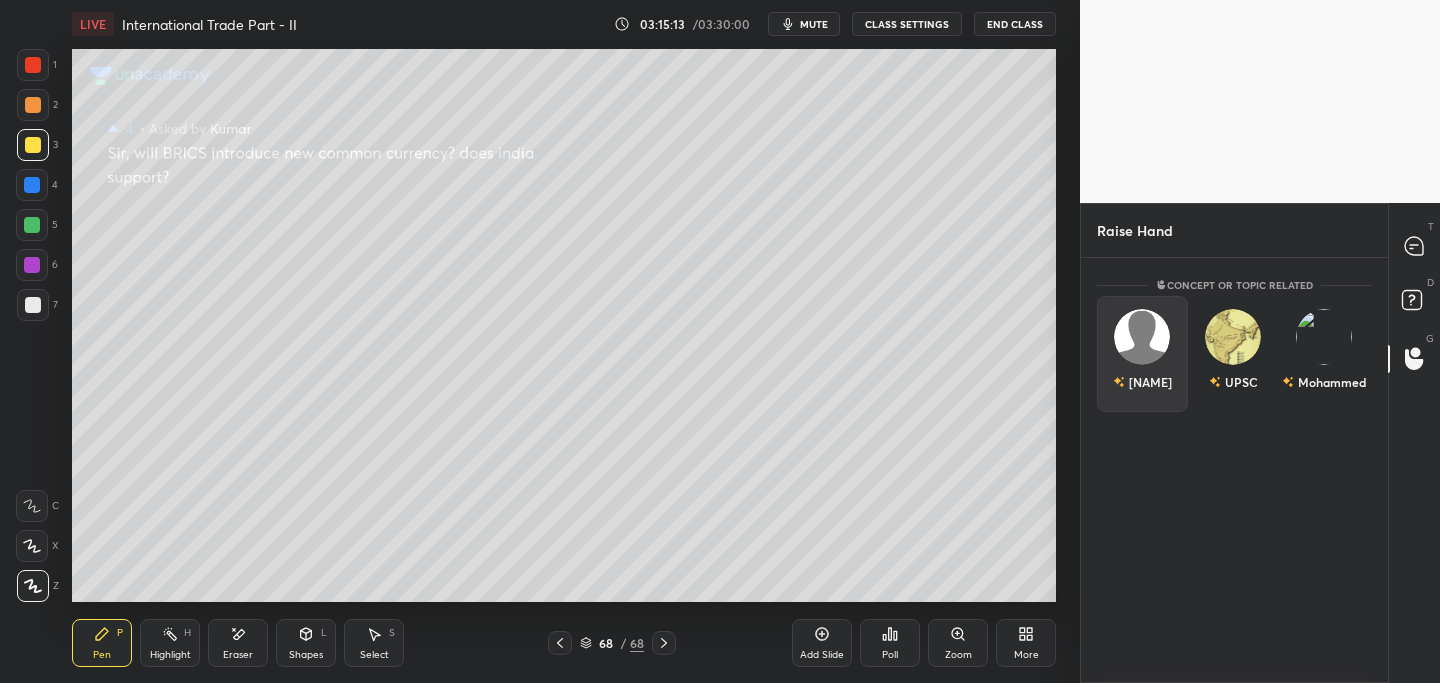 click at bounding box center (1142, 337) 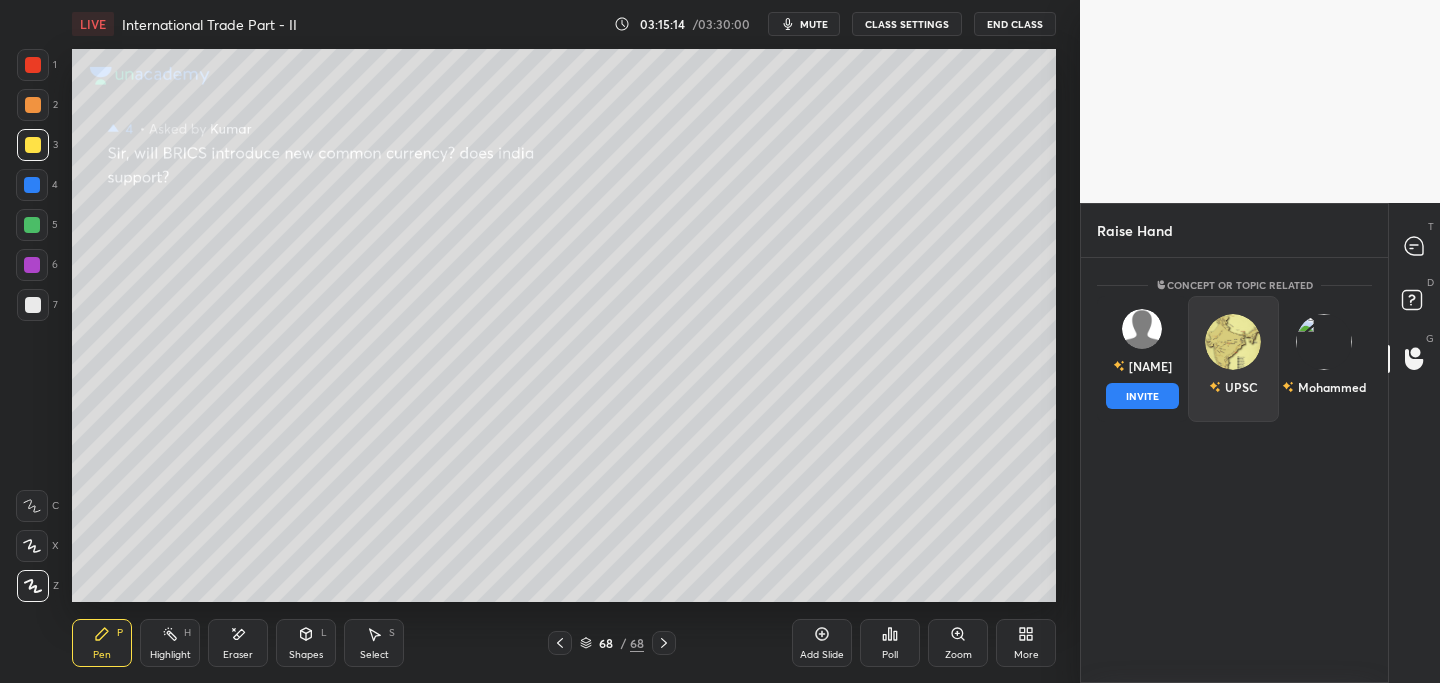 click on "INVITE" at bounding box center [1142, 396] 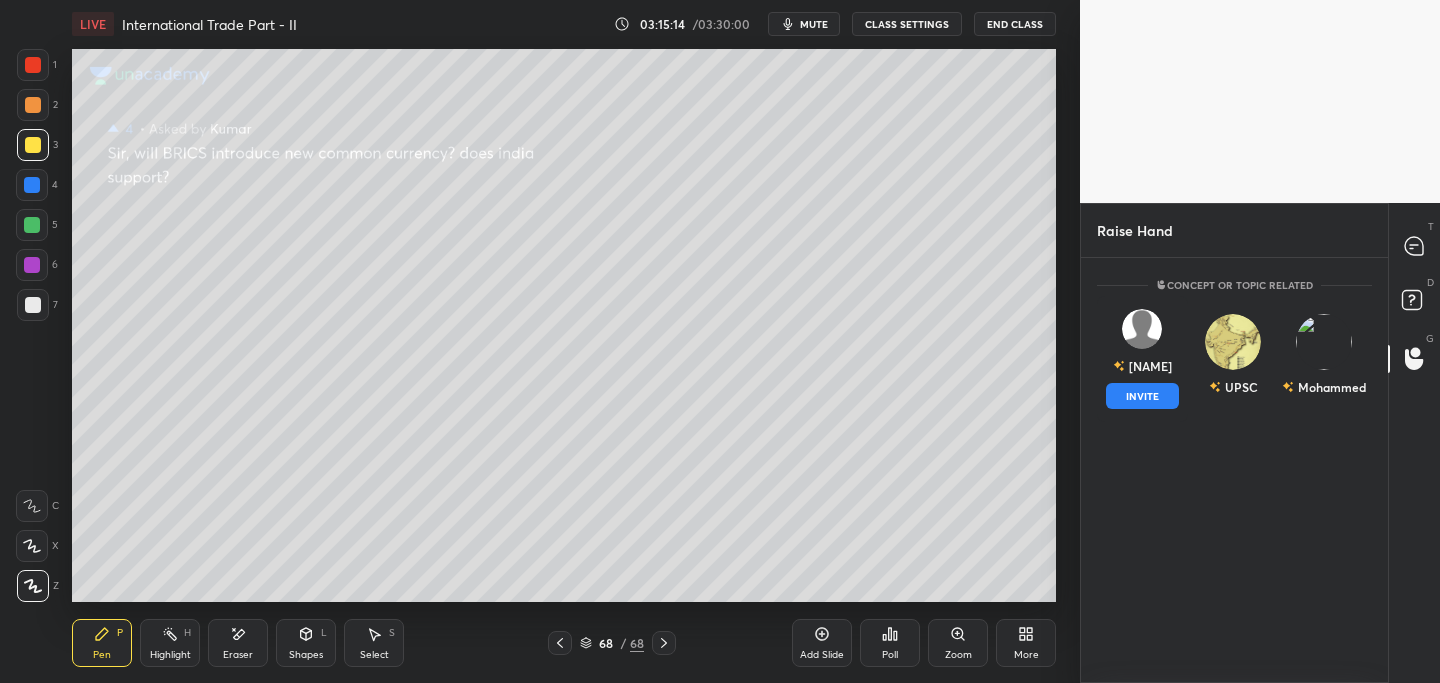 scroll, scrollTop: 338, scrollLeft: 301, axis: both 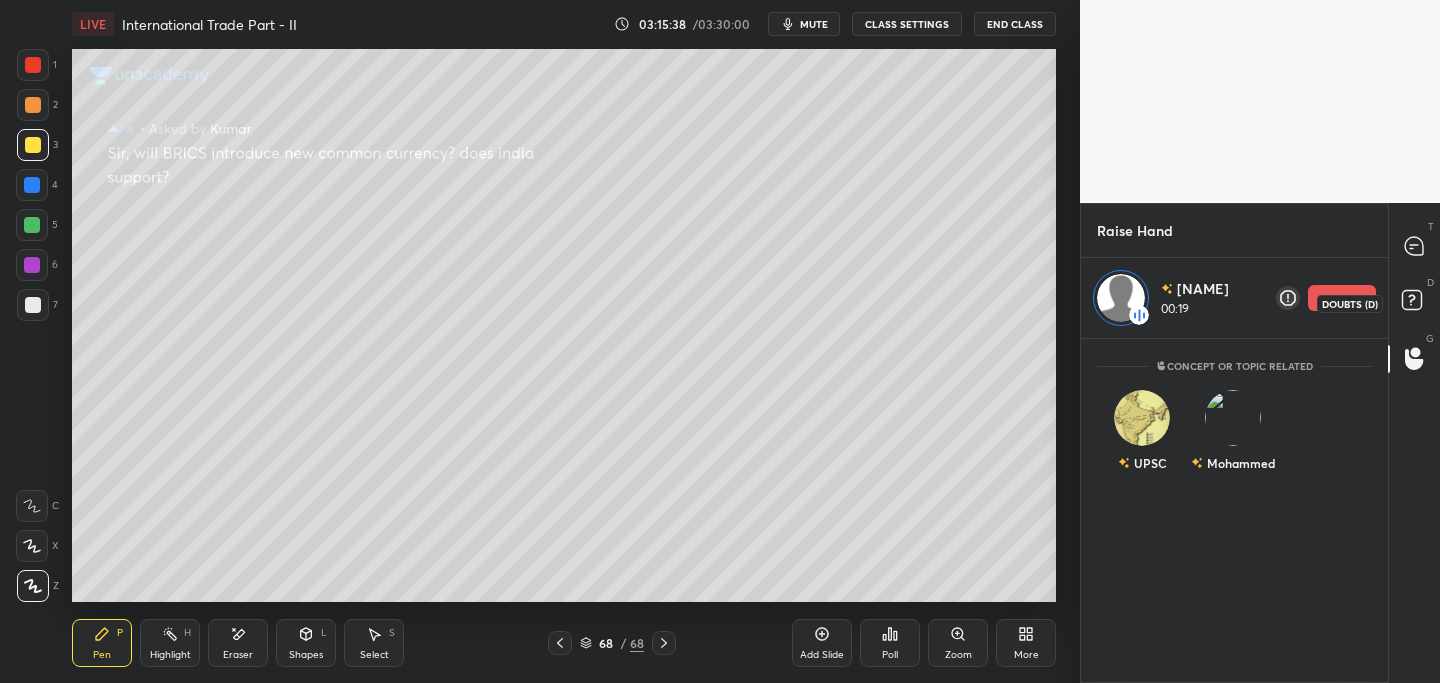drag, startPoint x: 1406, startPoint y: 296, endPoint x: 1384, endPoint y: 303, distance: 23.086792 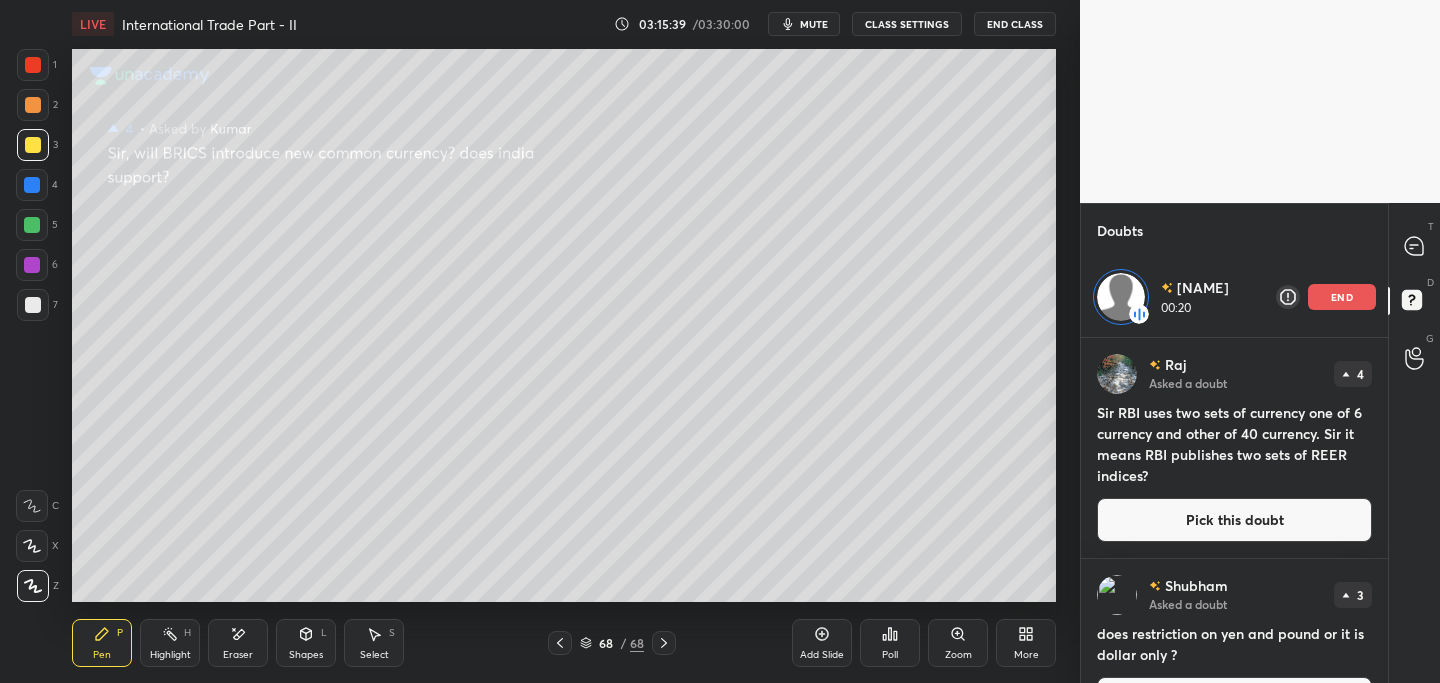 click on "Pick this doubt" at bounding box center [1234, 520] 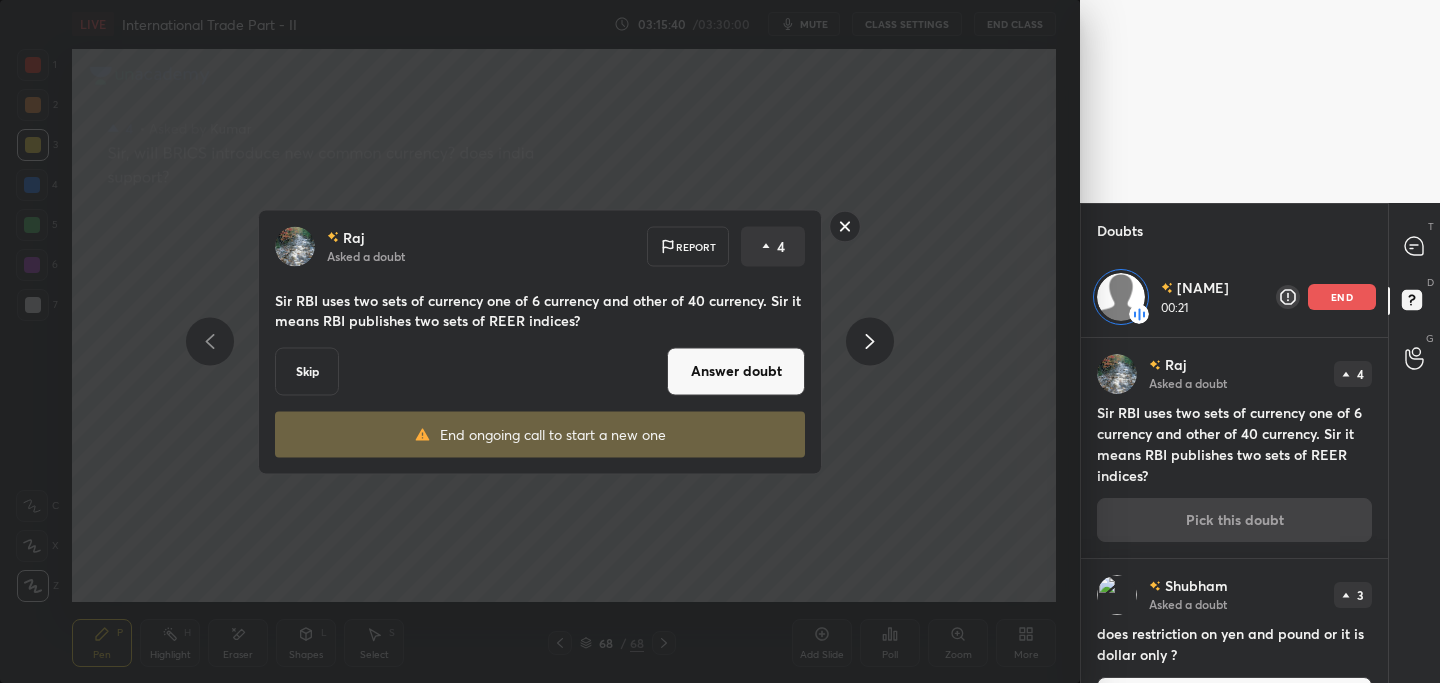 click on "Answer doubt" at bounding box center (736, 371) 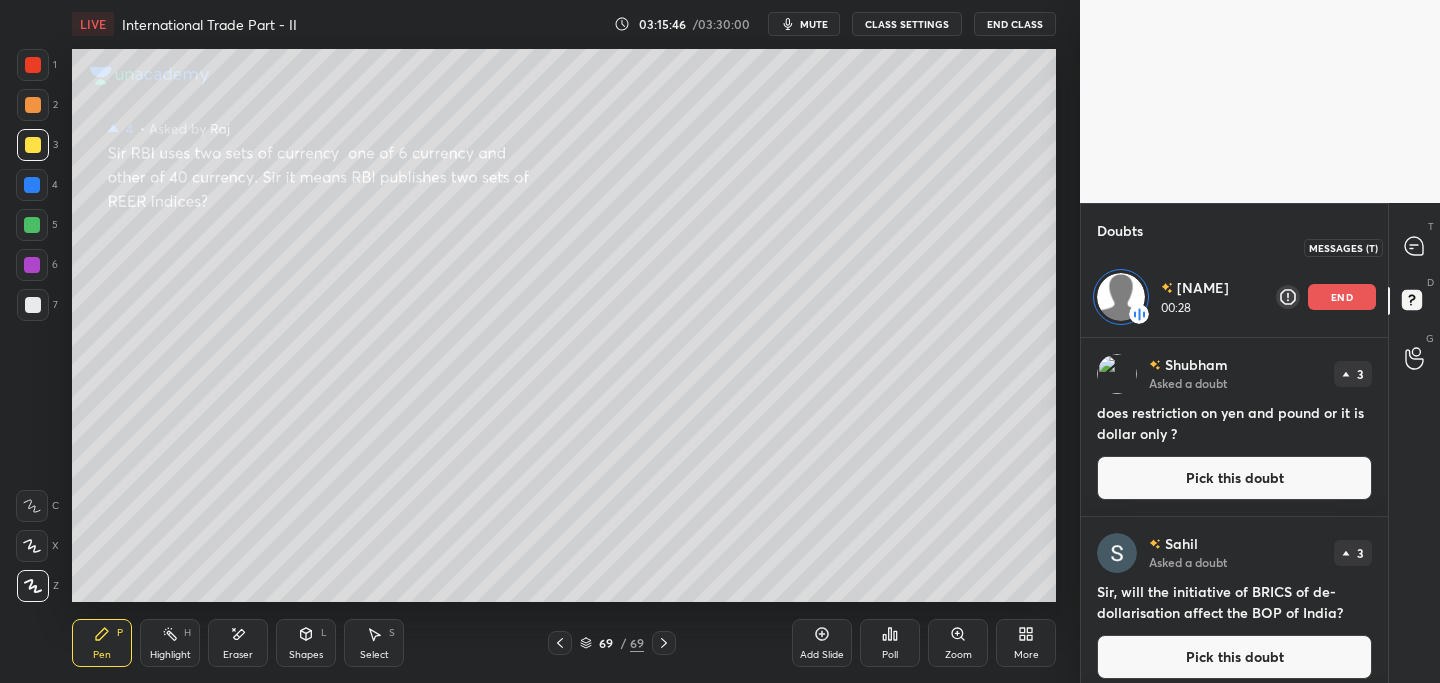 click 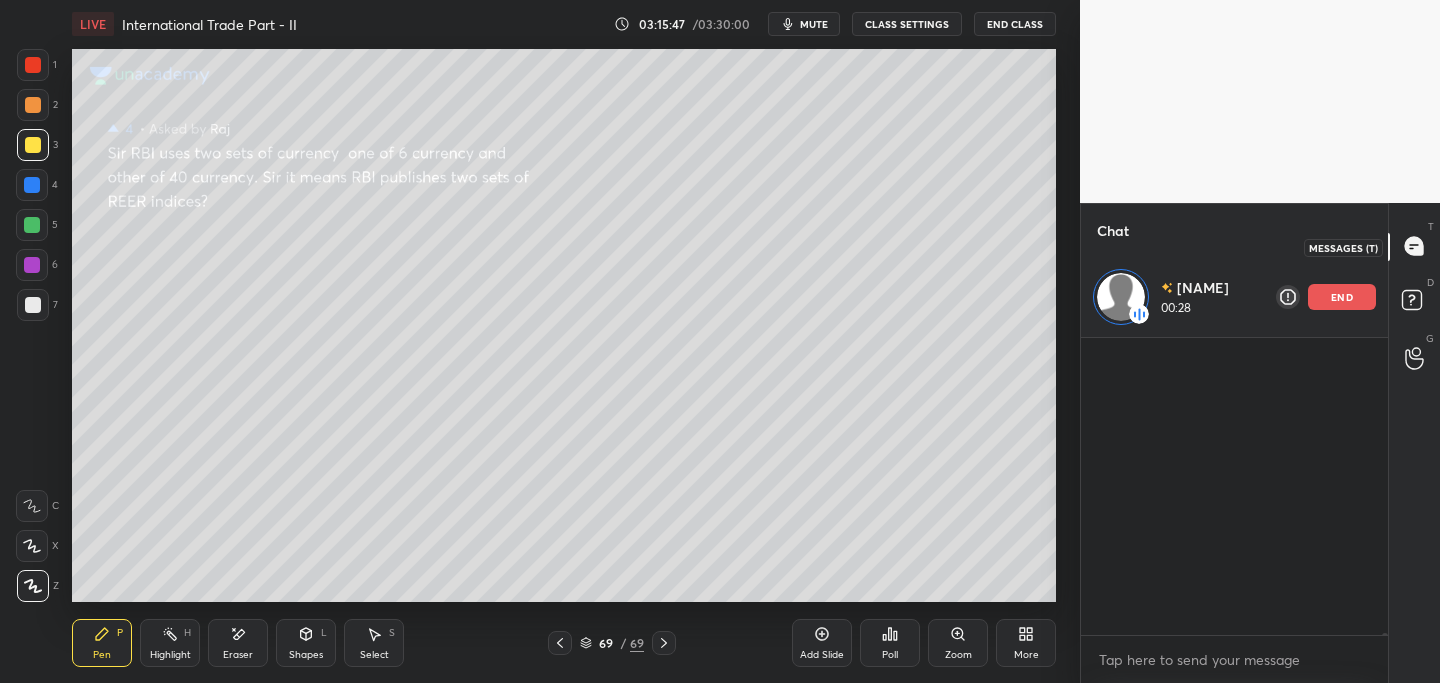 scroll, scrollTop: 62919, scrollLeft: 0, axis: vertical 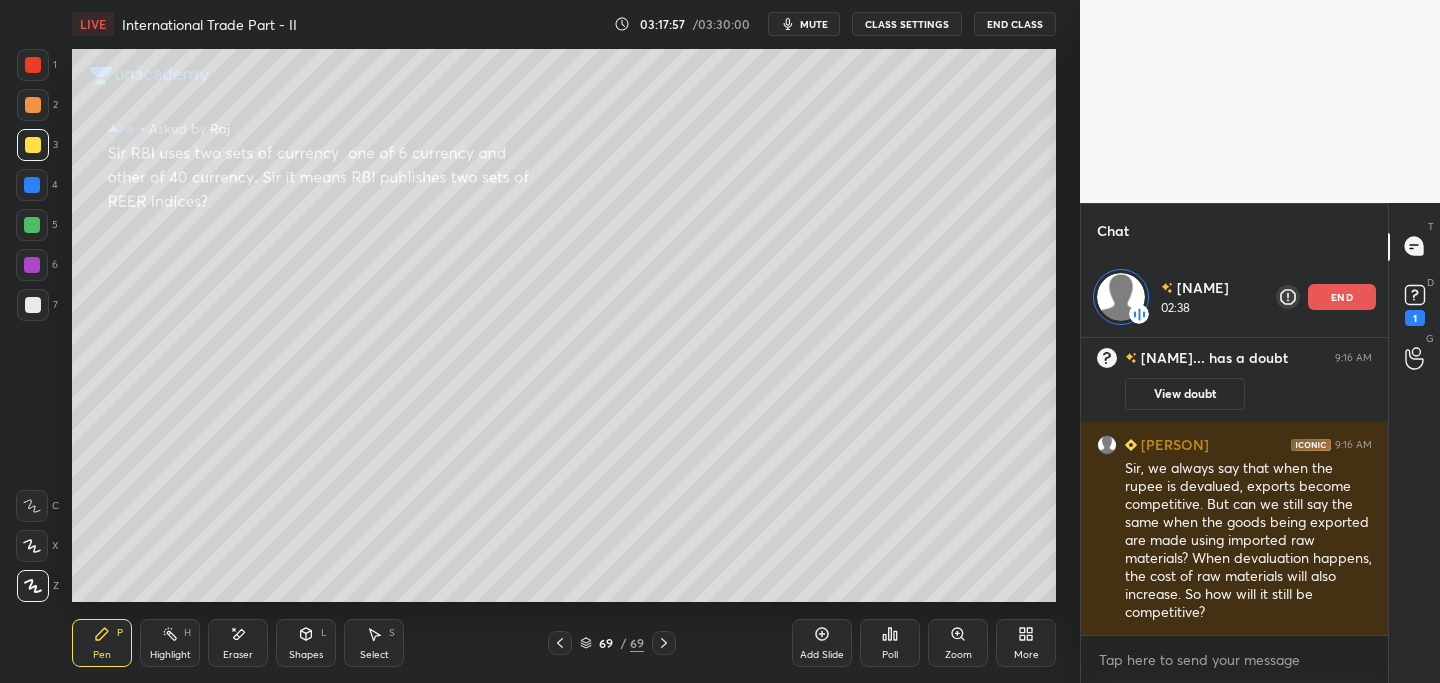 click on "end" at bounding box center (1342, 297) 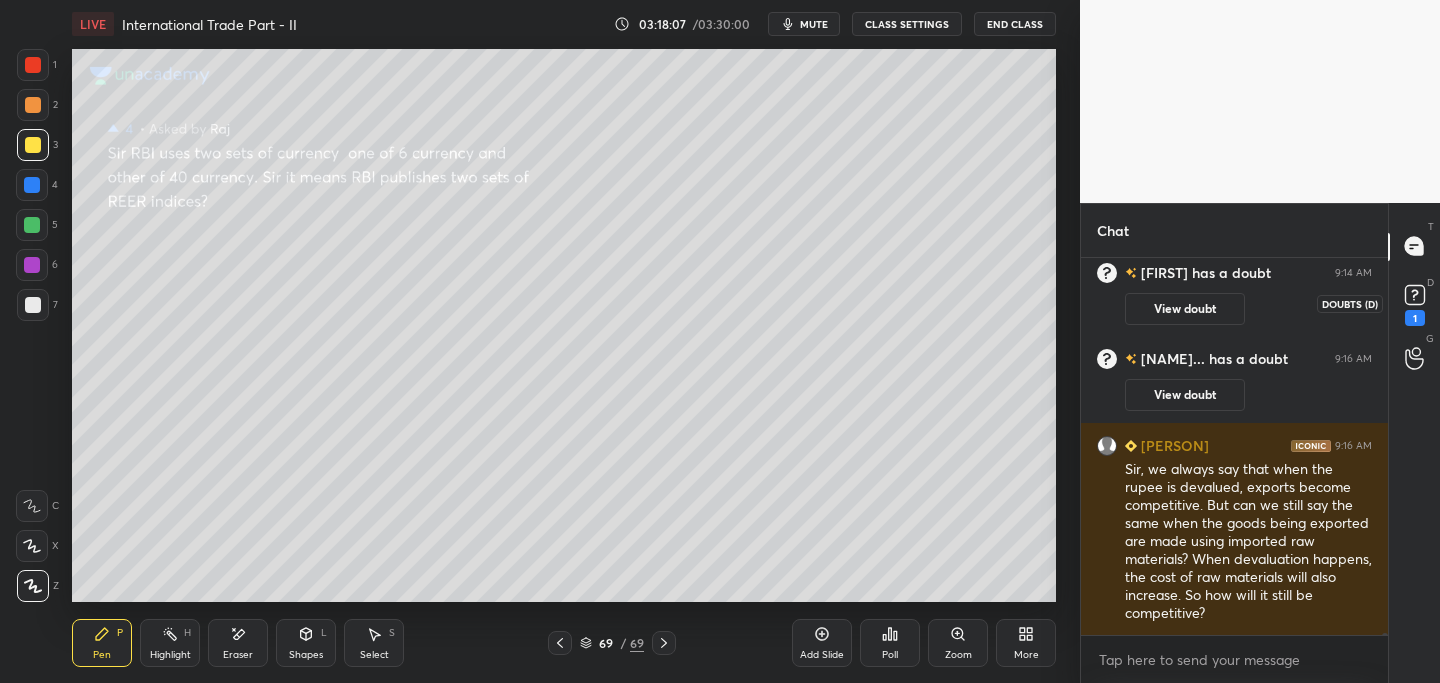 click 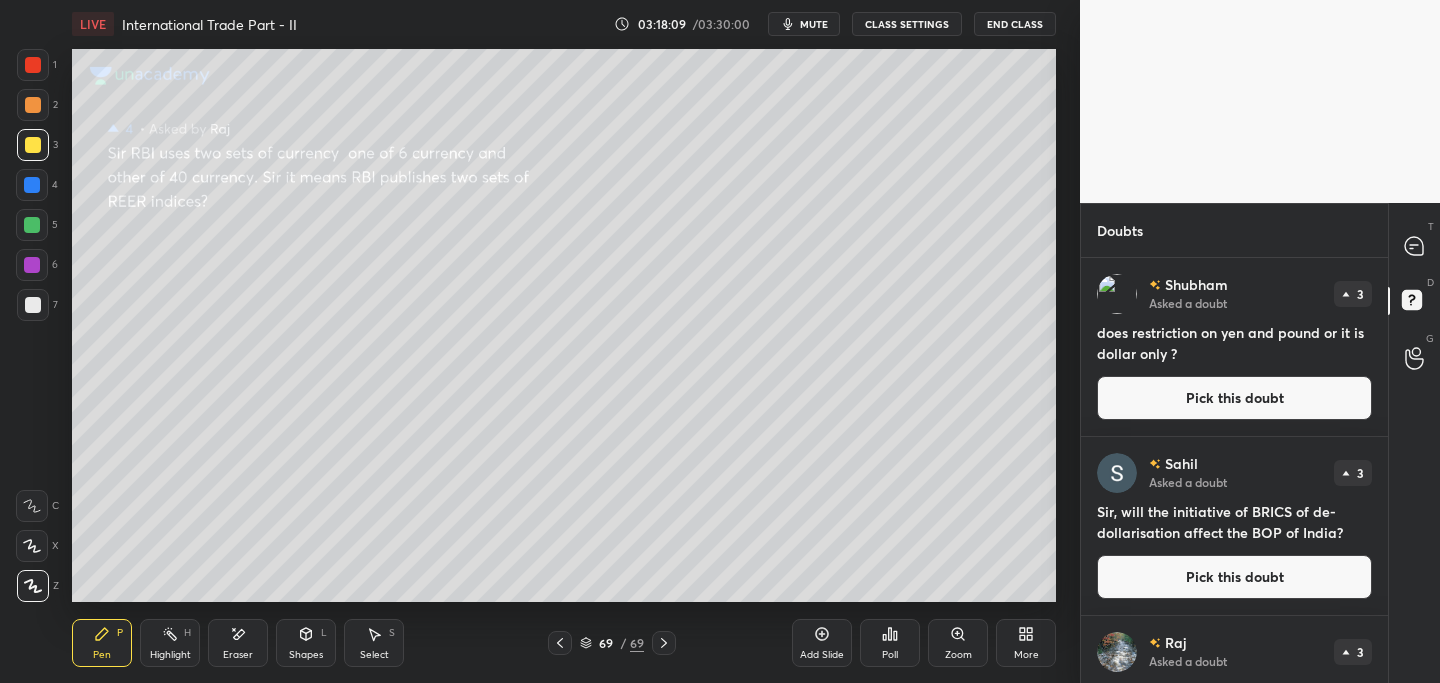 click on "Pick this doubt" at bounding box center (1234, 398) 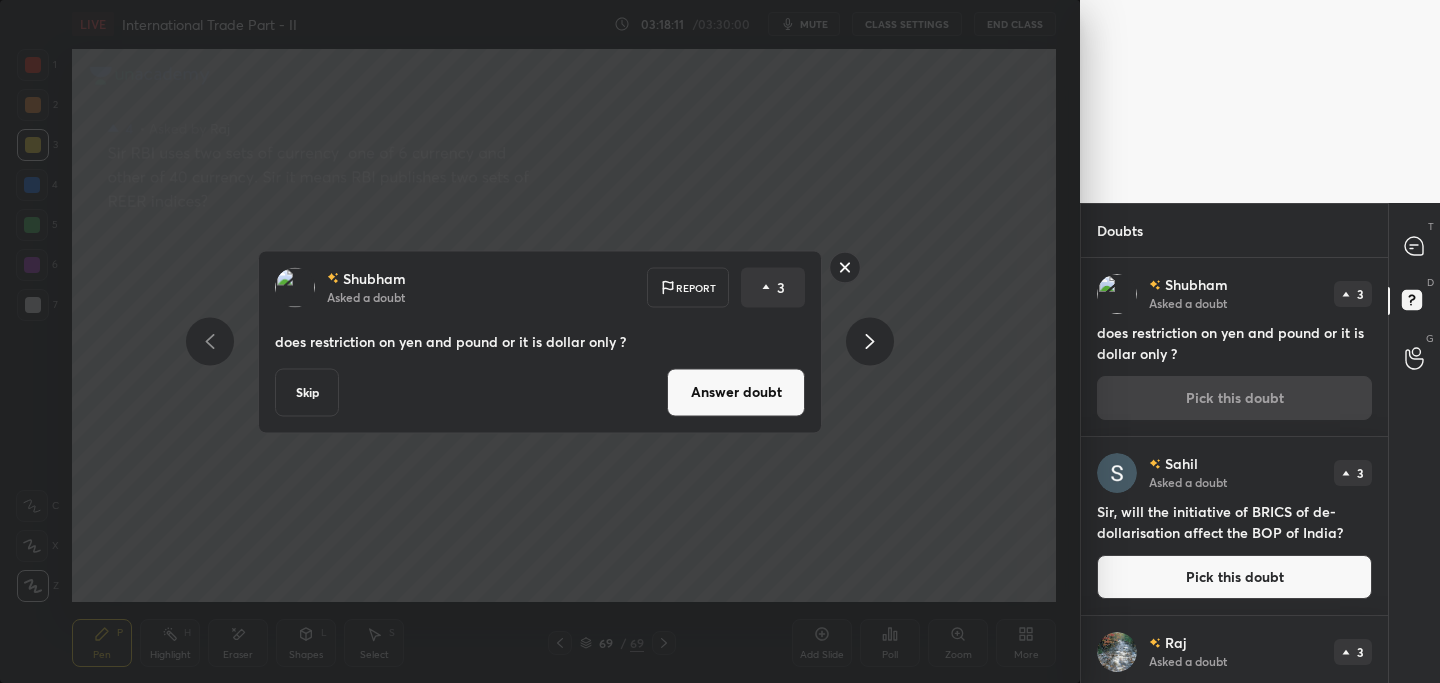 drag, startPoint x: 765, startPoint y: 399, endPoint x: 755, endPoint y: 403, distance: 10.770329 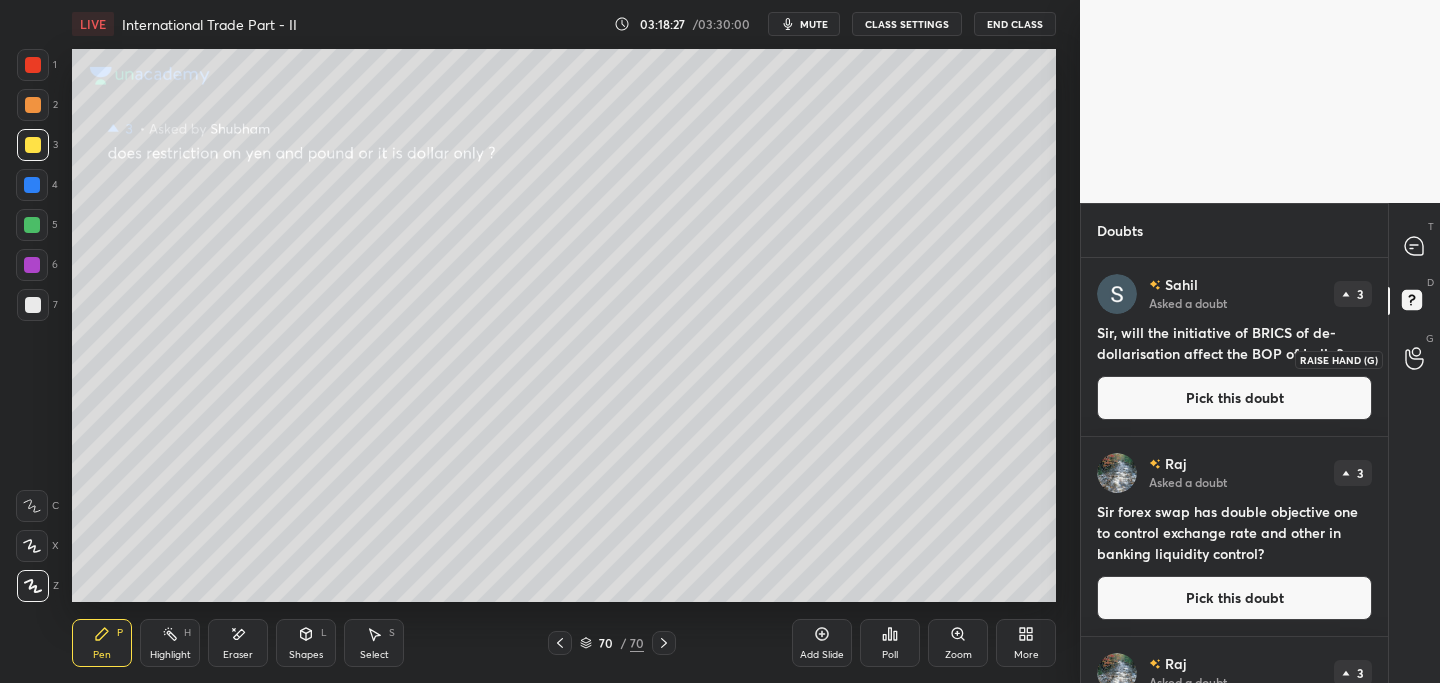 click 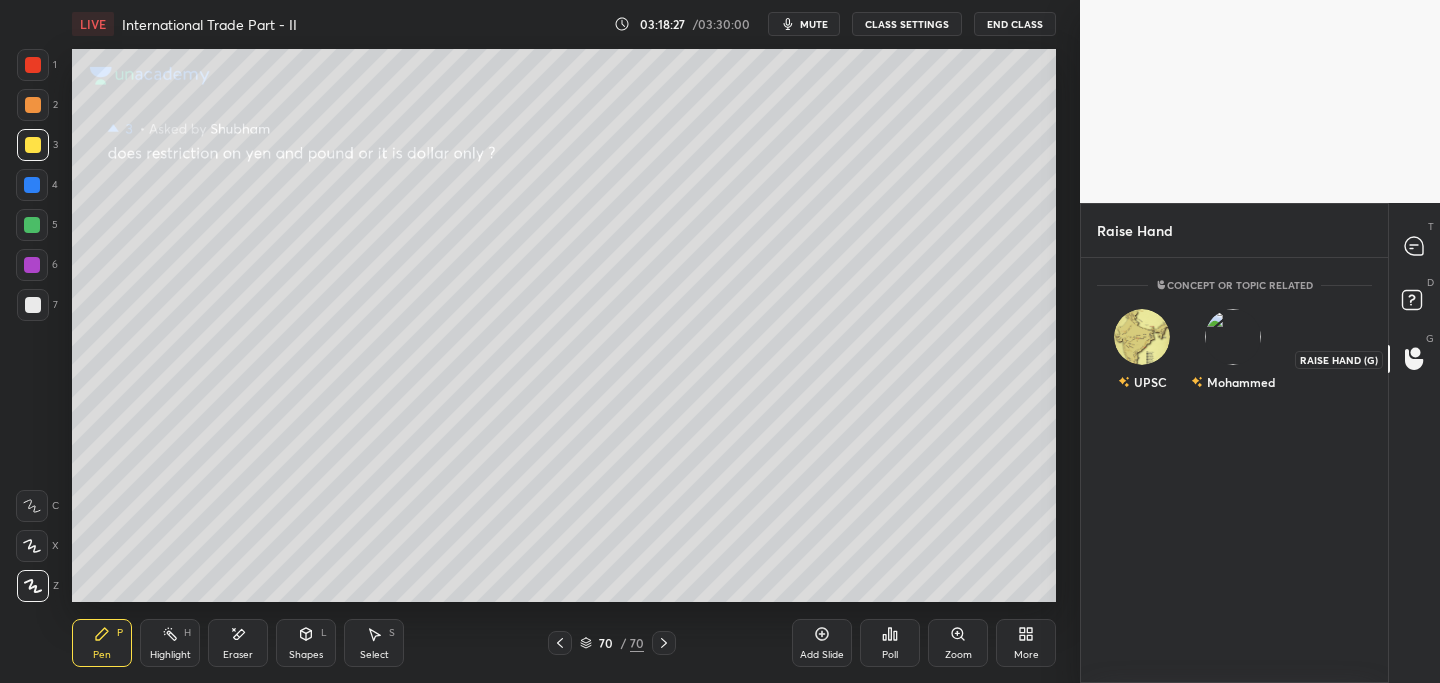 scroll, scrollTop: 7, scrollLeft: 7, axis: both 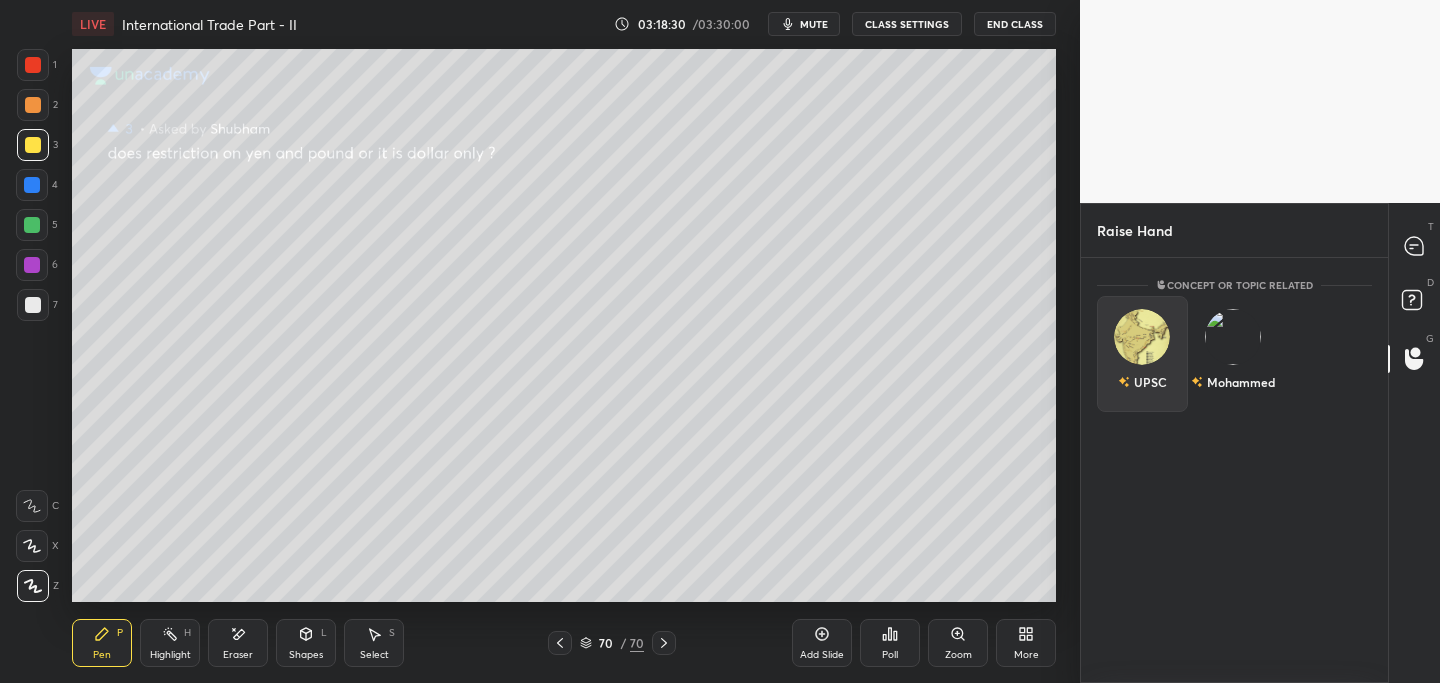 click on "UPSC" at bounding box center [1142, 354] 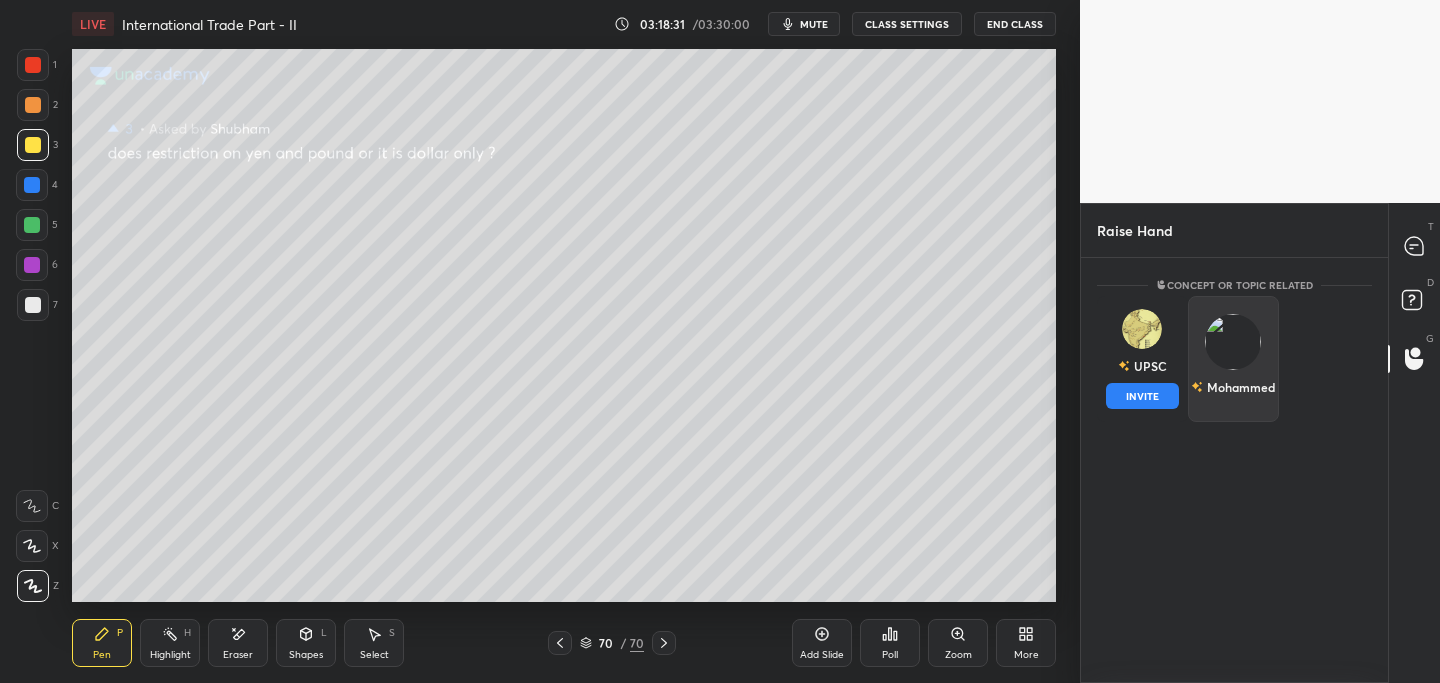 click on "INVITE" at bounding box center [1142, 396] 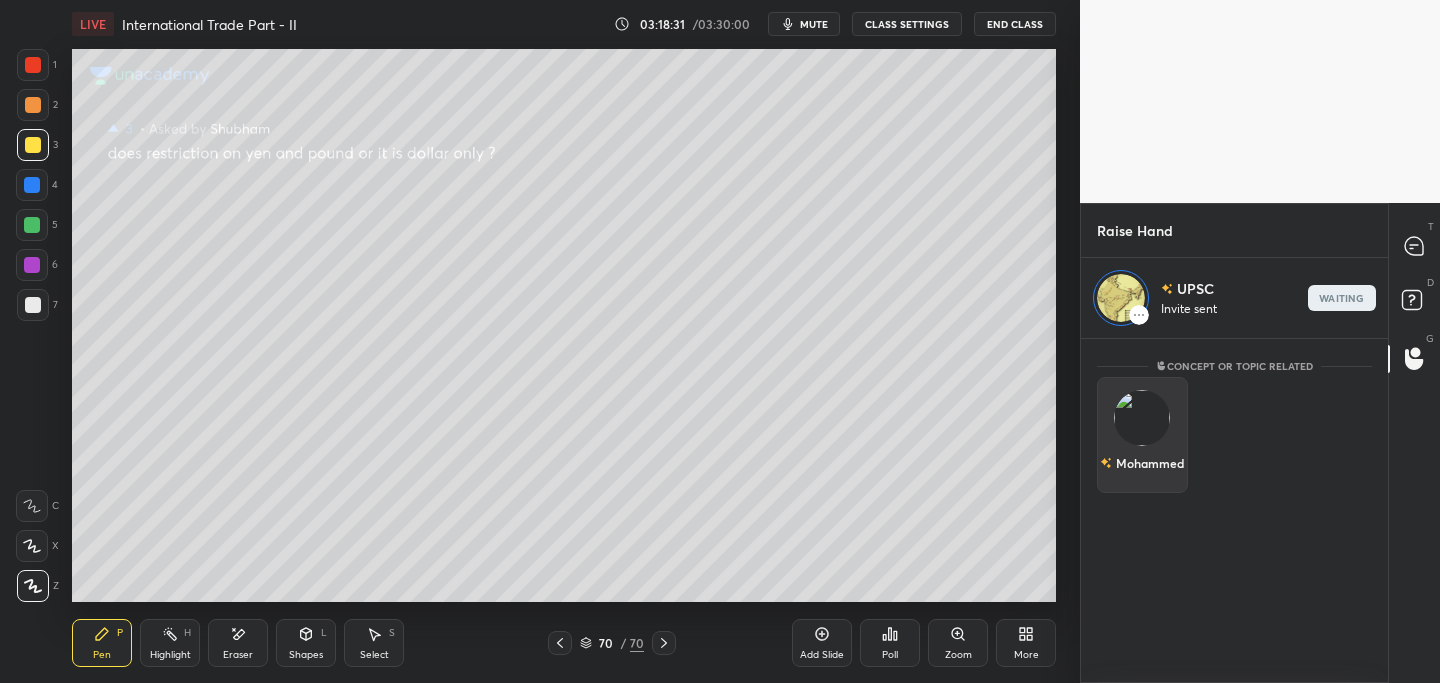 scroll, scrollTop: 338, scrollLeft: 301, axis: both 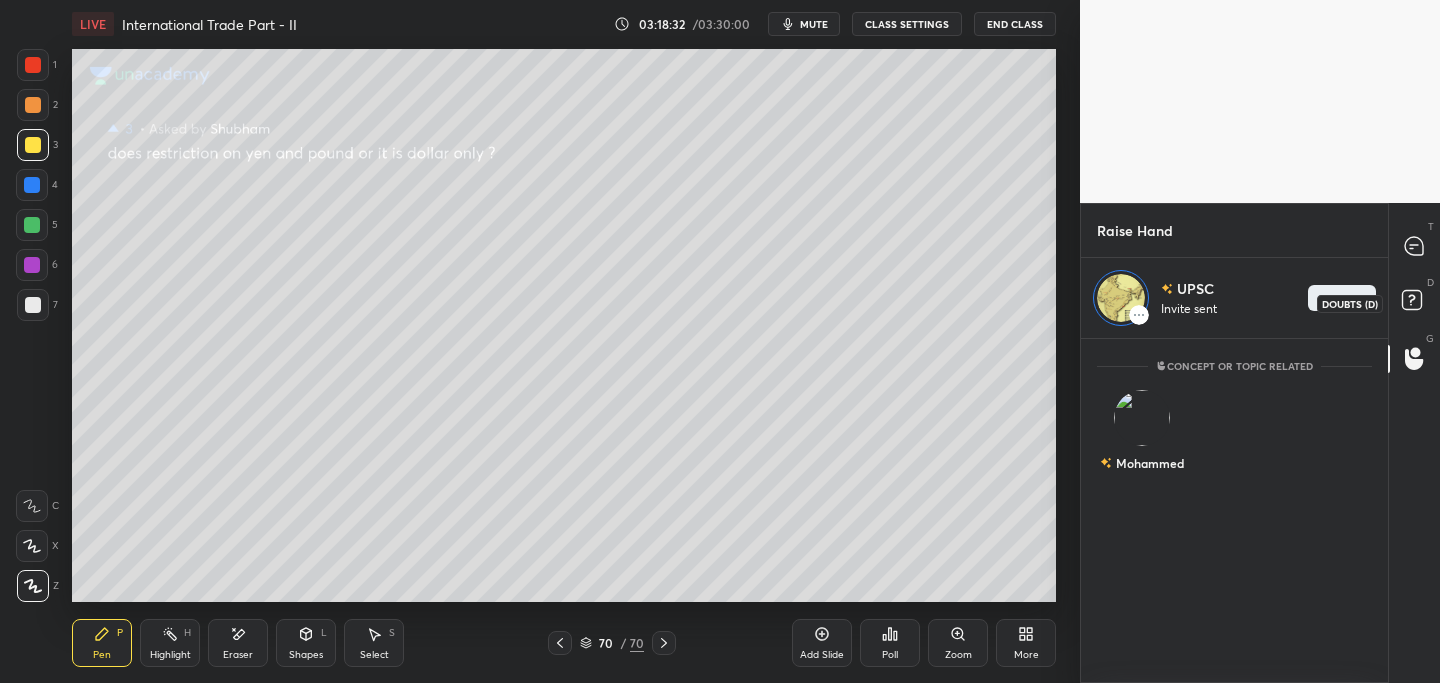 click 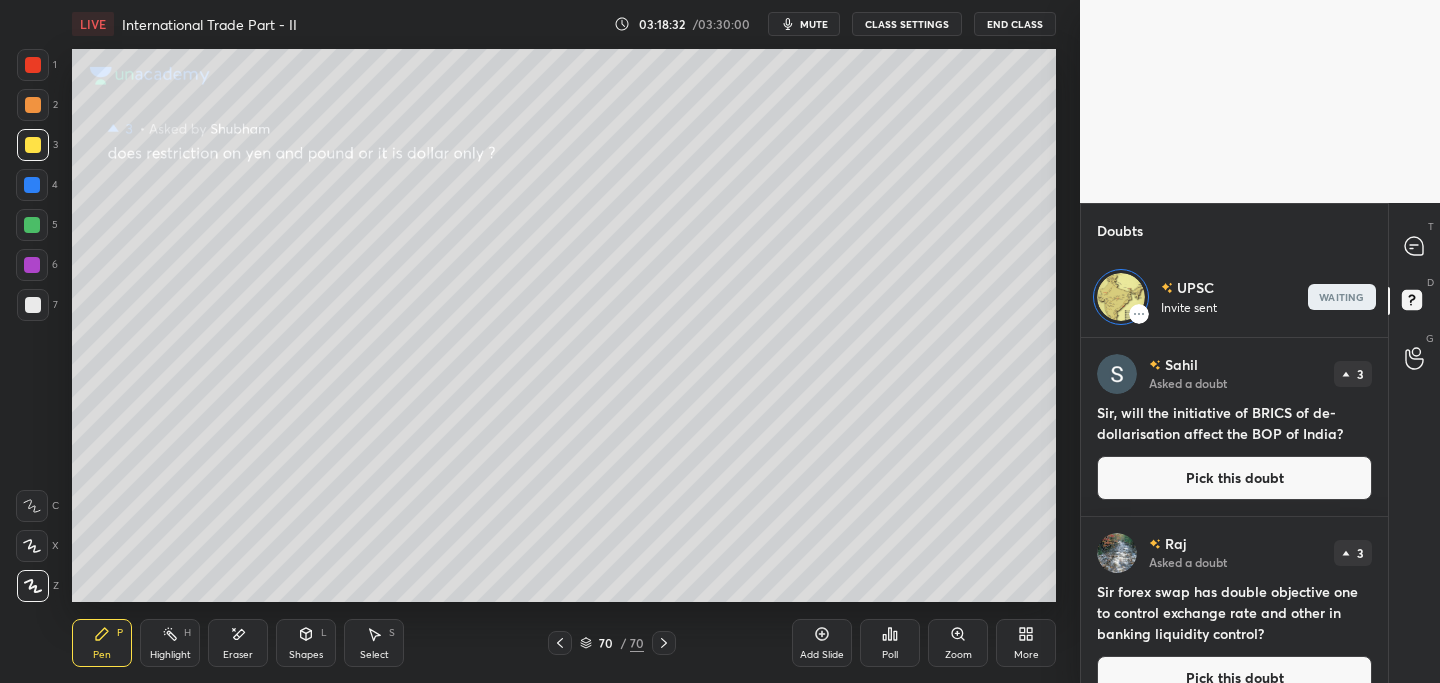 scroll, scrollTop: 339, scrollLeft: 301, axis: both 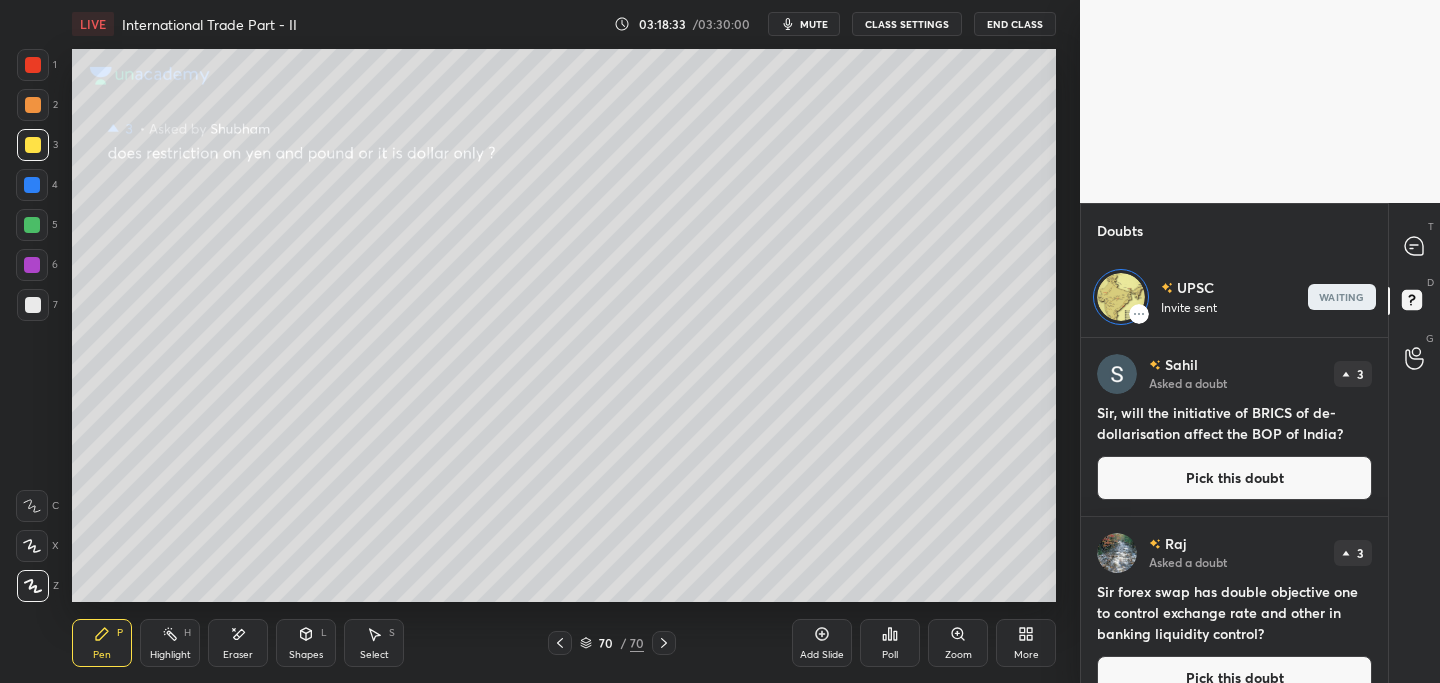 drag, startPoint x: 1220, startPoint y: 485, endPoint x: 1103, endPoint y: 502, distance: 118.22859 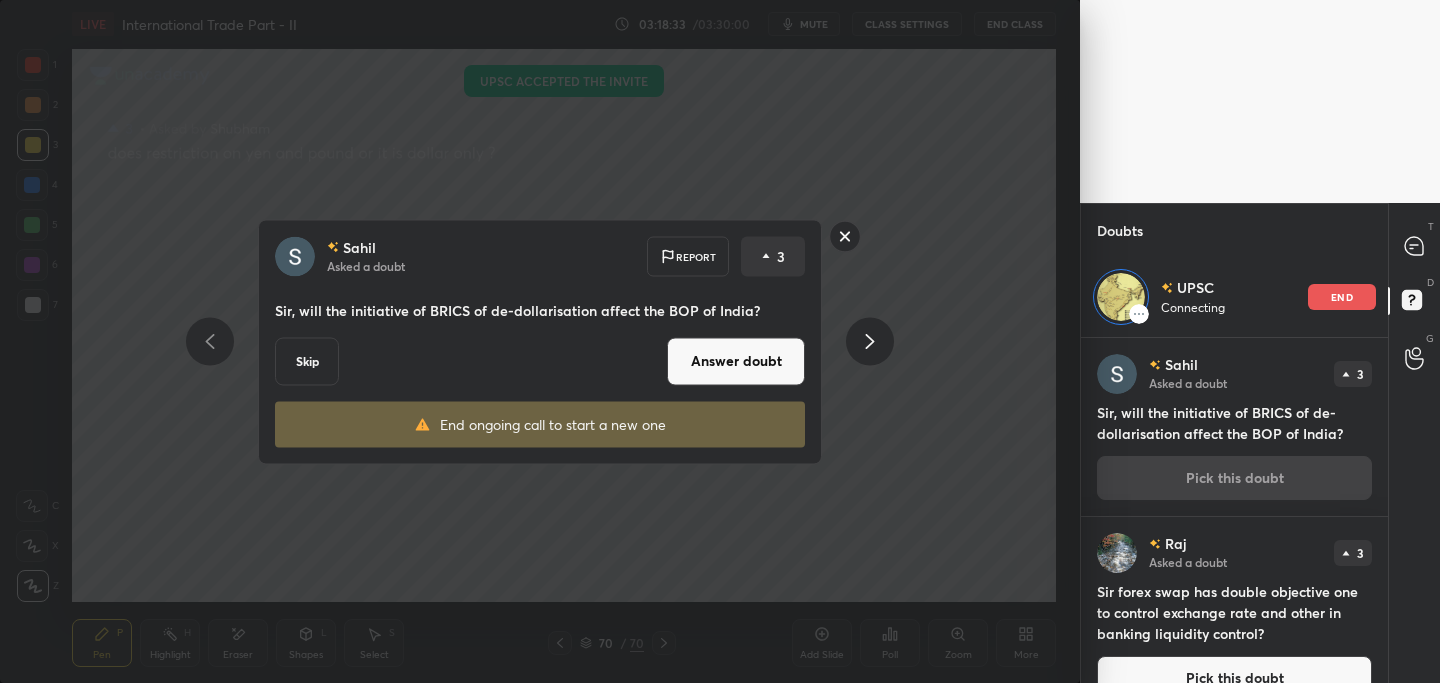 drag, startPoint x: 749, startPoint y: 379, endPoint x: 735, endPoint y: 386, distance: 15.652476 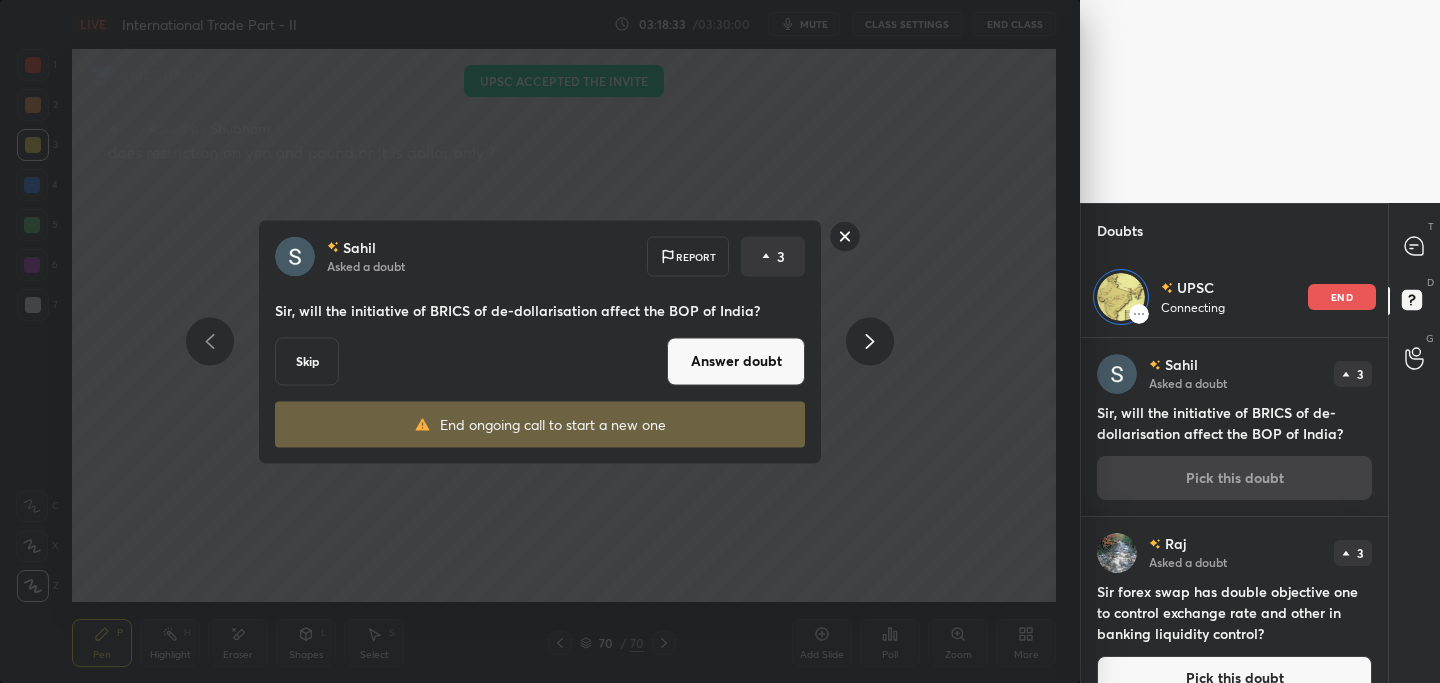 click on "Answer doubt" at bounding box center (736, 361) 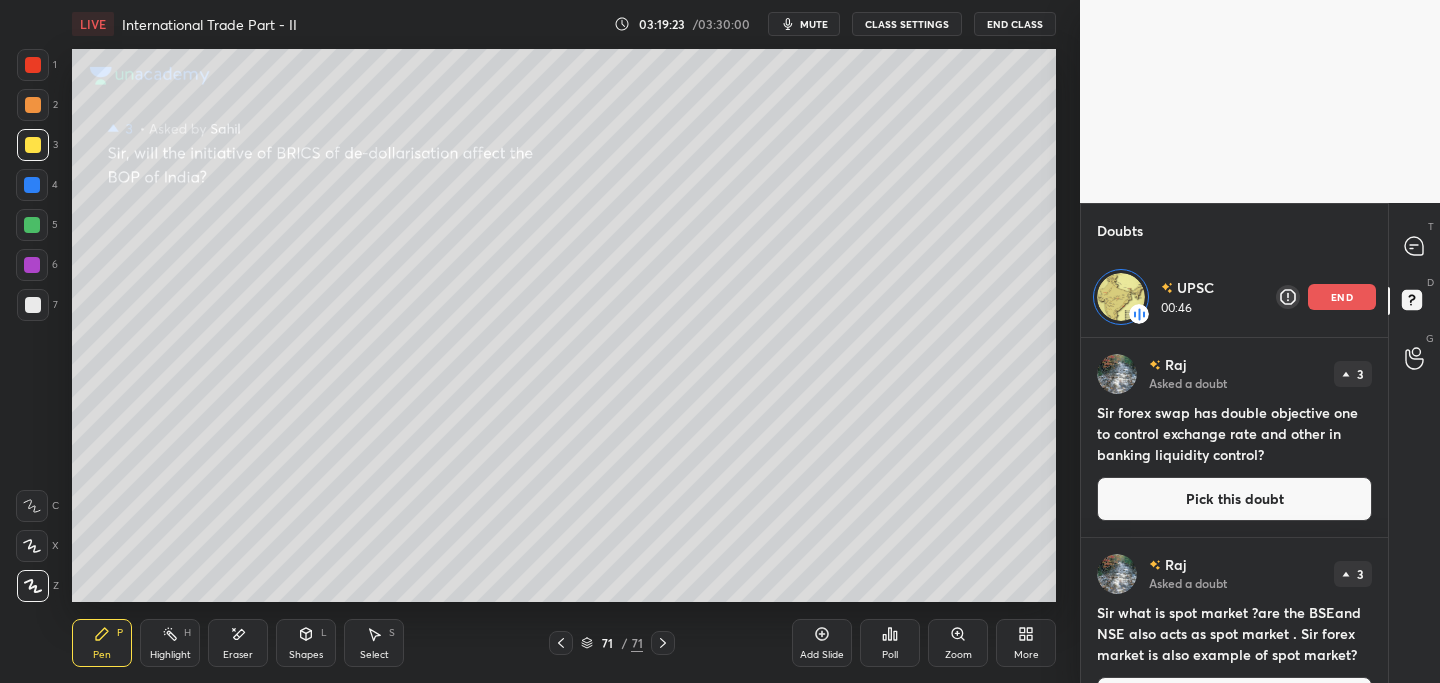 drag, startPoint x: 1243, startPoint y: 508, endPoint x: 1137, endPoint y: 527, distance: 107.68937 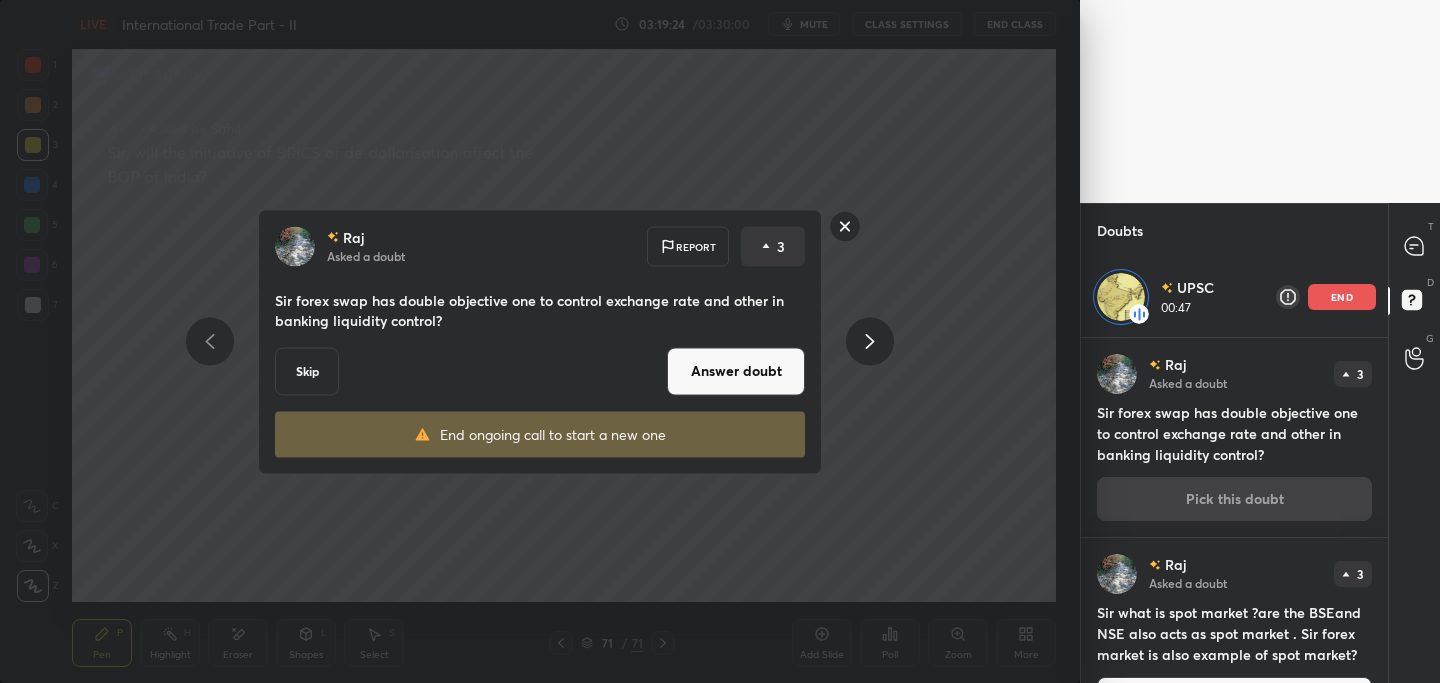 click on "Answer doubt" at bounding box center [736, 371] 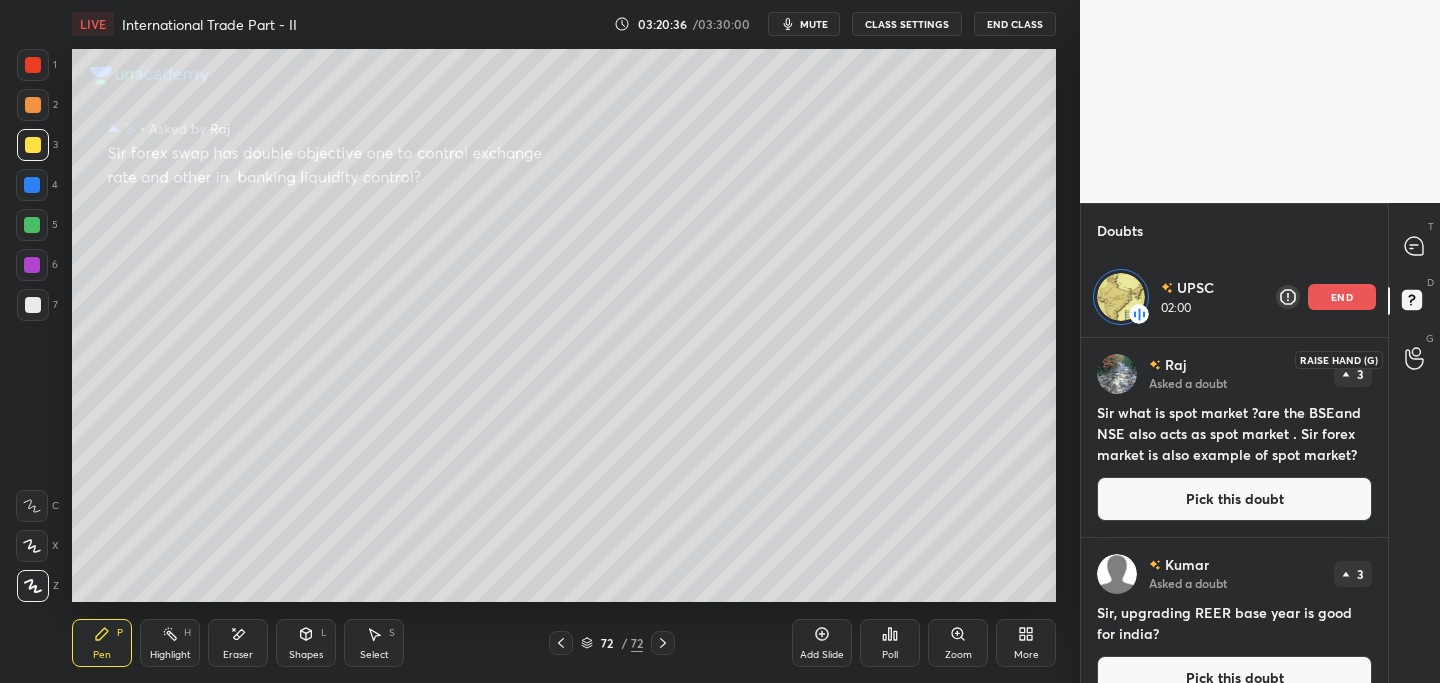 drag, startPoint x: 1417, startPoint y: 358, endPoint x: 1407, endPoint y: 360, distance: 10.198039 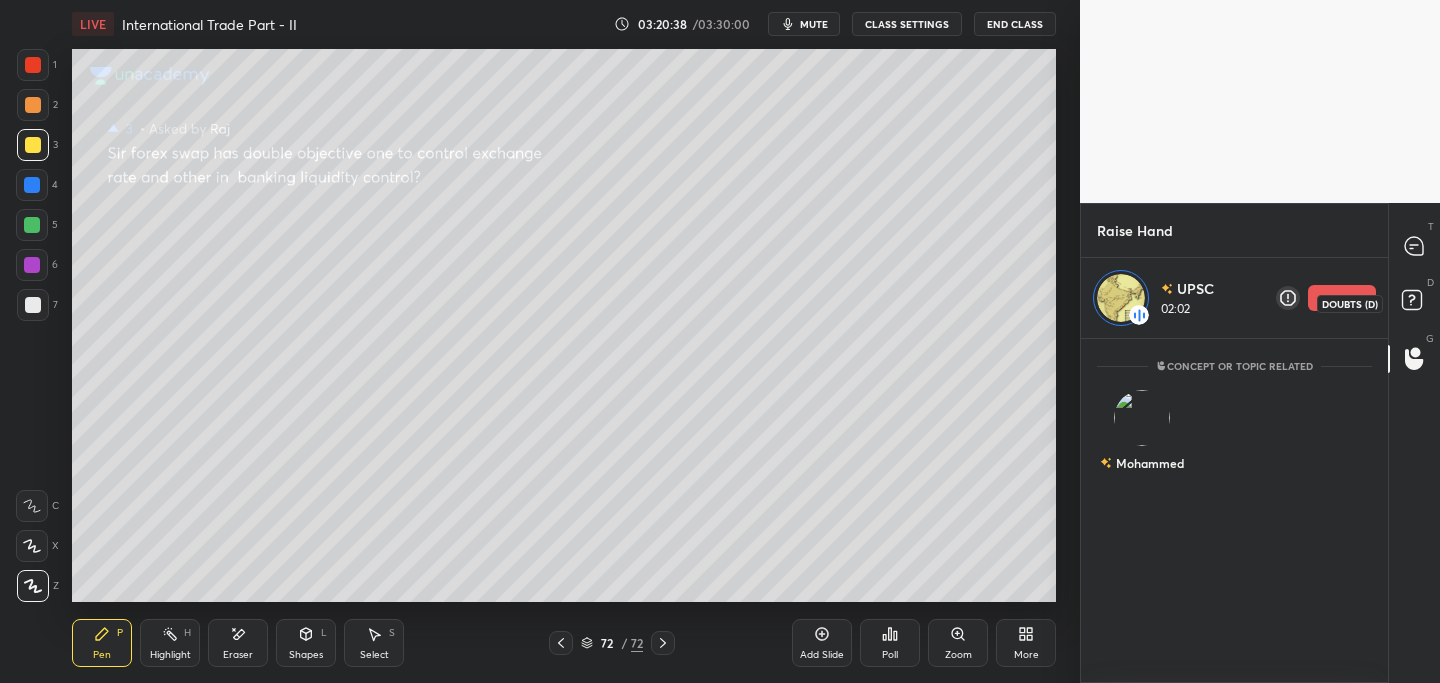 drag, startPoint x: 1411, startPoint y: 298, endPoint x: 1401, endPoint y: 300, distance: 10.198039 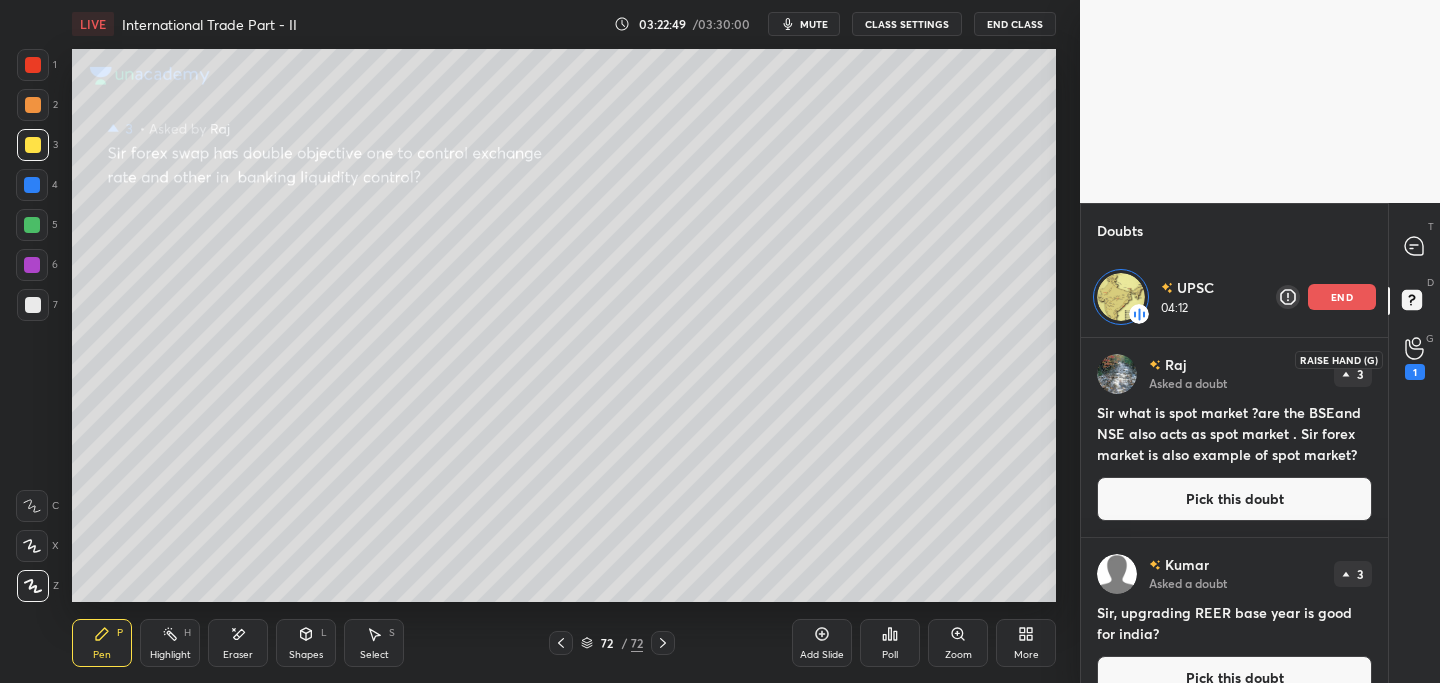 click 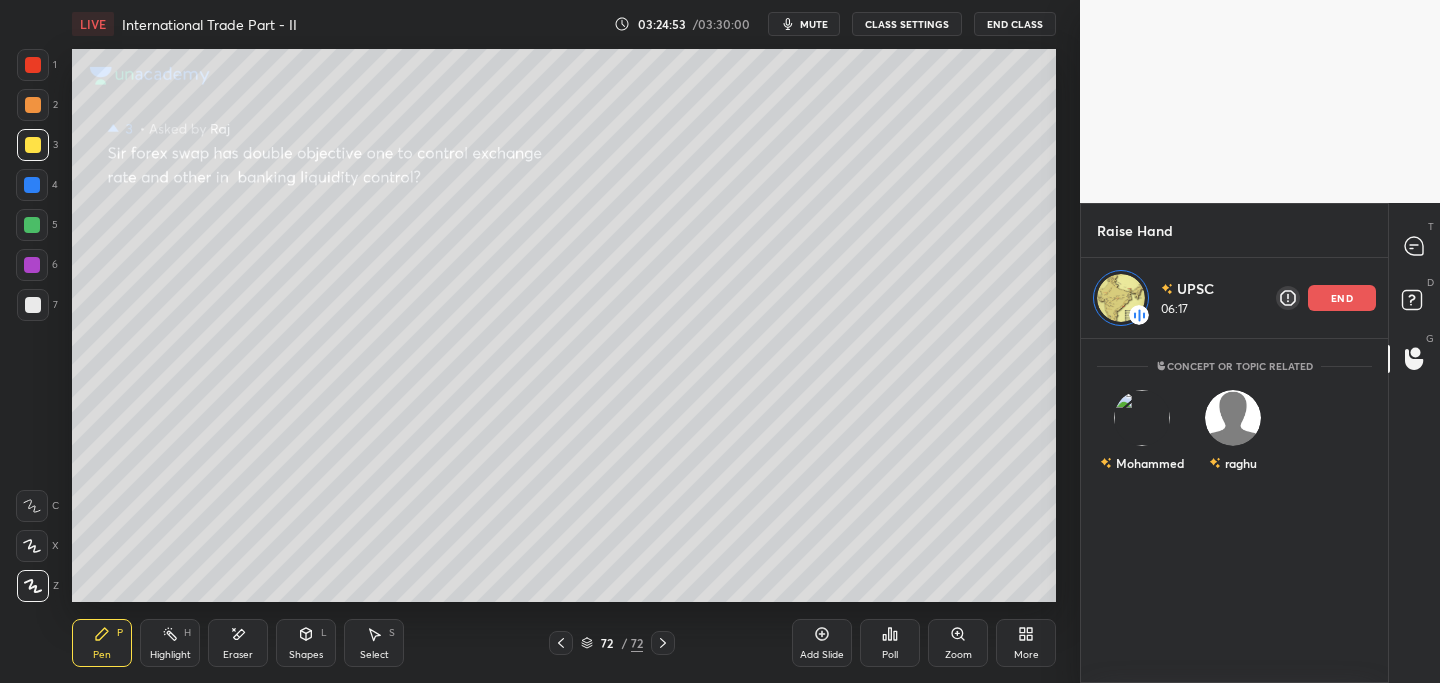 click on "end" at bounding box center (1342, 298) 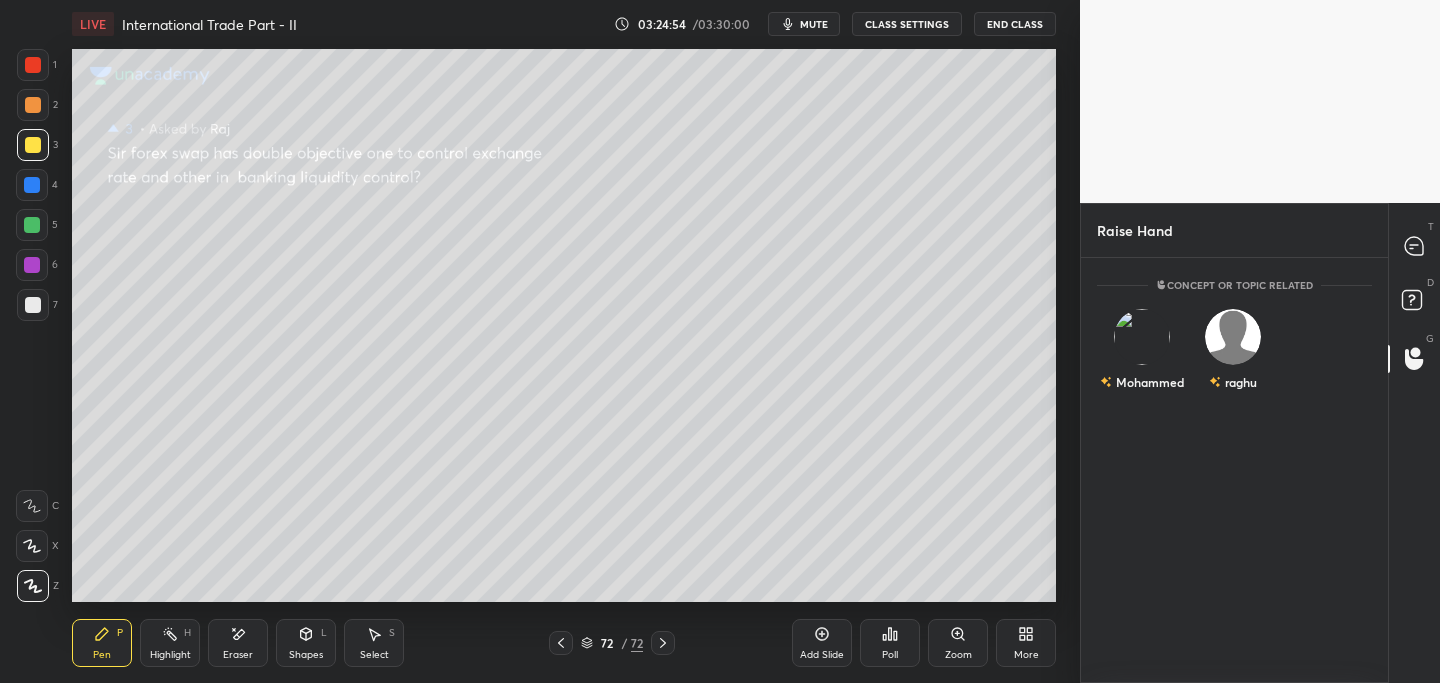 scroll, scrollTop: 7, scrollLeft: 7, axis: both 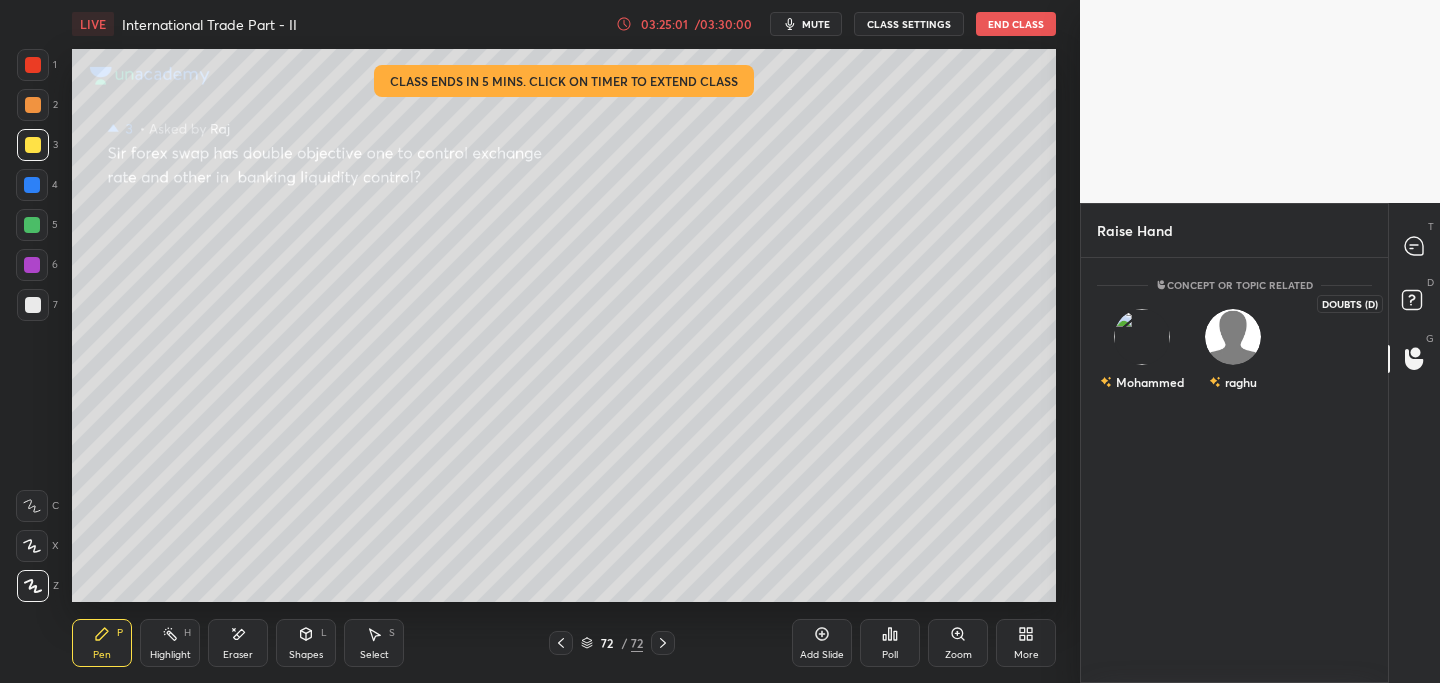 click 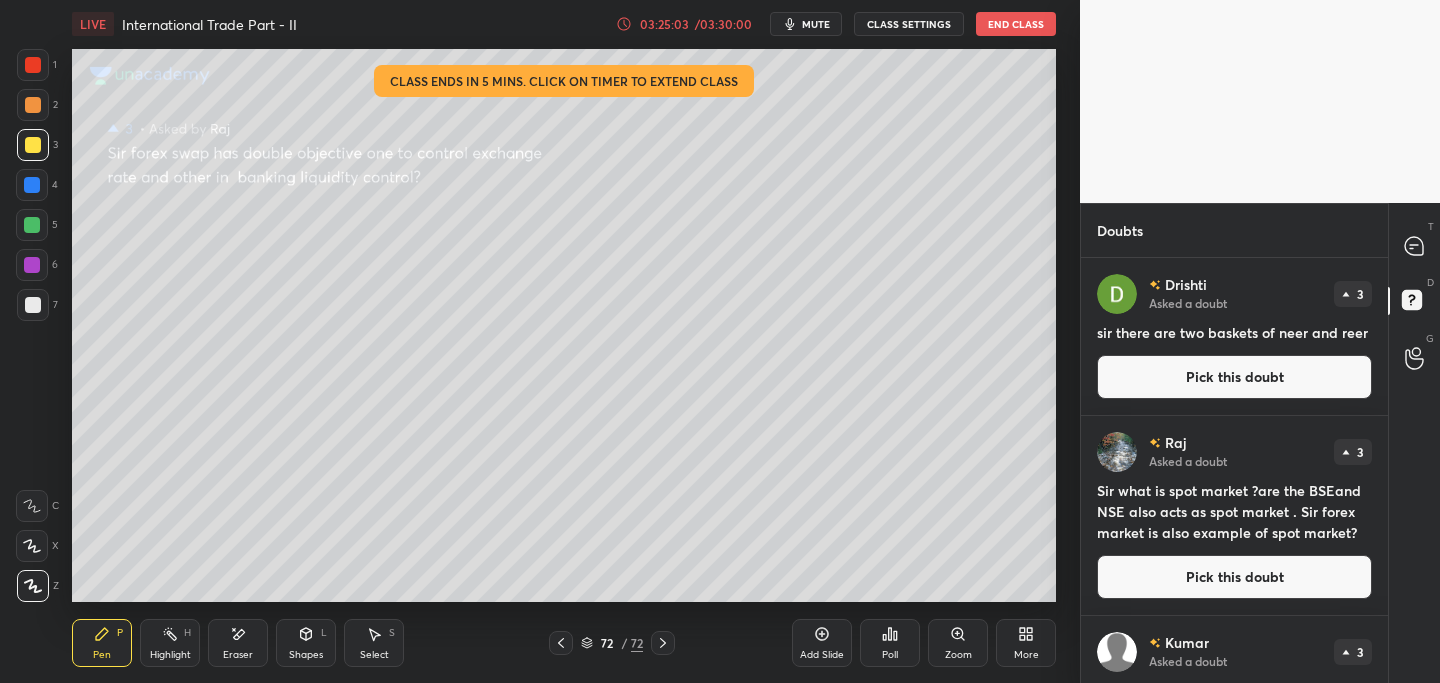 click on "03:25:03" at bounding box center [664, 24] 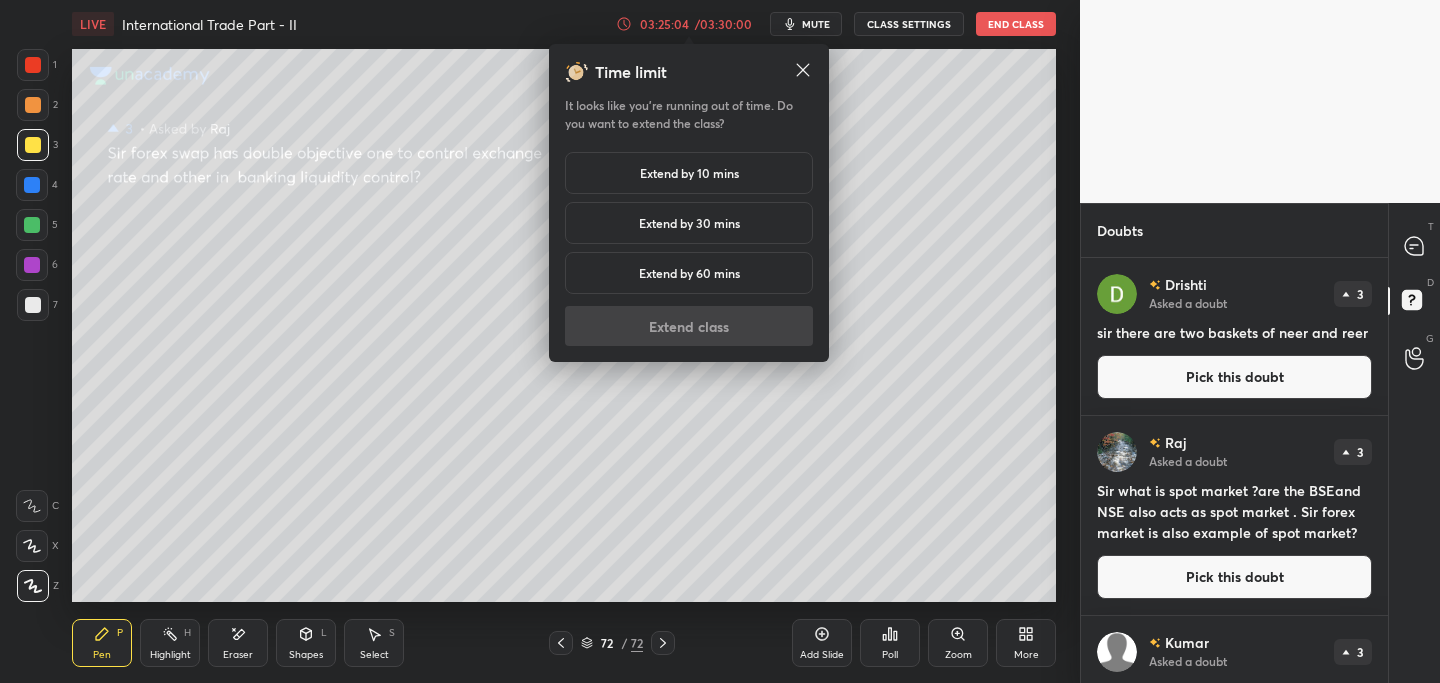 click on "Extend by 10 mins" at bounding box center [689, 173] 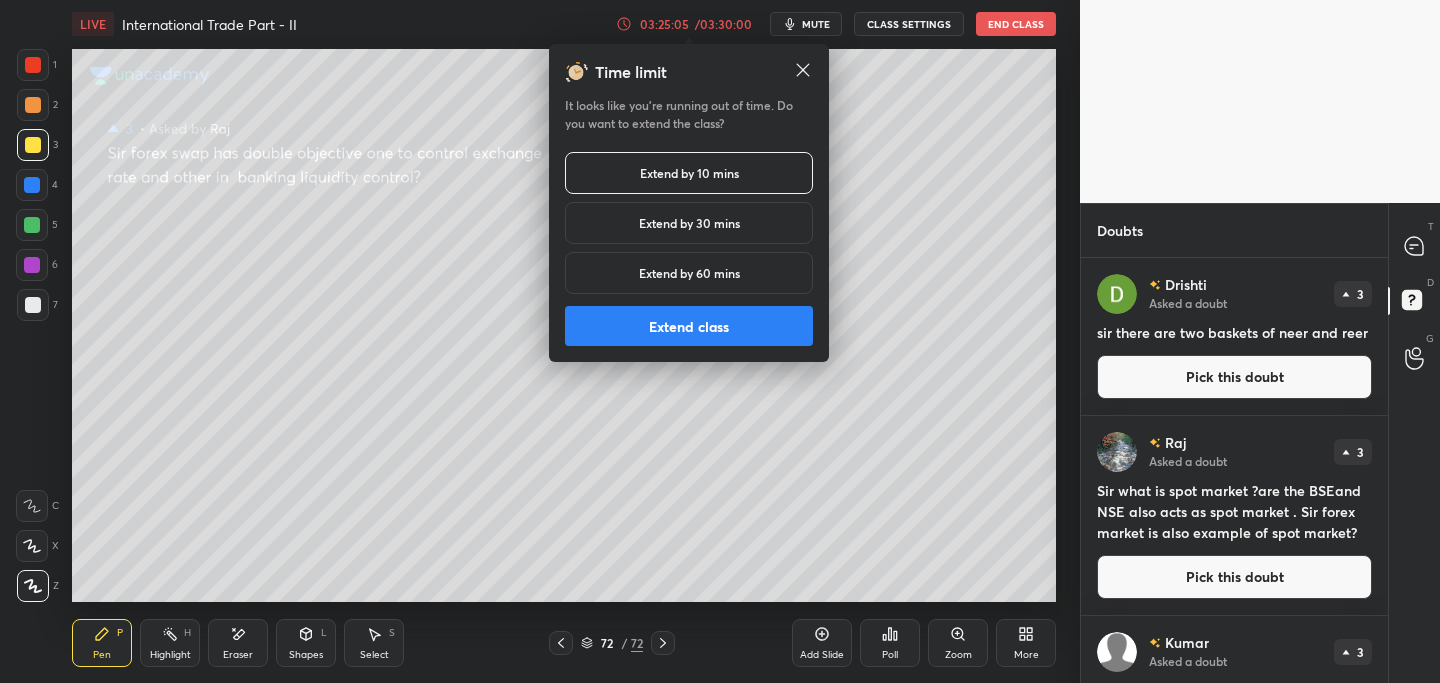 click on "Extend class" at bounding box center (689, 326) 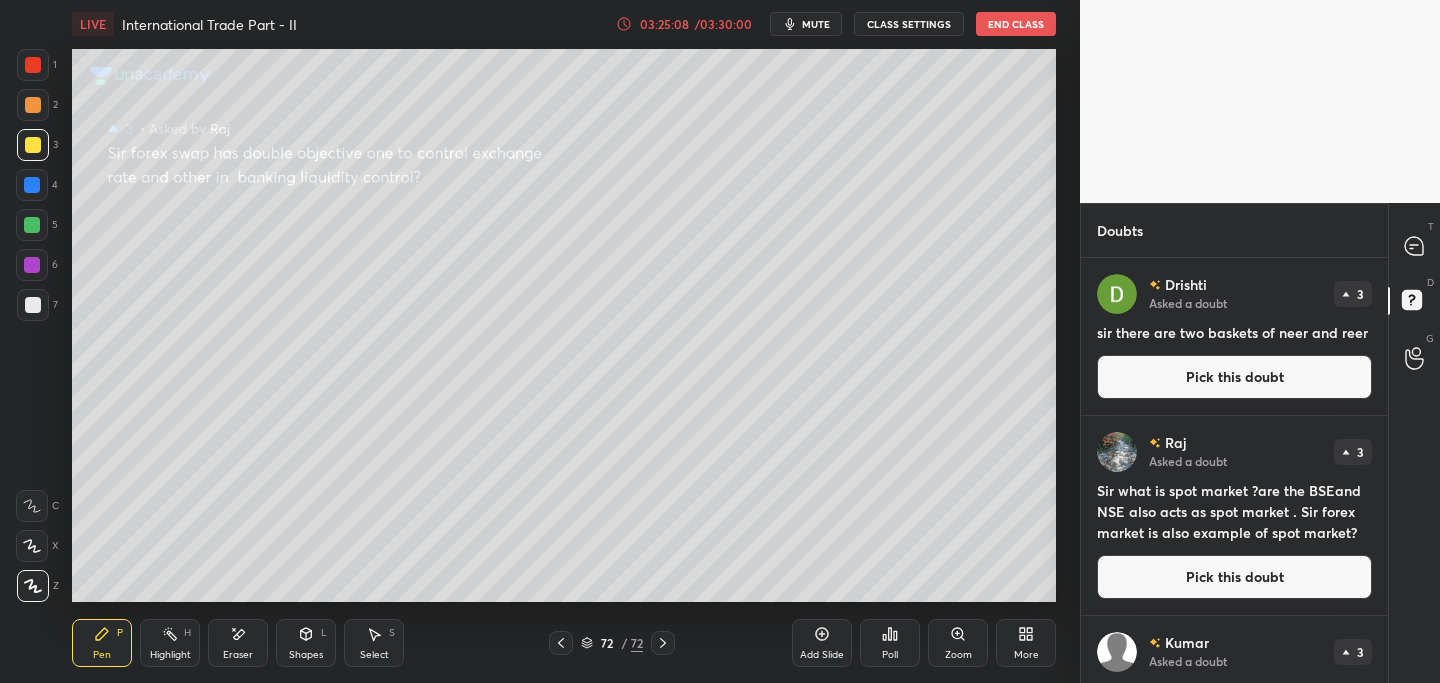 drag, startPoint x: 1224, startPoint y: 382, endPoint x: 1191, endPoint y: 389, distance: 33.734257 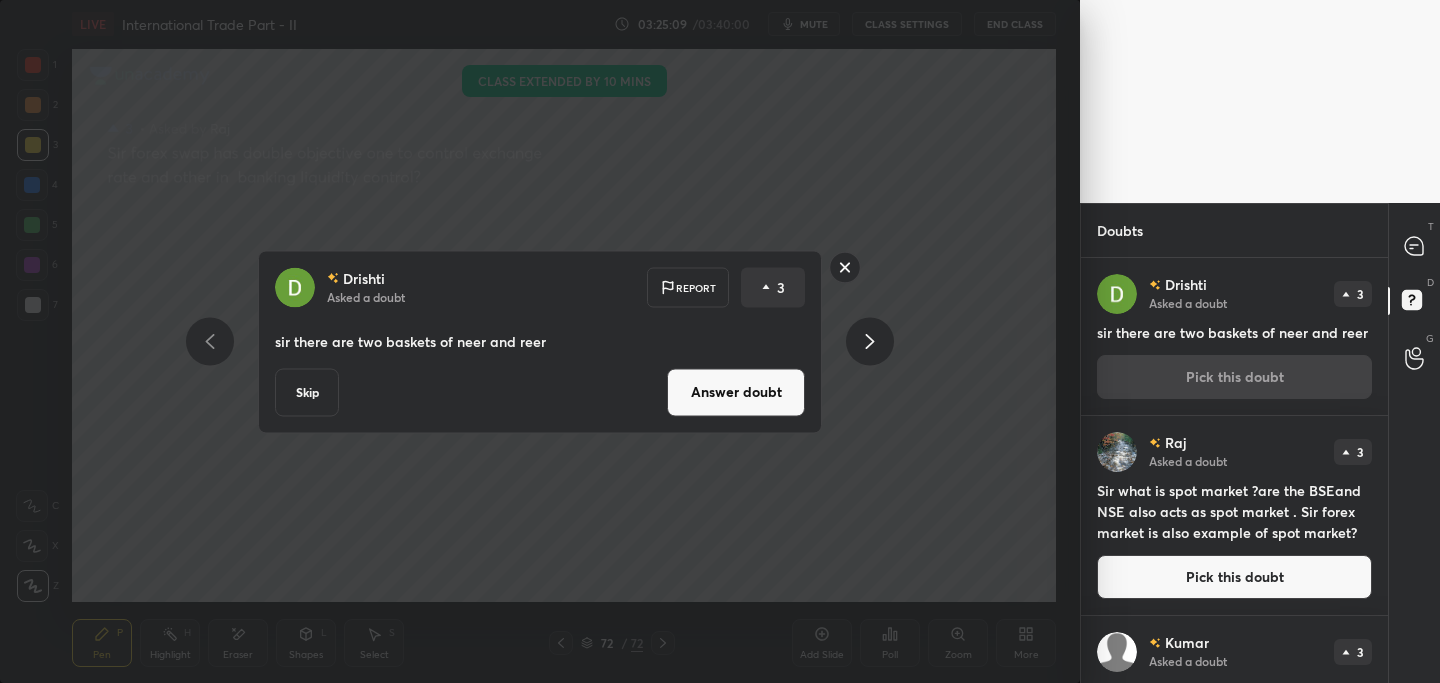click on "Answer doubt" at bounding box center (736, 392) 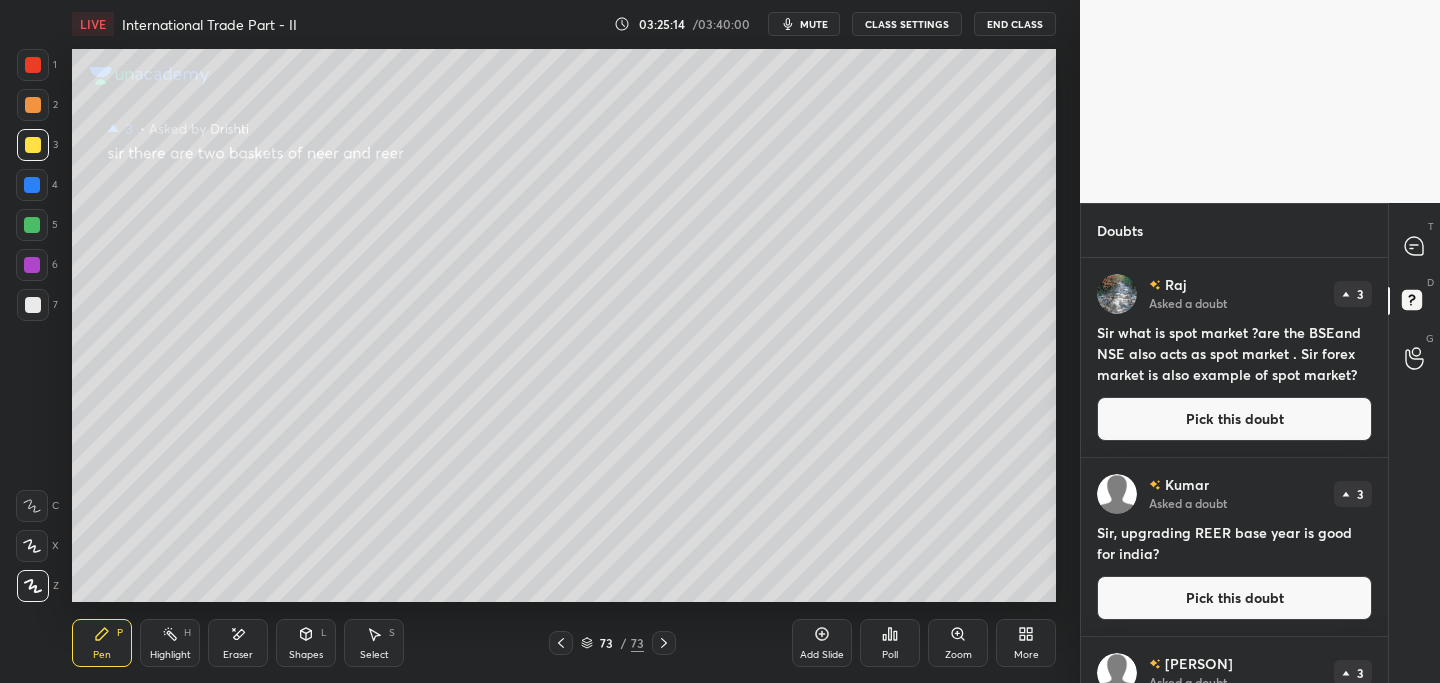 drag, startPoint x: 1236, startPoint y: 426, endPoint x: 1169, endPoint y: 432, distance: 67.26812 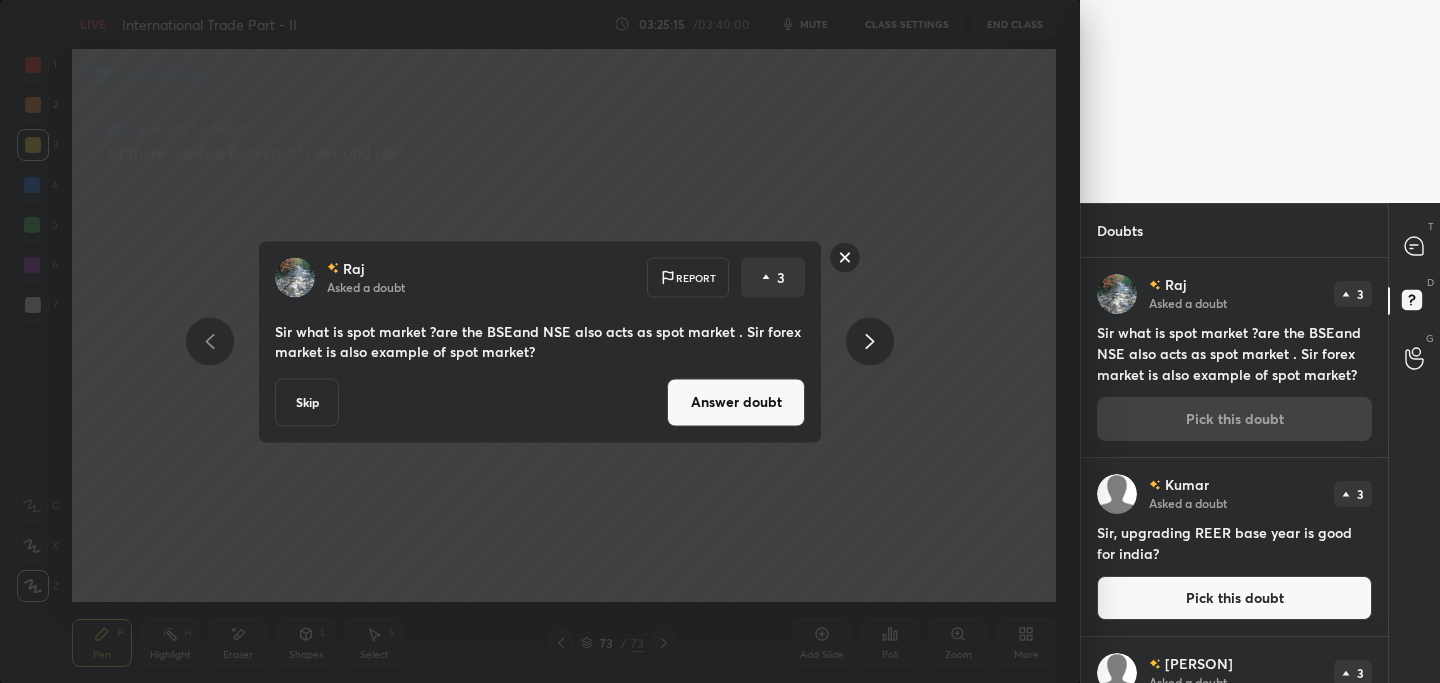 click on "Answer doubt" at bounding box center [736, 402] 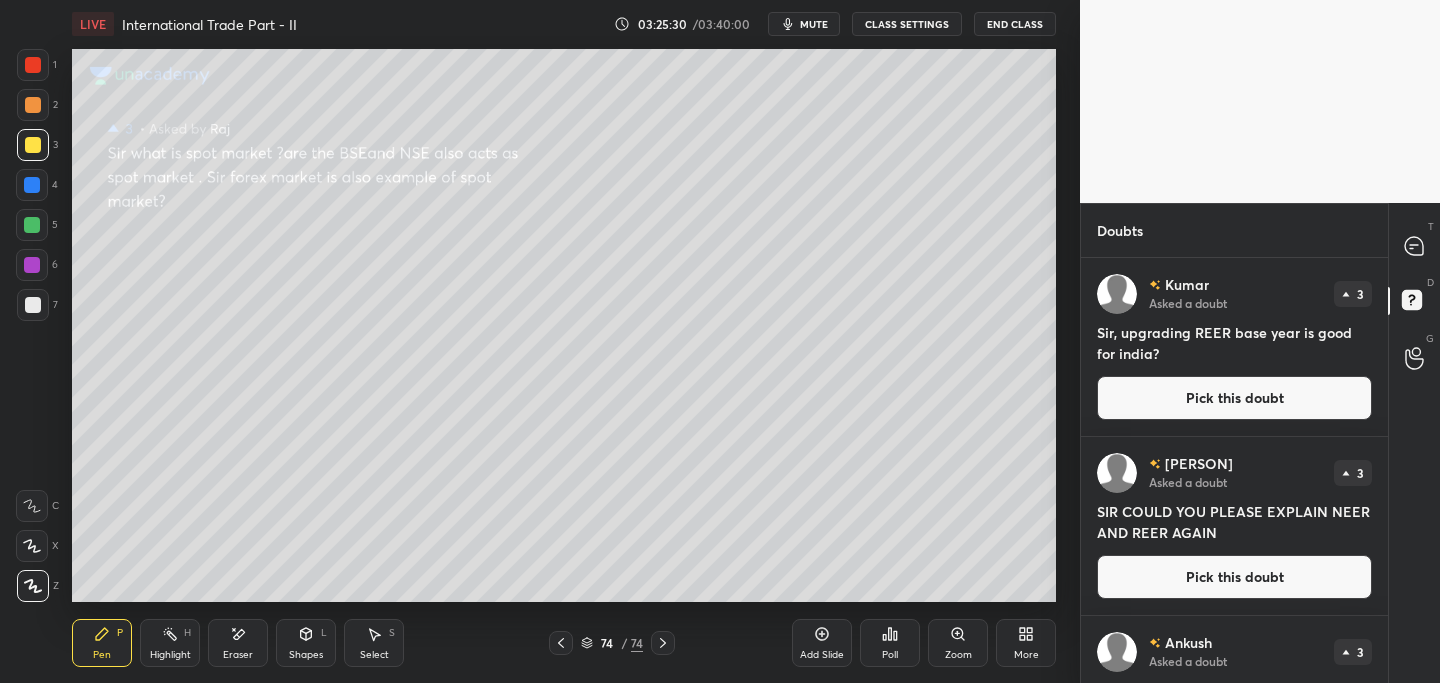 click on "Pick this doubt" at bounding box center [1234, 398] 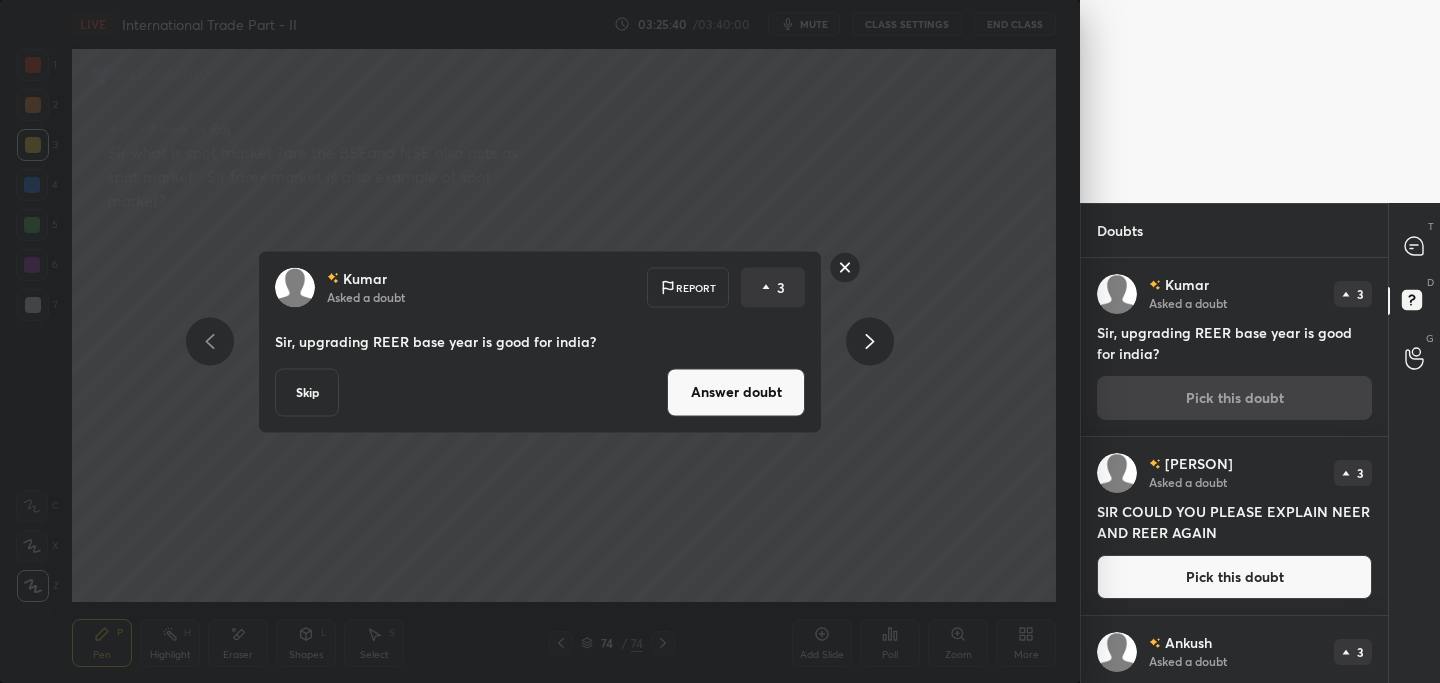 click on "Answer doubt" at bounding box center (736, 392) 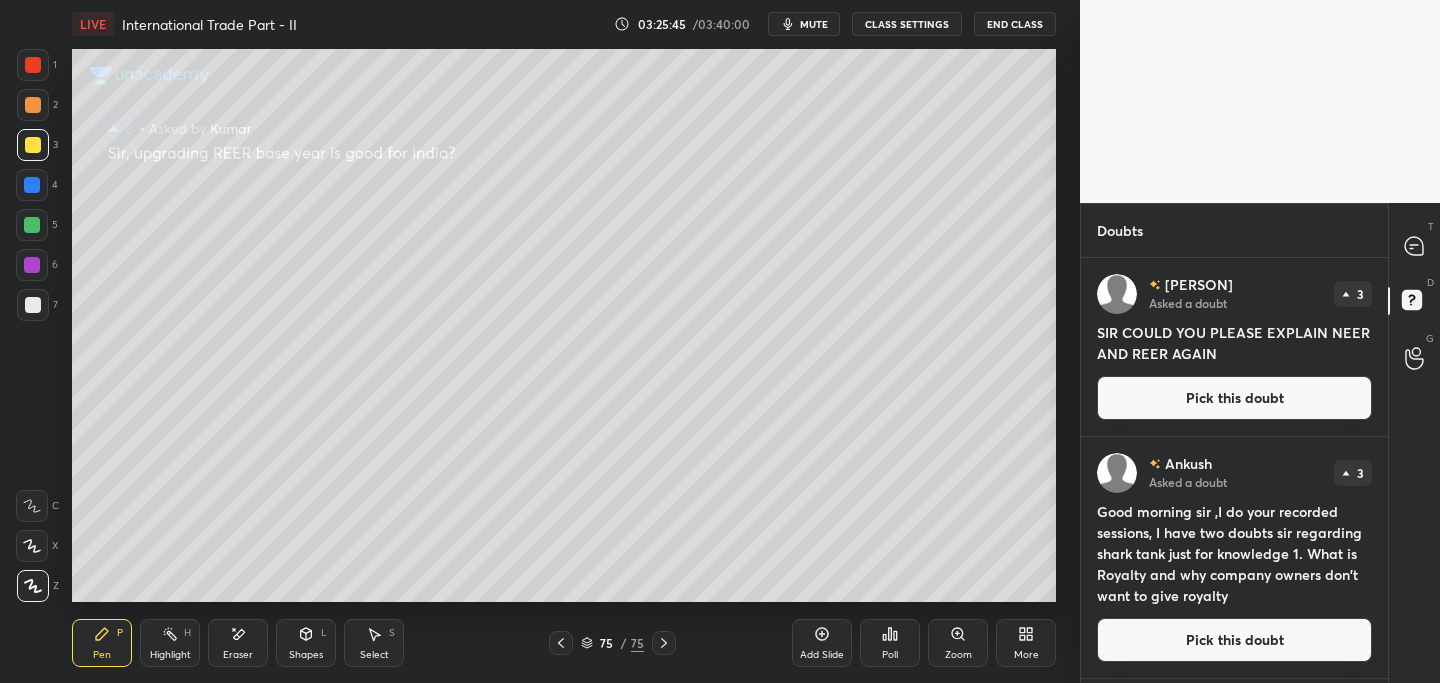 click on "Pick this doubt" at bounding box center (1234, 398) 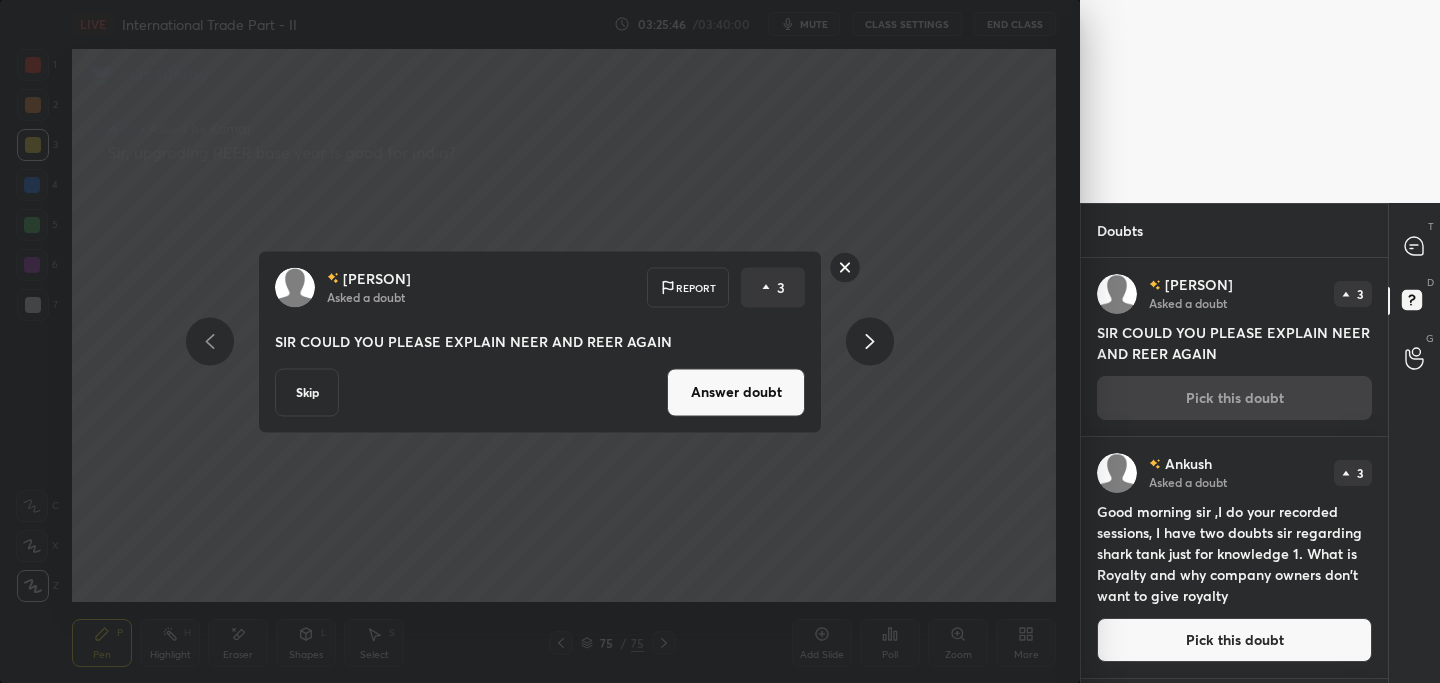 click on "Answer doubt" at bounding box center [736, 392] 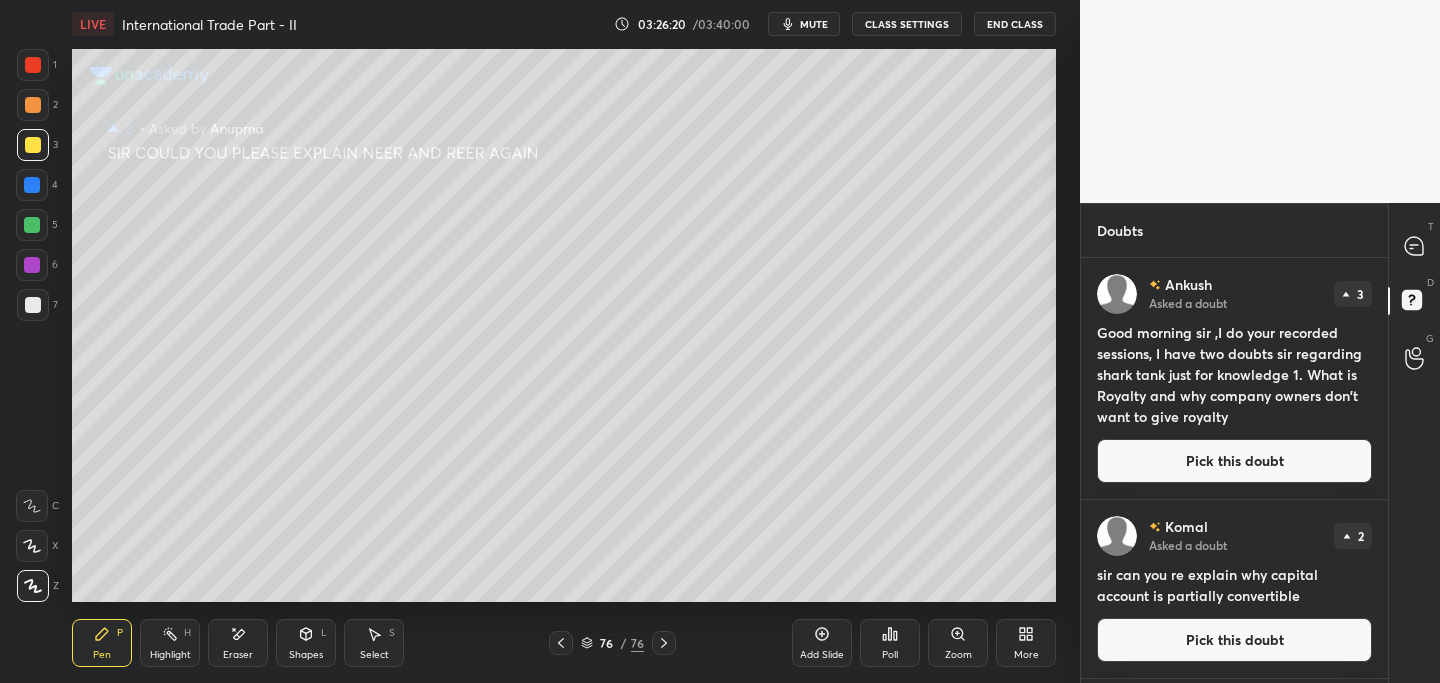drag, startPoint x: 1250, startPoint y: 470, endPoint x: 1106, endPoint y: 495, distance: 146.15402 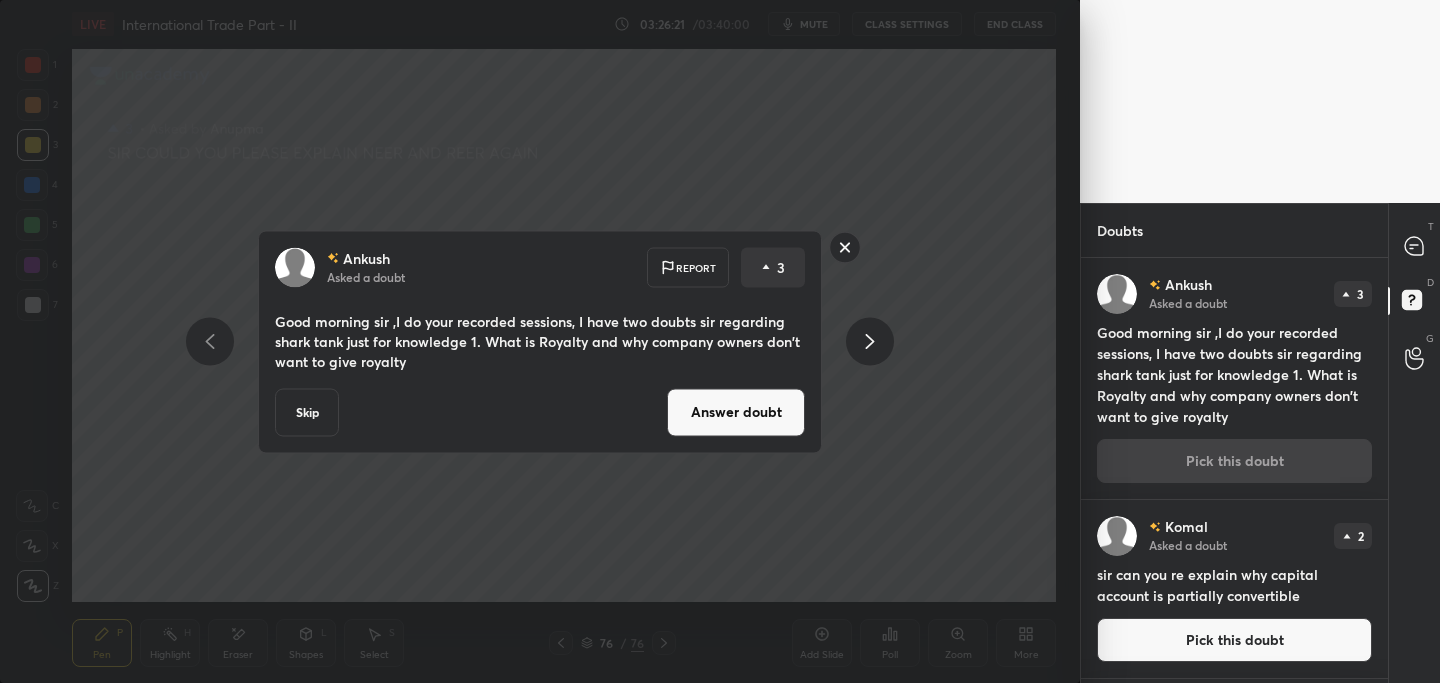click on "Answer doubt" at bounding box center [736, 412] 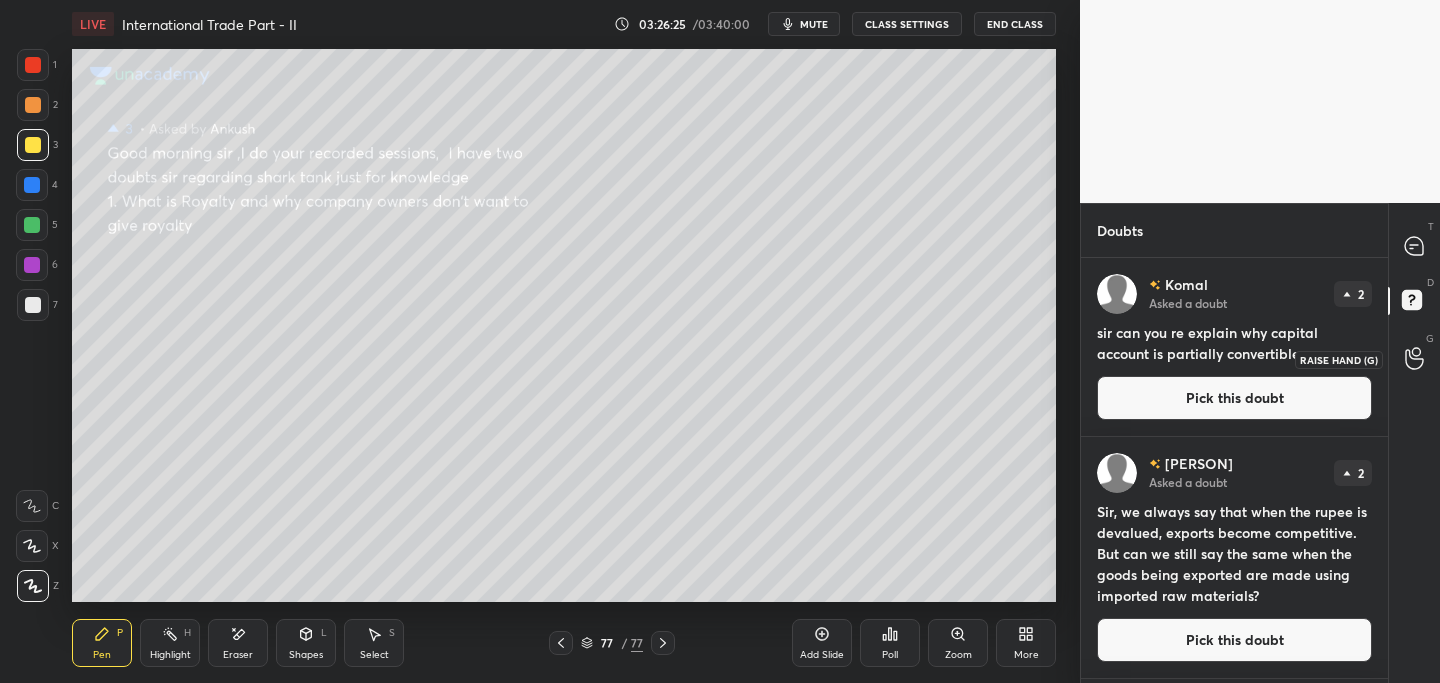 click 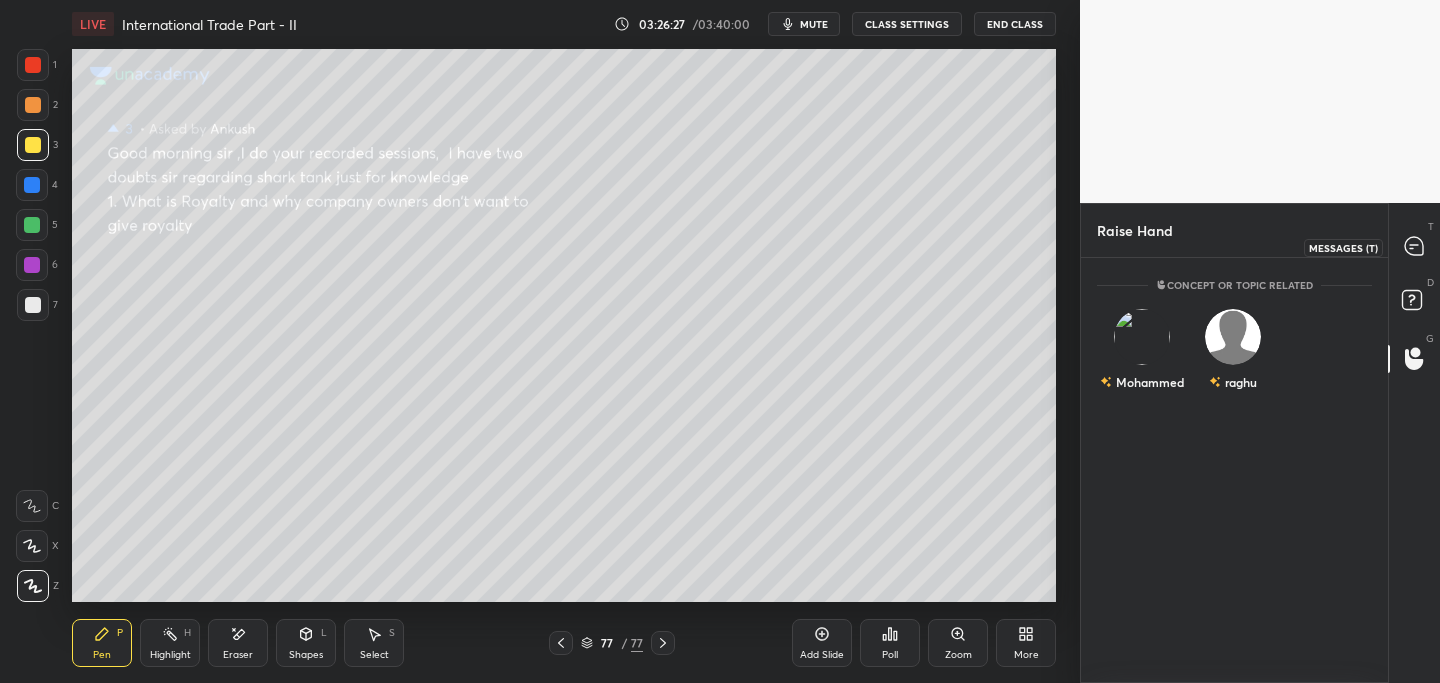 click 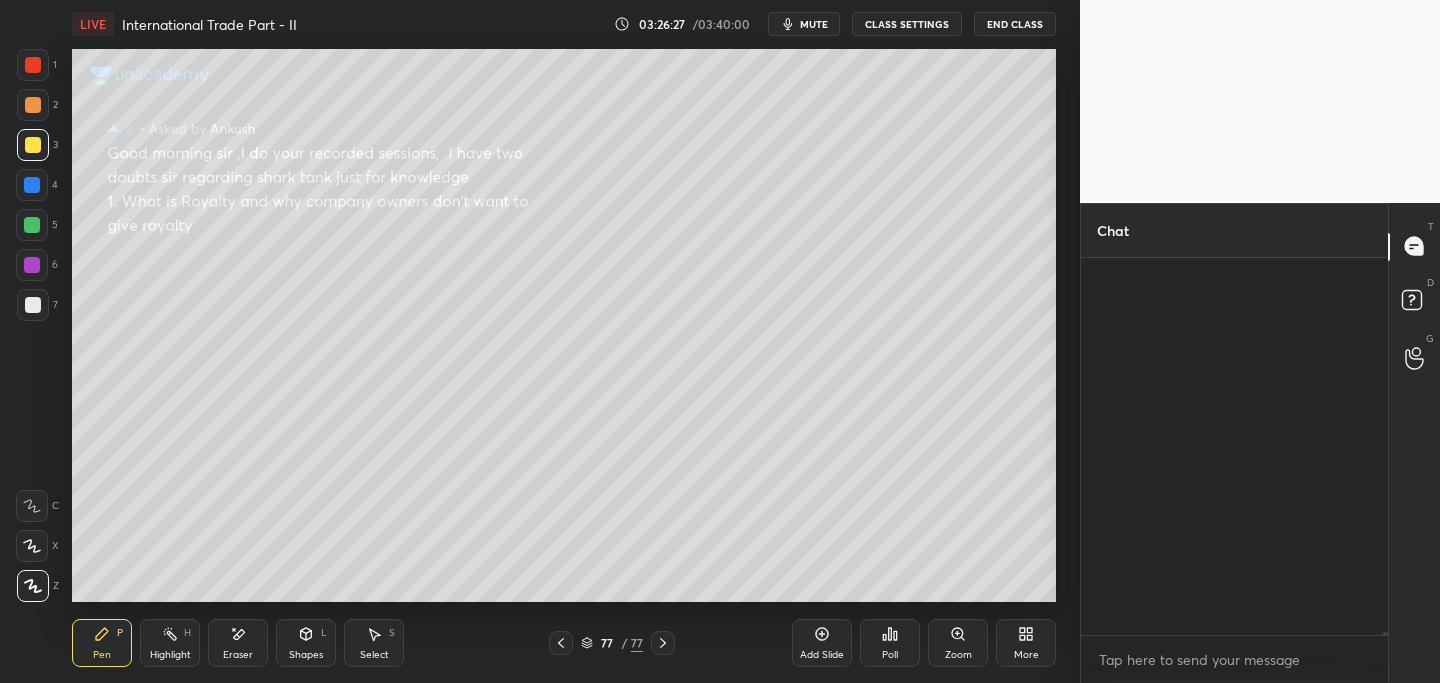 scroll, scrollTop: 63164, scrollLeft: 0, axis: vertical 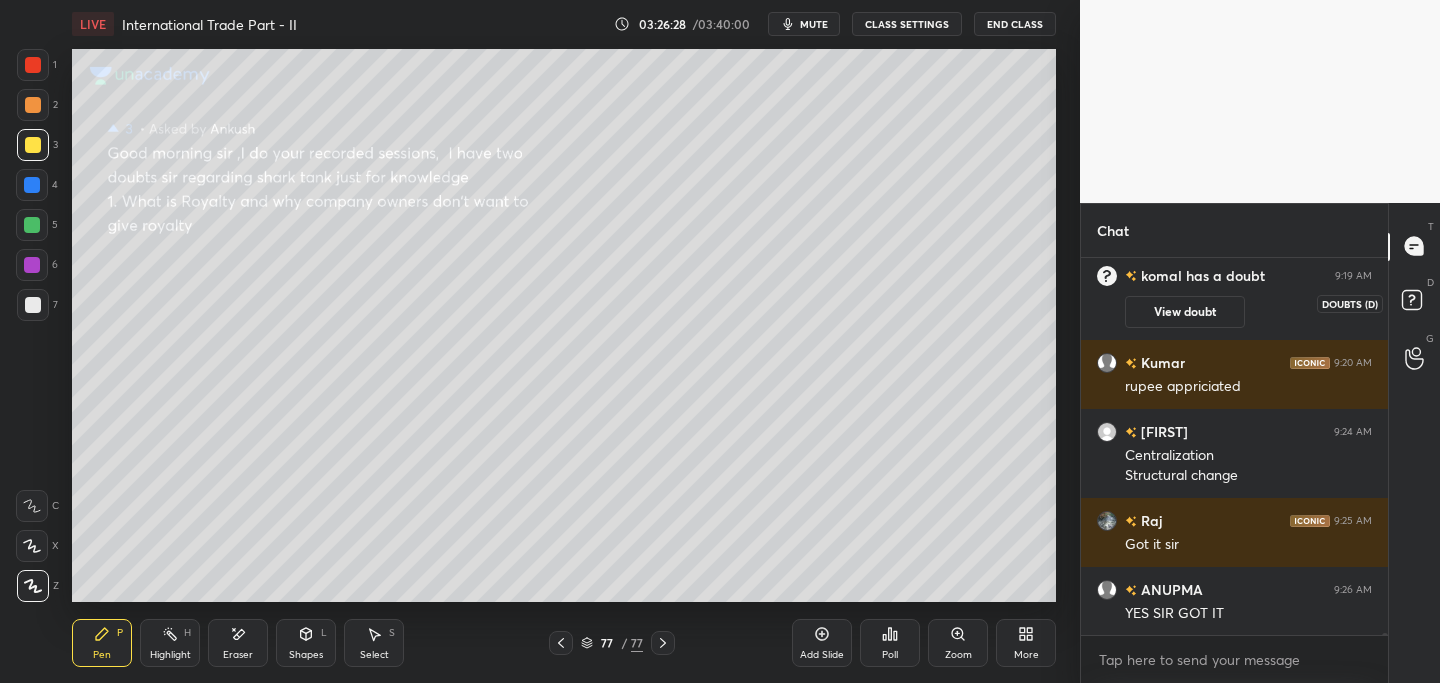 click 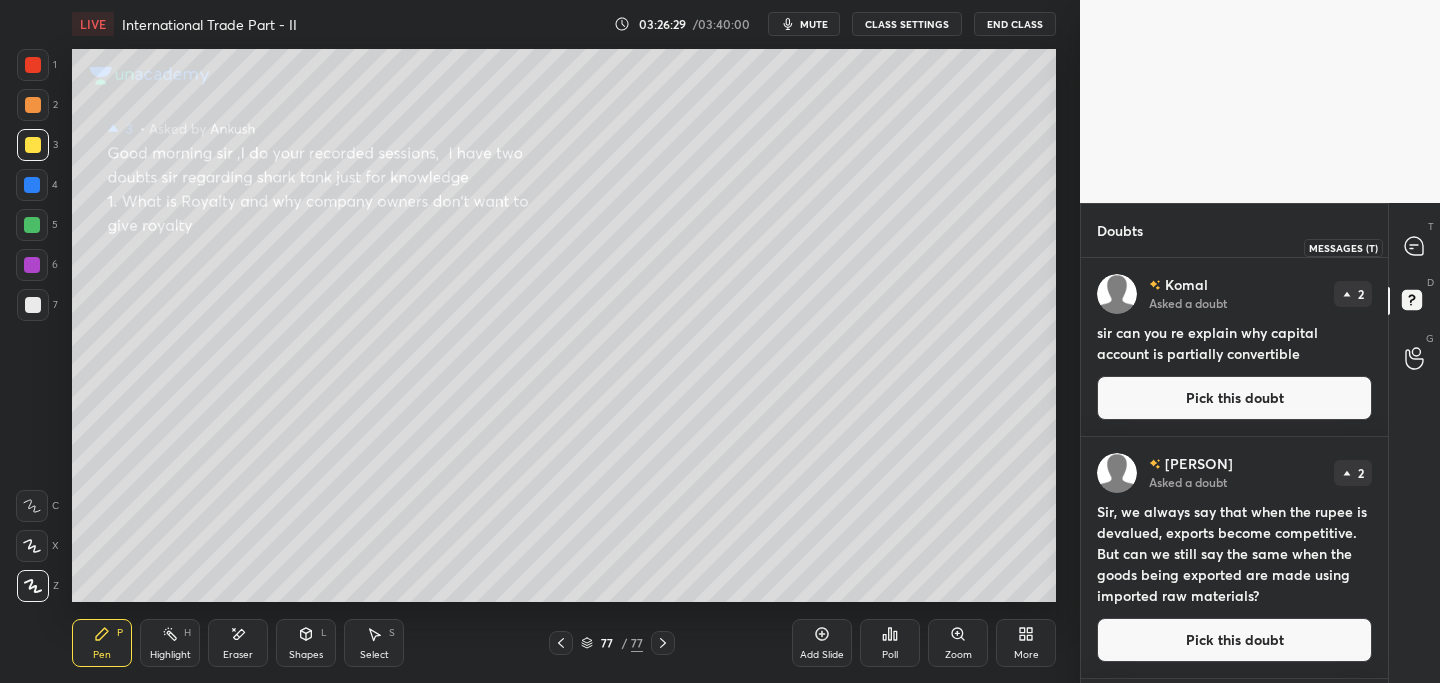 drag, startPoint x: 1416, startPoint y: 241, endPoint x: 1407, endPoint y: 246, distance: 10.29563 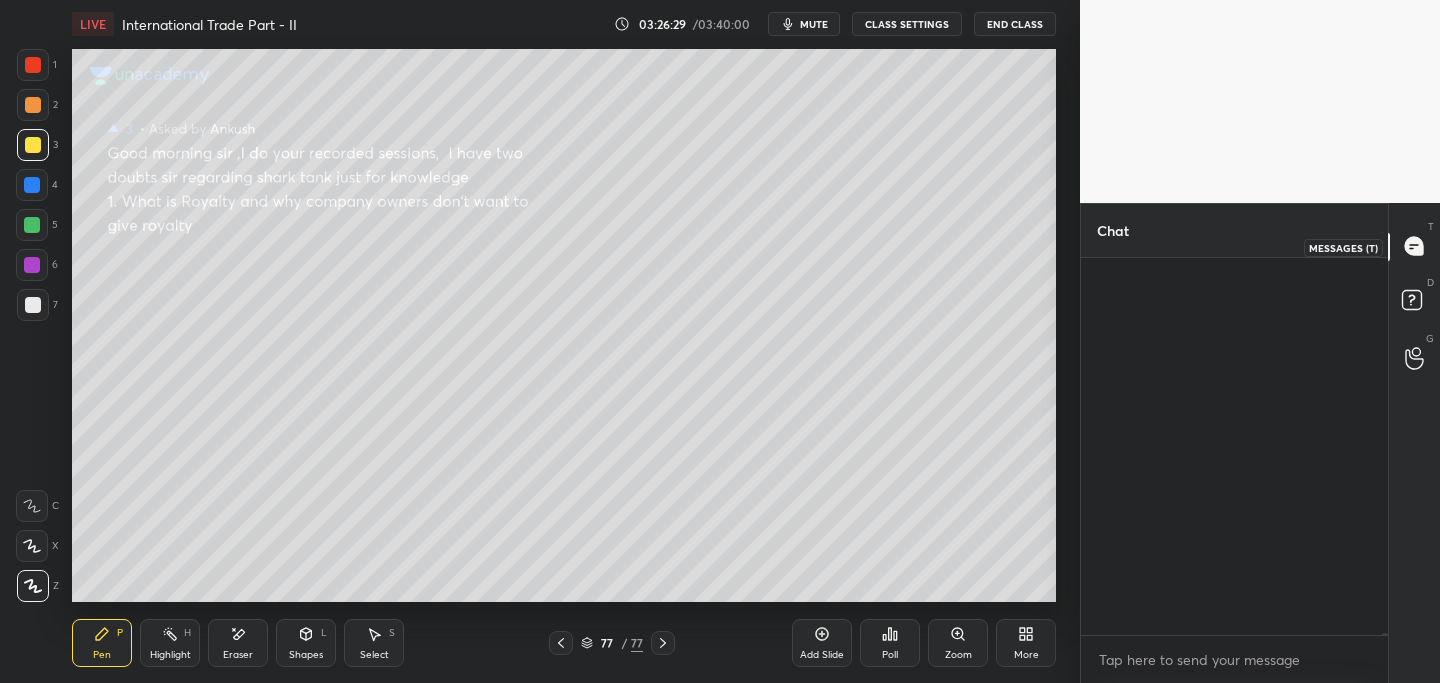 scroll, scrollTop: 63418, scrollLeft: 0, axis: vertical 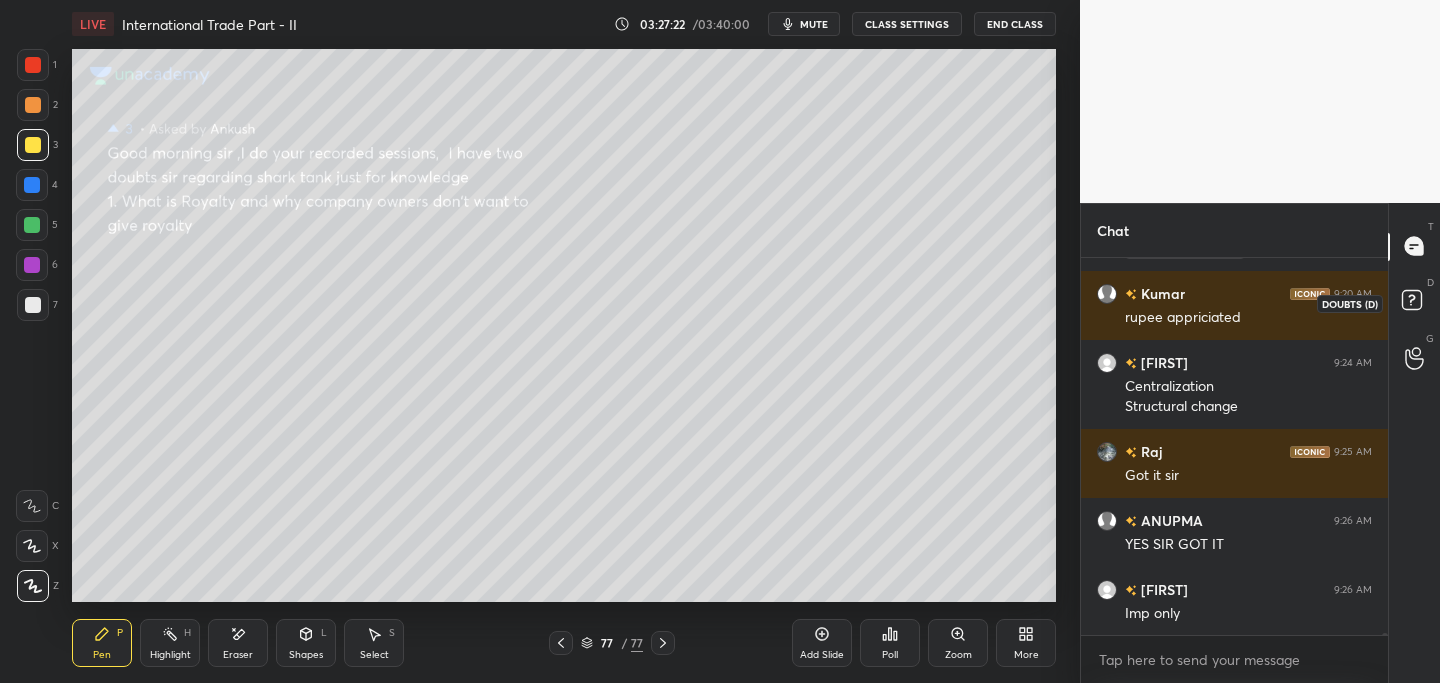 drag, startPoint x: 1410, startPoint y: 298, endPoint x: 1396, endPoint y: 311, distance: 19.104973 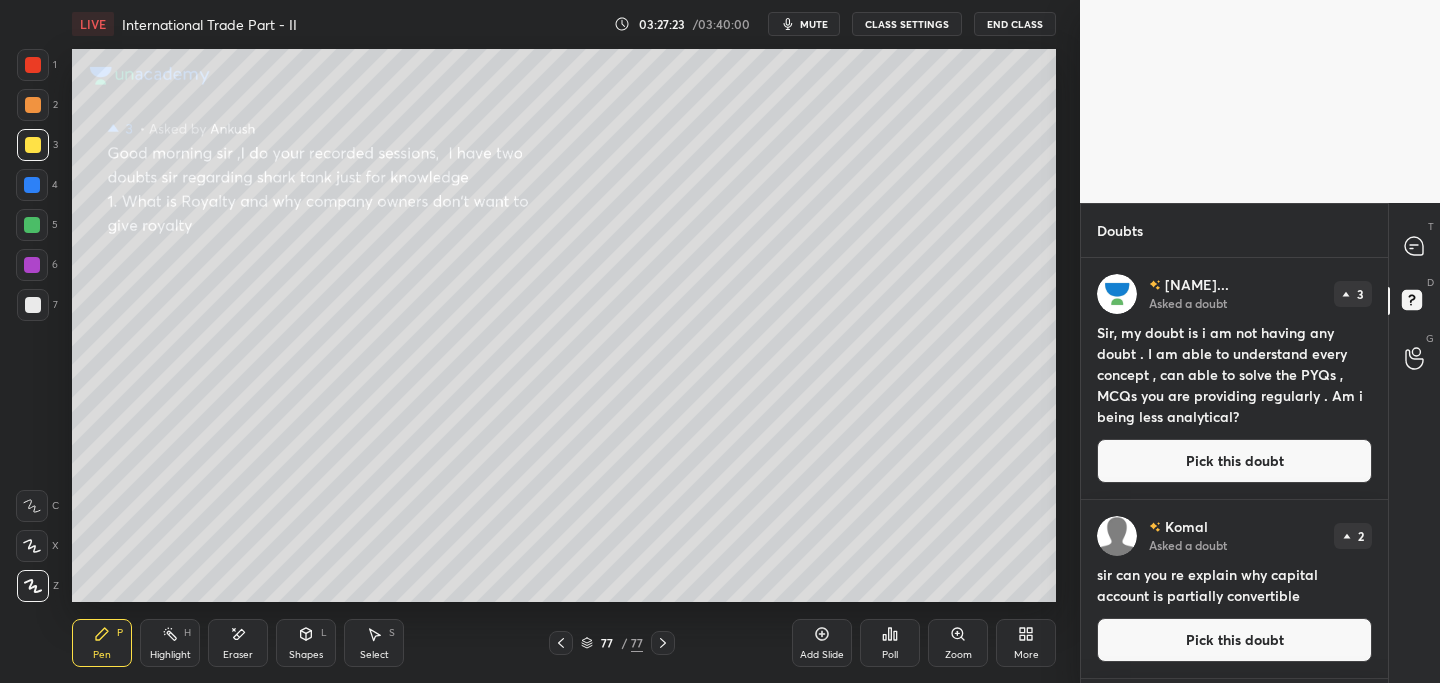 click on "Pick this doubt" at bounding box center (1234, 461) 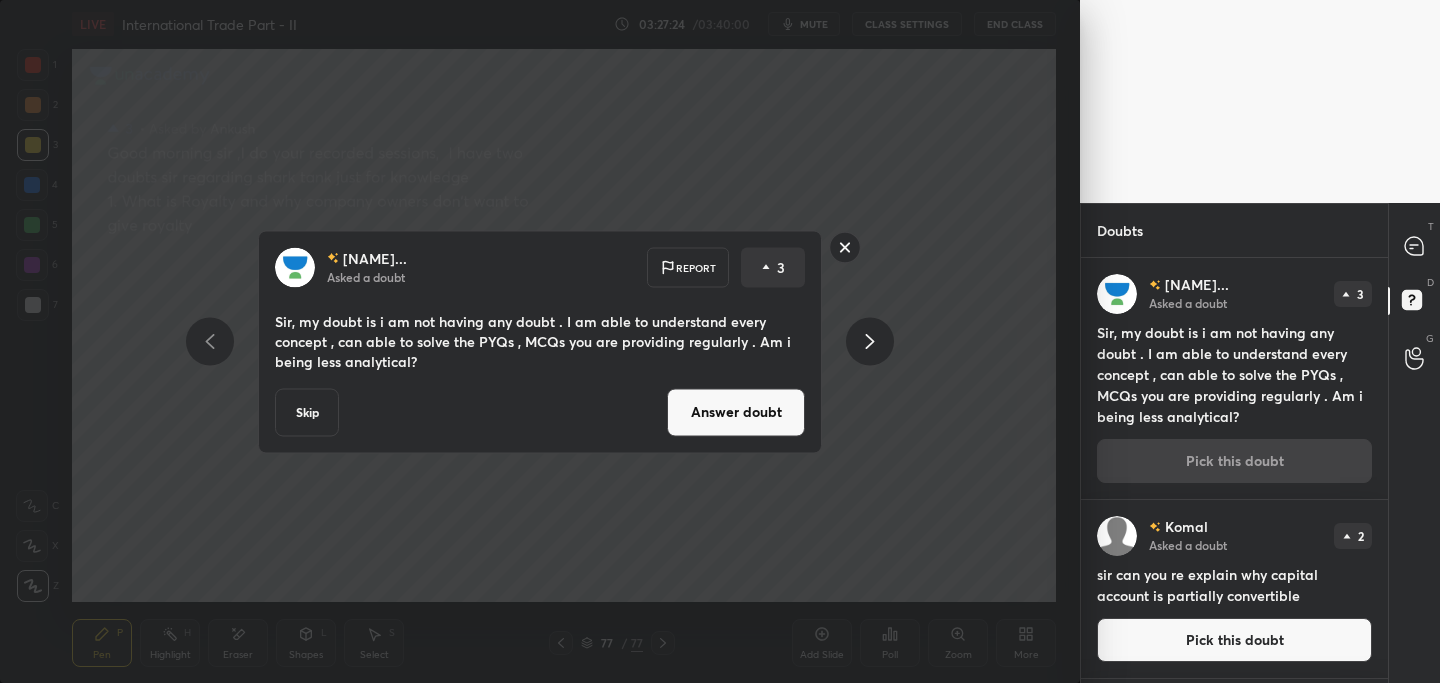 click on "Answer doubt" at bounding box center [736, 412] 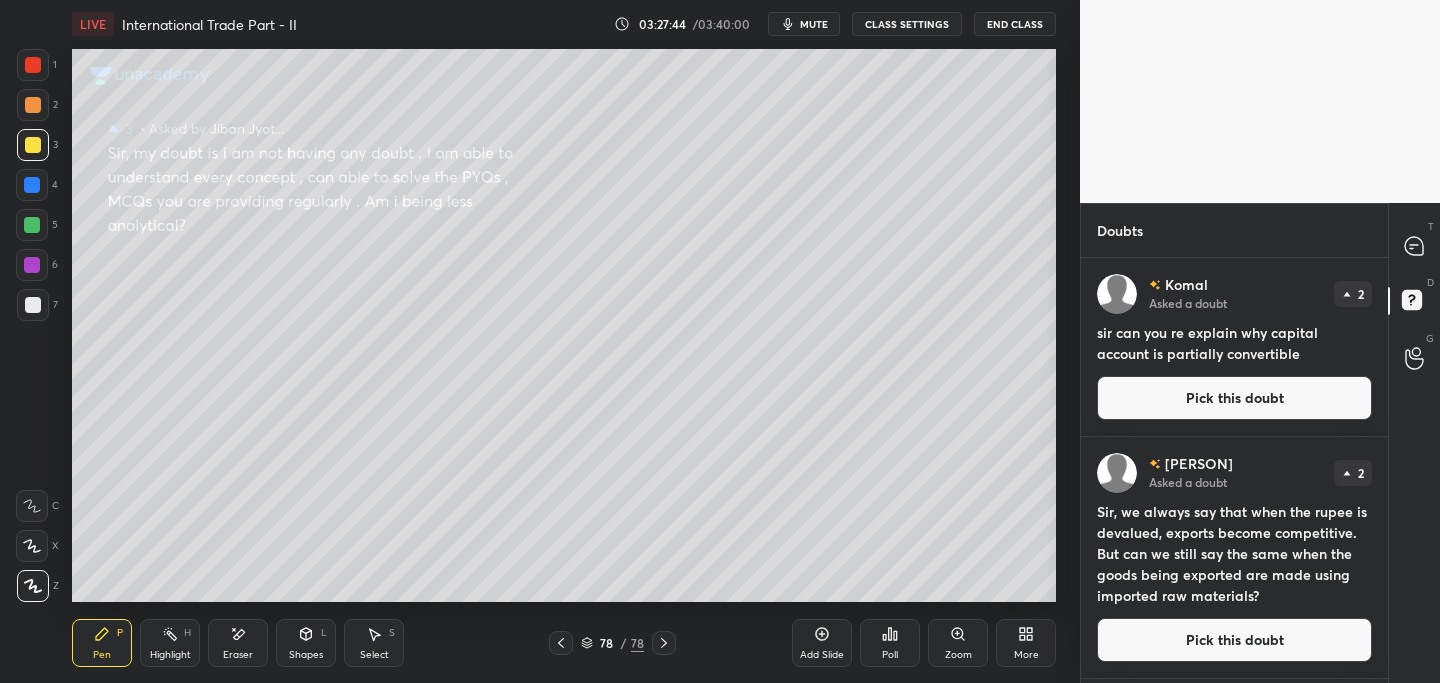 drag, startPoint x: 1244, startPoint y: 394, endPoint x: 1174, endPoint y: 414, distance: 72.8011 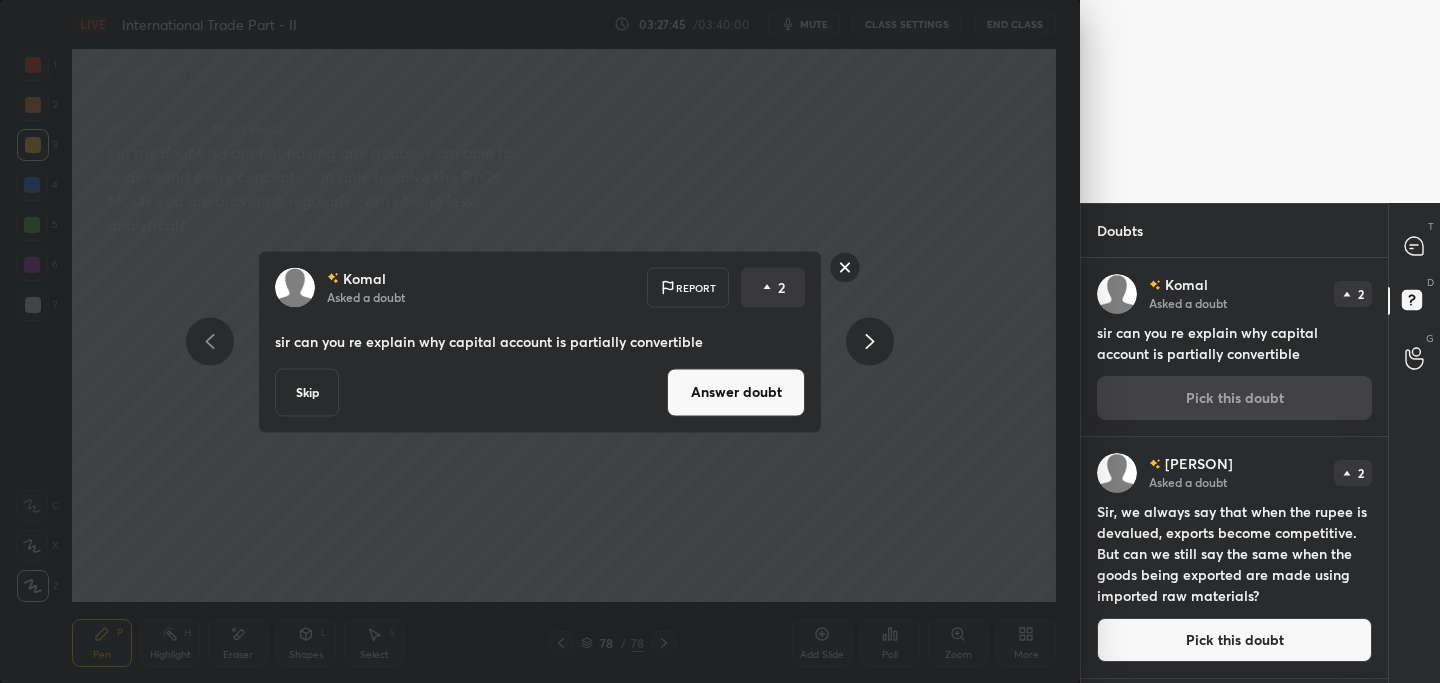 drag, startPoint x: 770, startPoint y: 393, endPoint x: 760, endPoint y: 399, distance: 11.661903 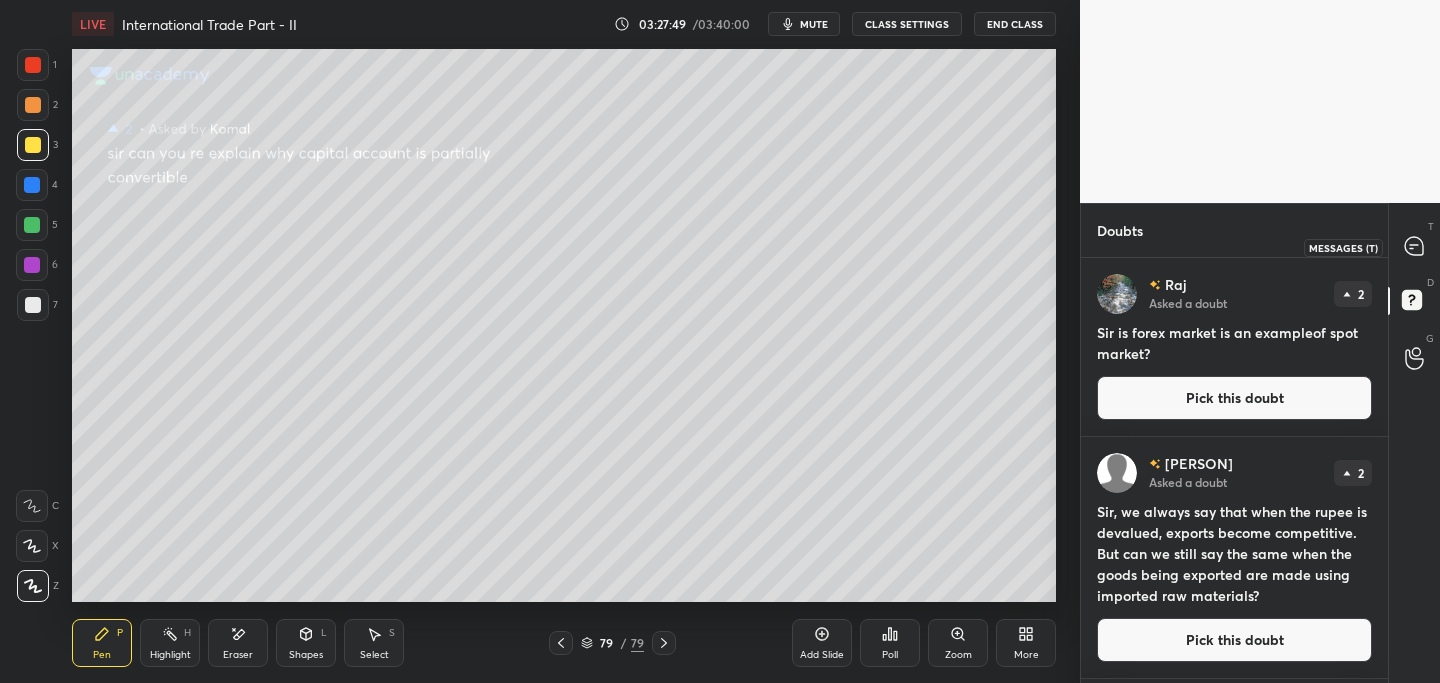 drag, startPoint x: 1422, startPoint y: 246, endPoint x: 1410, endPoint y: 250, distance: 12.649111 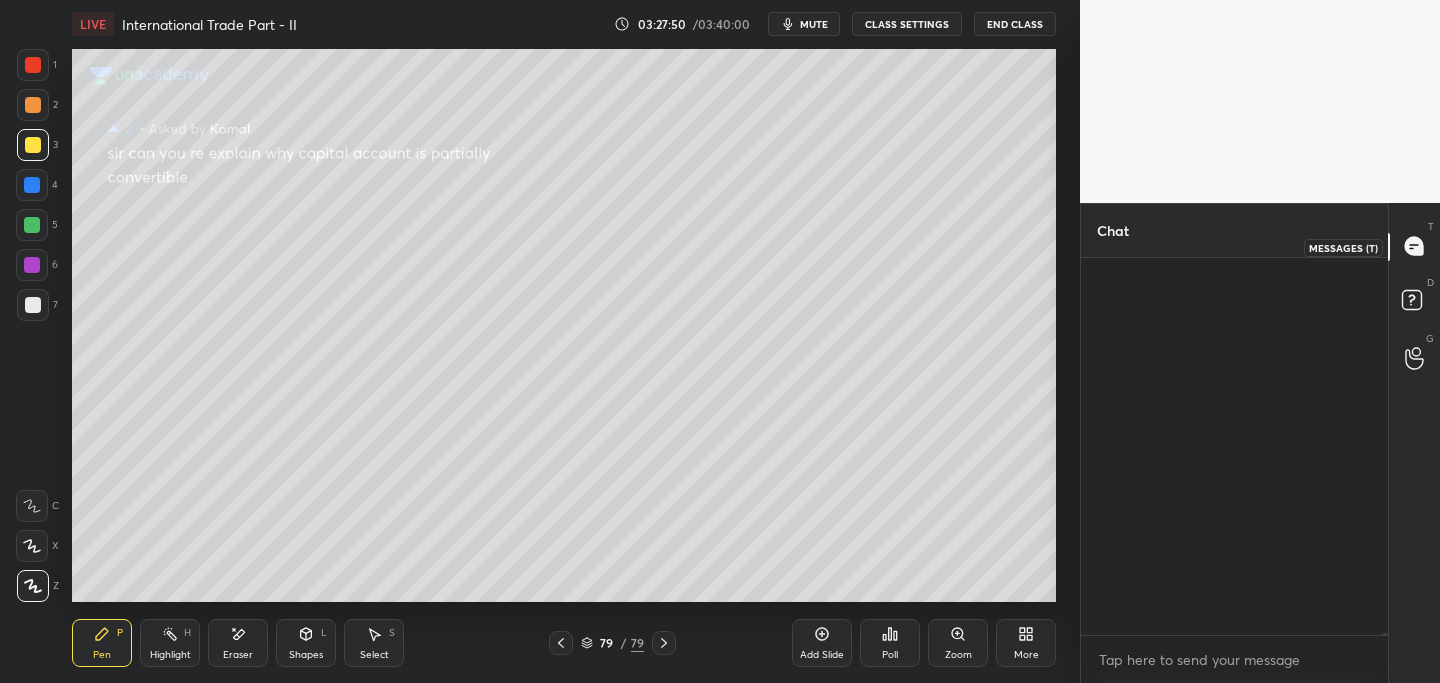 scroll, scrollTop: 62898, scrollLeft: 0, axis: vertical 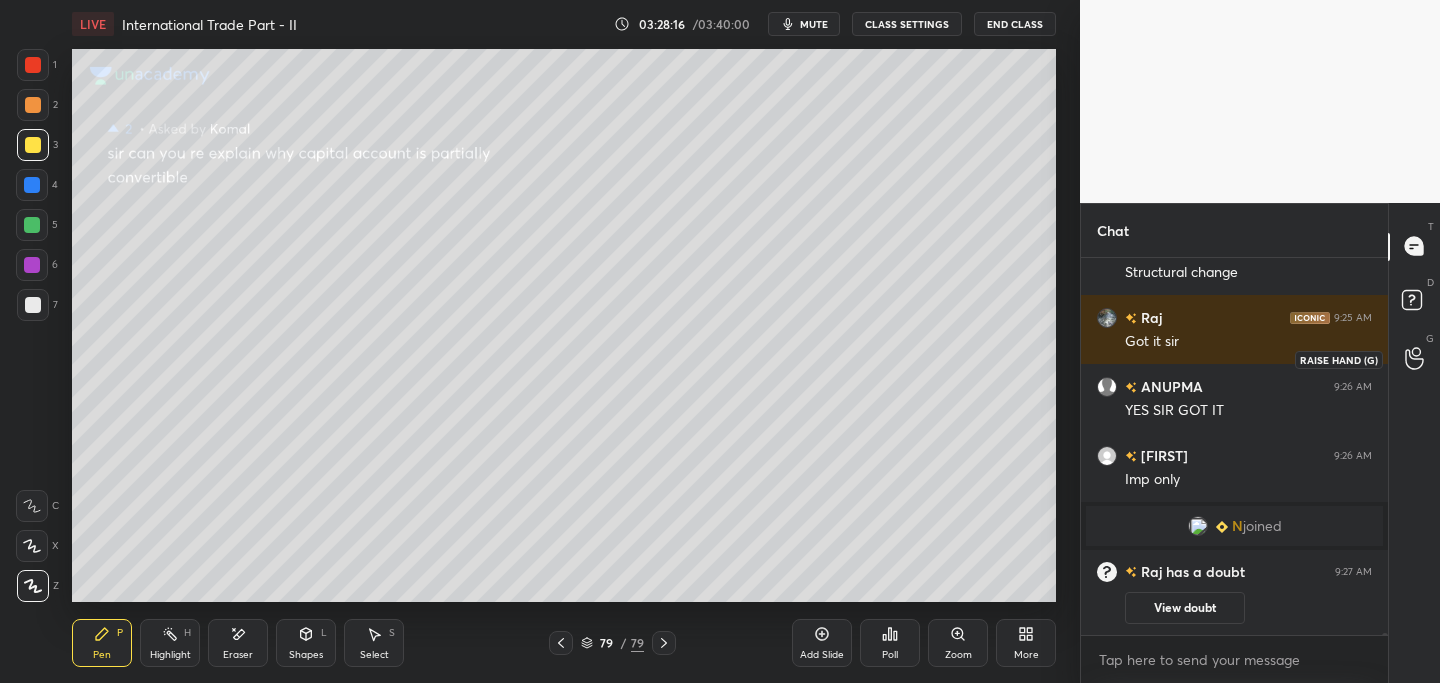 click 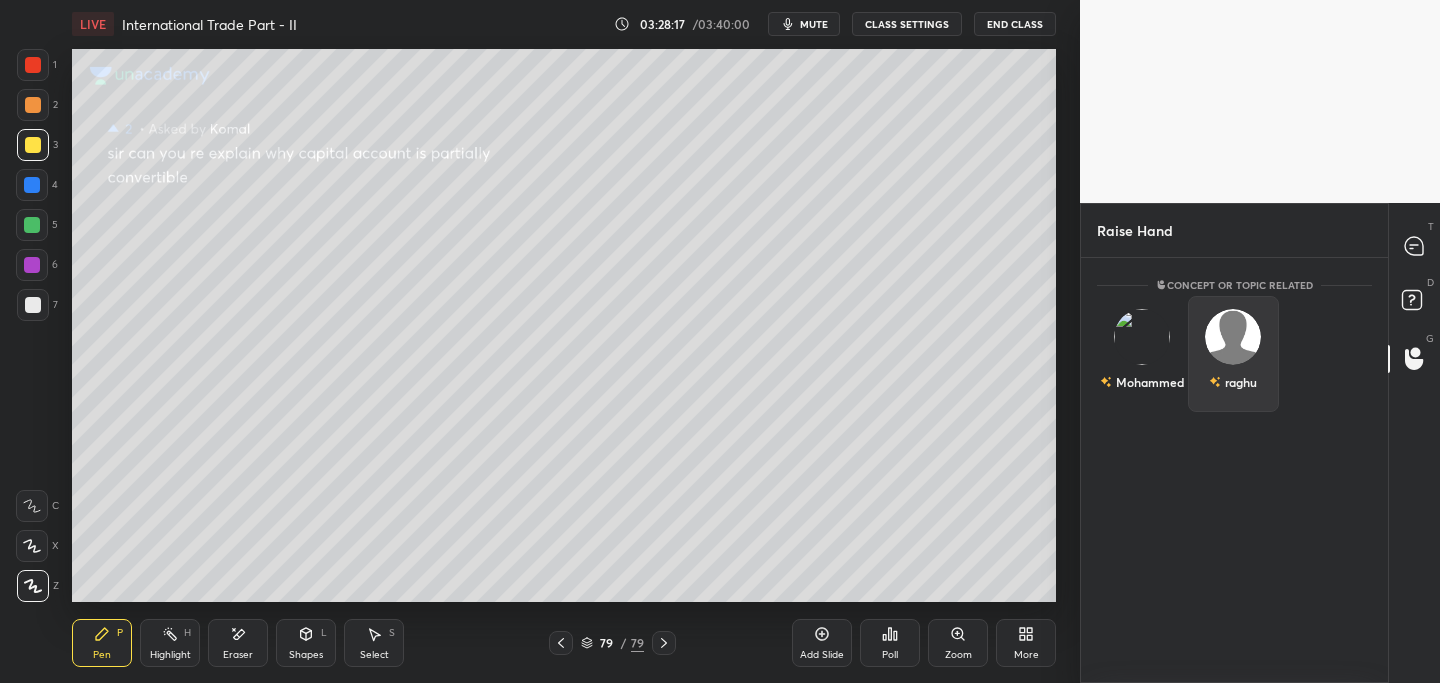 drag, startPoint x: 1241, startPoint y: 355, endPoint x: 1229, endPoint y: 361, distance: 13.416408 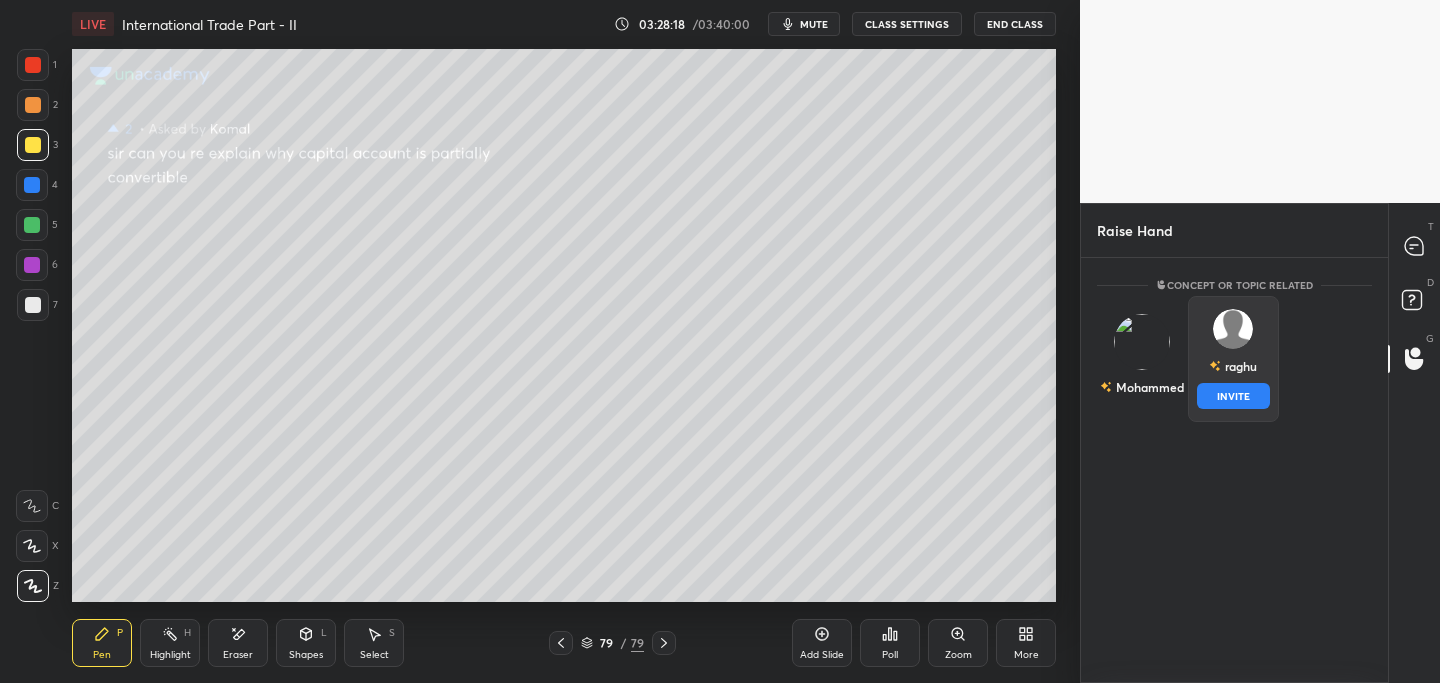 click on "INVITE" at bounding box center [1233, 396] 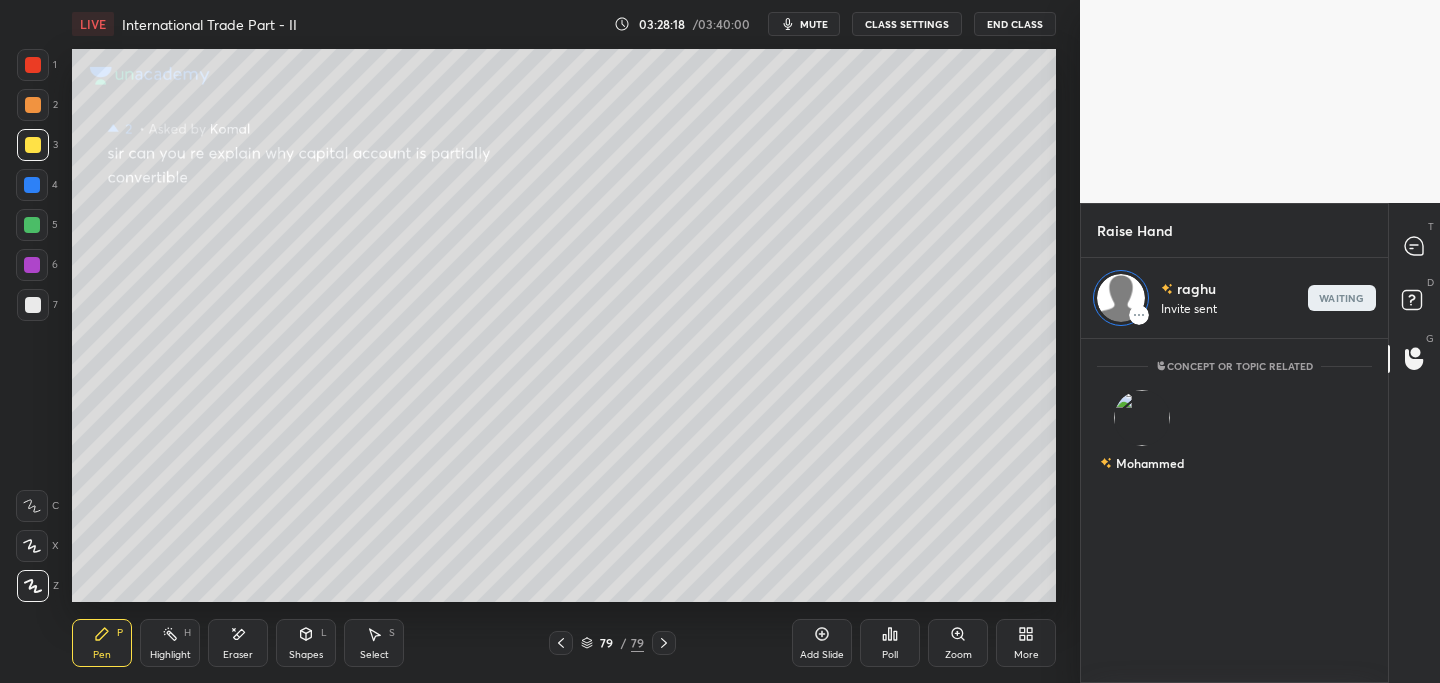 scroll, scrollTop: 338, scrollLeft: 301, axis: both 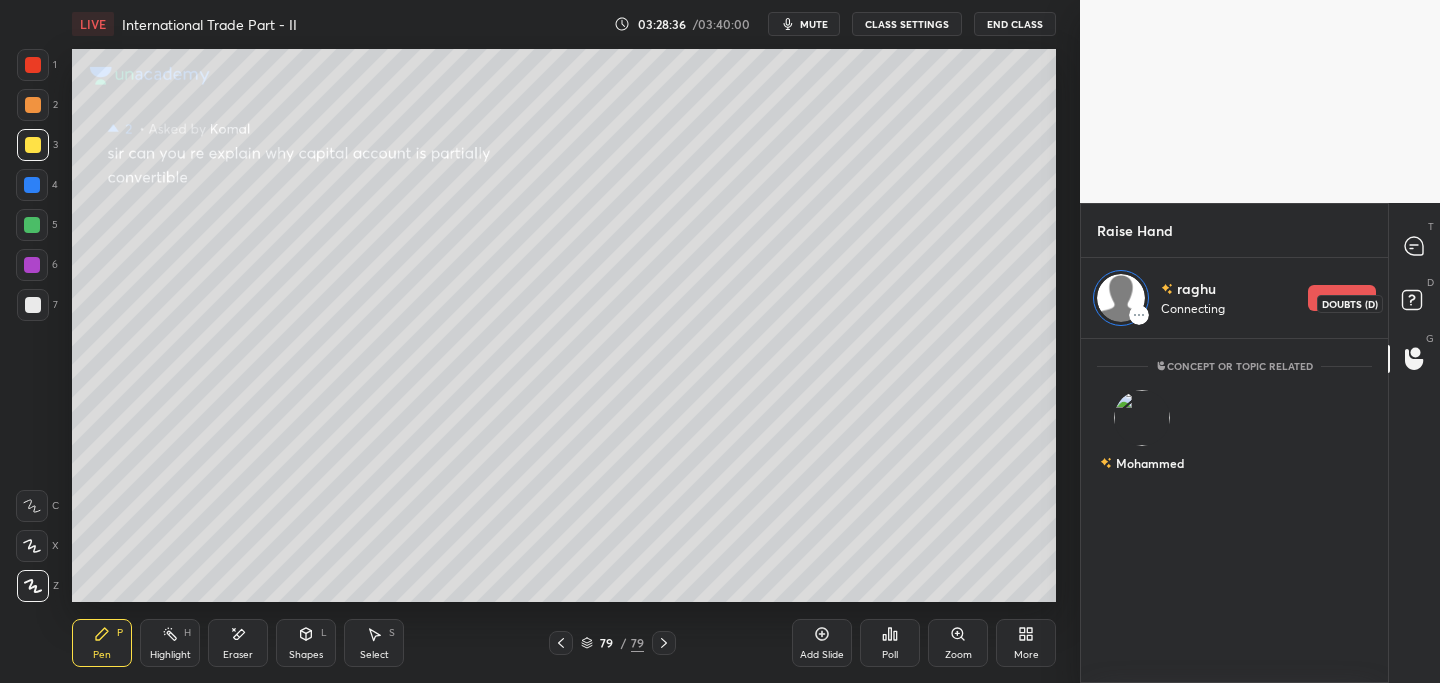 drag, startPoint x: 1419, startPoint y: 292, endPoint x: 1402, endPoint y: 297, distance: 17.720045 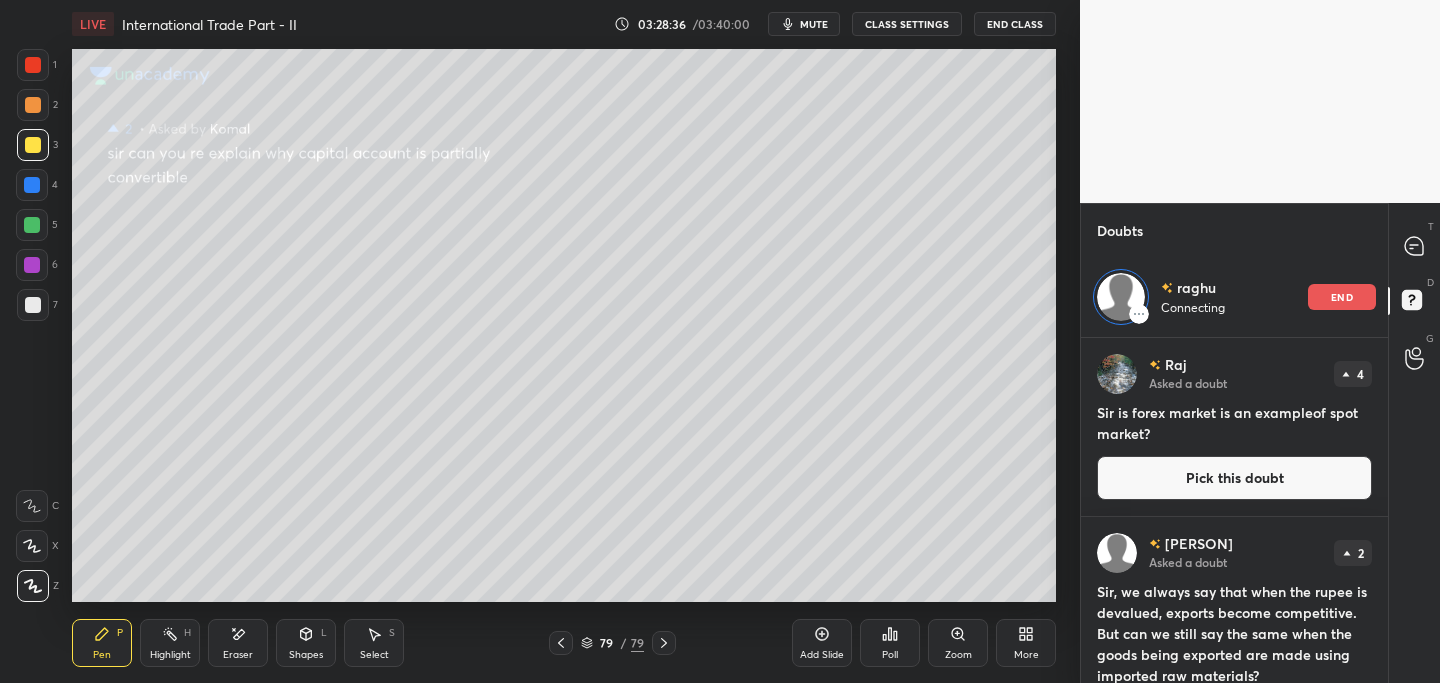 scroll, scrollTop: 339, scrollLeft: 301, axis: both 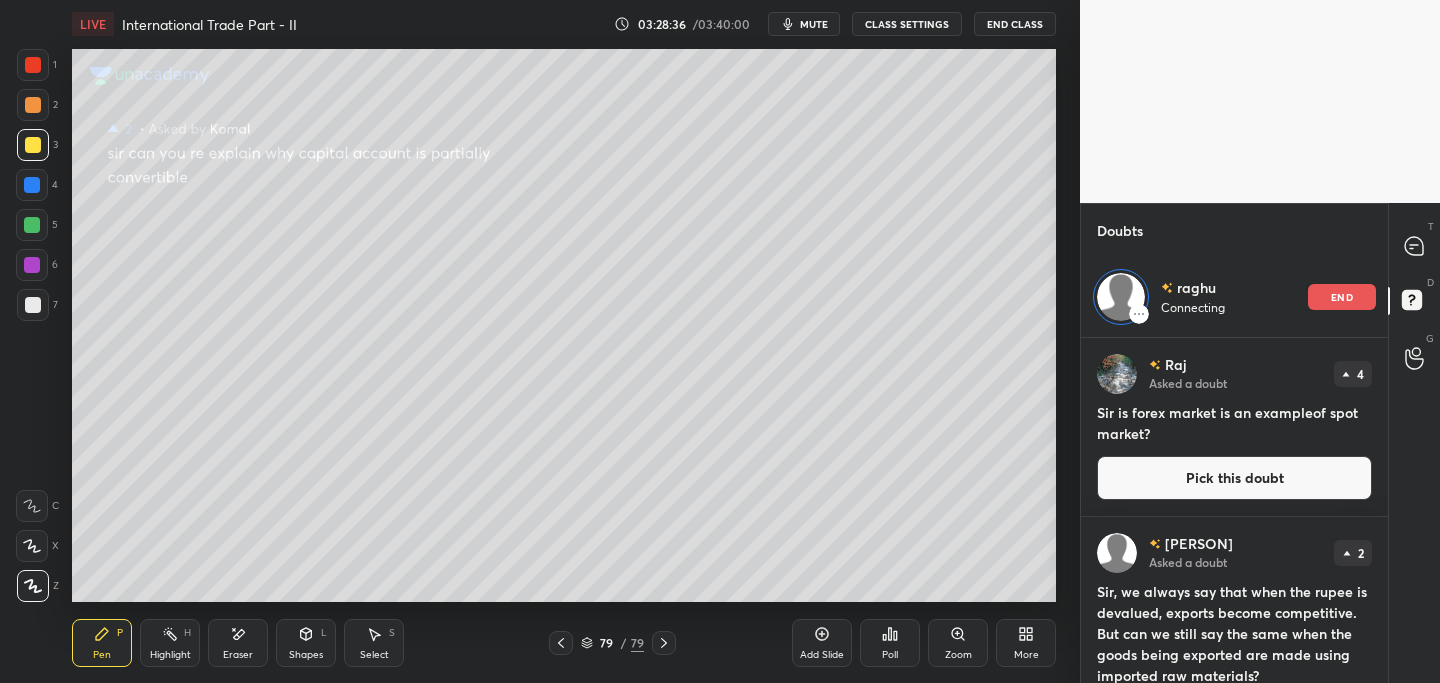 click on "Pick this doubt" at bounding box center (1234, 478) 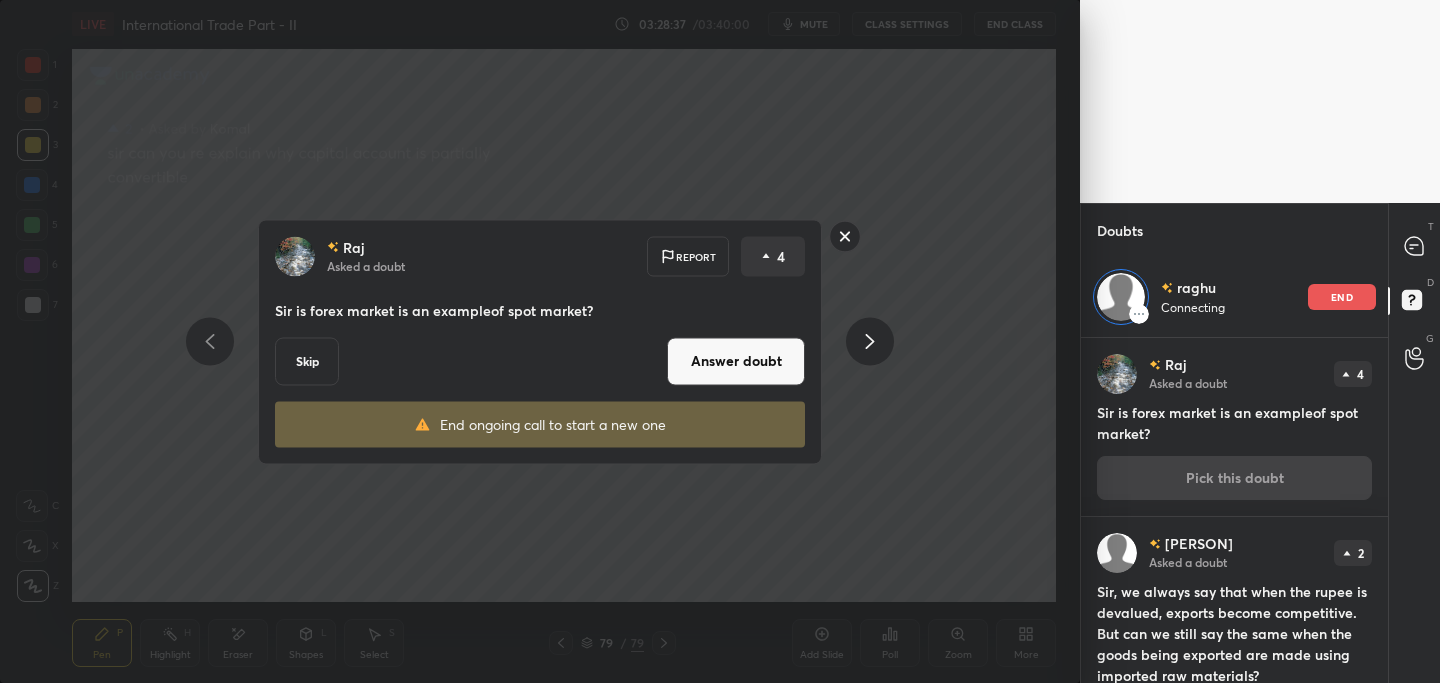 click on "Answer doubt" at bounding box center (736, 361) 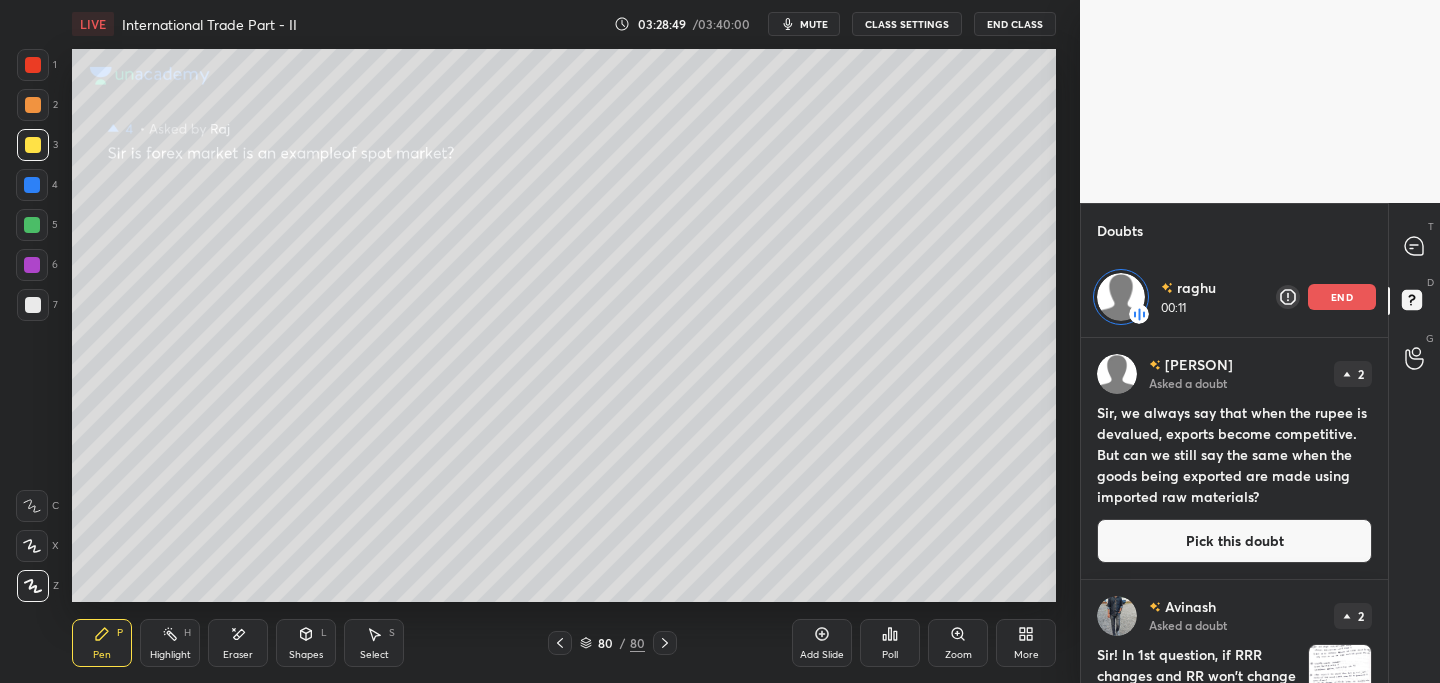 drag, startPoint x: 1197, startPoint y: 540, endPoint x: 1141, endPoint y: 537, distance: 56.0803 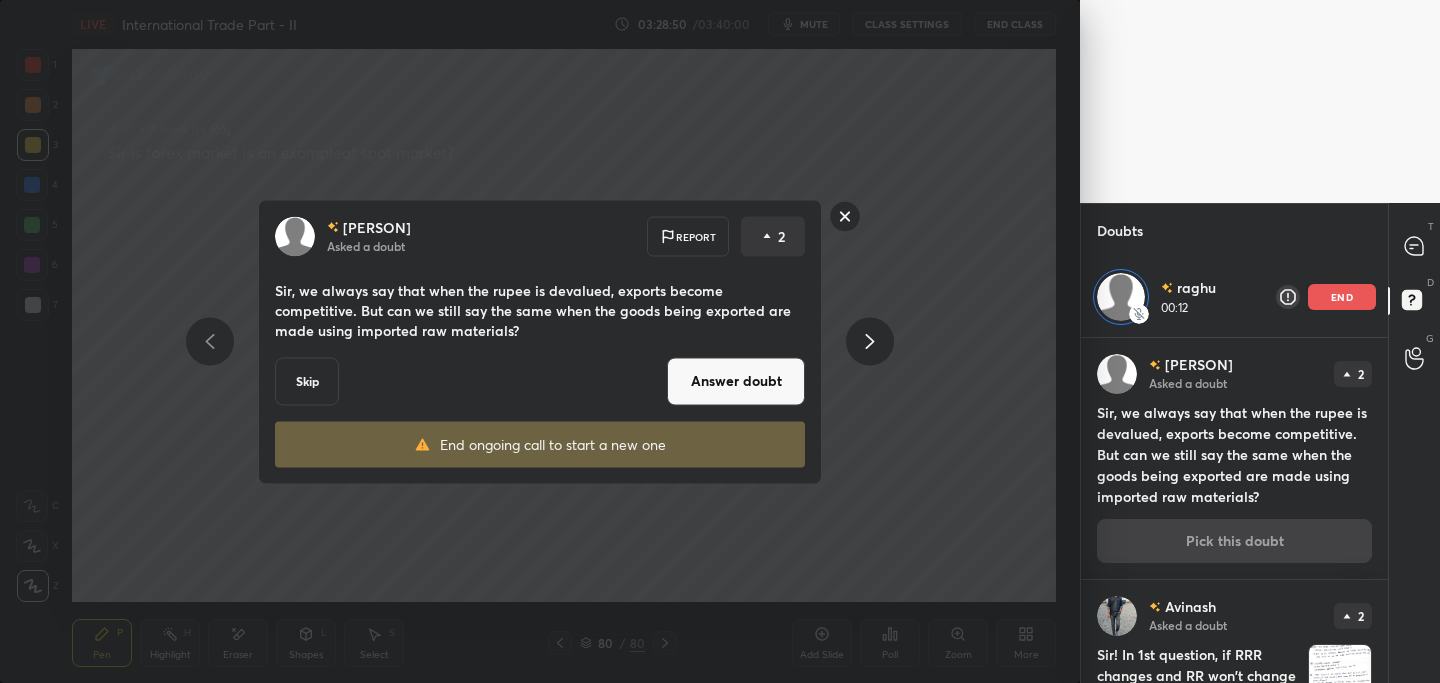 click on "Answer doubt" at bounding box center [736, 381] 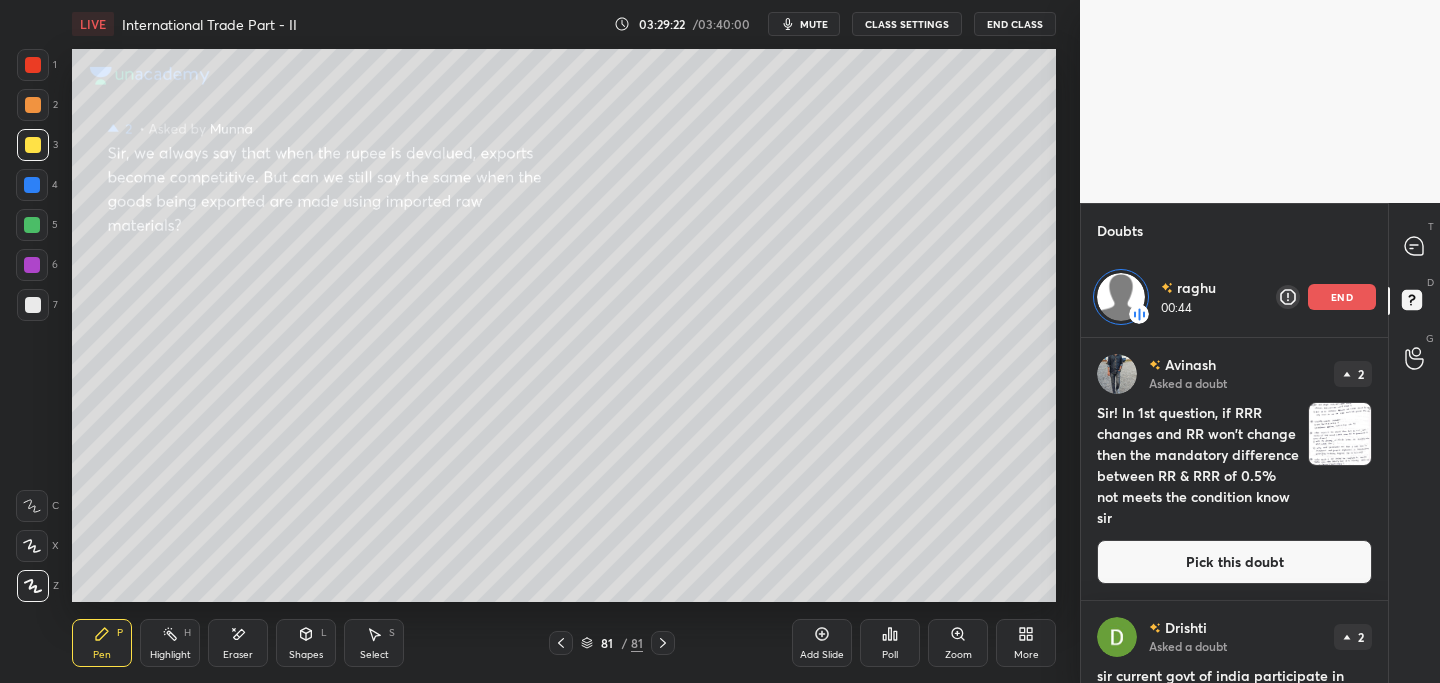 click on "Pick this doubt" at bounding box center [1234, 562] 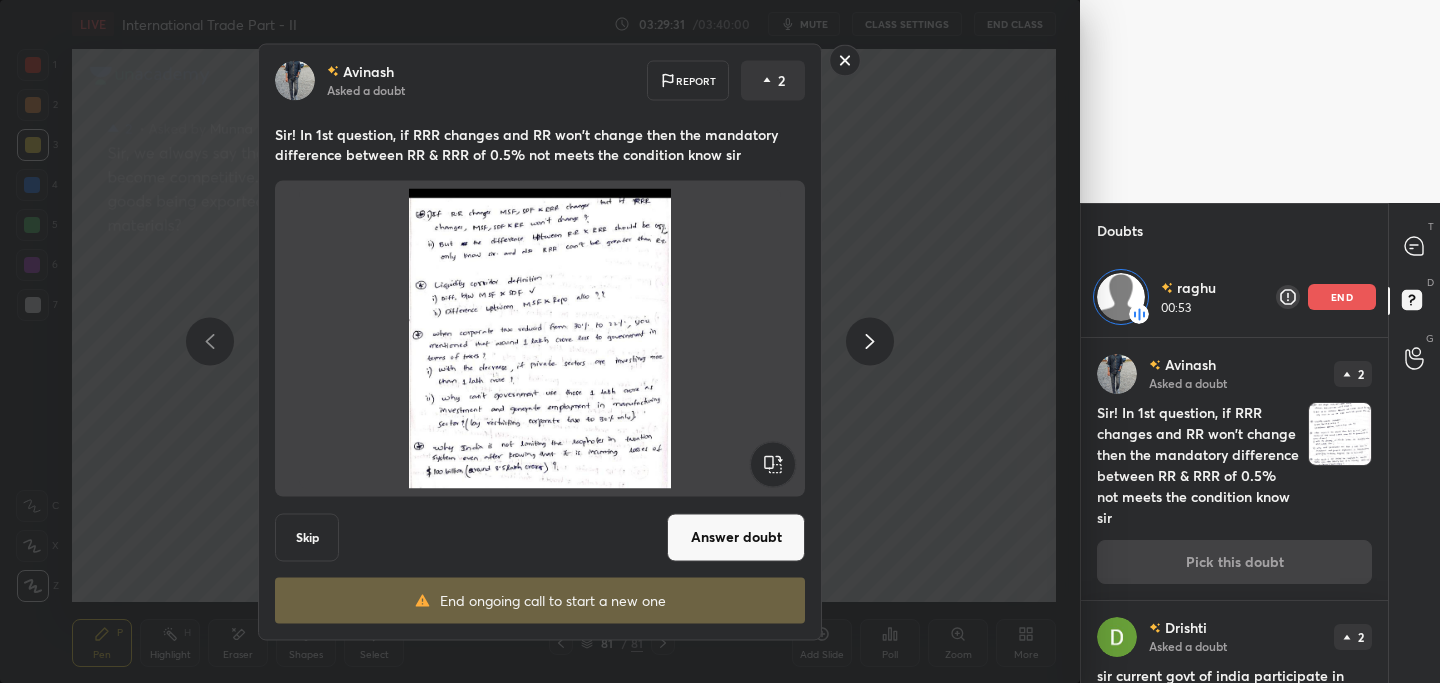 click 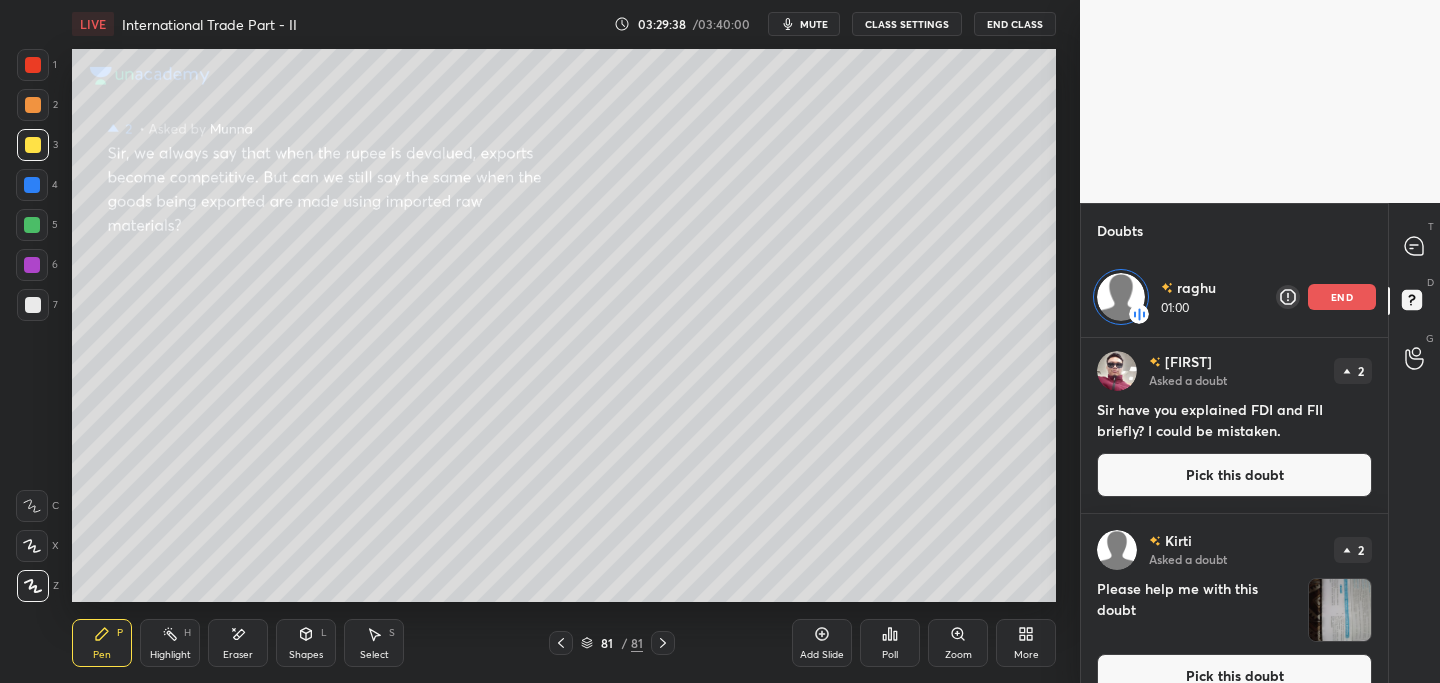 scroll, scrollTop: 1719, scrollLeft: 0, axis: vertical 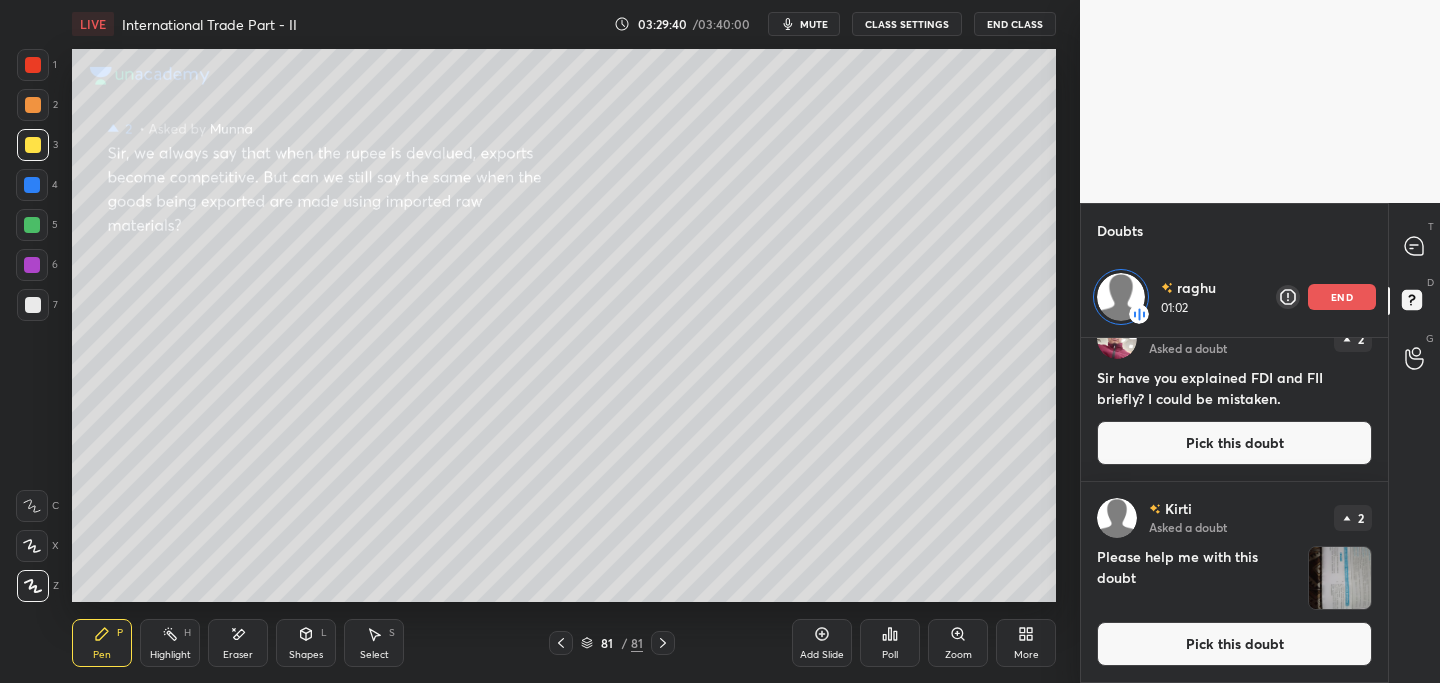 drag, startPoint x: 1208, startPoint y: 647, endPoint x: 1192, endPoint y: 645, distance: 16.124516 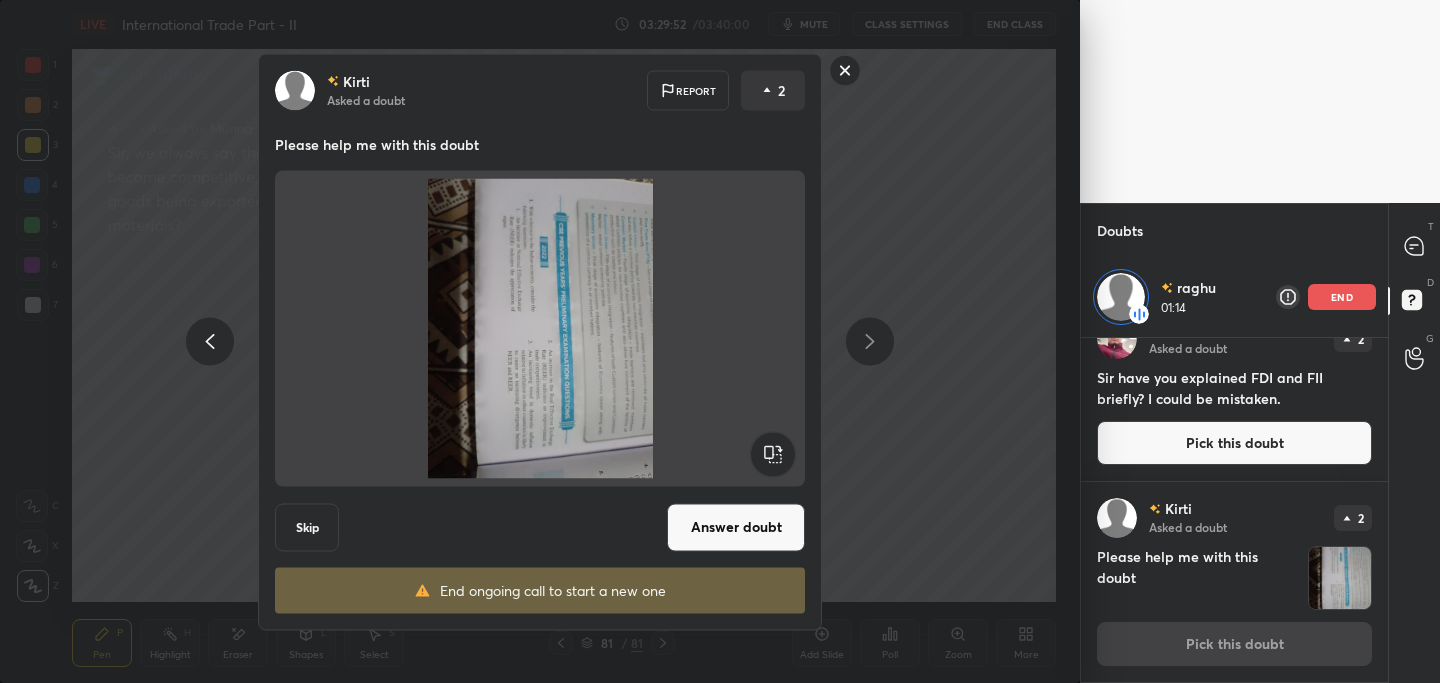 click 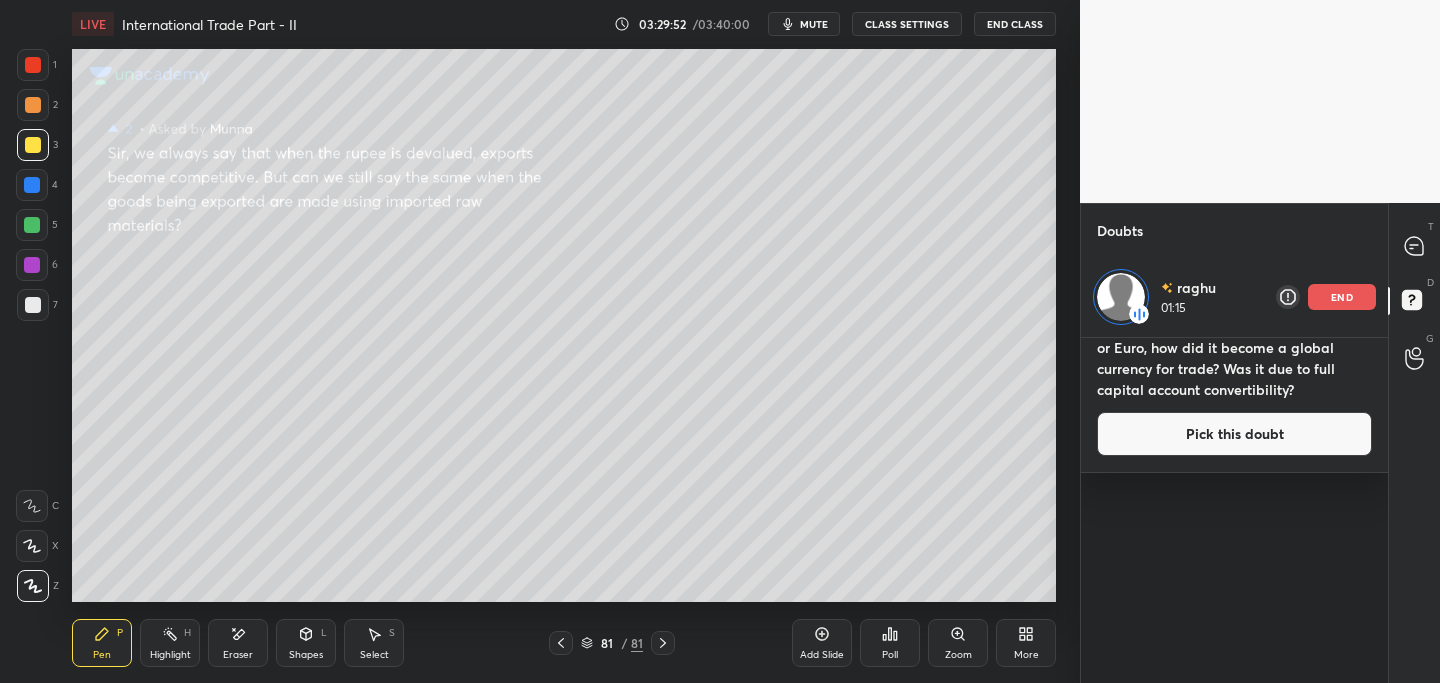 scroll, scrollTop: 0, scrollLeft: 0, axis: both 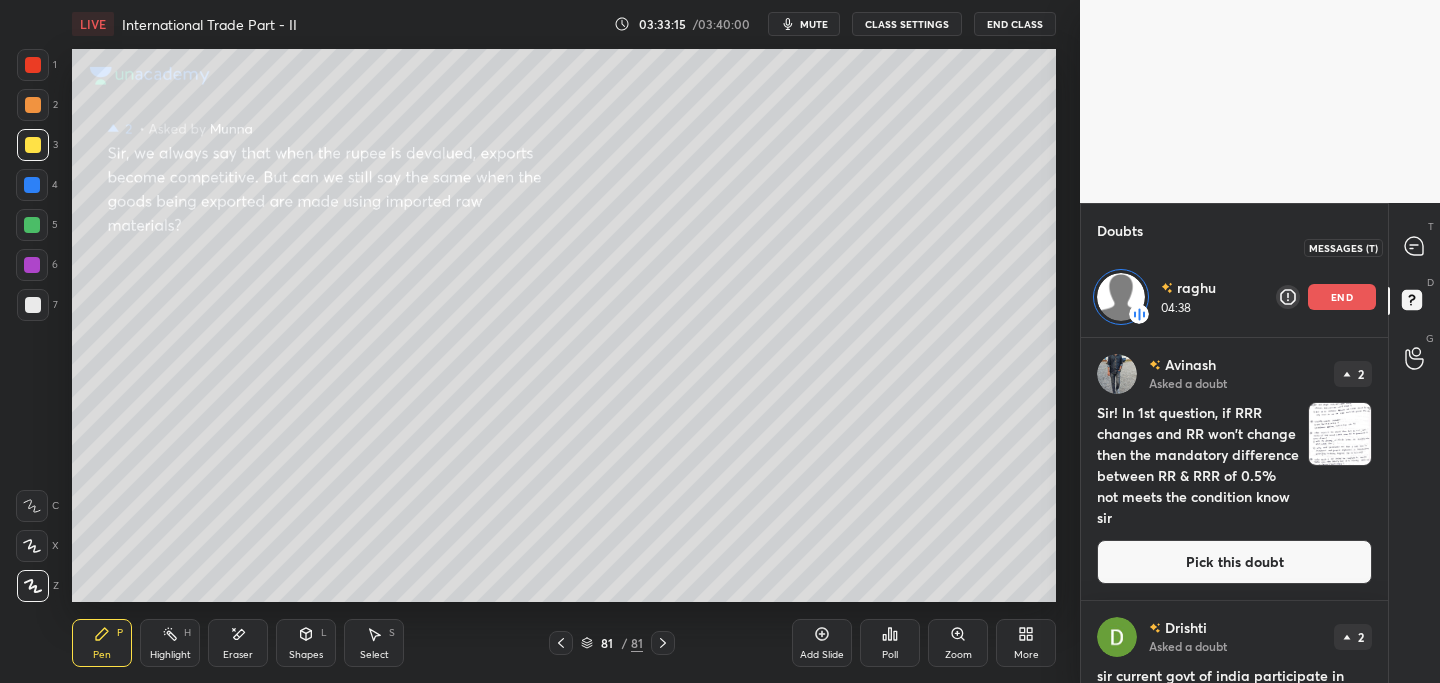 drag, startPoint x: 1418, startPoint y: 245, endPoint x: 1402, endPoint y: 256, distance: 19.416489 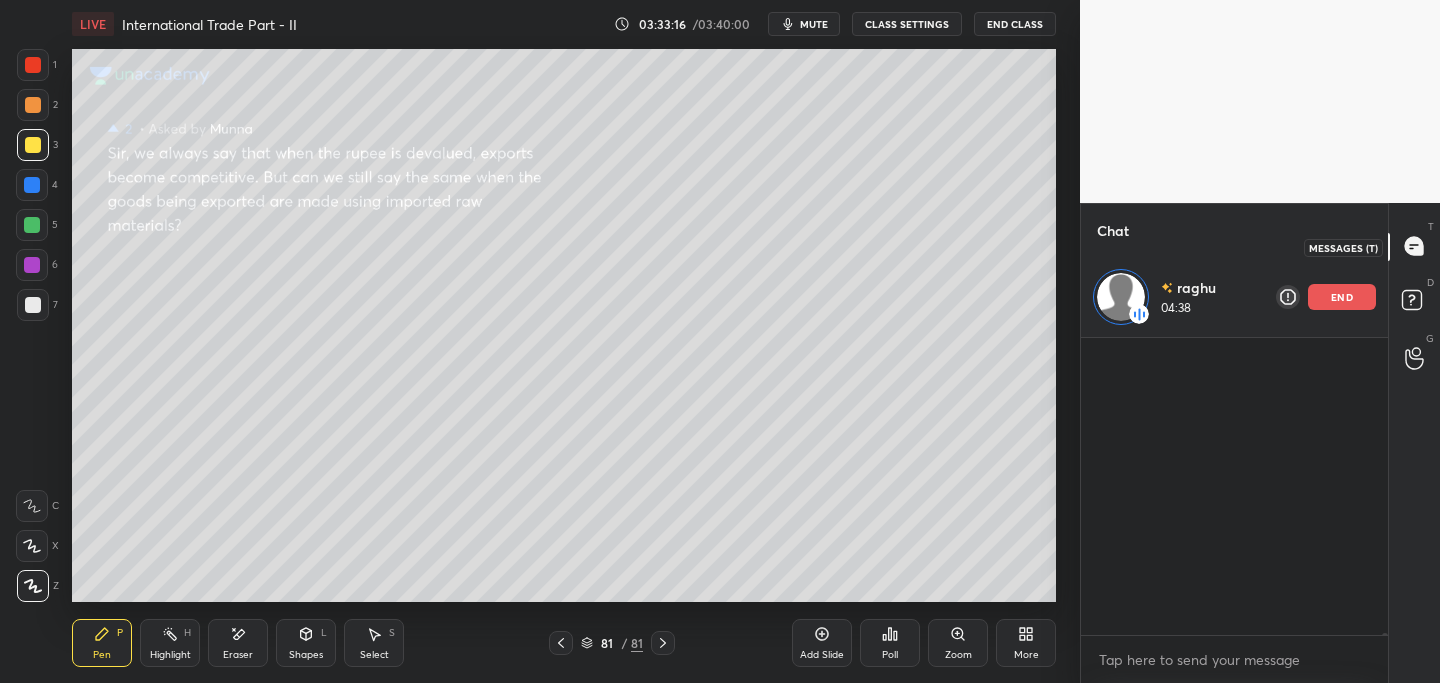 scroll, scrollTop: 63072, scrollLeft: 0, axis: vertical 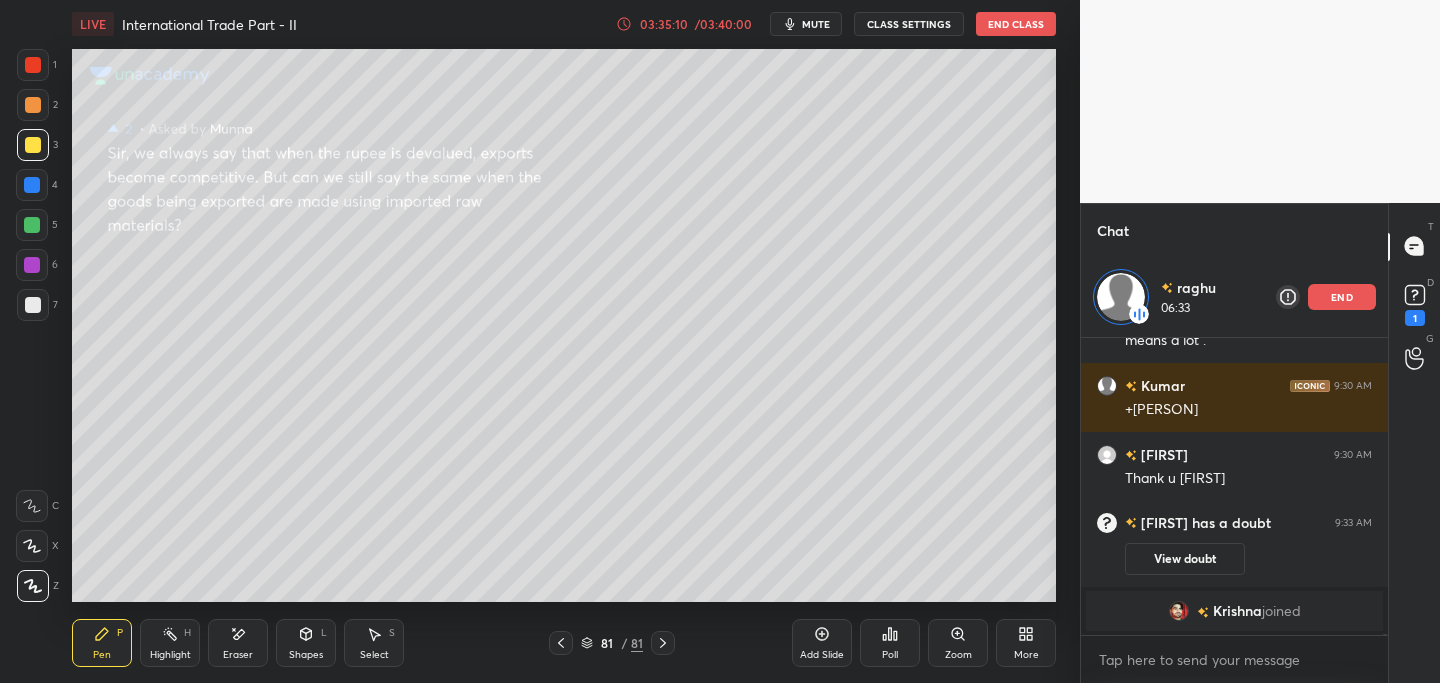 click on "/  03:40:00" at bounding box center (723, 24) 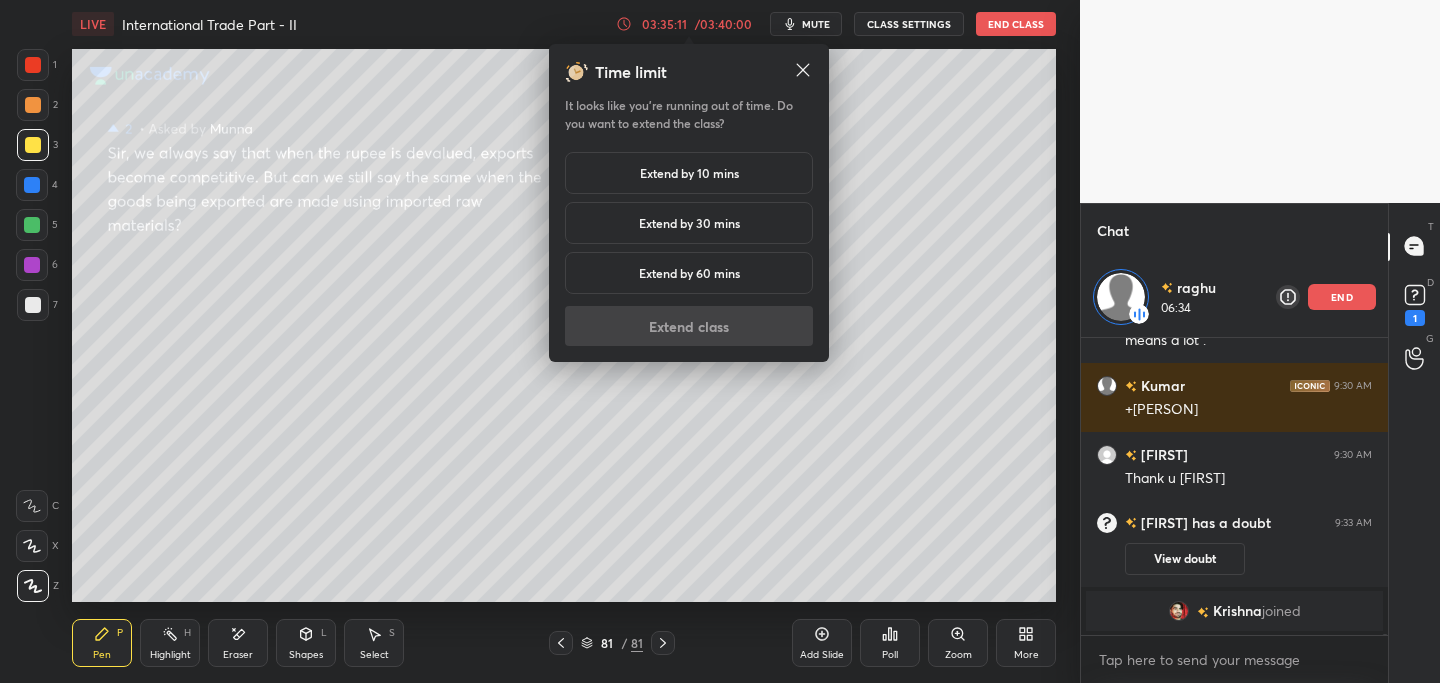 click on "Extend by 10 mins" at bounding box center (689, 173) 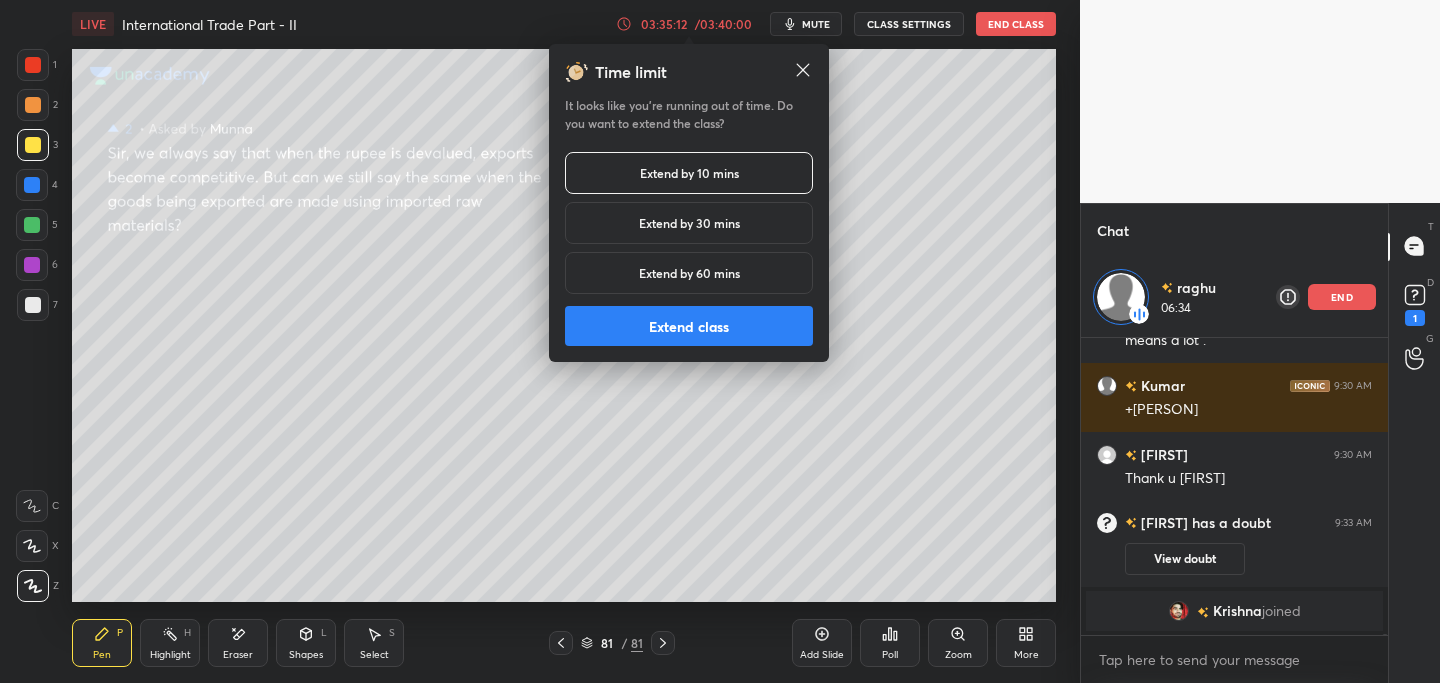 click on "Extend class" at bounding box center [689, 326] 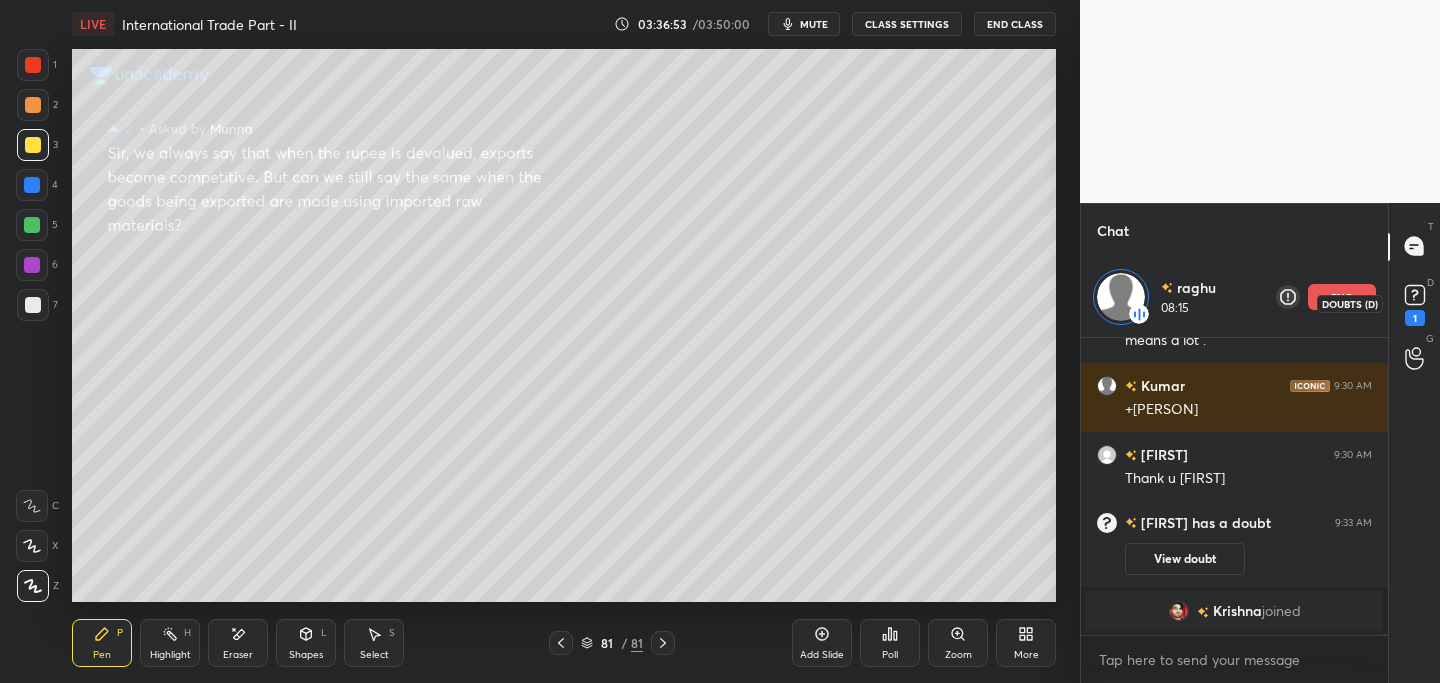 click 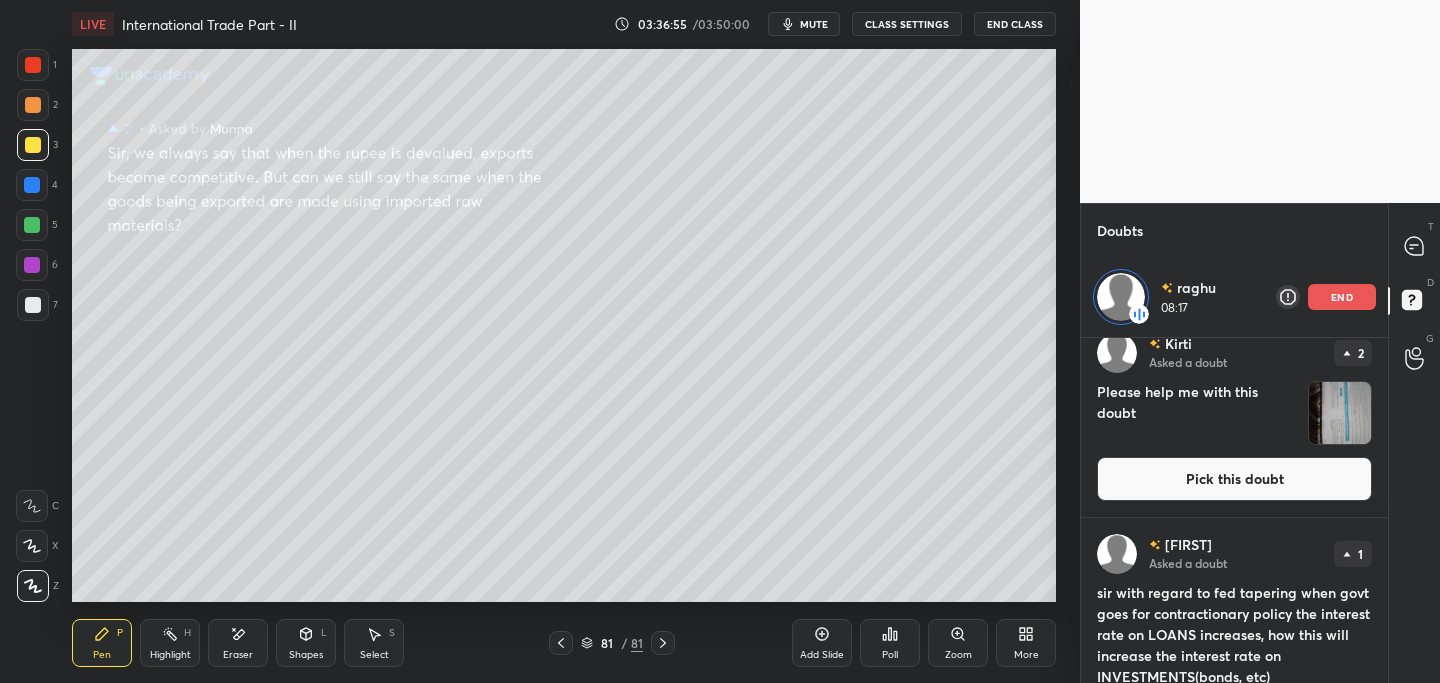 scroll, scrollTop: 1961, scrollLeft: 0, axis: vertical 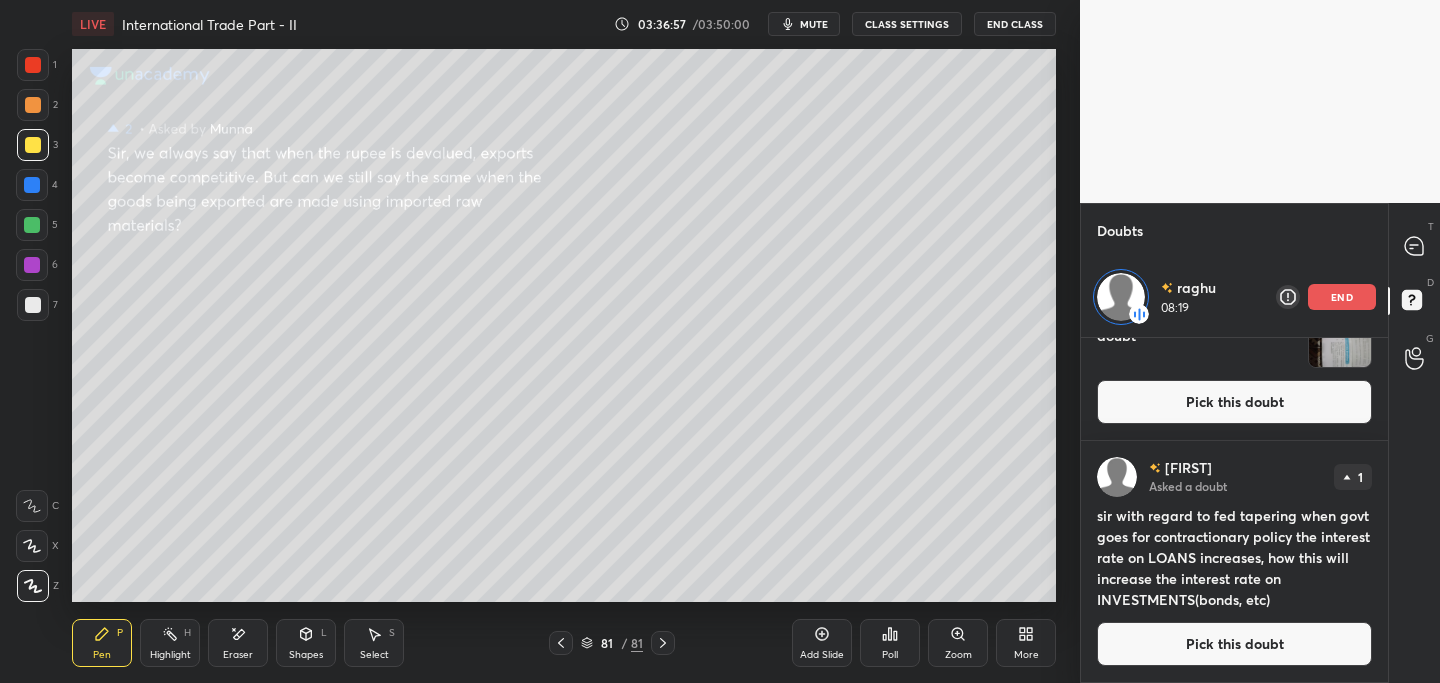 click on "end" at bounding box center (1342, 297) 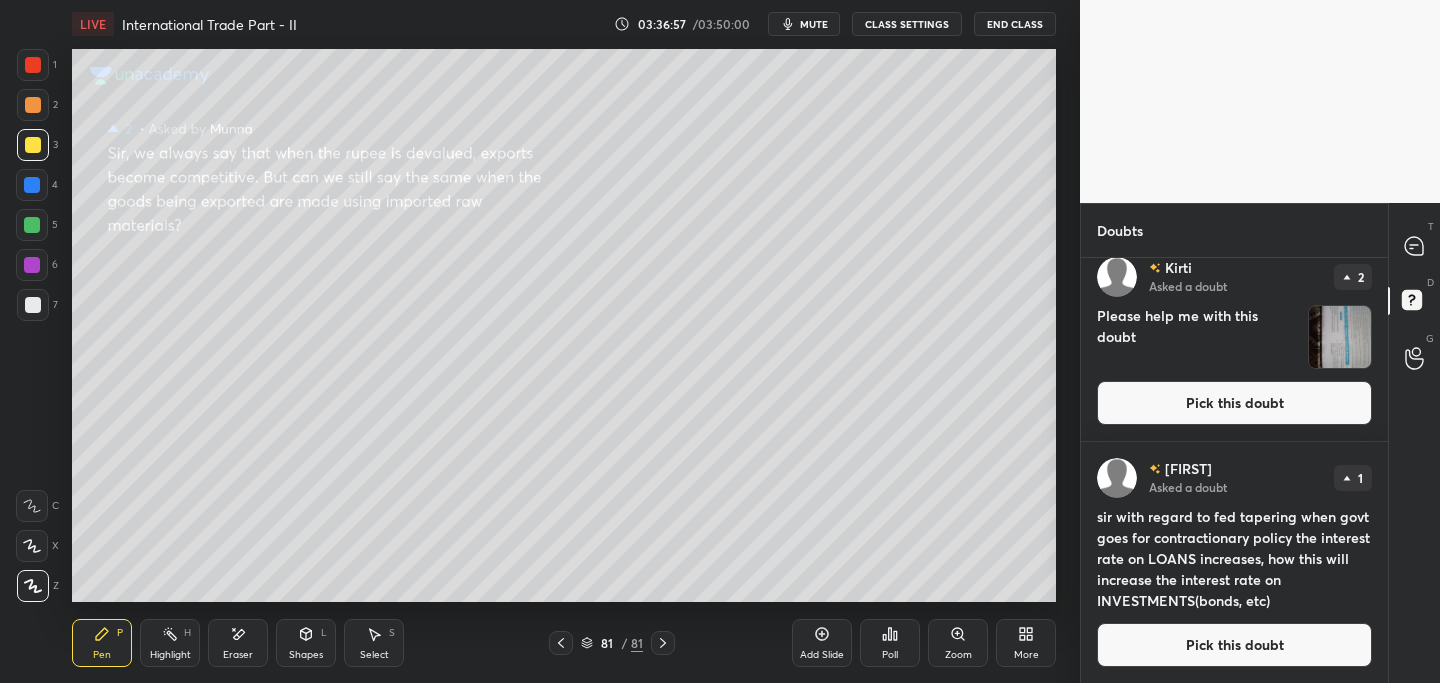 scroll, scrollTop: 7, scrollLeft: 7, axis: both 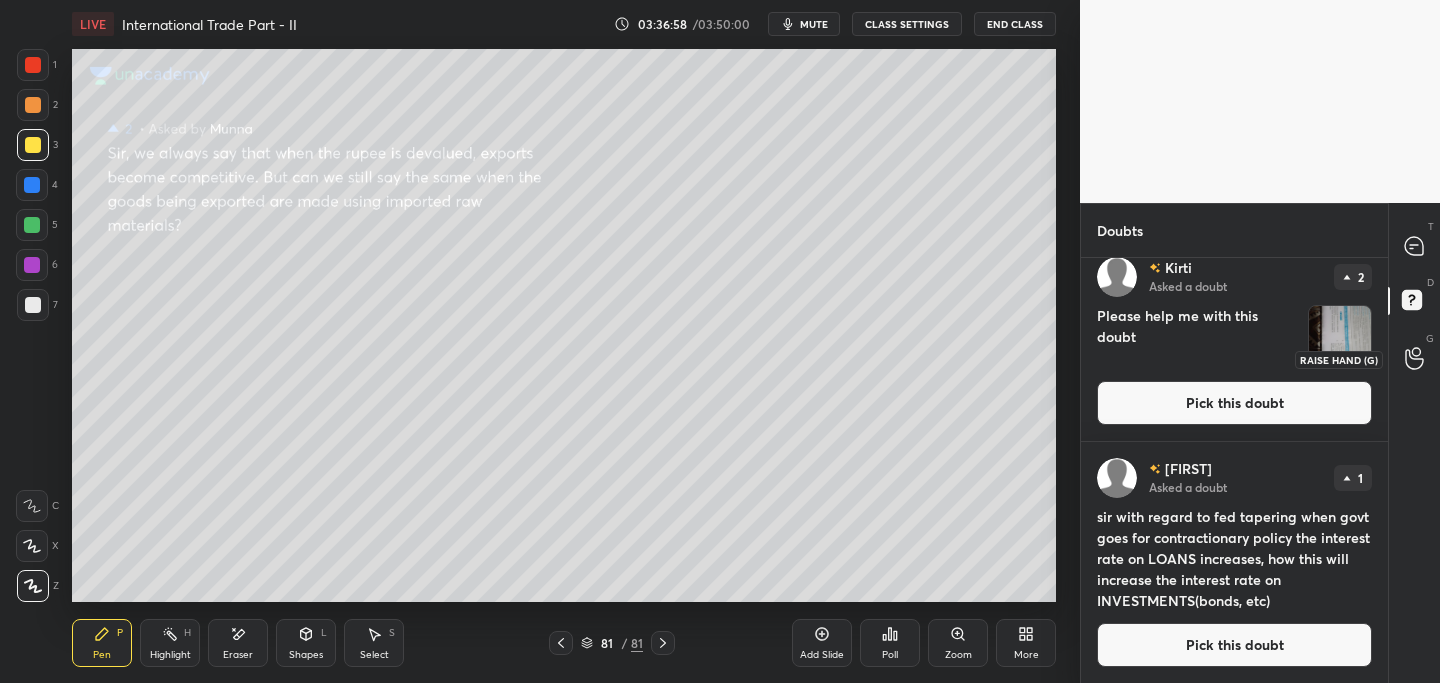 drag, startPoint x: 1411, startPoint y: 357, endPoint x: 1381, endPoint y: 367, distance: 31.622776 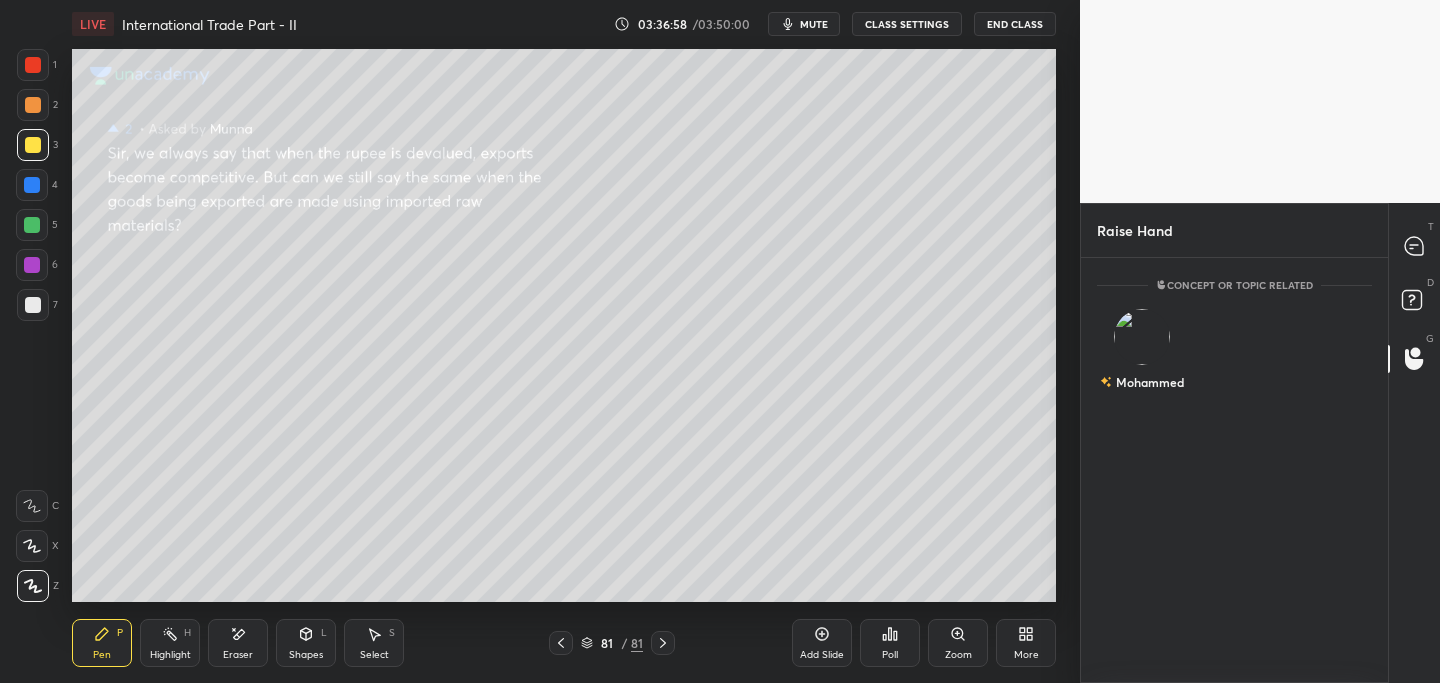 scroll, scrollTop: 7, scrollLeft: 7, axis: both 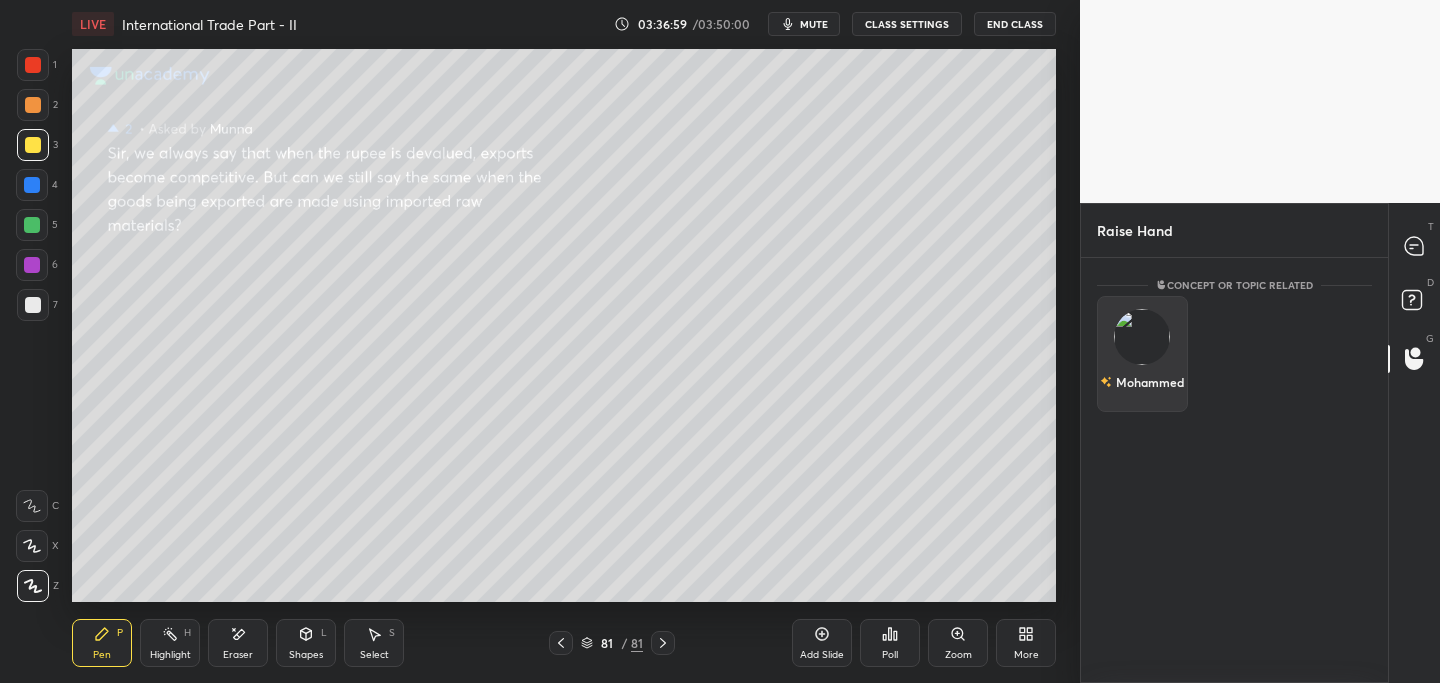 drag, startPoint x: 1147, startPoint y: 353, endPoint x: 1149, endPoint y: 376, distance: 23.086792 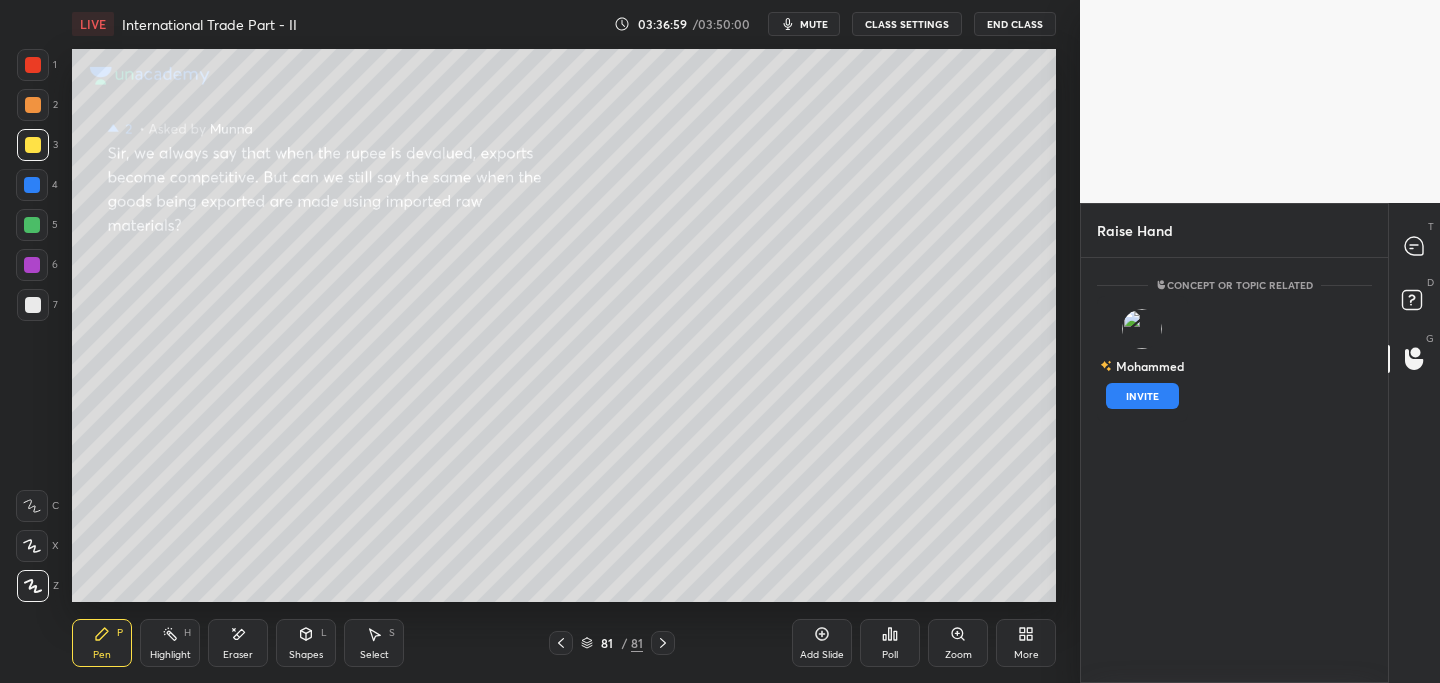 drag, startPoint x: 1151, startPoint y: 393, endPoint x: 1177, endPoint y: 395, distance: 26.076809 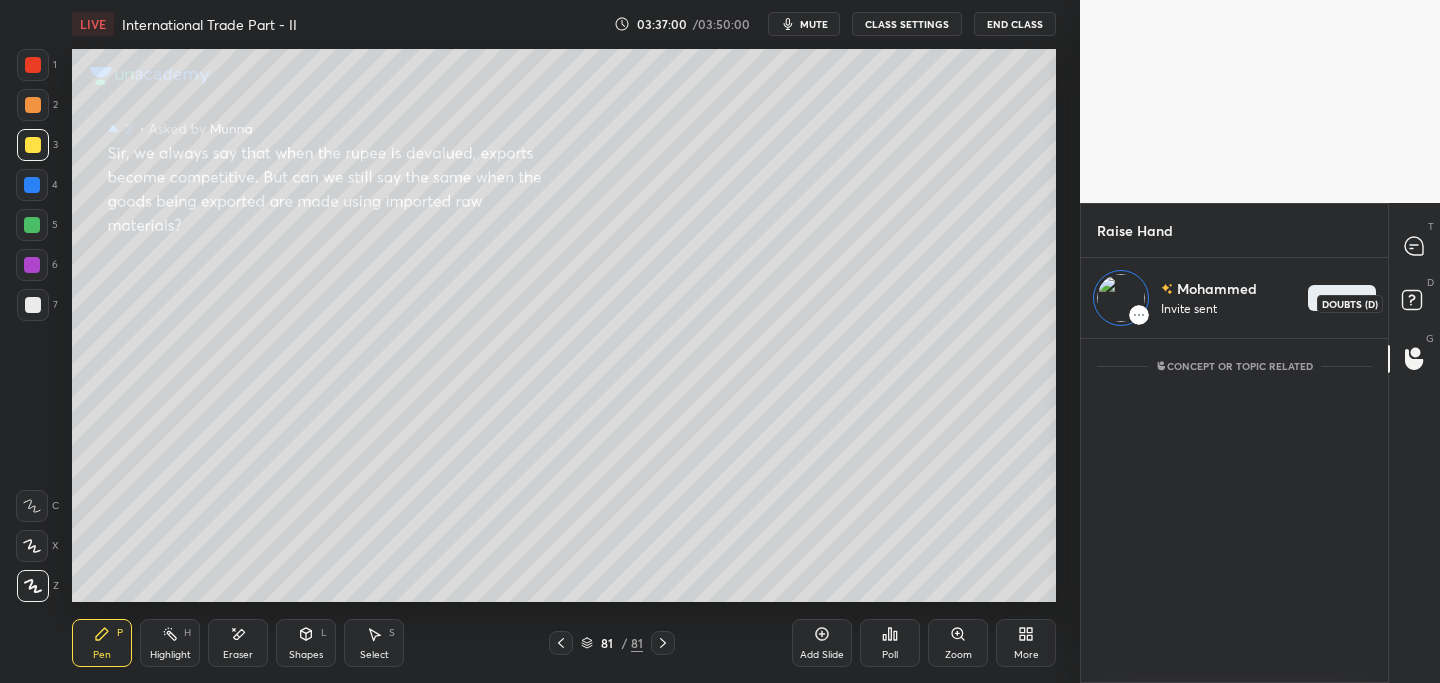 click 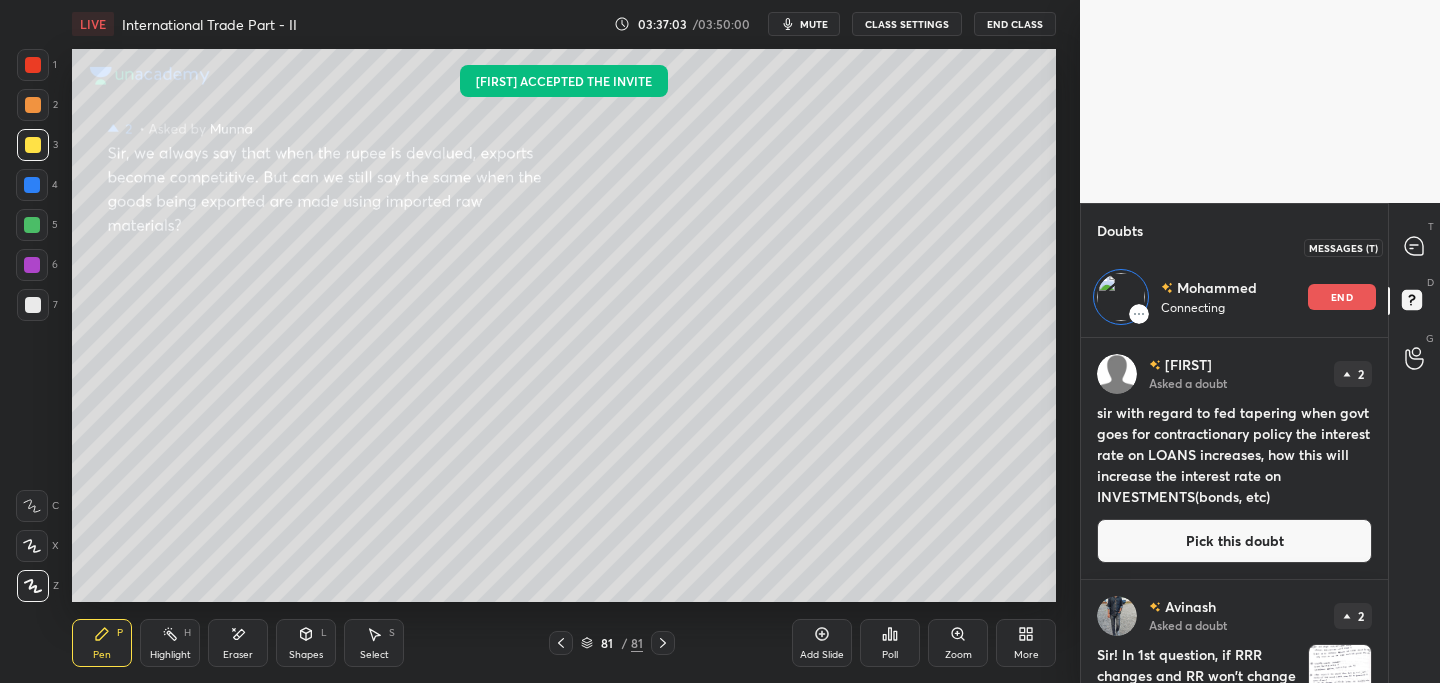 drag, startPoint x: 1421, startPoint y: 248, endPoint x: 1414, endPoint y: 259, distance: 13.038404 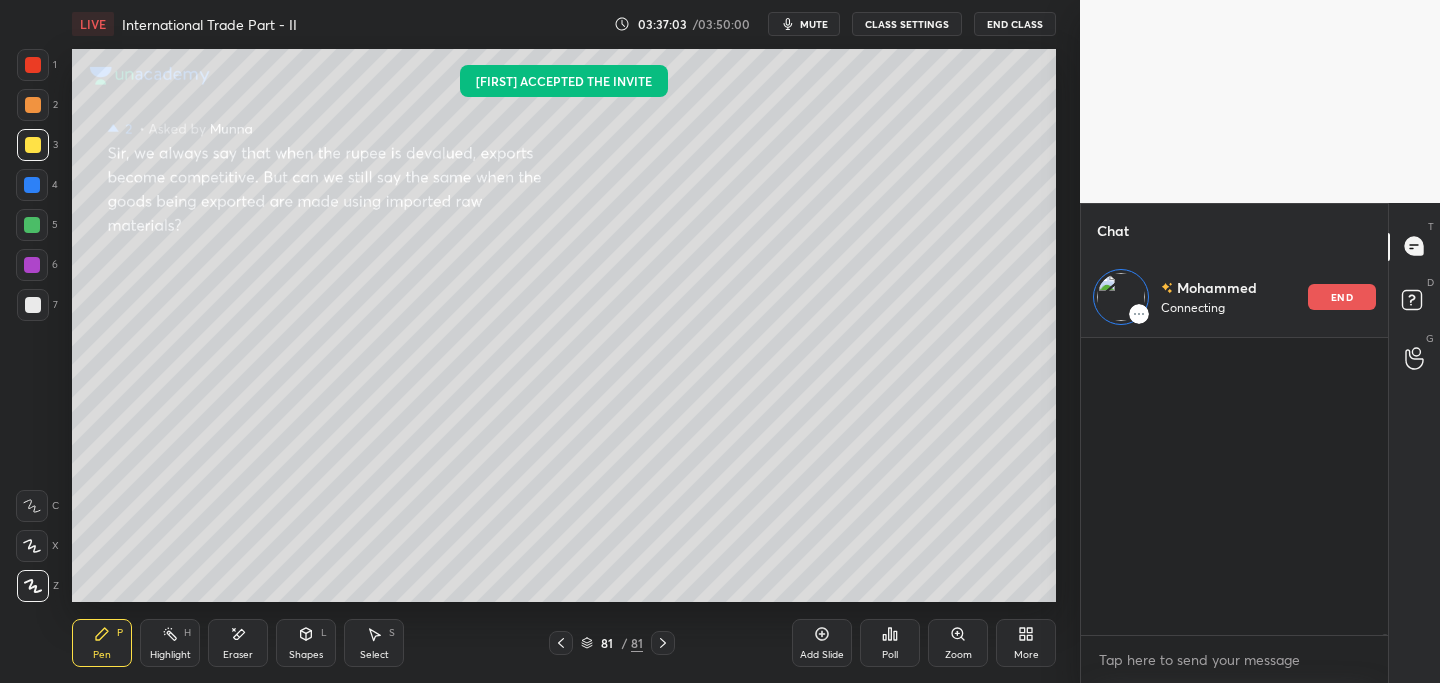 scroll, scrollTop: 63389, scrollLeft: 0, axis: vertical 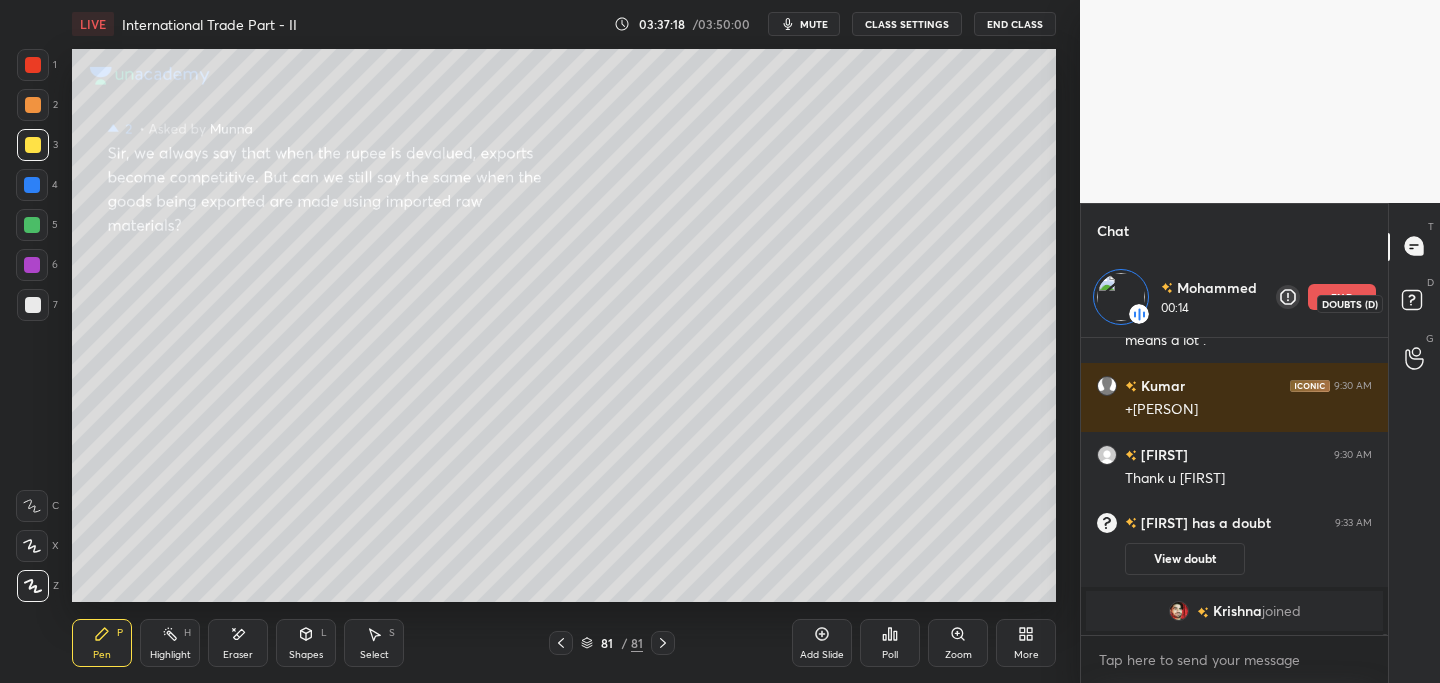 click 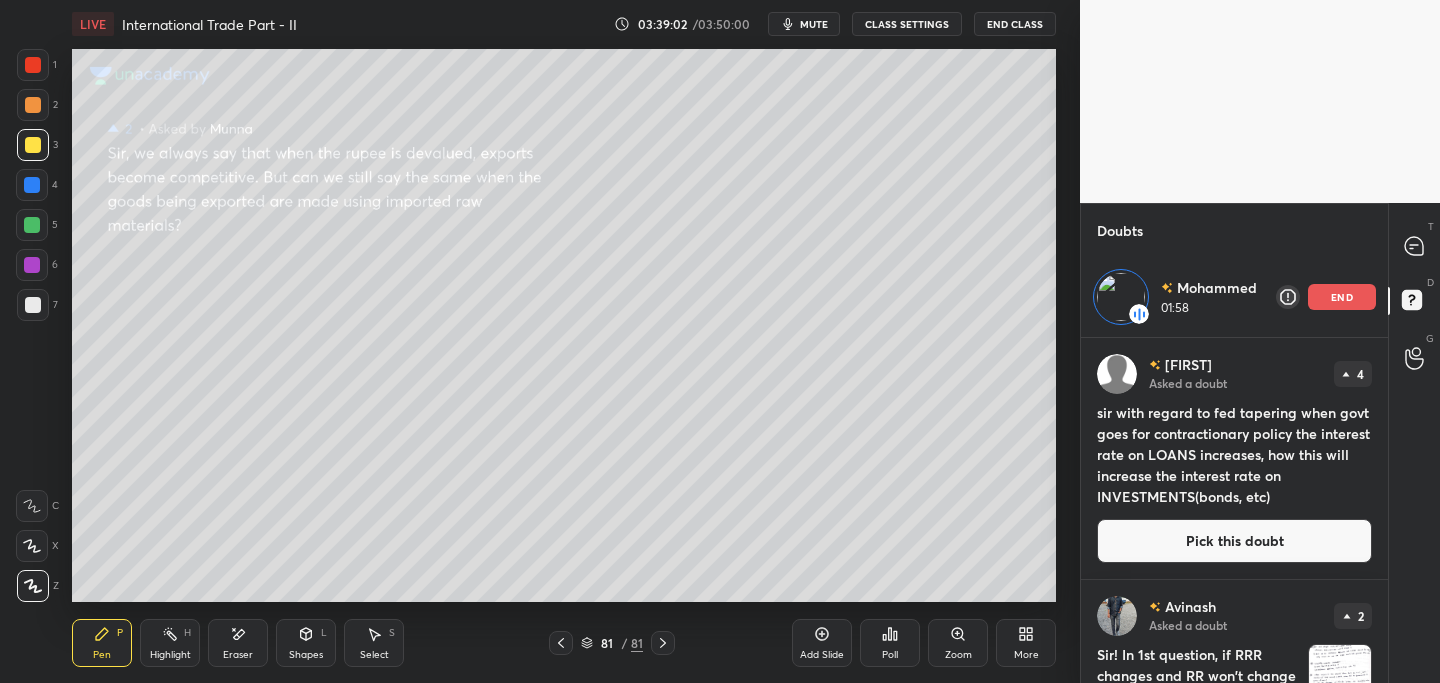 click on "end" at bounding box center [1342, 297] 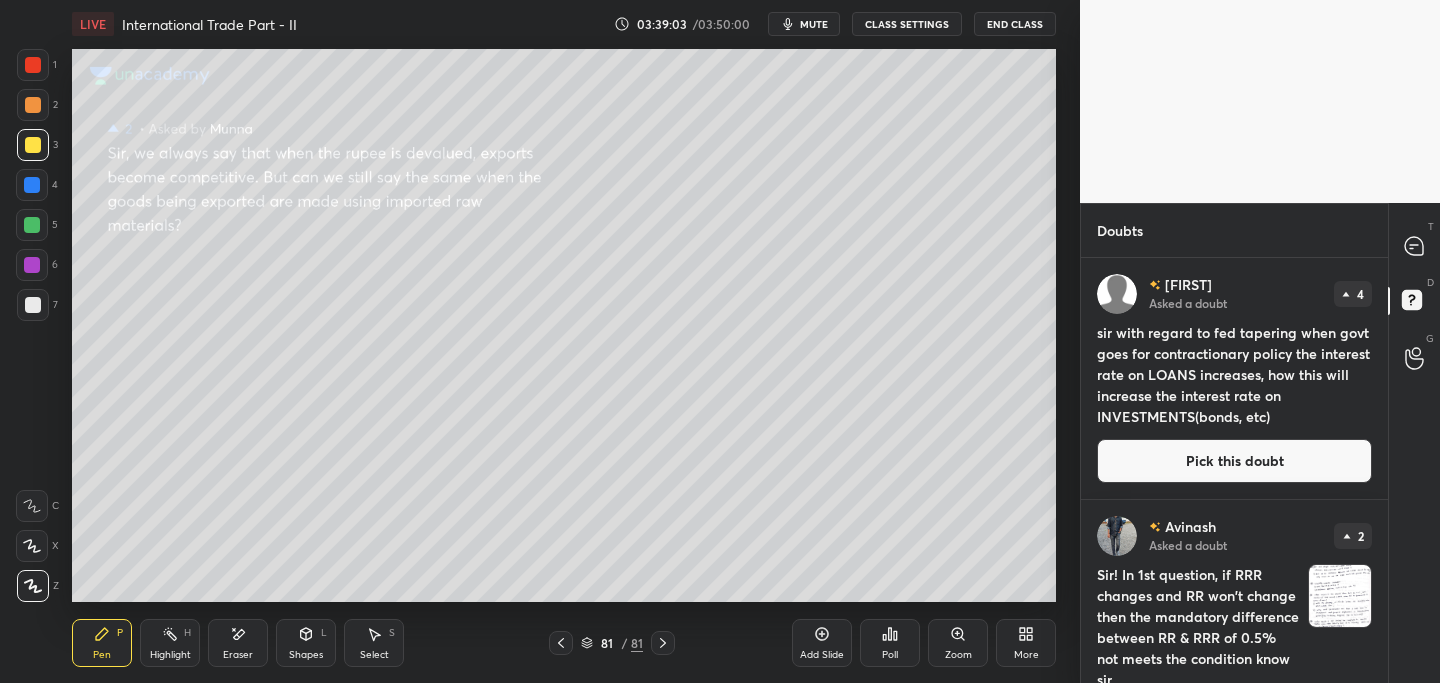 click on "Pick this doubt" at bounding box center [1234, 461] 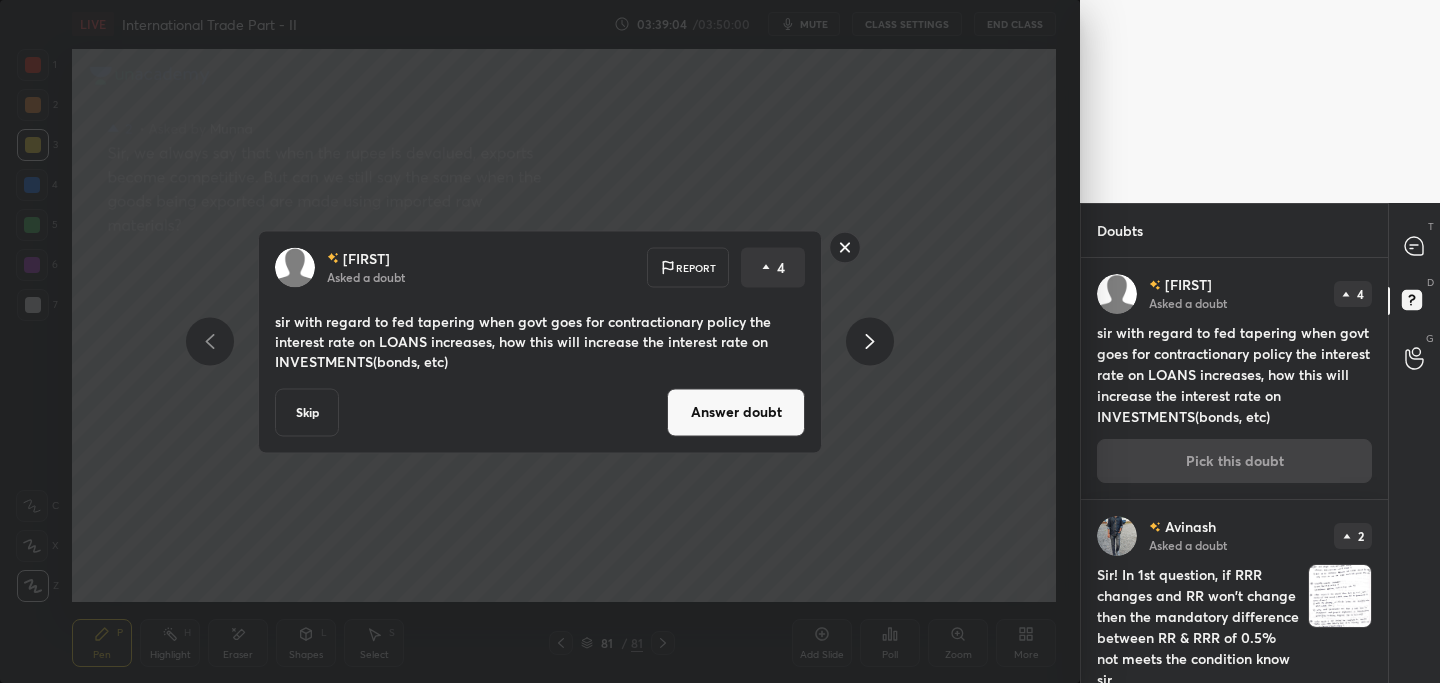 click on "Answer doubt" at bounding box center [736, 412] 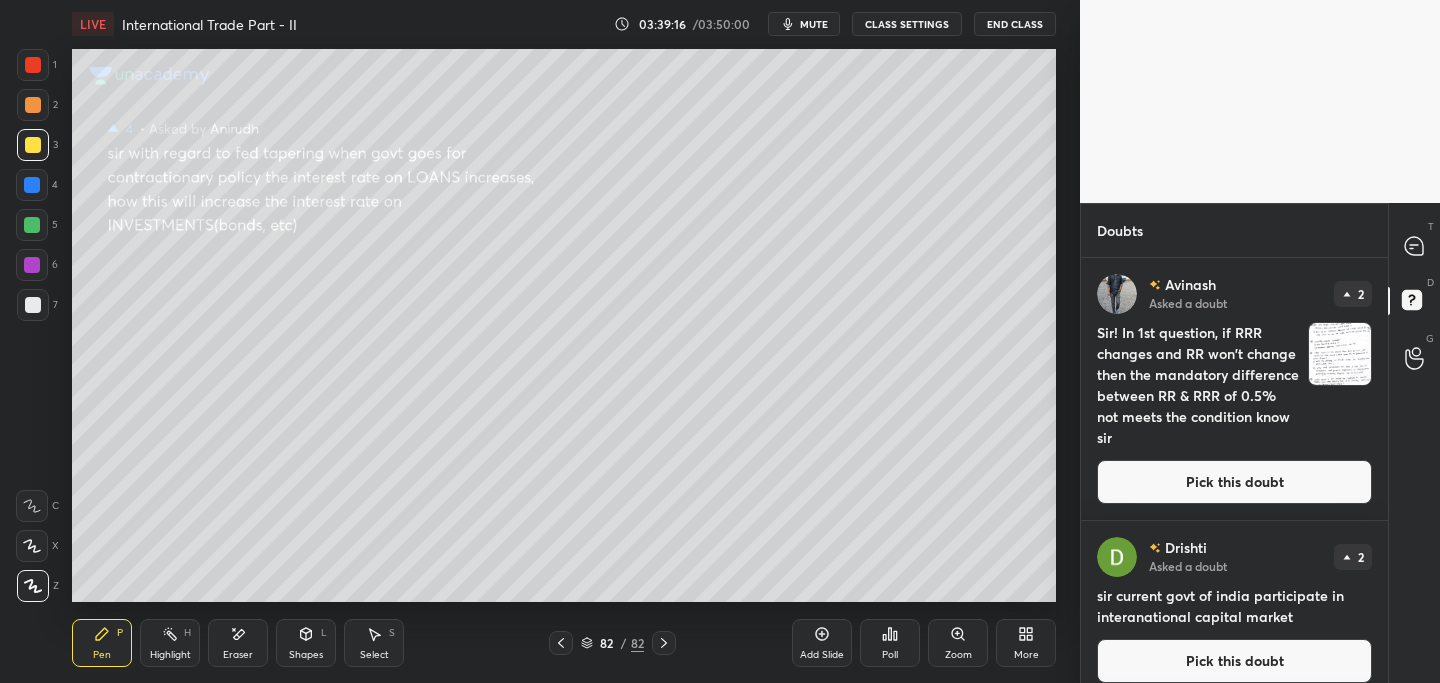 click on "Pick this doubt" at bounding box center (1234, 661) 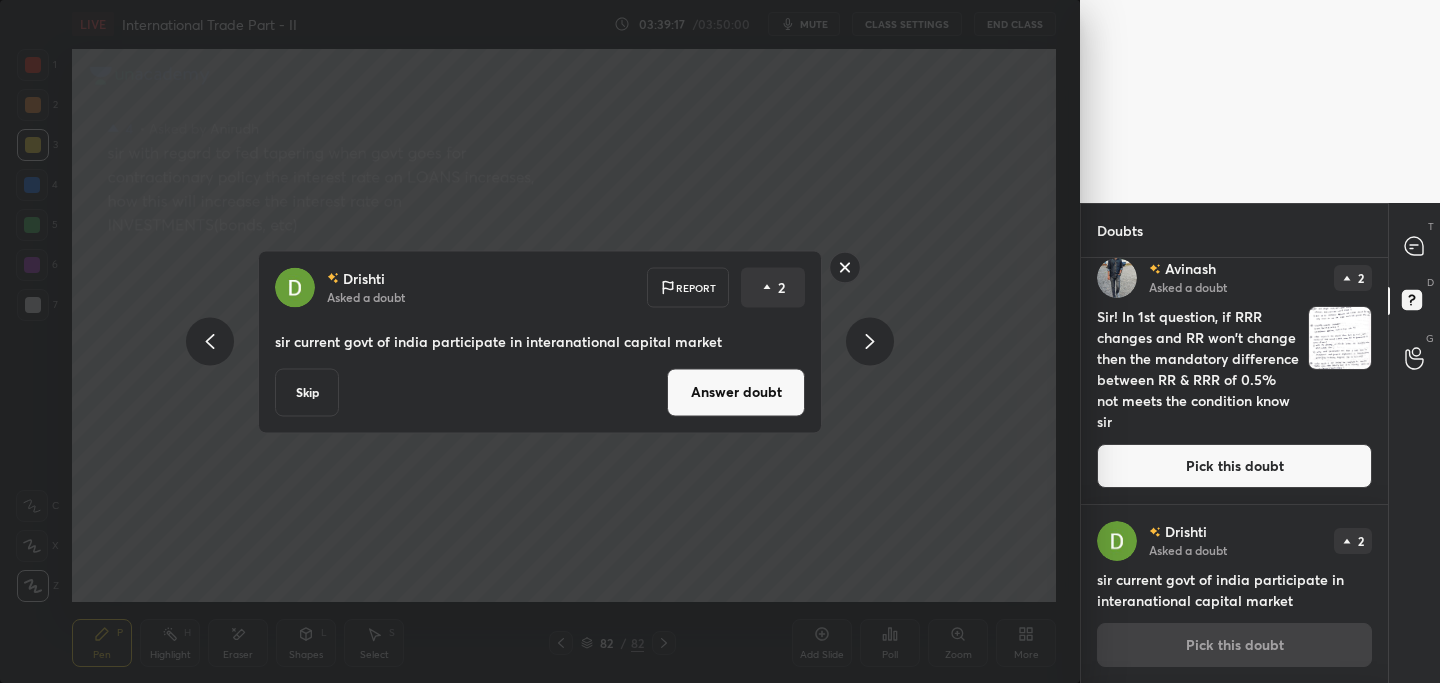 drag, startPoint x: 768, startPoint y: 412, endPoint x: 751, endPoint y: 422, distance: 19.723083 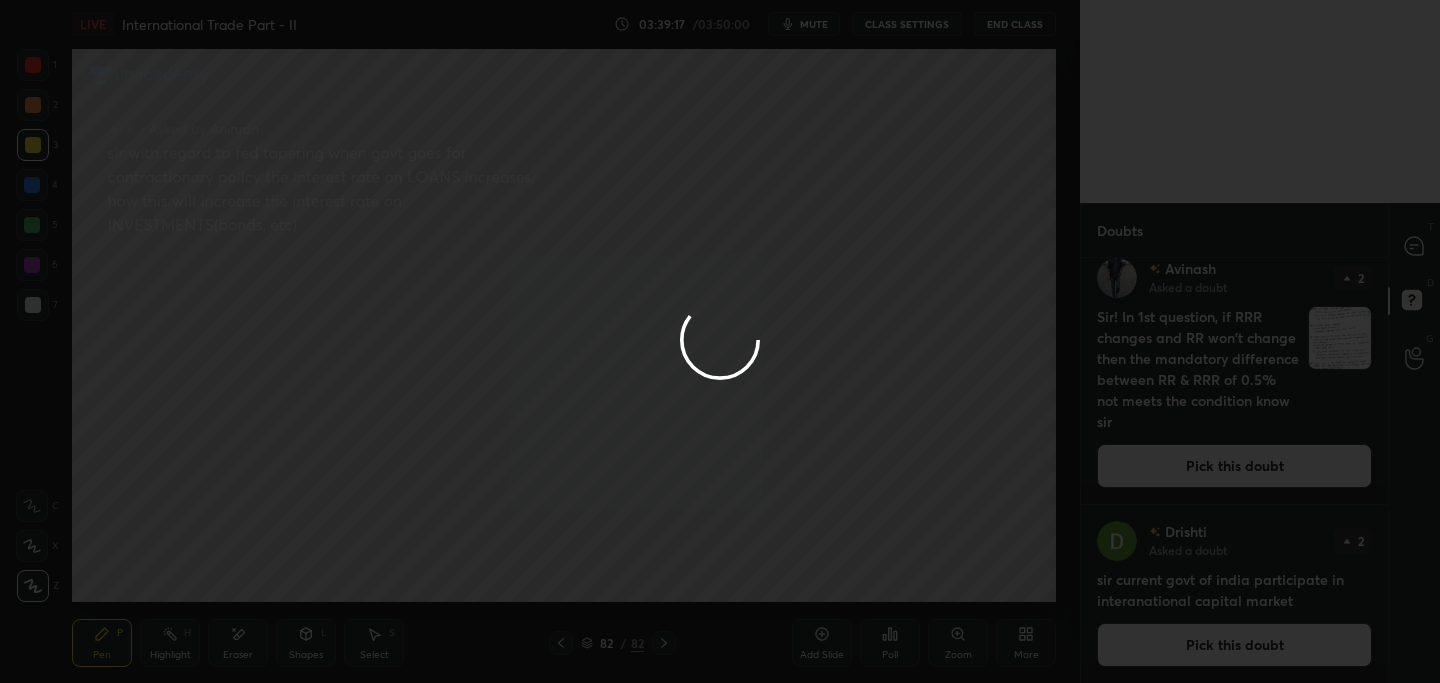 scroll, scrollTop: 0, scrollLeft: 0, axis: both 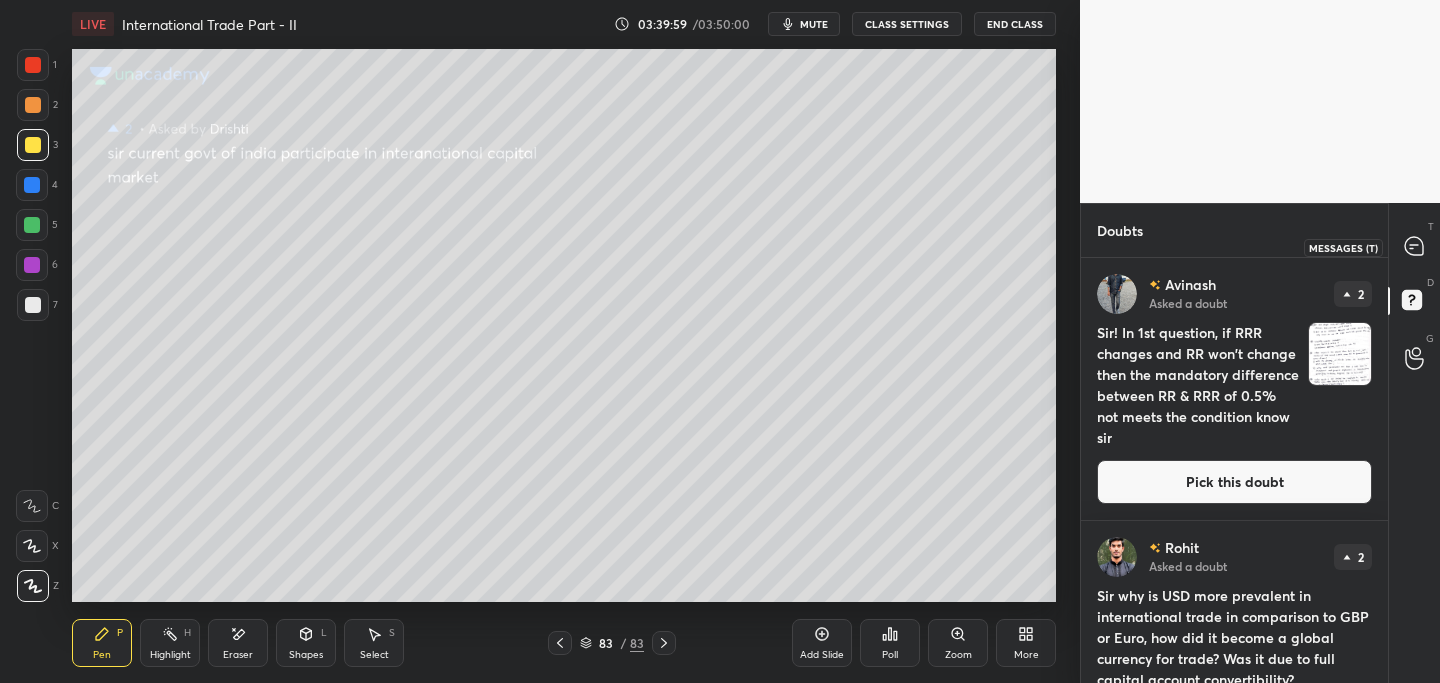 click 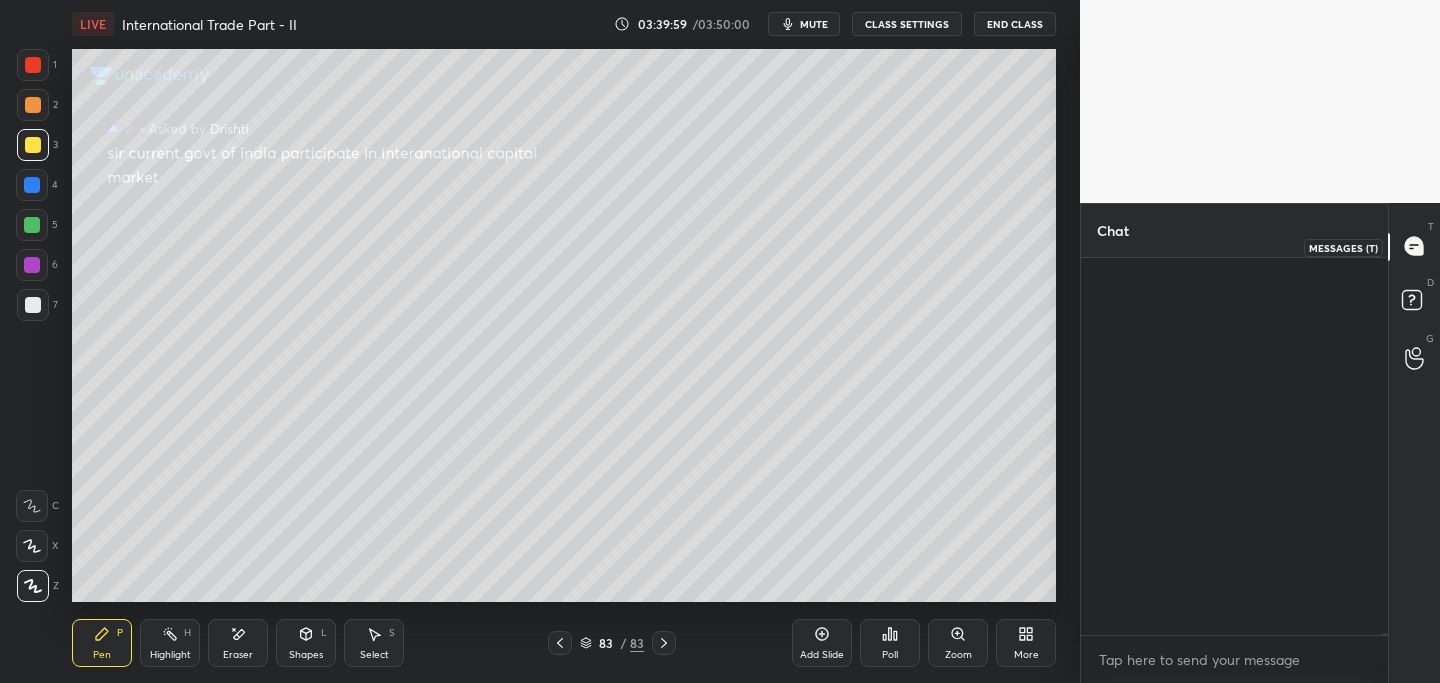 scroll, scrollTop: 63178, scrollLeft: 0, axis: vertical 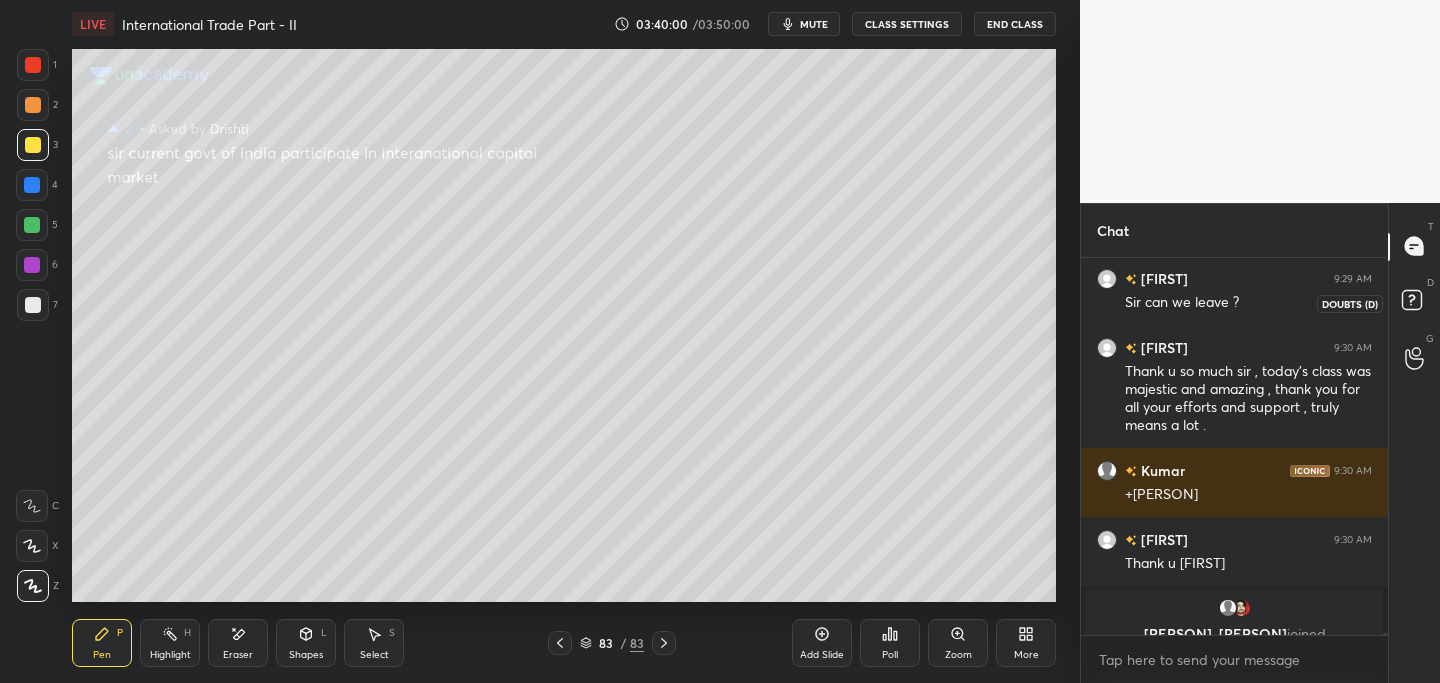 click 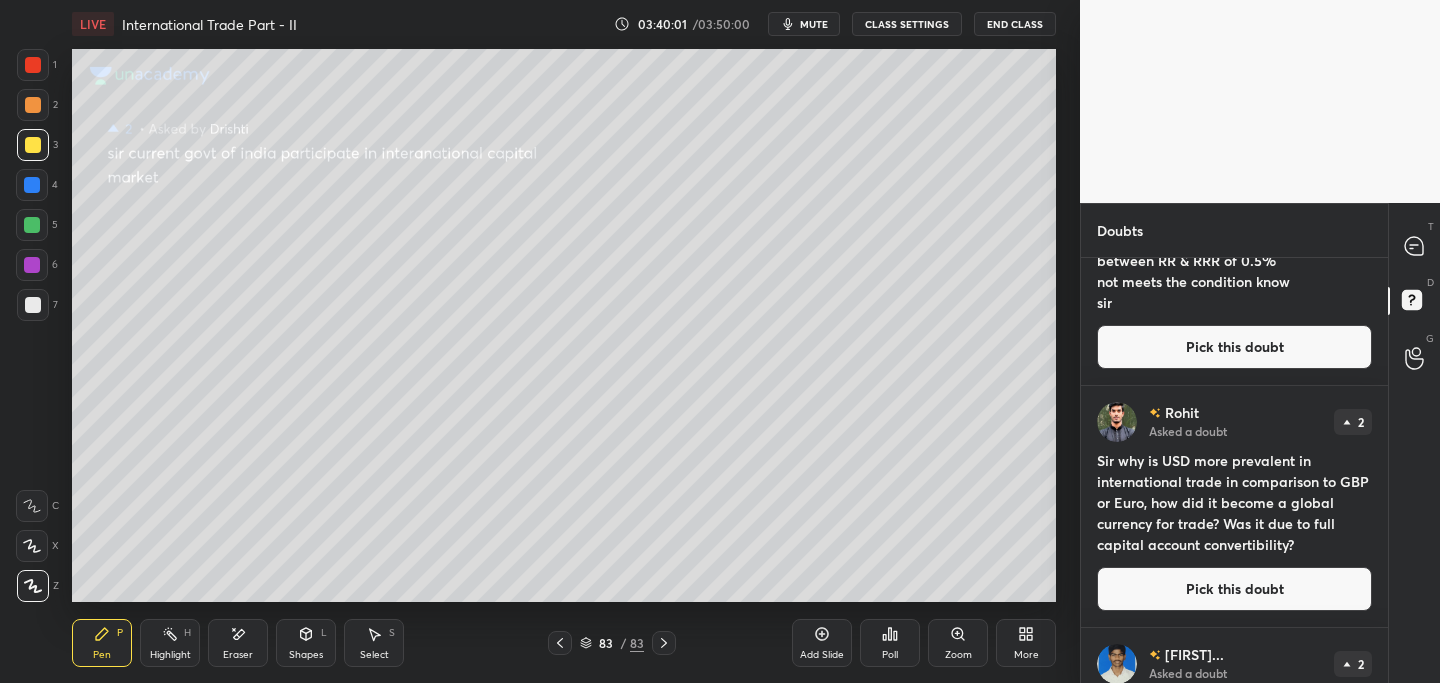 scroll, scrollTop: 139, scrollLeft: 0, axis: vertical 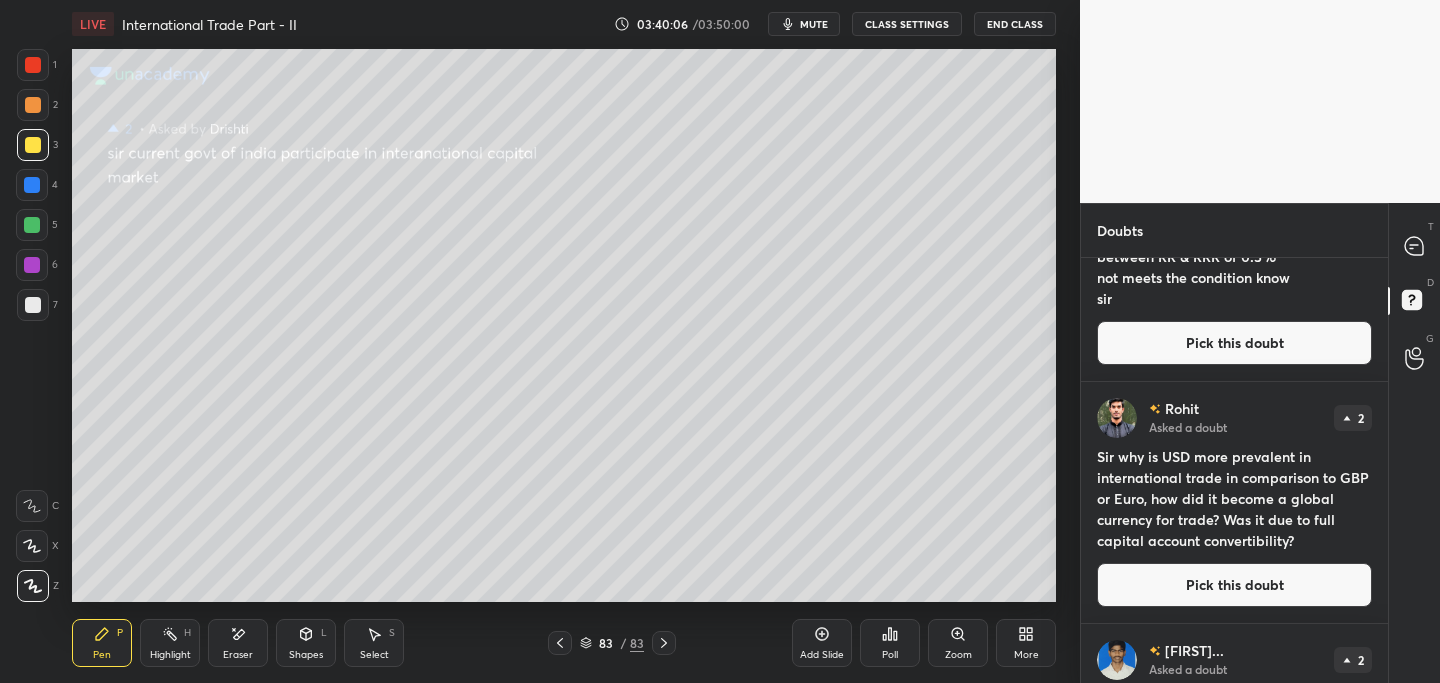 click on "Pick this doubt" at bounding box center [1234, 585] 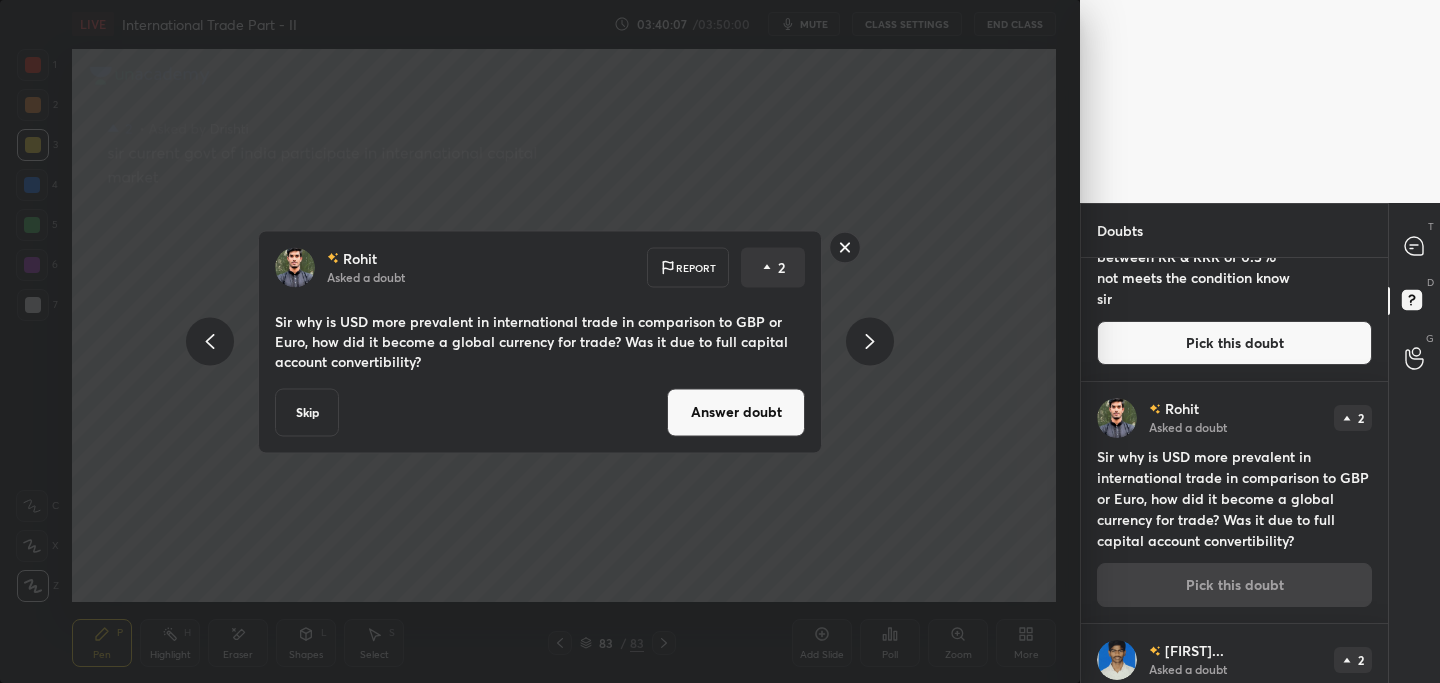 drag, startPoint x: 784, startPoint y: 416, endPoint x: 728, endPoint y: 438, distance: 60.166435 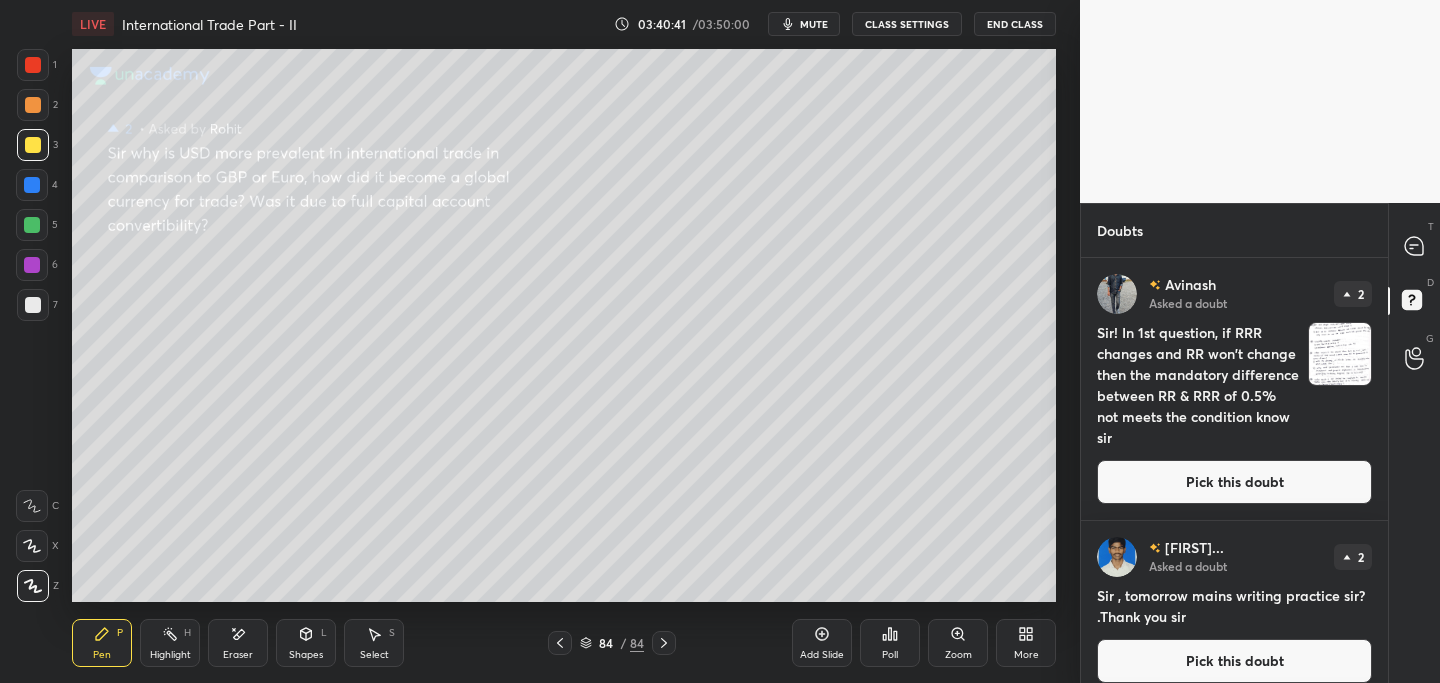 click on "Pick this doubt" at bounding box center (1234, 661) 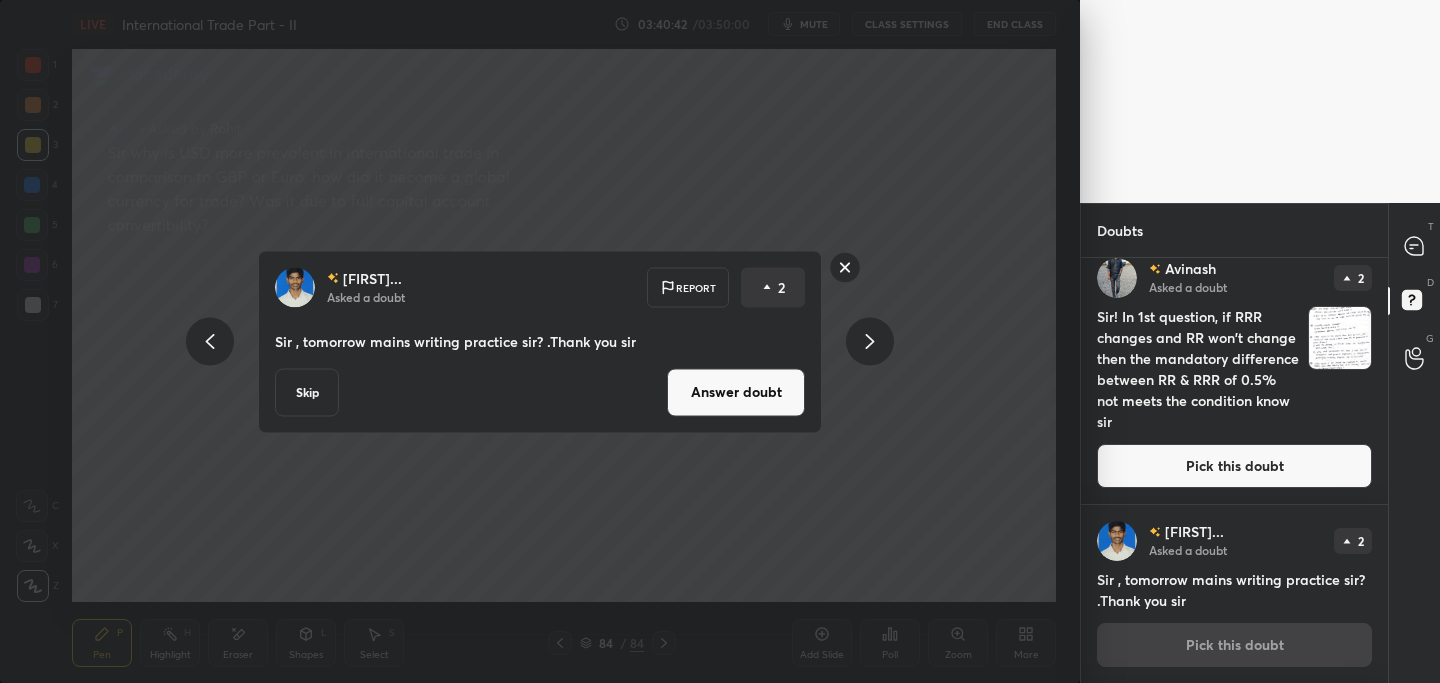 click on "Answer doubt" at bounding box center [736, 392] 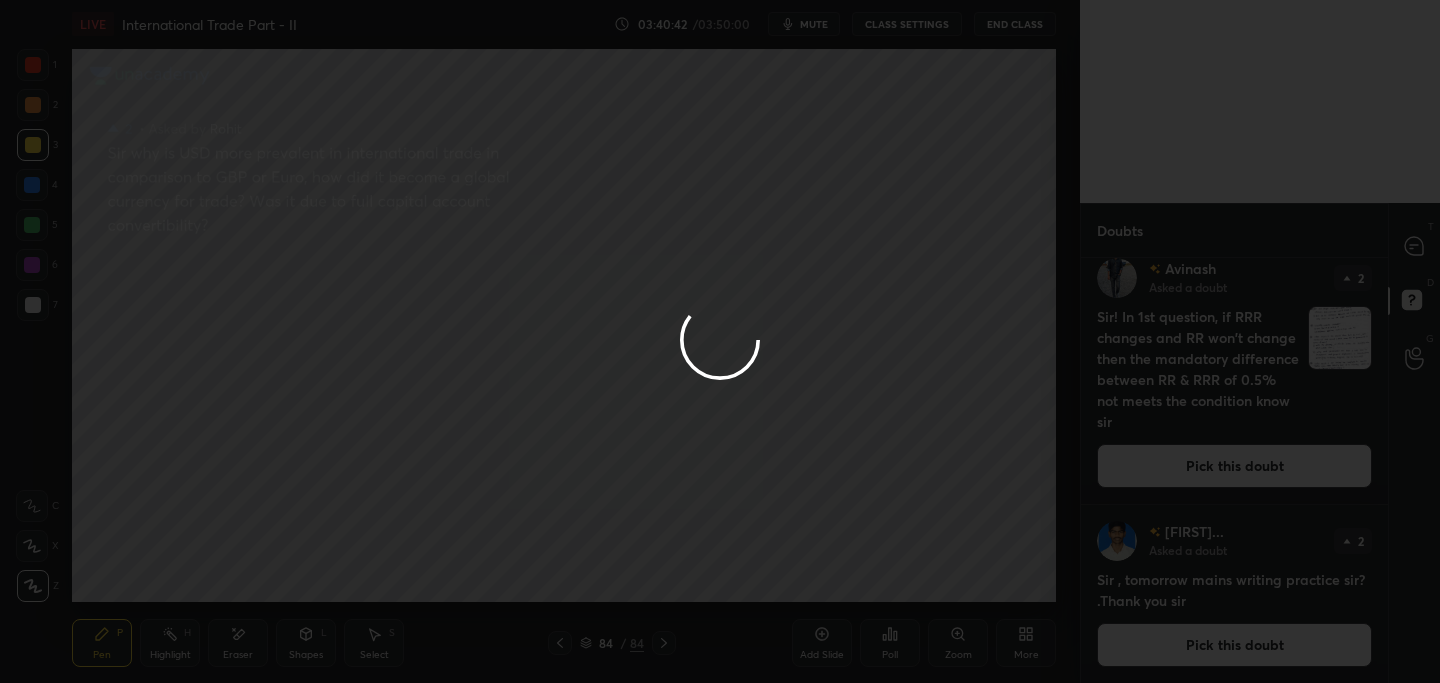 scroll, scrollTop: 0, scrollLeft: 0, axis: both 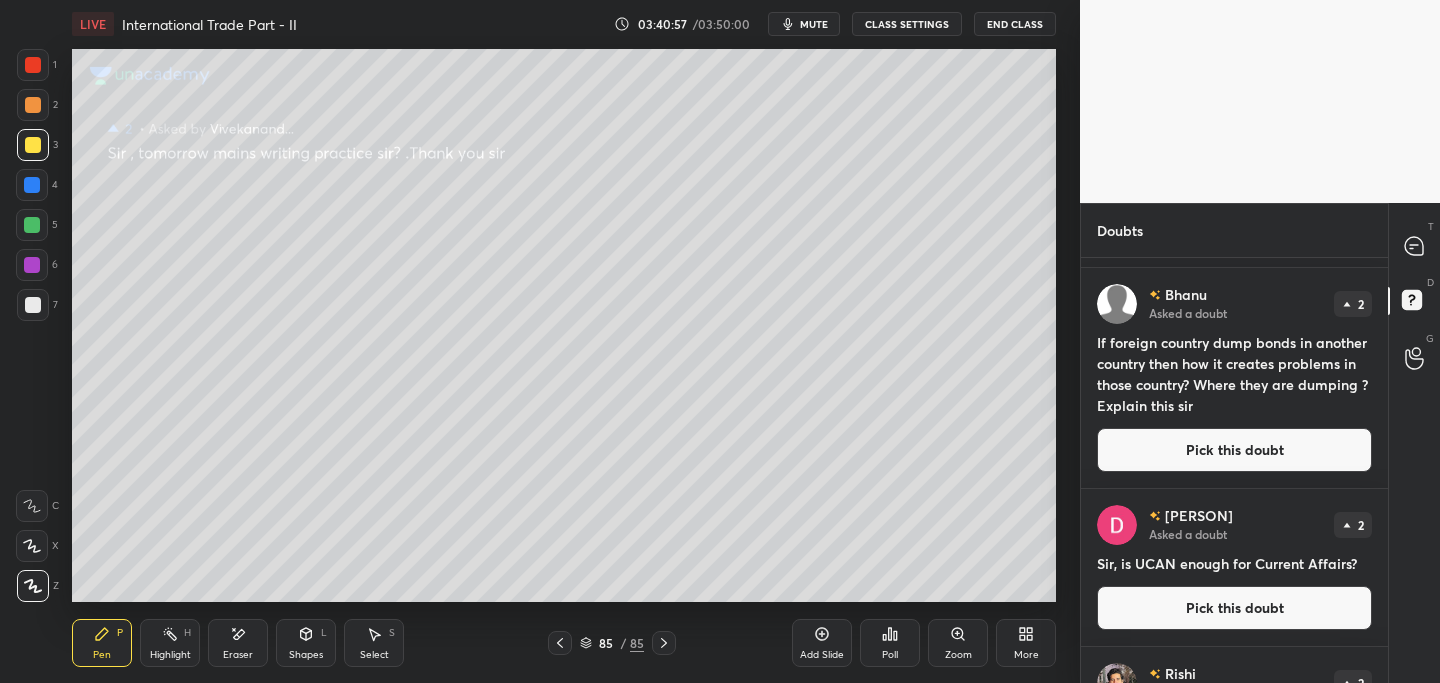 click on "Pick this doubt" at bounding box center (1234, 450) 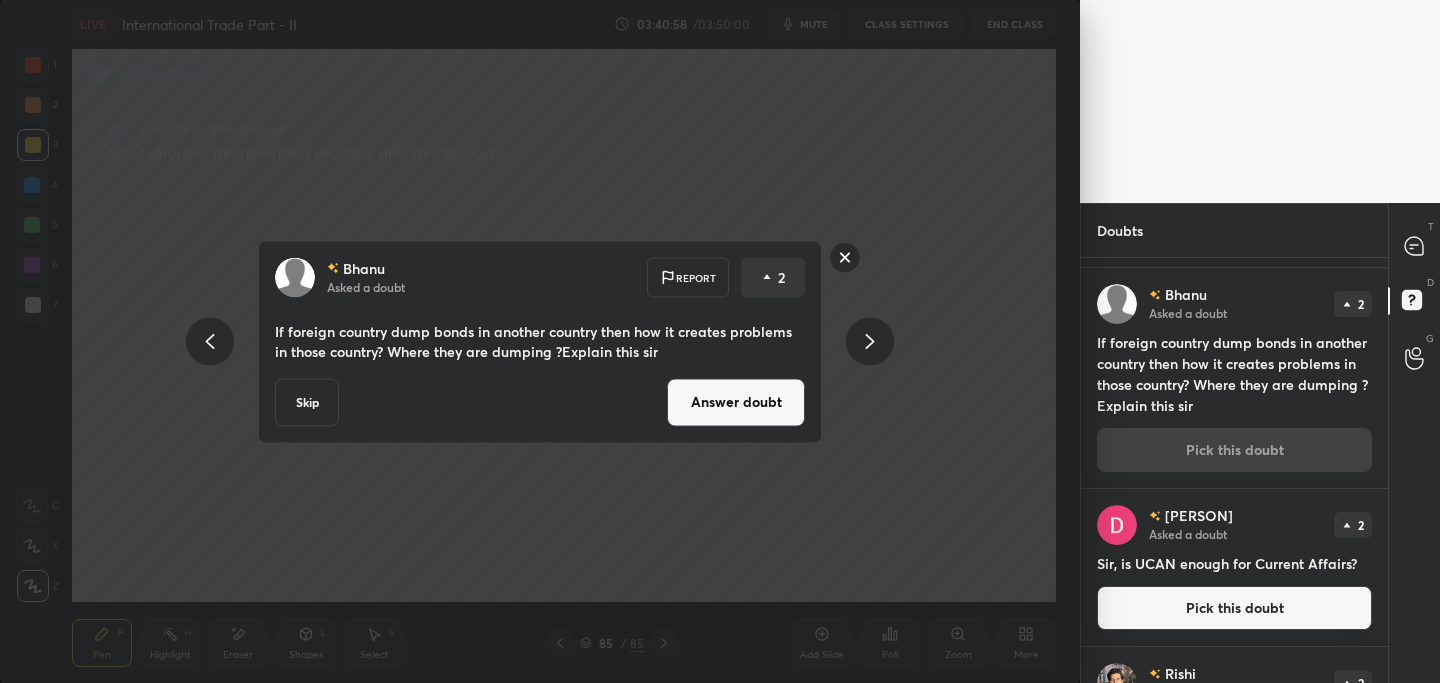 drag, startPoint x: 743, startPoint y: 409, endPoint x: 707, endPoint y: 419, distance: 37.363083 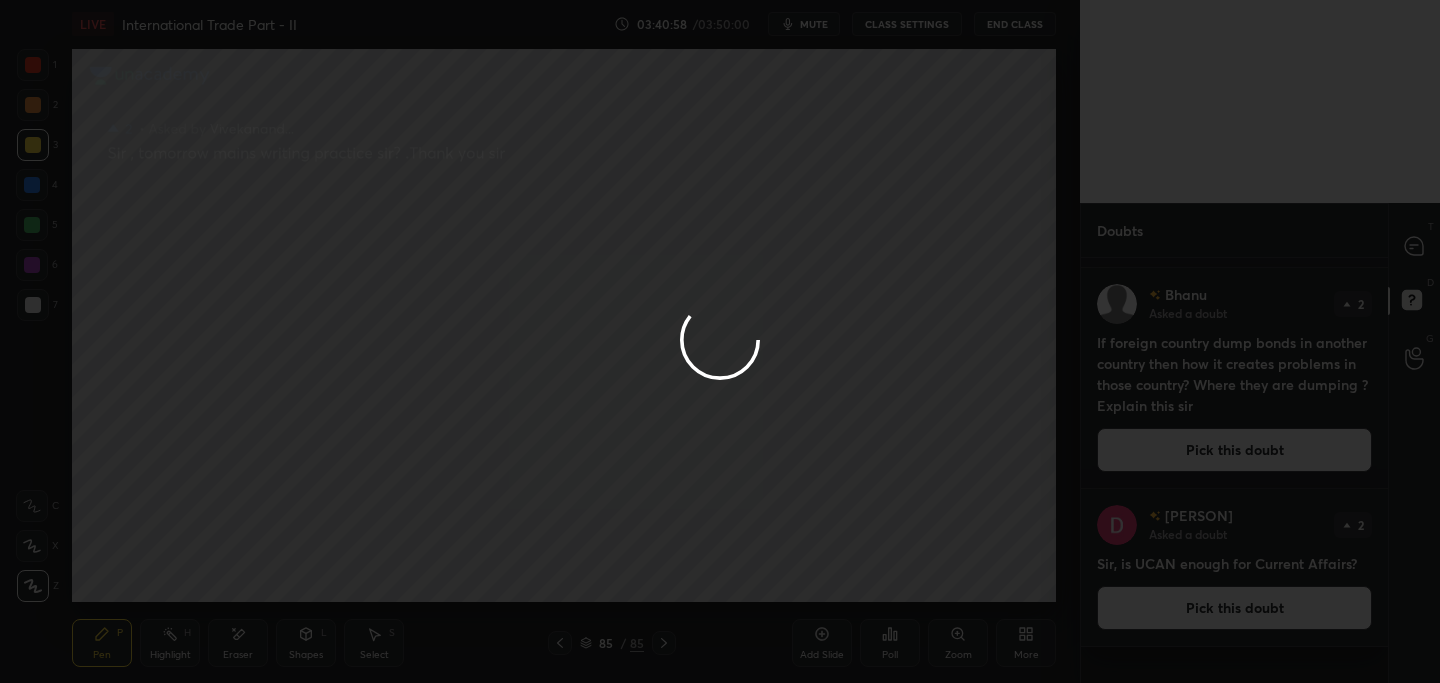 scroll, scrollTop: 0, scrollLeft: 0, axis: both 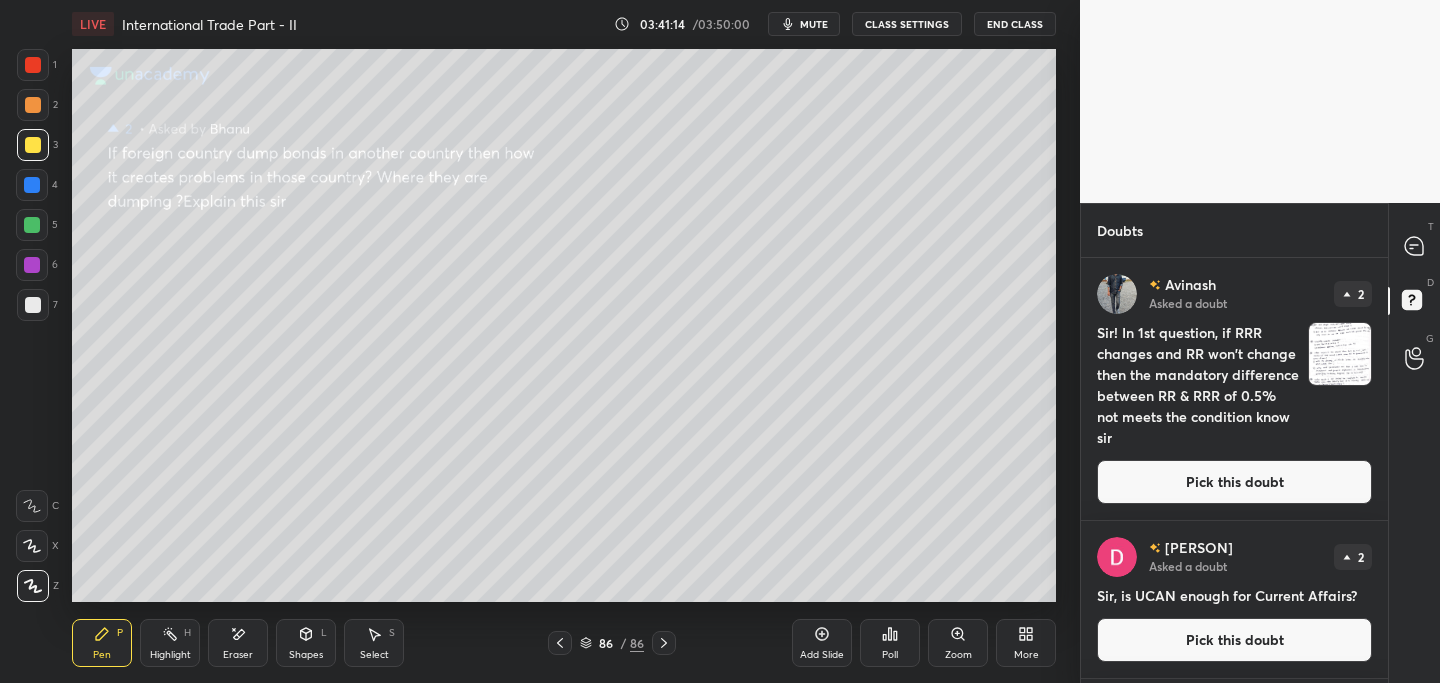 drag, startPoint x: 1158, startPoint y: 639, endPoint x: 1130, endPoint y: 629, distance: 29.732138 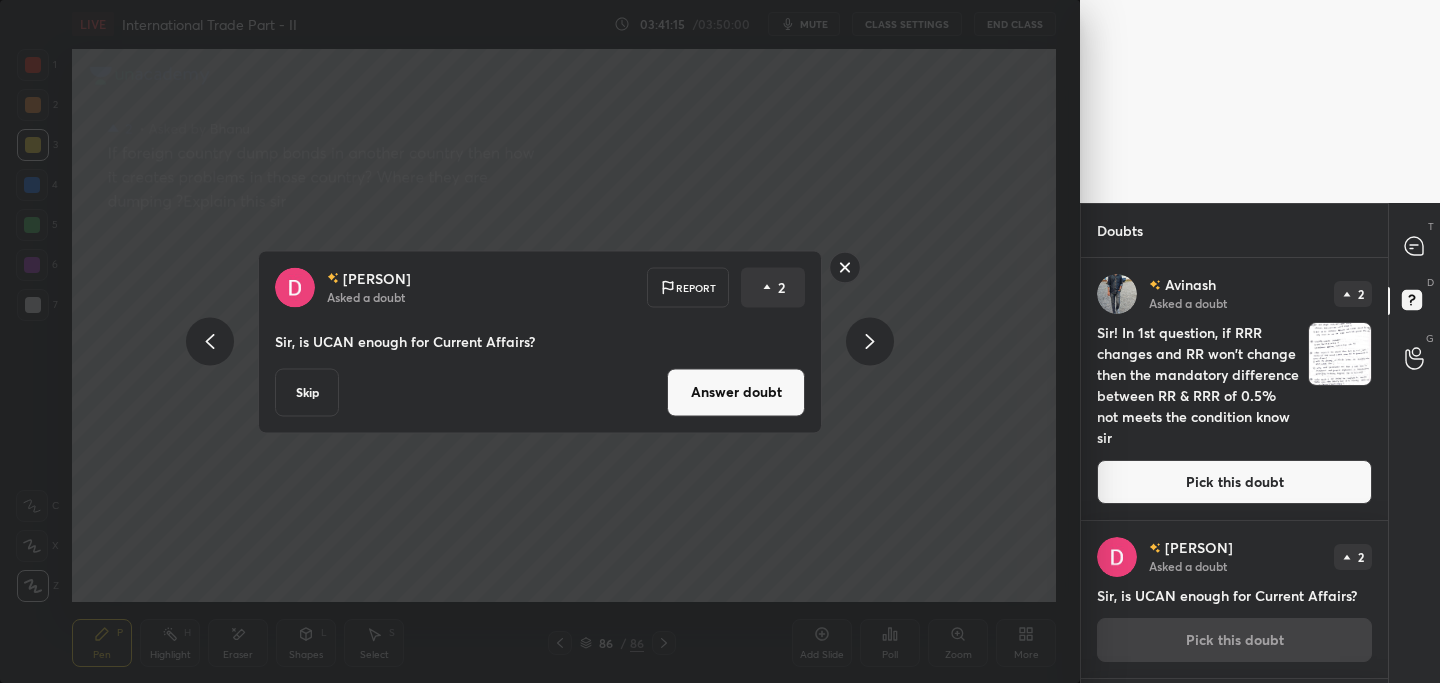 click on "Answer doubt" at bounding box center [736, 392] 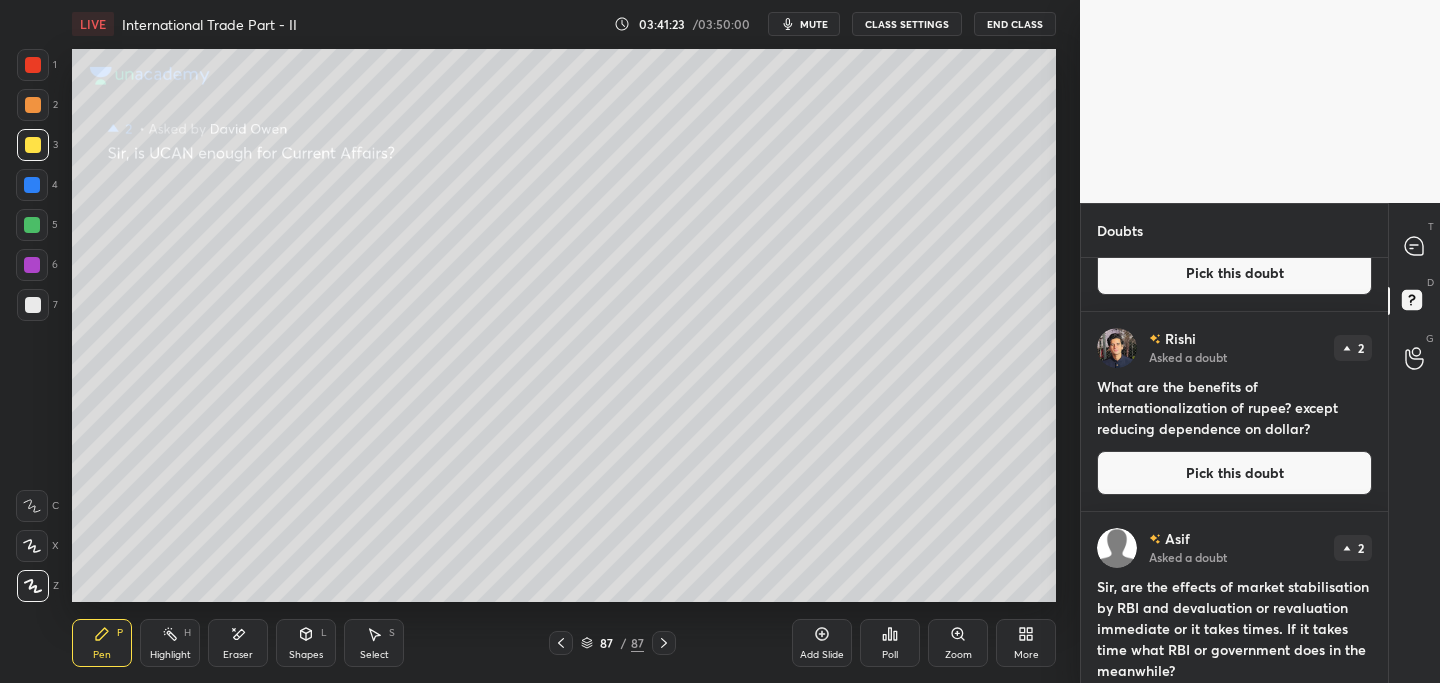 scroll, scrollTop: 224, scrollLeft: 0, axis: vertical 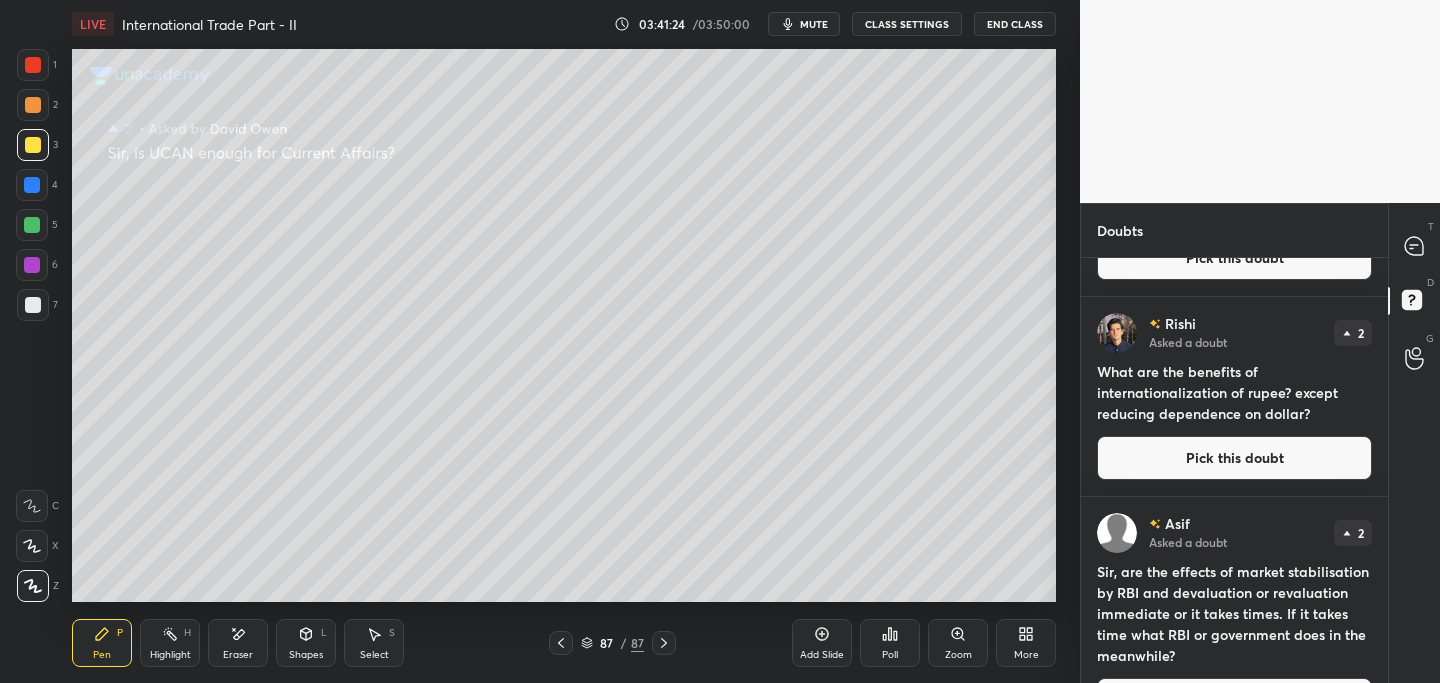 drag, startPoint x: 1242, startPoint y: 456, endPoint x: 1160, endPoint y: 473, distance: 83.74366 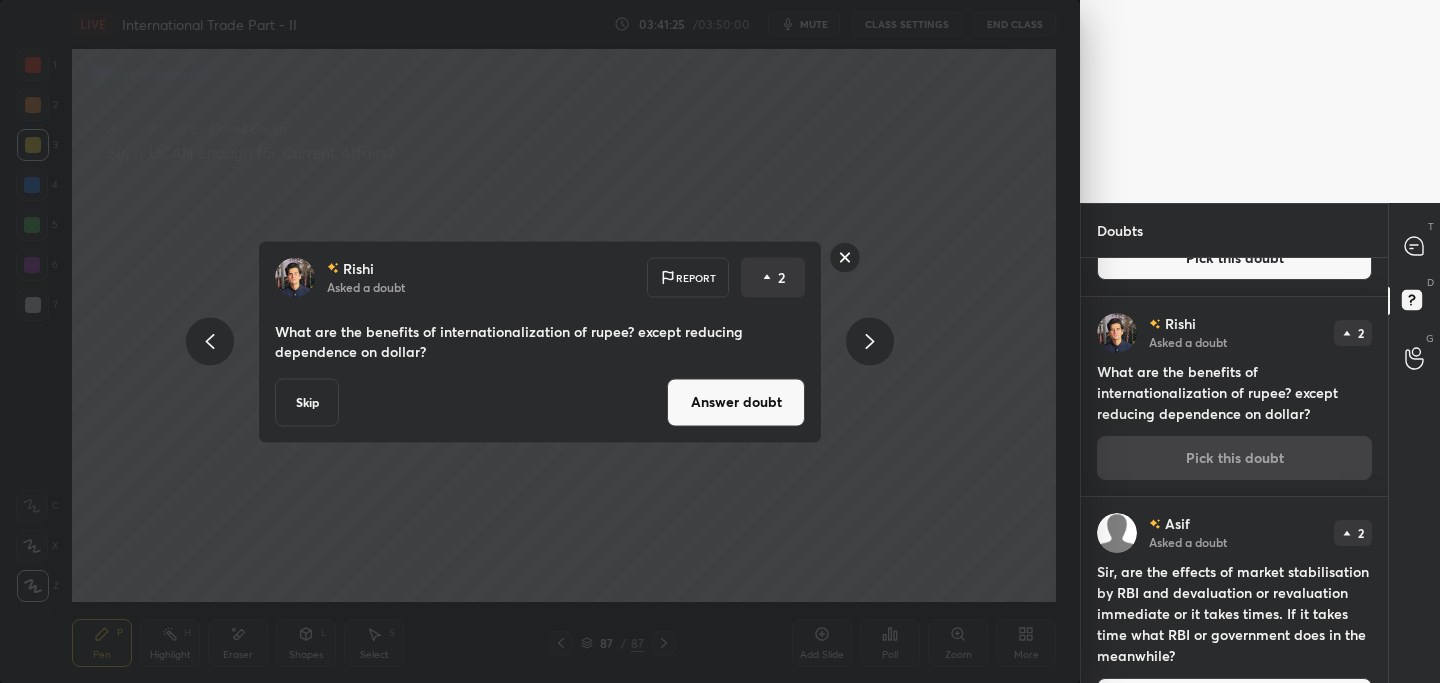 drag, startPoint x: 711, startPoint y: 391, endPoint x: 698, endPoint y: 402, distance: 17.029387 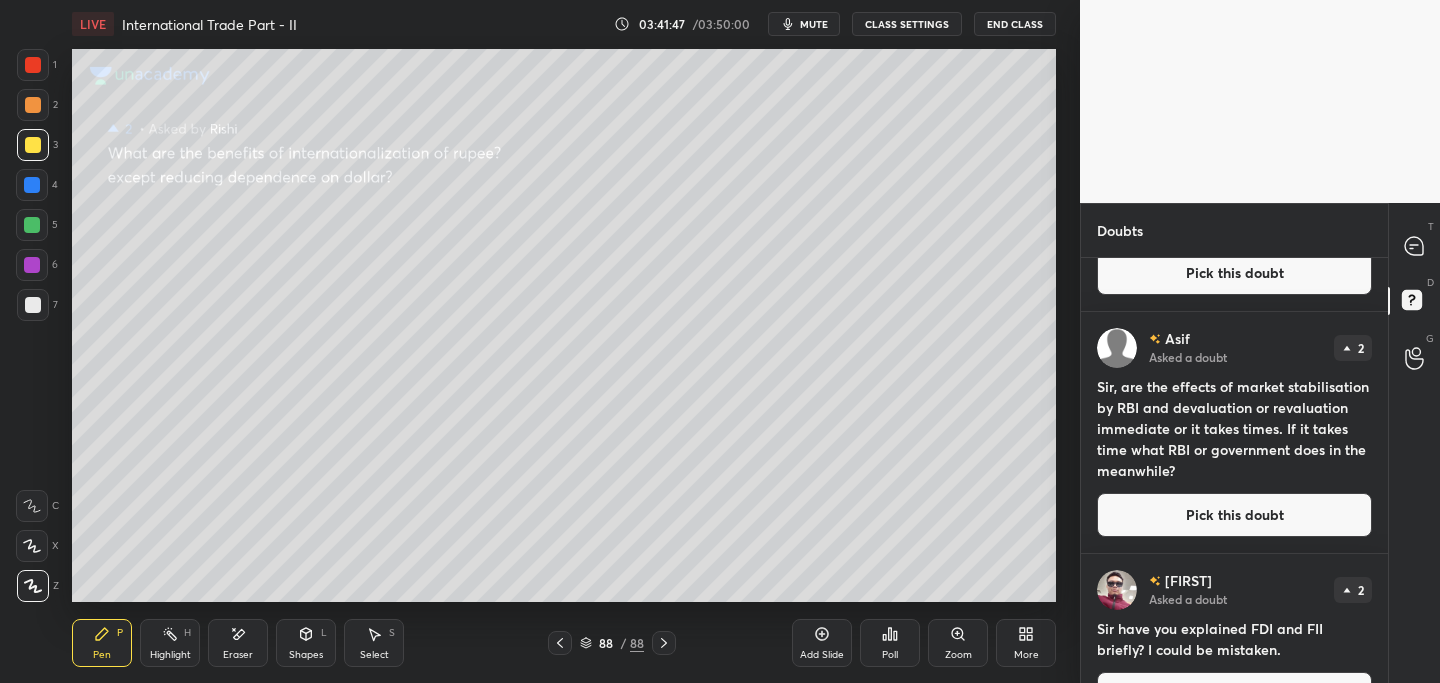scroll, scrollTop: 212, scrollLeft: 0, axis: vertical 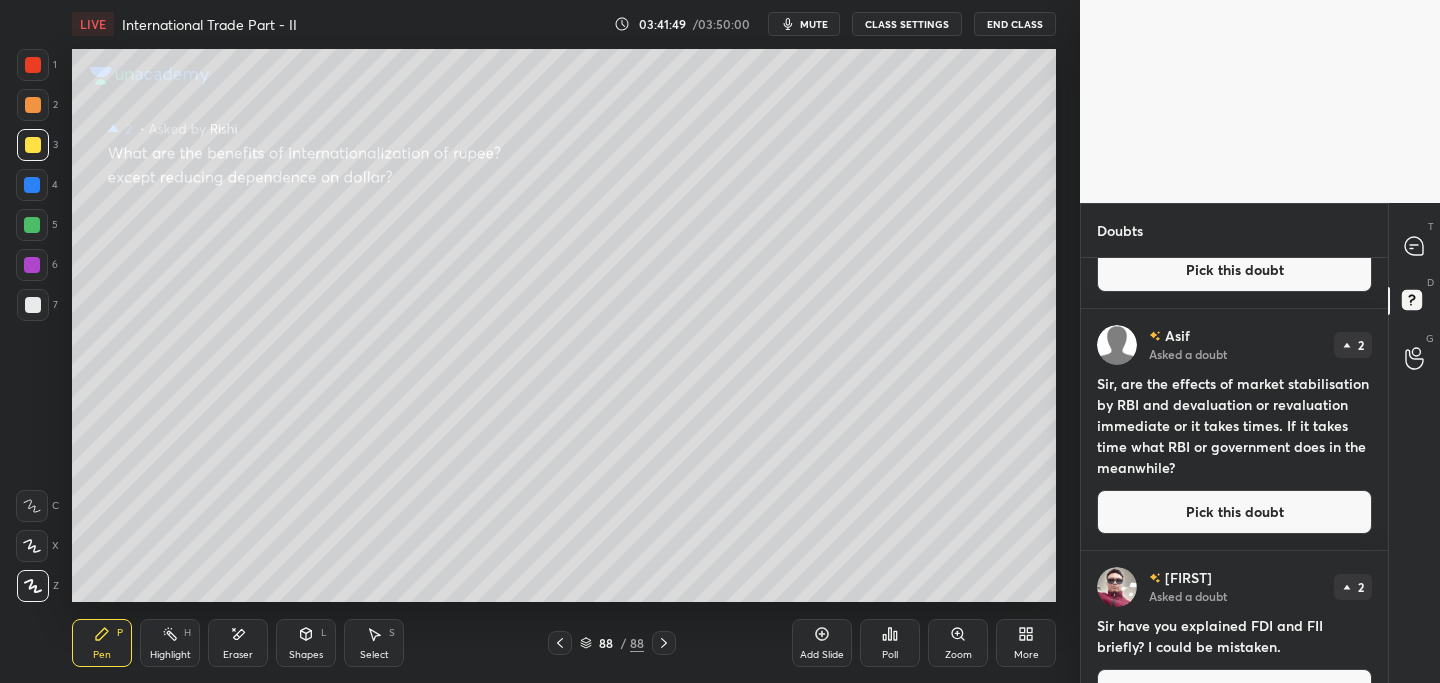 click on "Pick this doubt" at bounding box center [1234, 512] 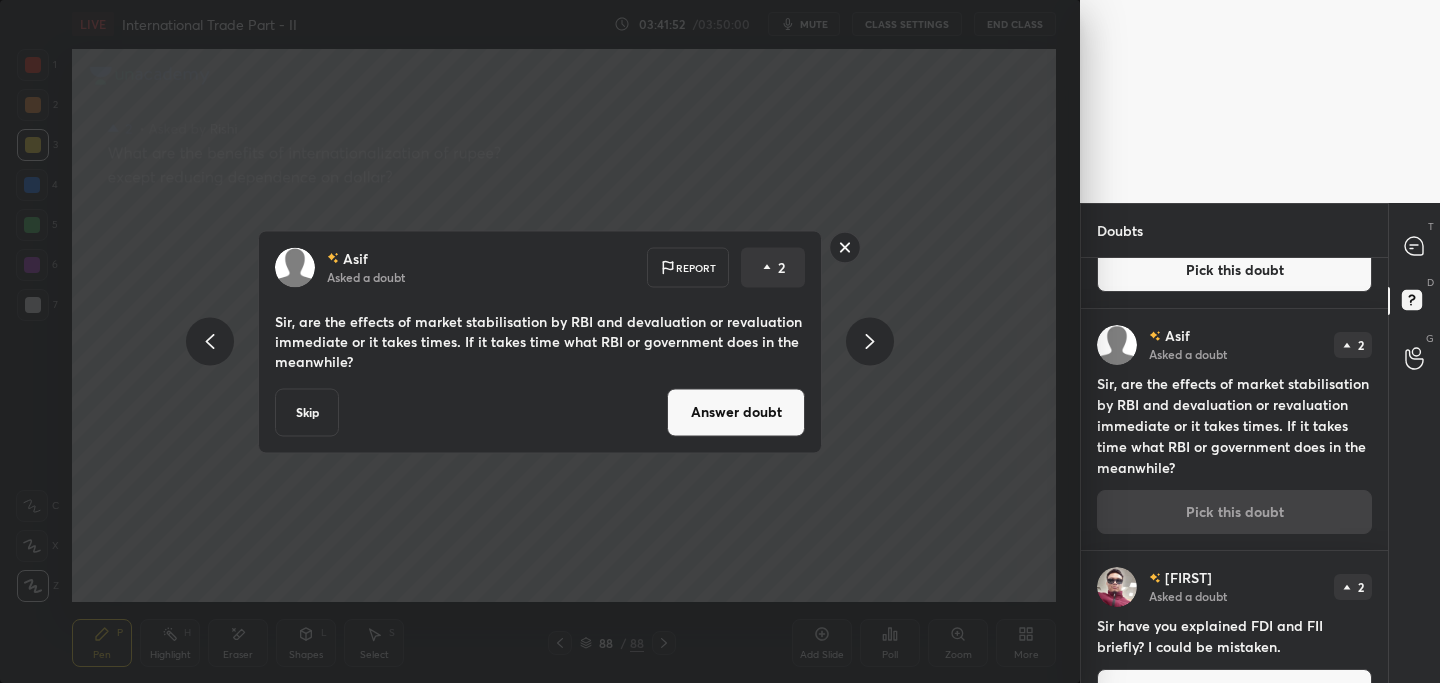 click on "Answer doubt" at bounding box center (736, 412) 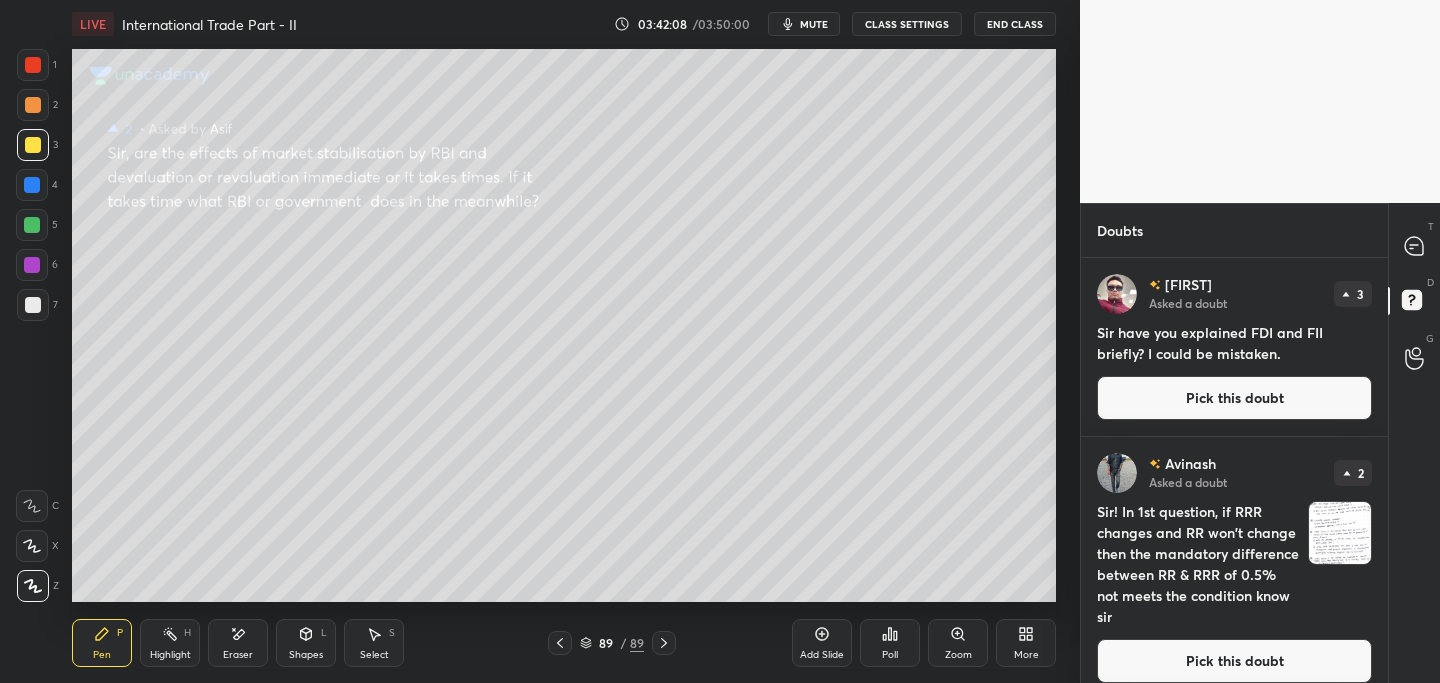 drag, startPoint x: 1166, startPoint y: 406, endPoint x: 1153, endPoint y: 409, distance: 13.341664 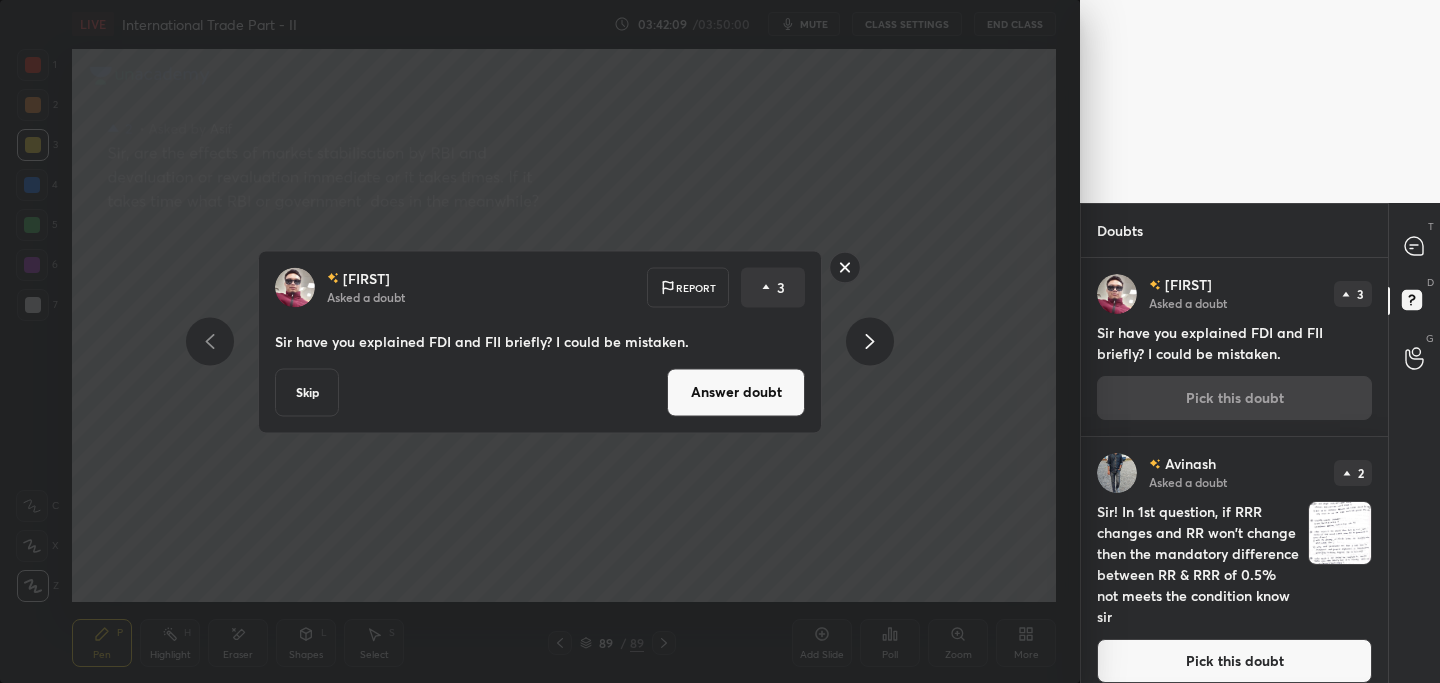 drag, startPoint x: 742, startPoint y: 395, endPoint x: 724, endPoint y: 401, distance: 18.973665 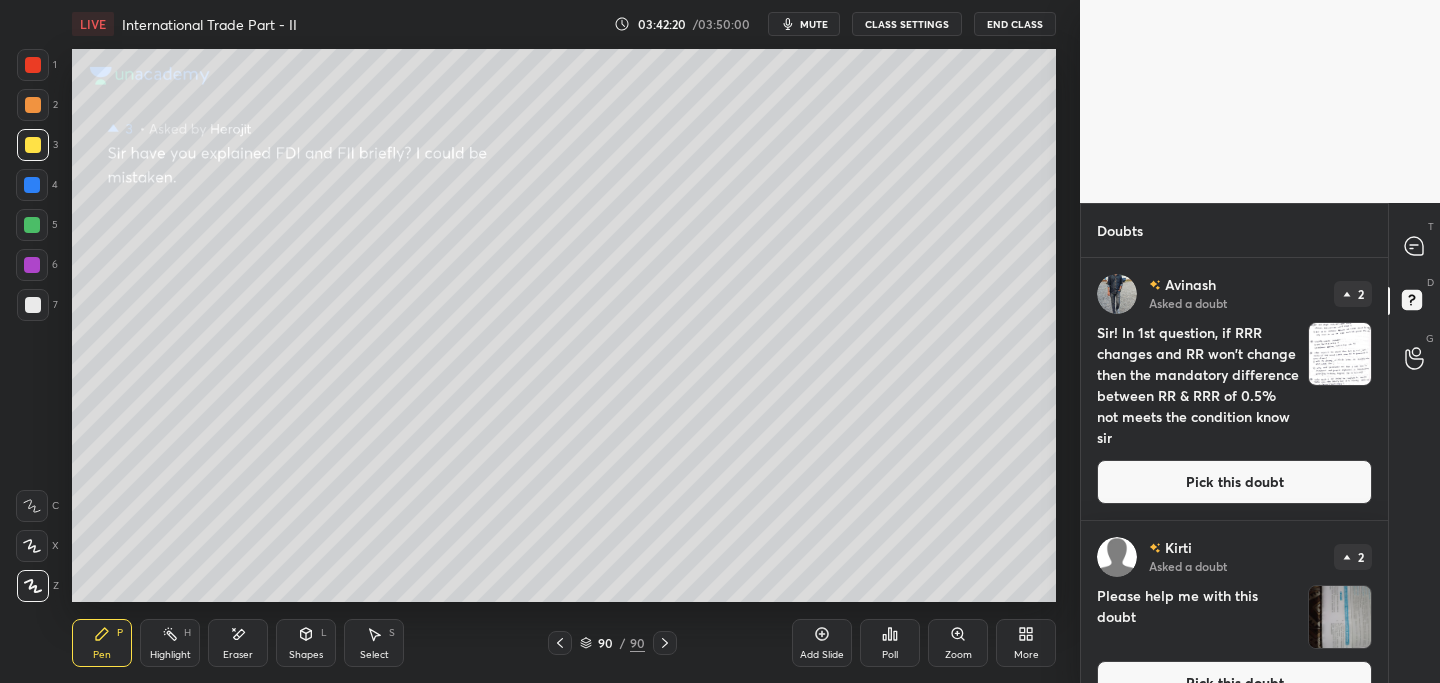 scroll, scrollTop: 38, scrollLeft: 0, axis: vertical 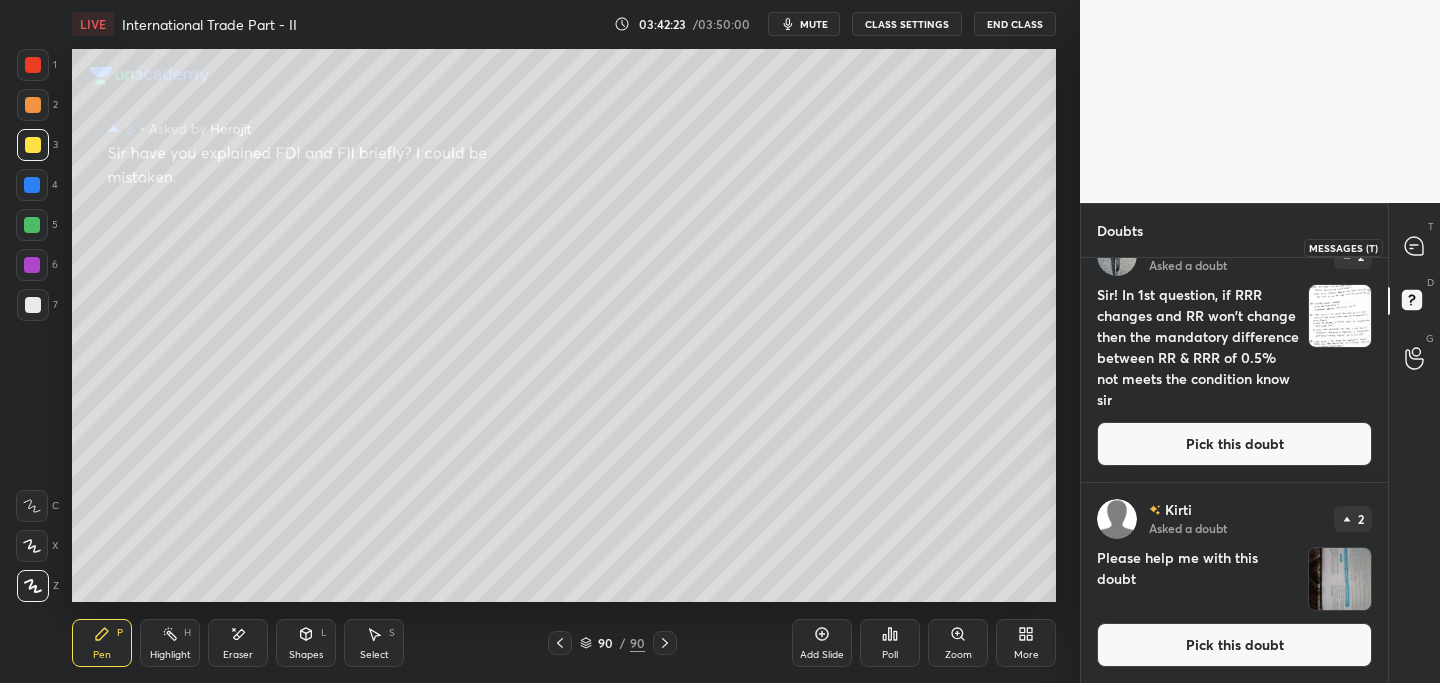 click 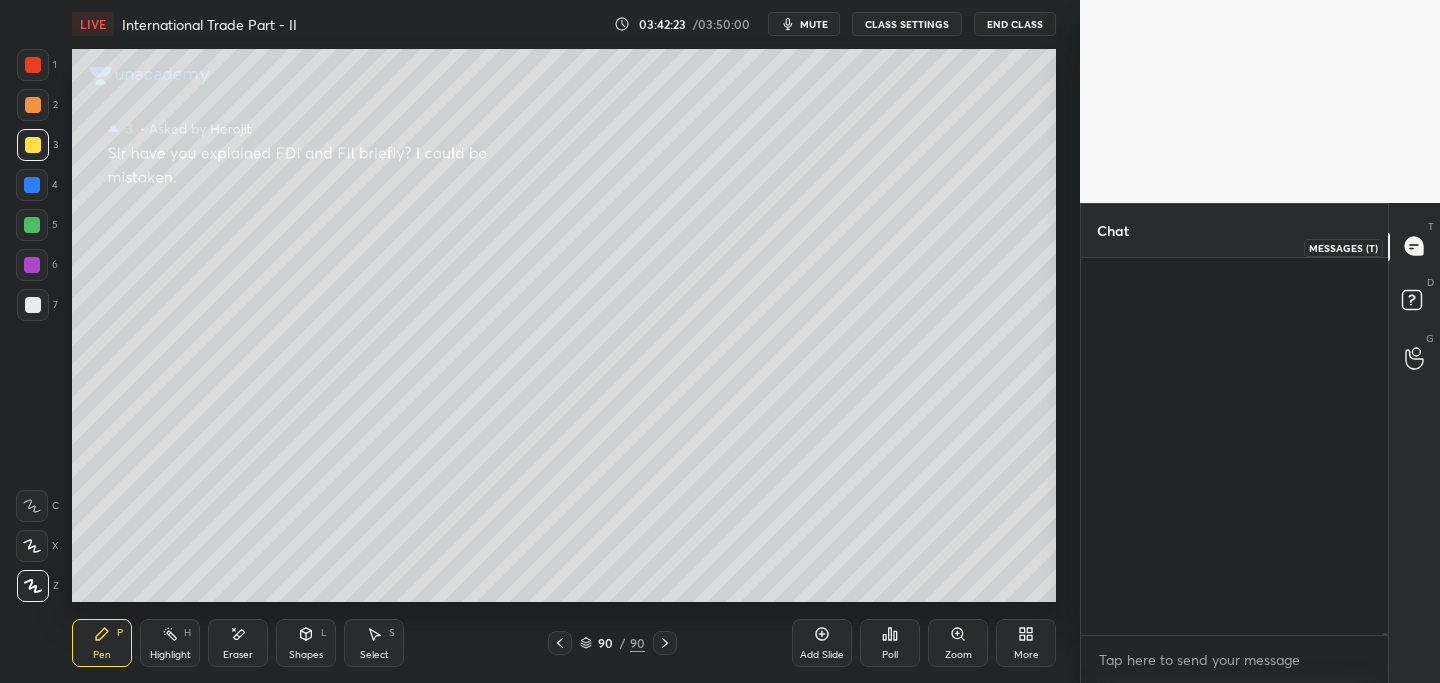 scroll, scrollTop: 62828, scrollLeft: 0, axis: vertical 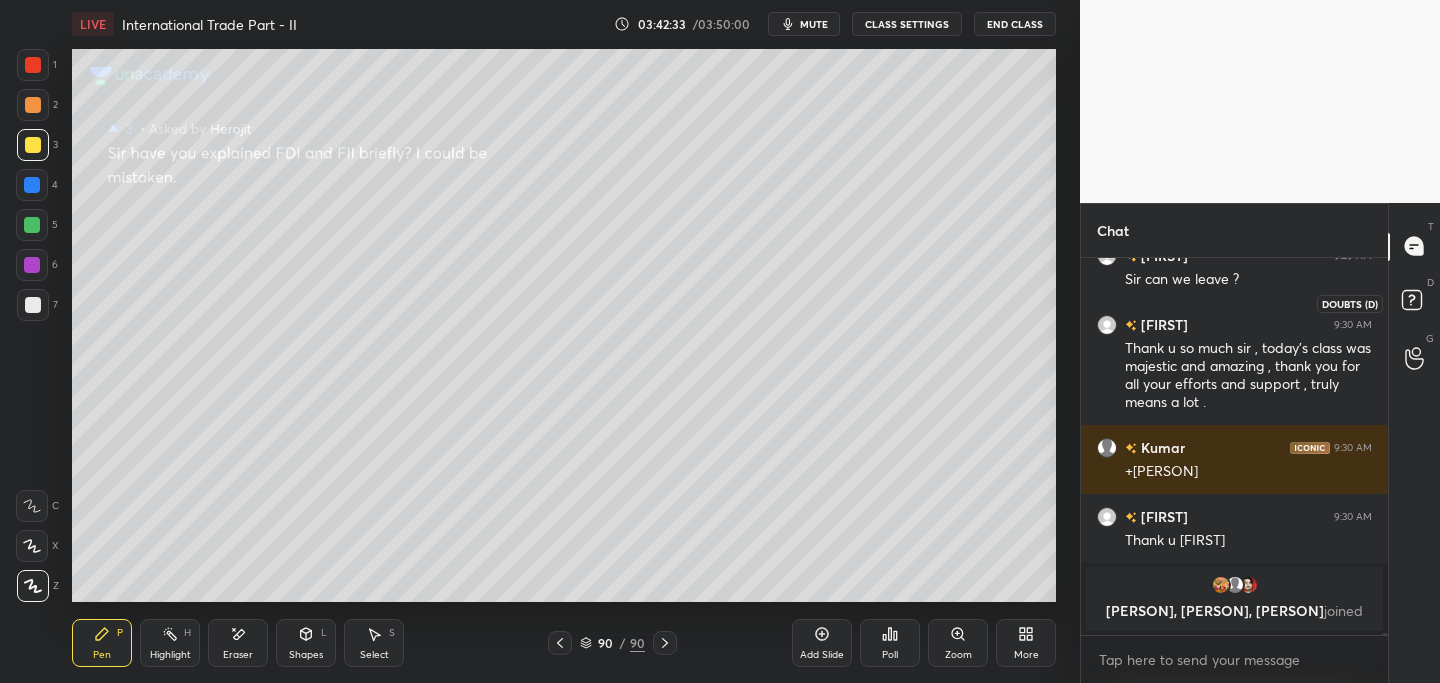 click 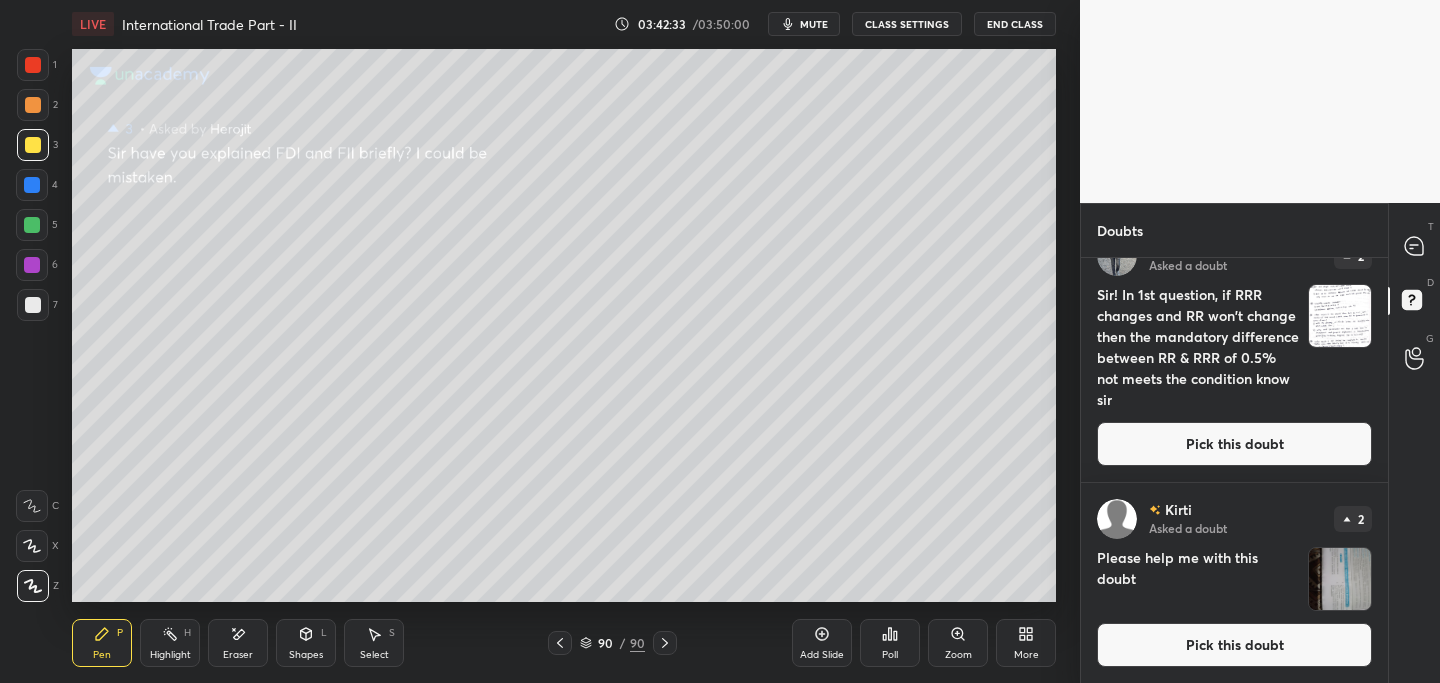 scroll, scrollTop: 0, scrollLeft: 0, axis: both 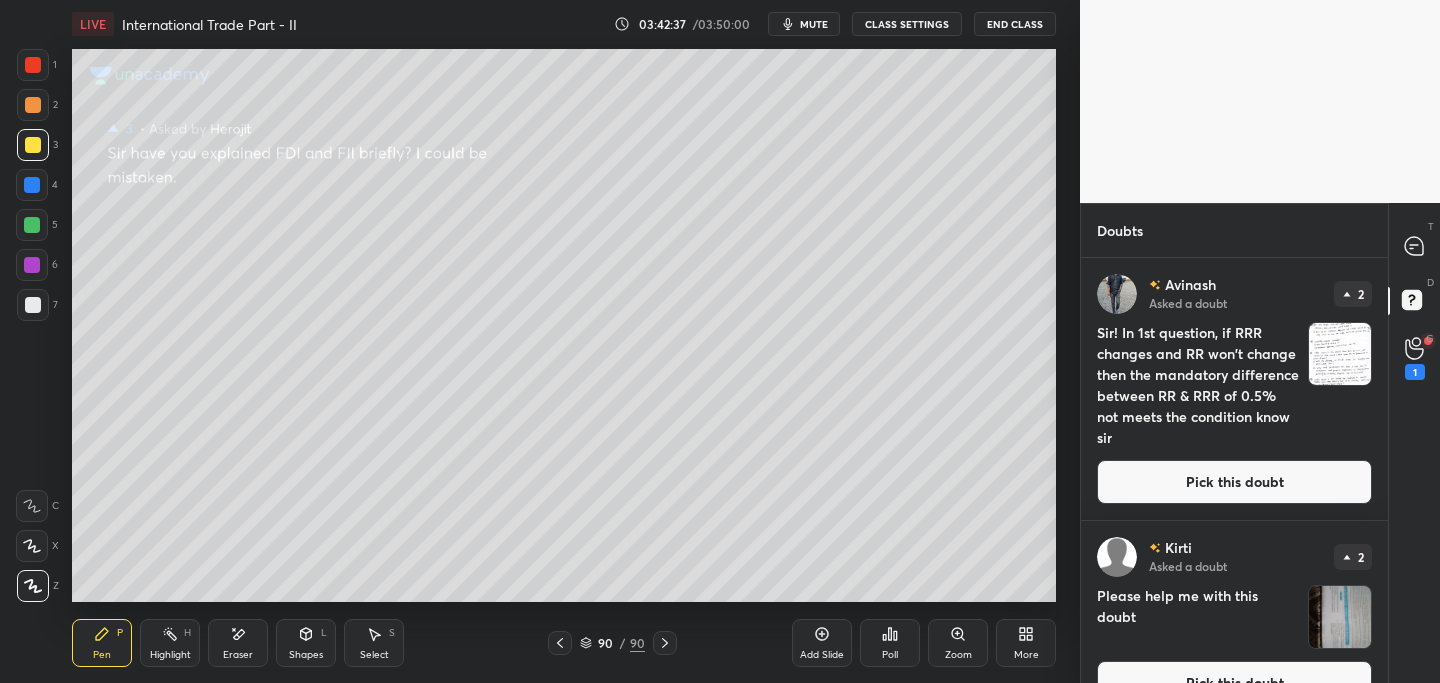 click 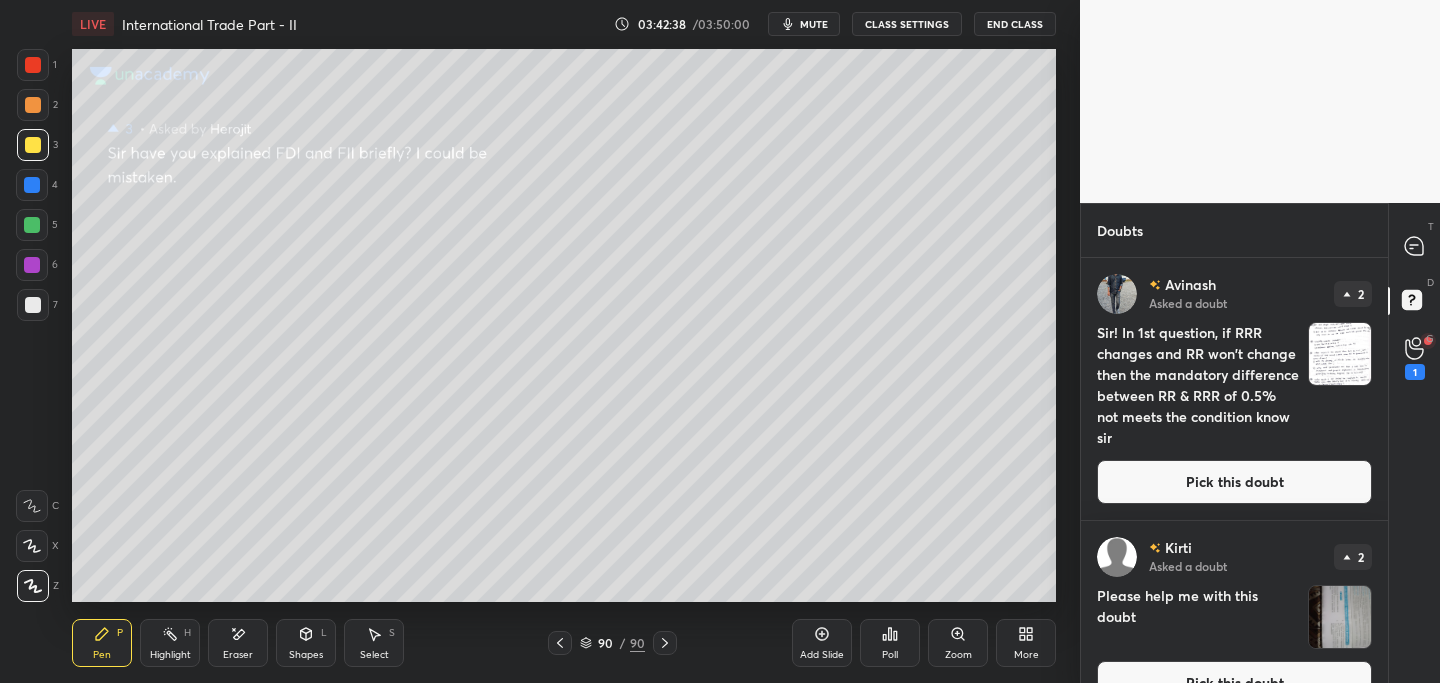 click 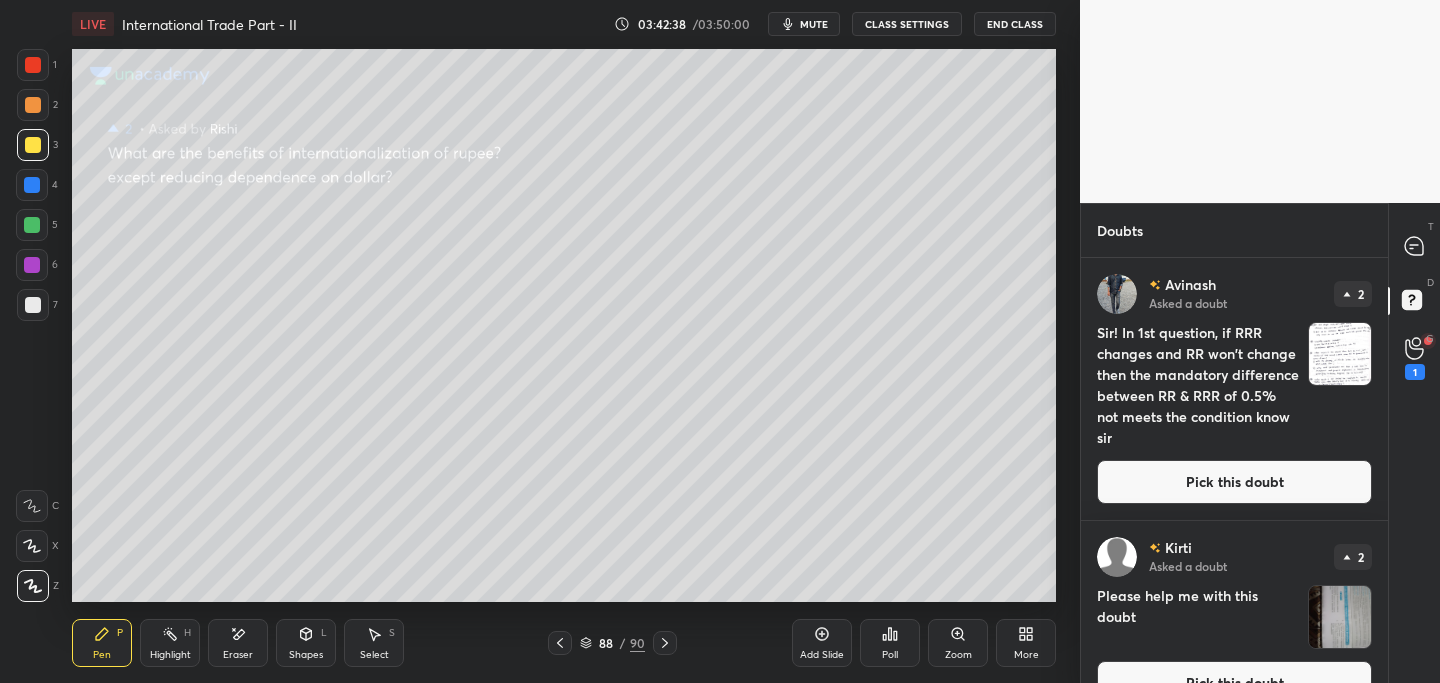 click 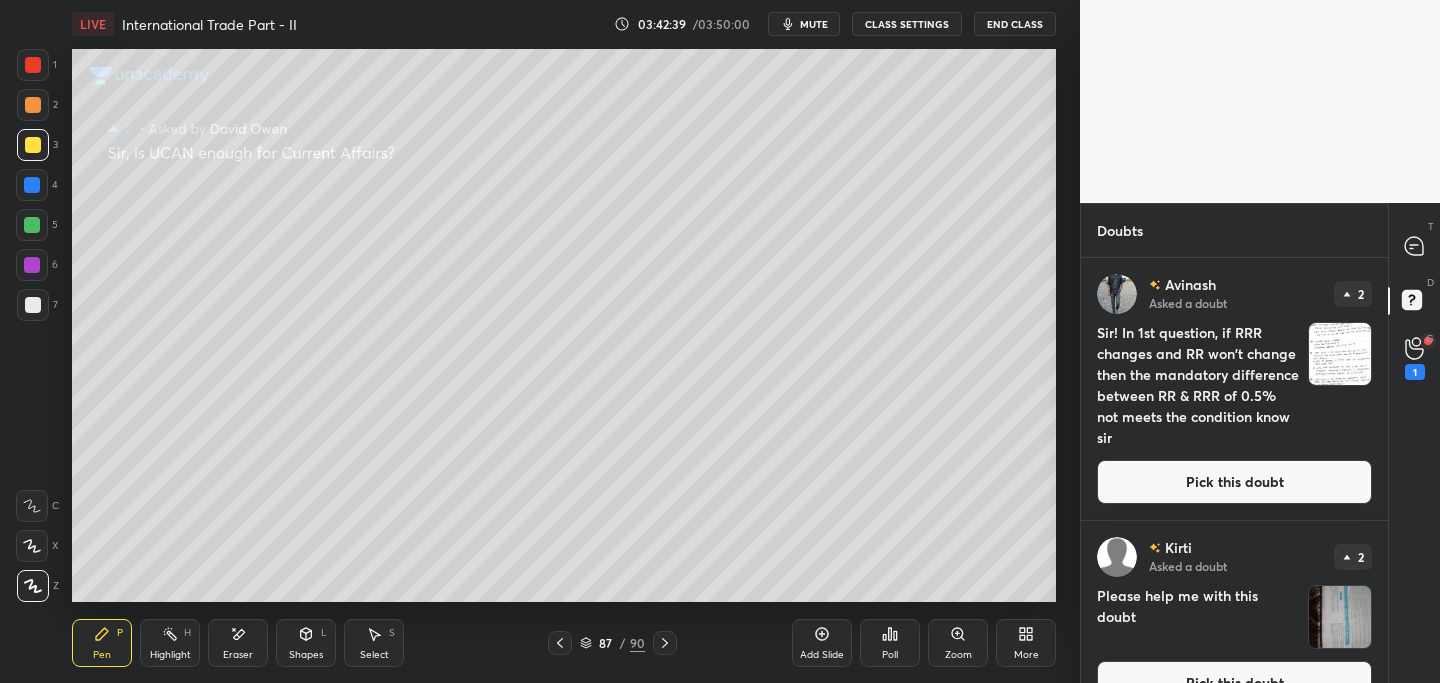 click 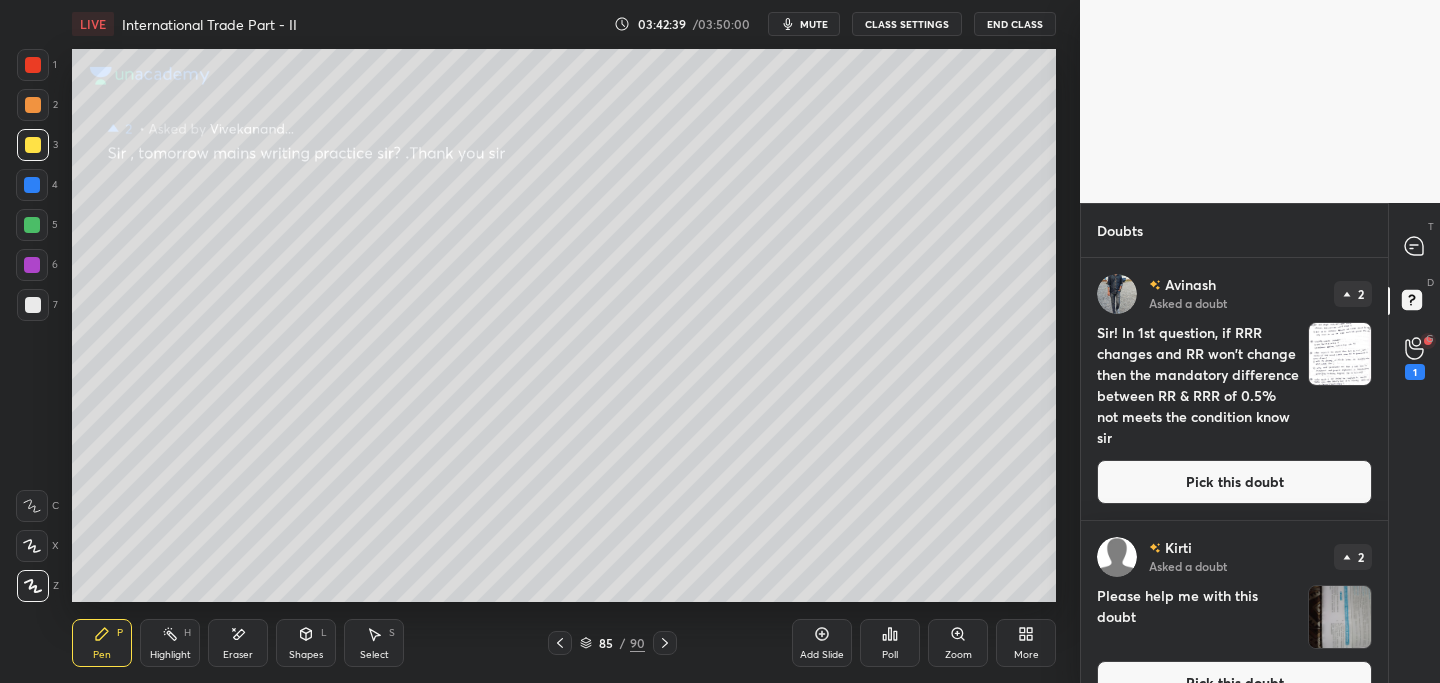 click at bounding box center (560, 643) 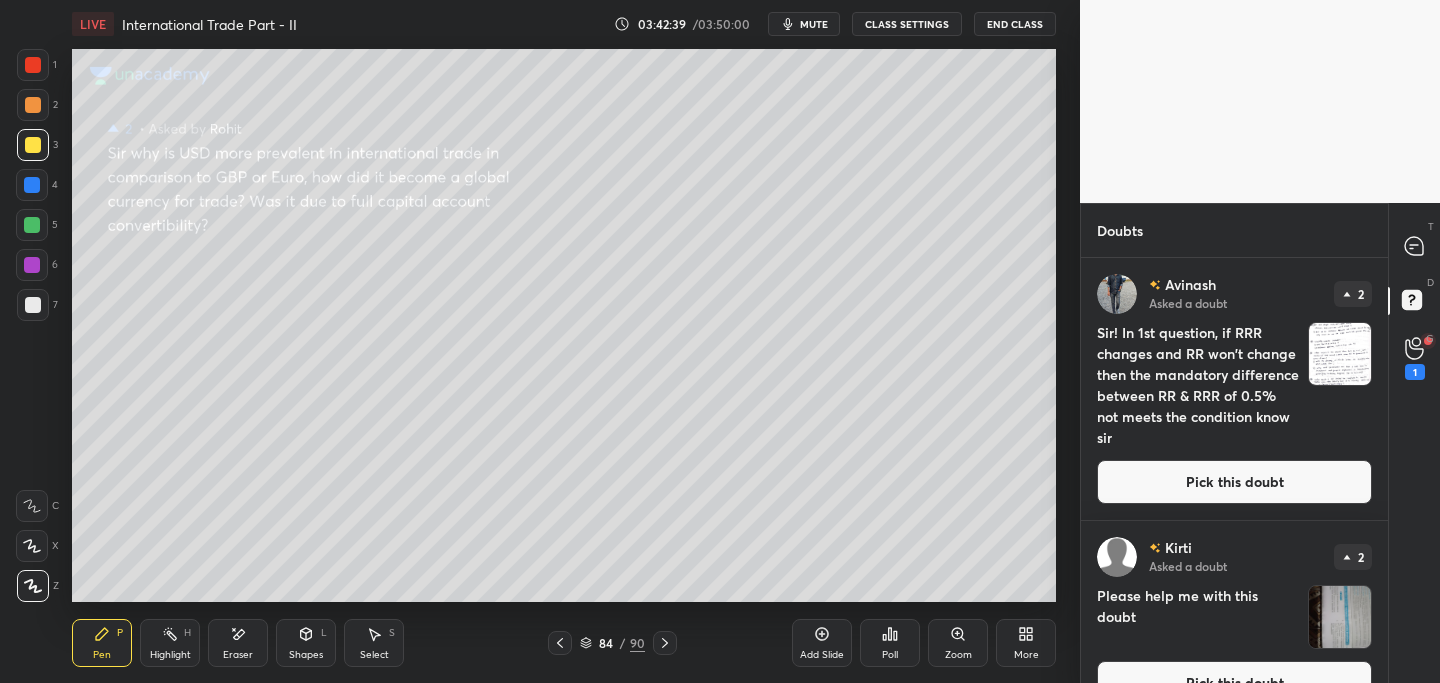click at bounding box center (560, 643) 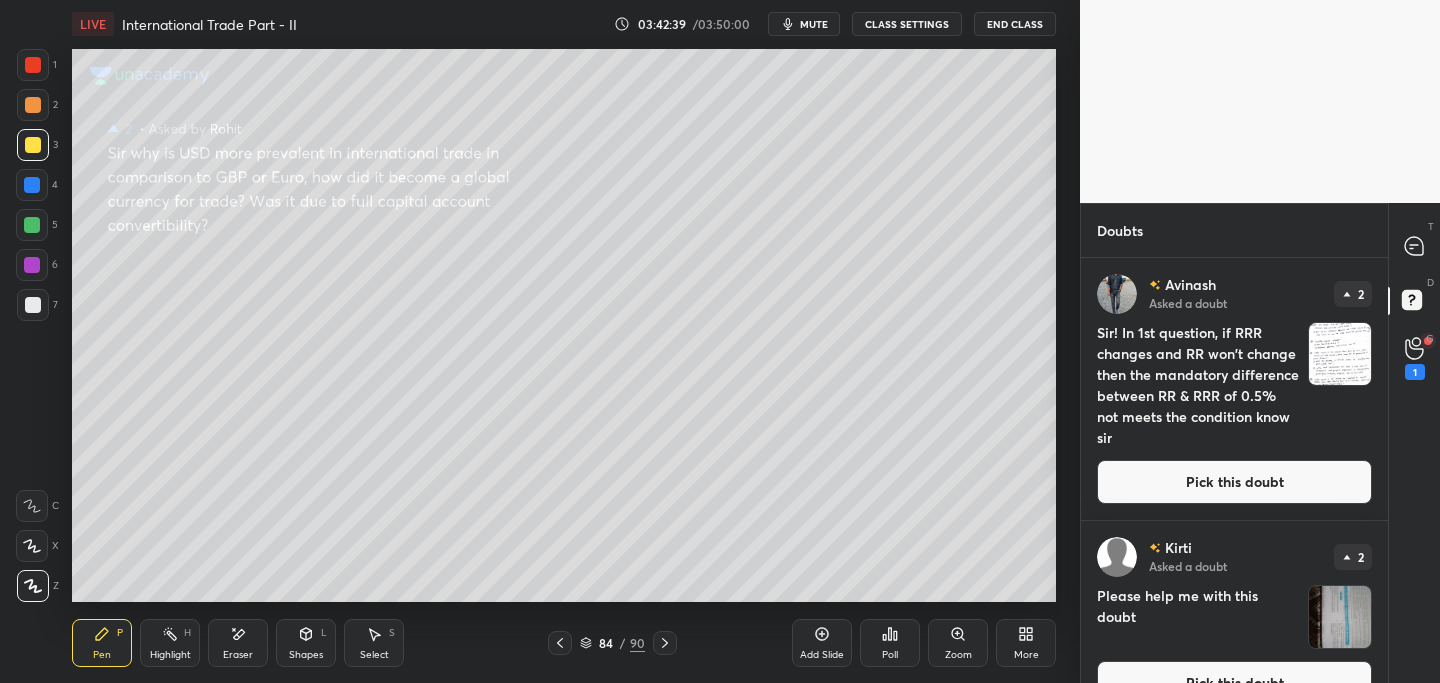 click at bounding box center (560, 643) 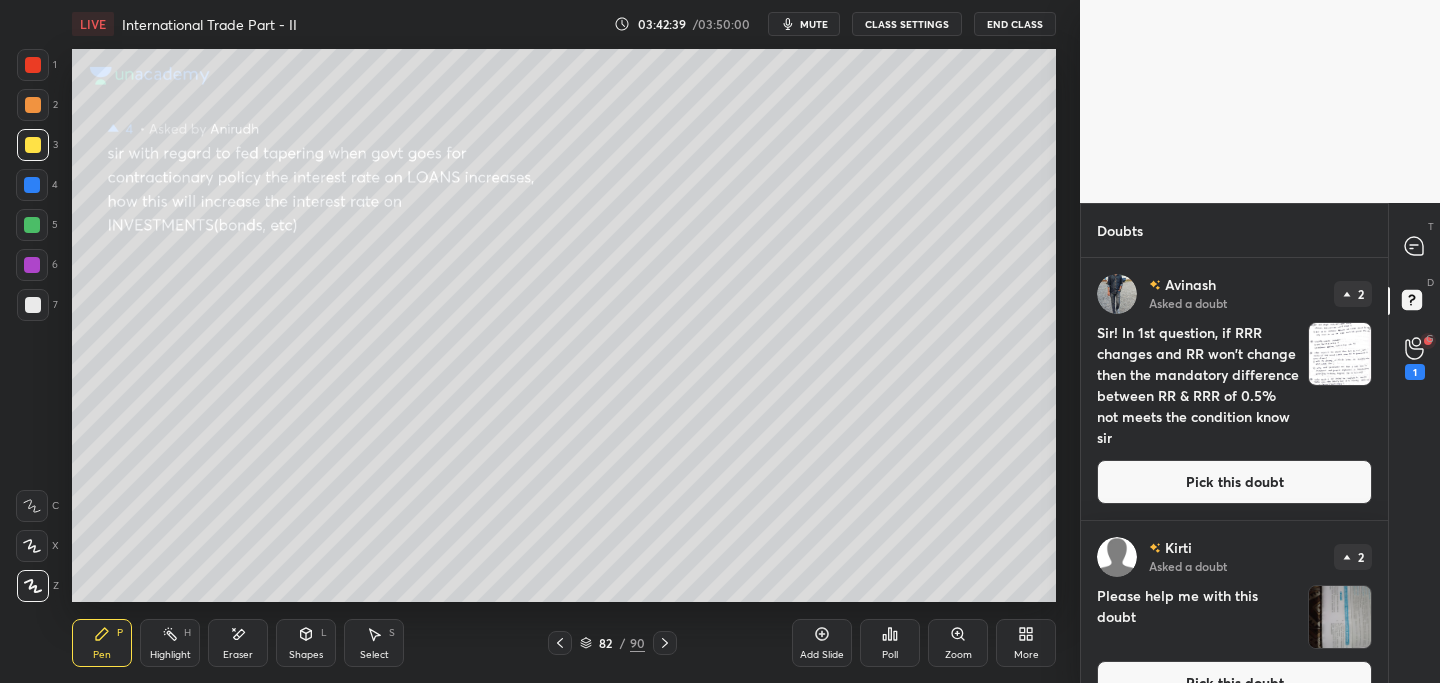 click at bounding box center (560, 643) 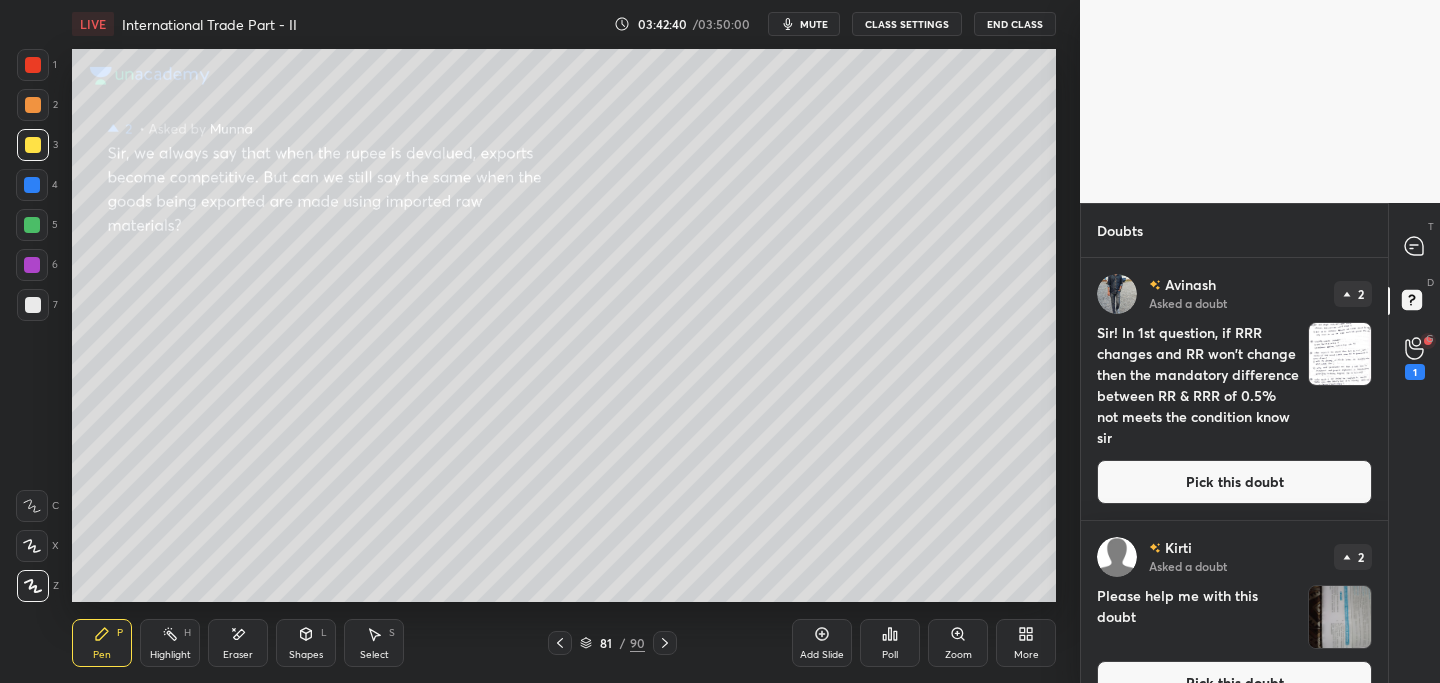 click at bounding box center [560, 643] 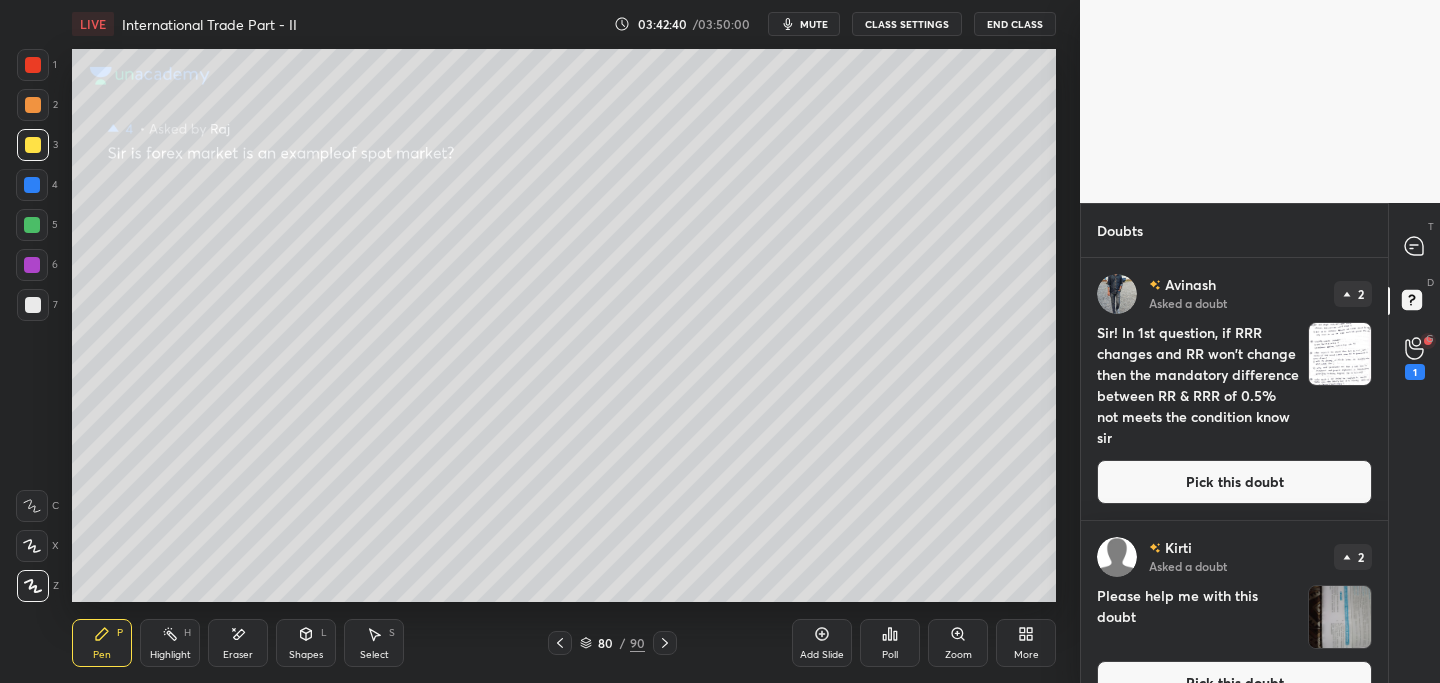 click at bounding box center (560, 643) 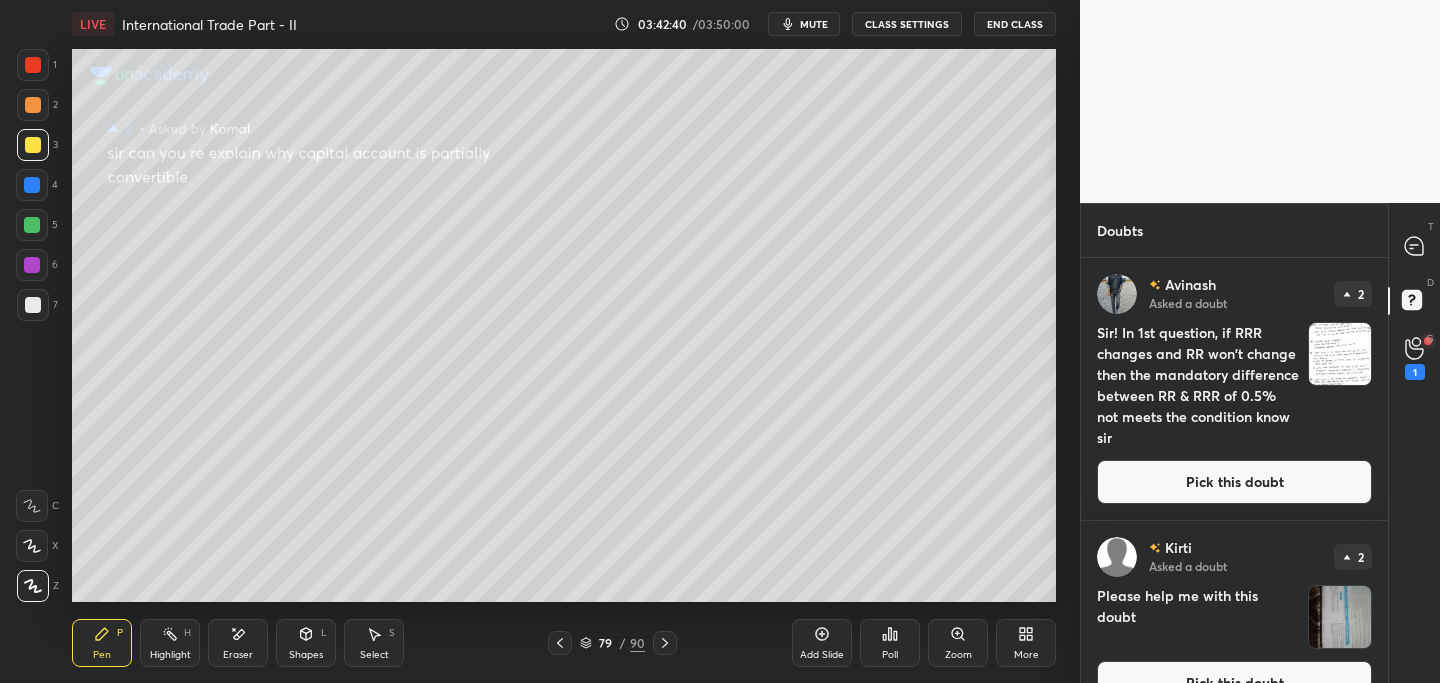 click at bounding box center (560, 643) 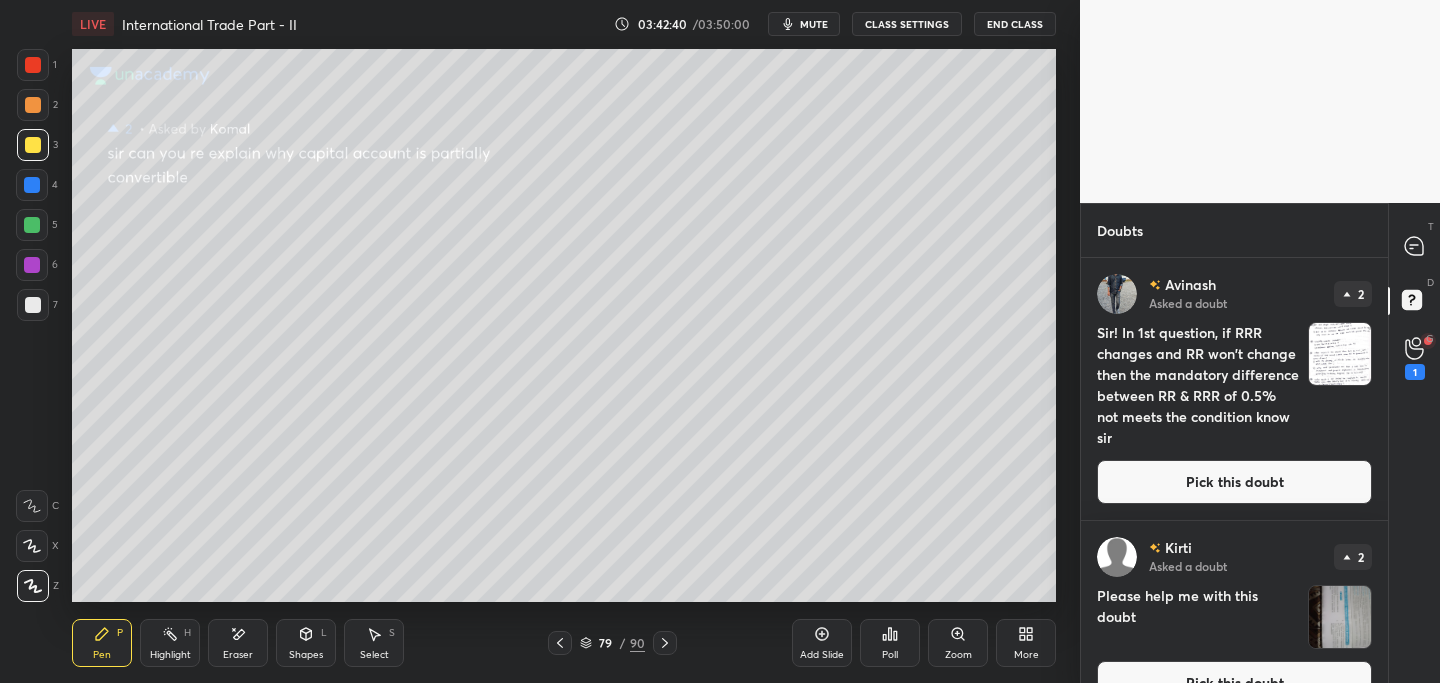 click at bounding box center [560, 643] 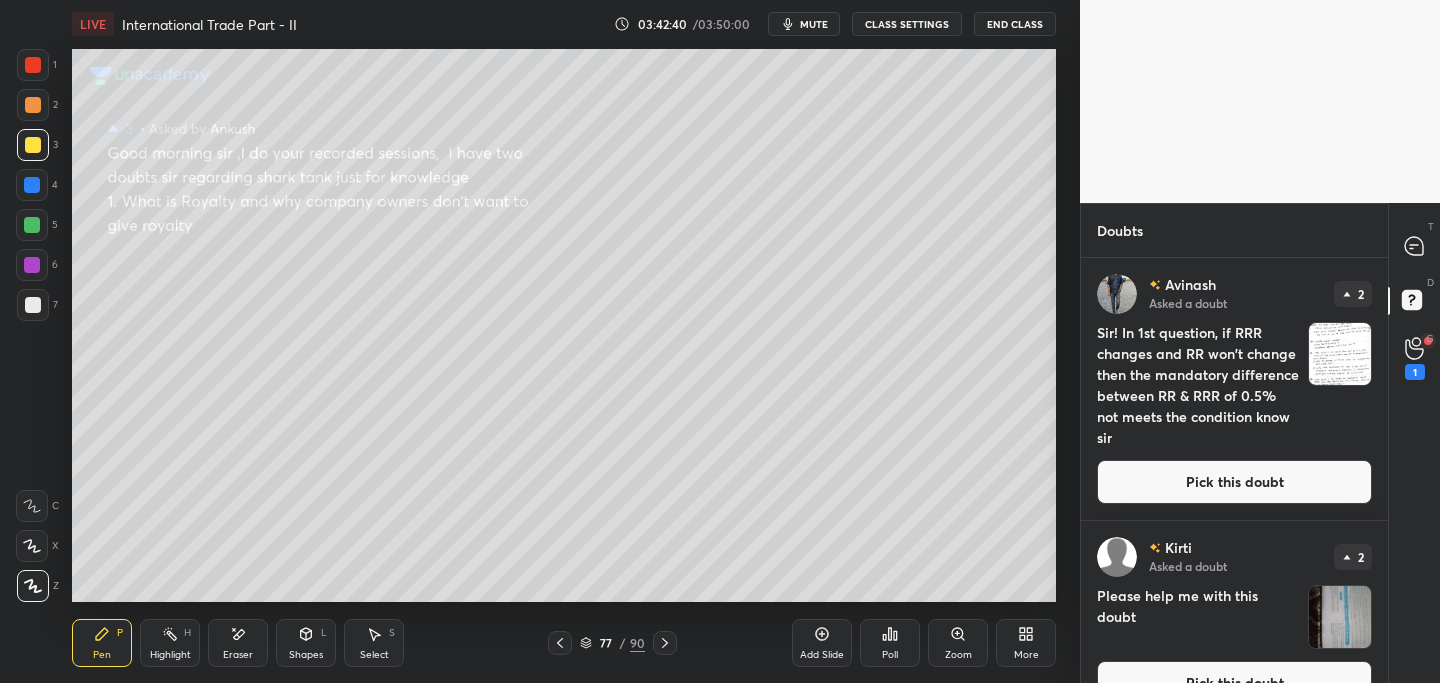 click at bounding box center [560, 643] 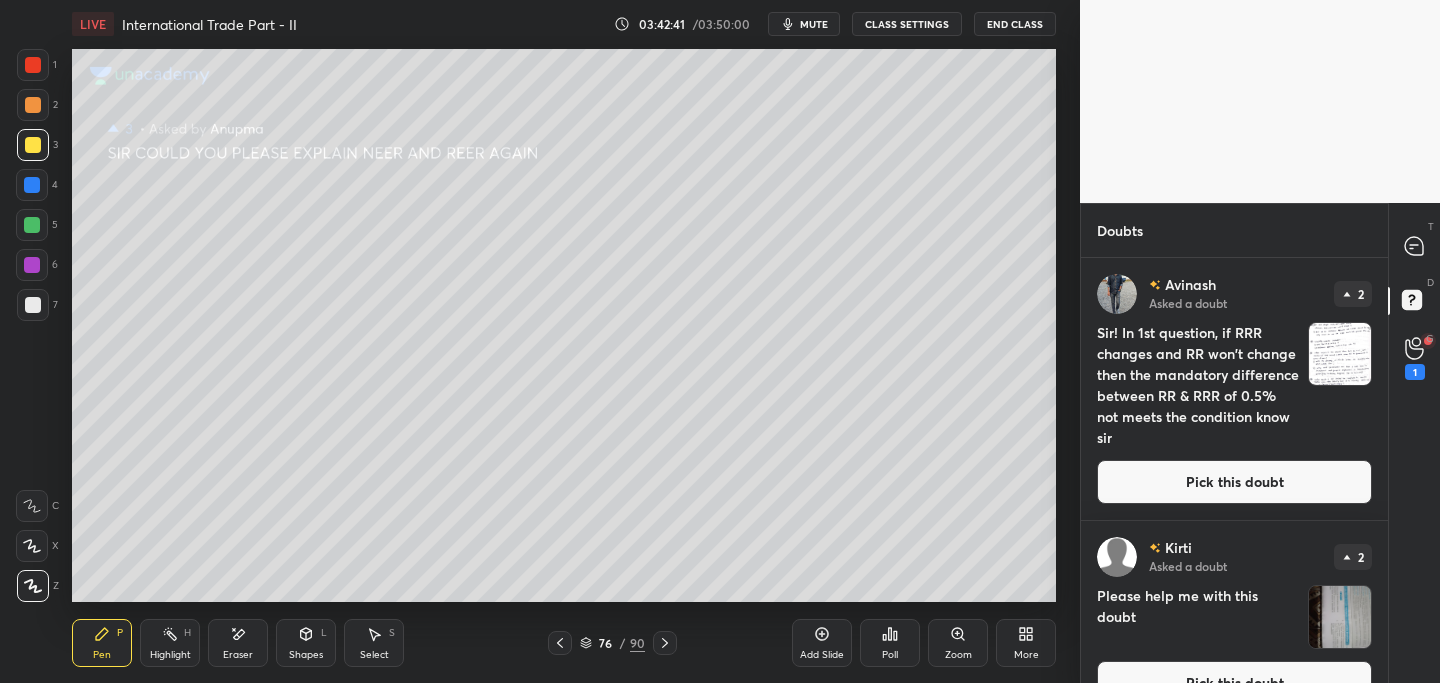 click on "Pen P Highlight H Eraser Shapes L Select S 76 / 90 Add Slide Poll Zoom More" at bounding box center (564, 643) 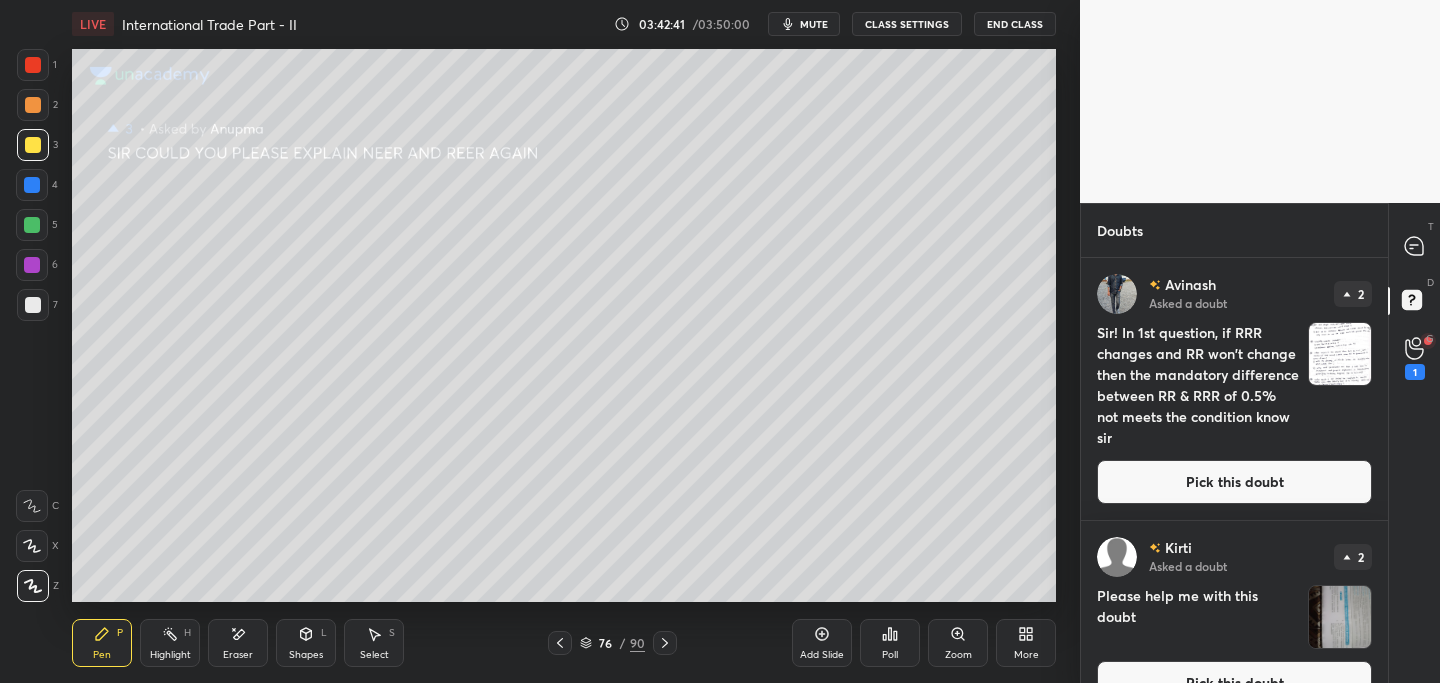 click on "Pen P Highlight H Eraser Shapes L Select S 76 / 90 Add Slide Poll Zoom More" at bounding box center (564, 643) 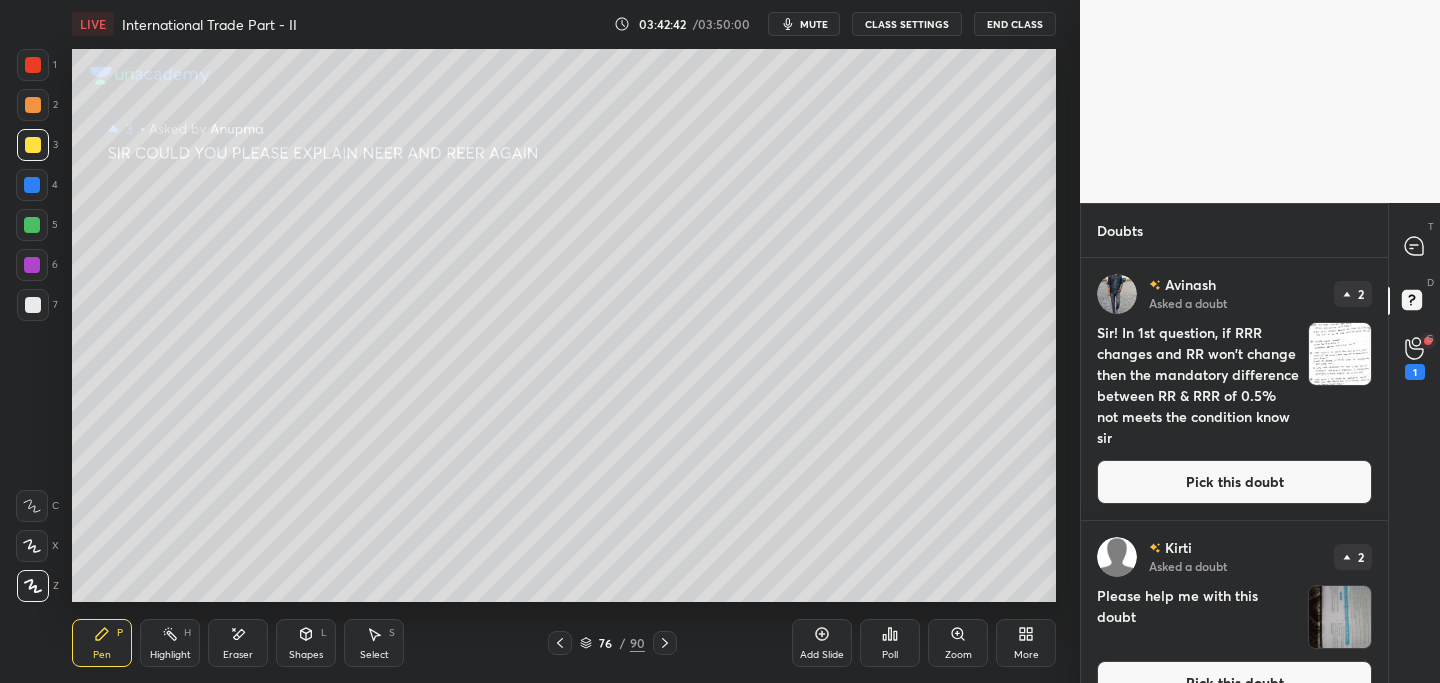 click at bounding box center (560, 643) 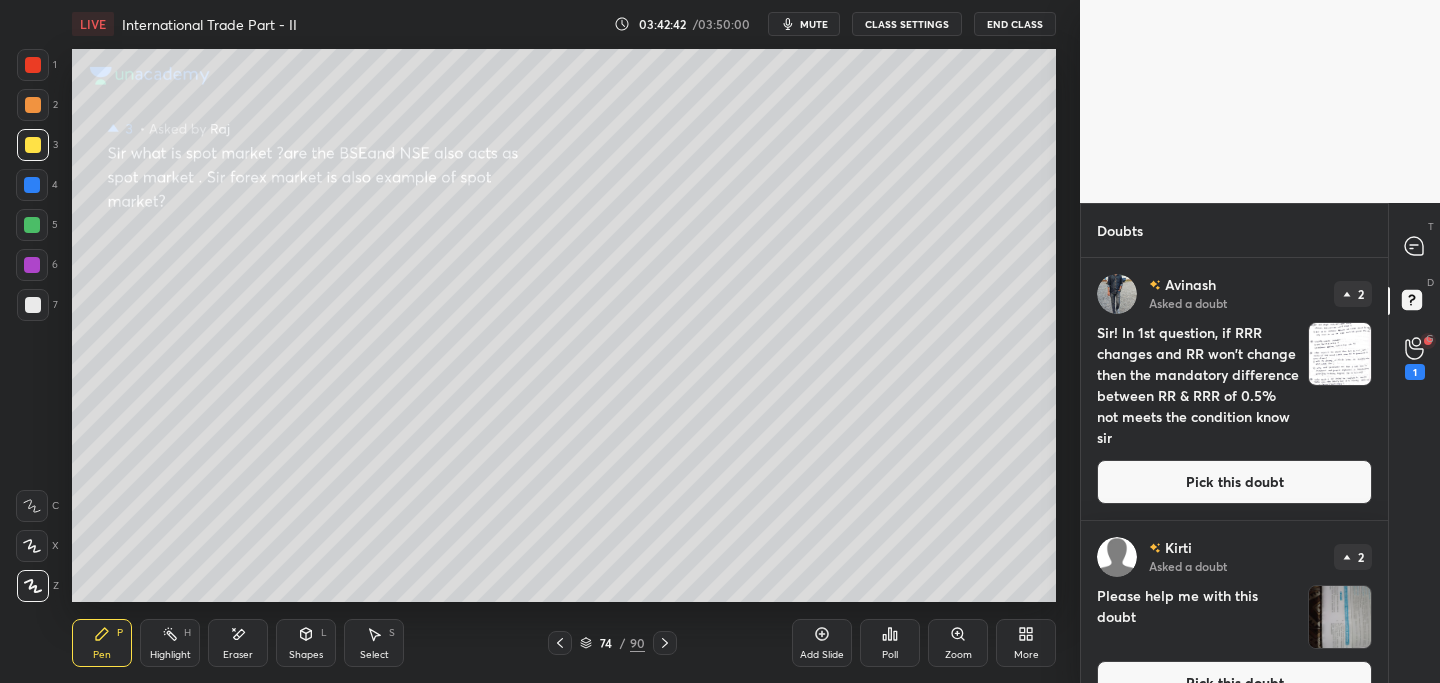 click 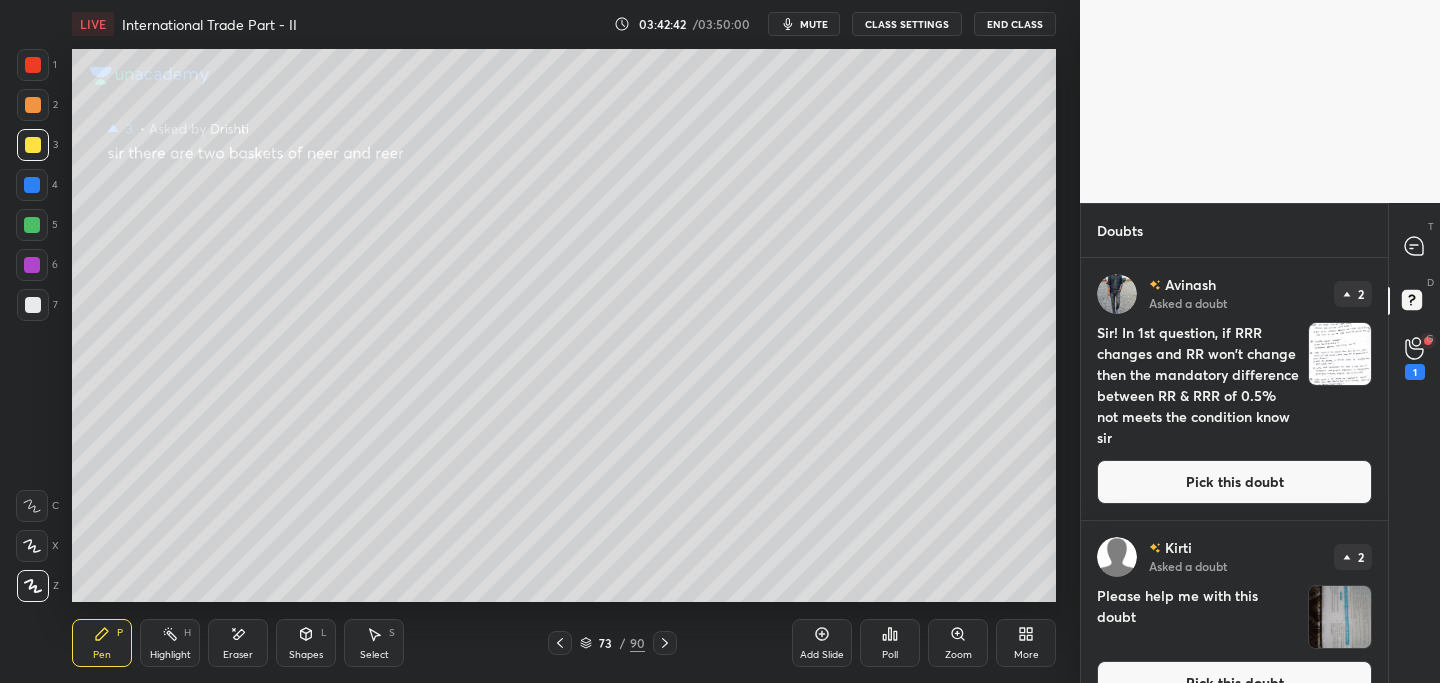 click 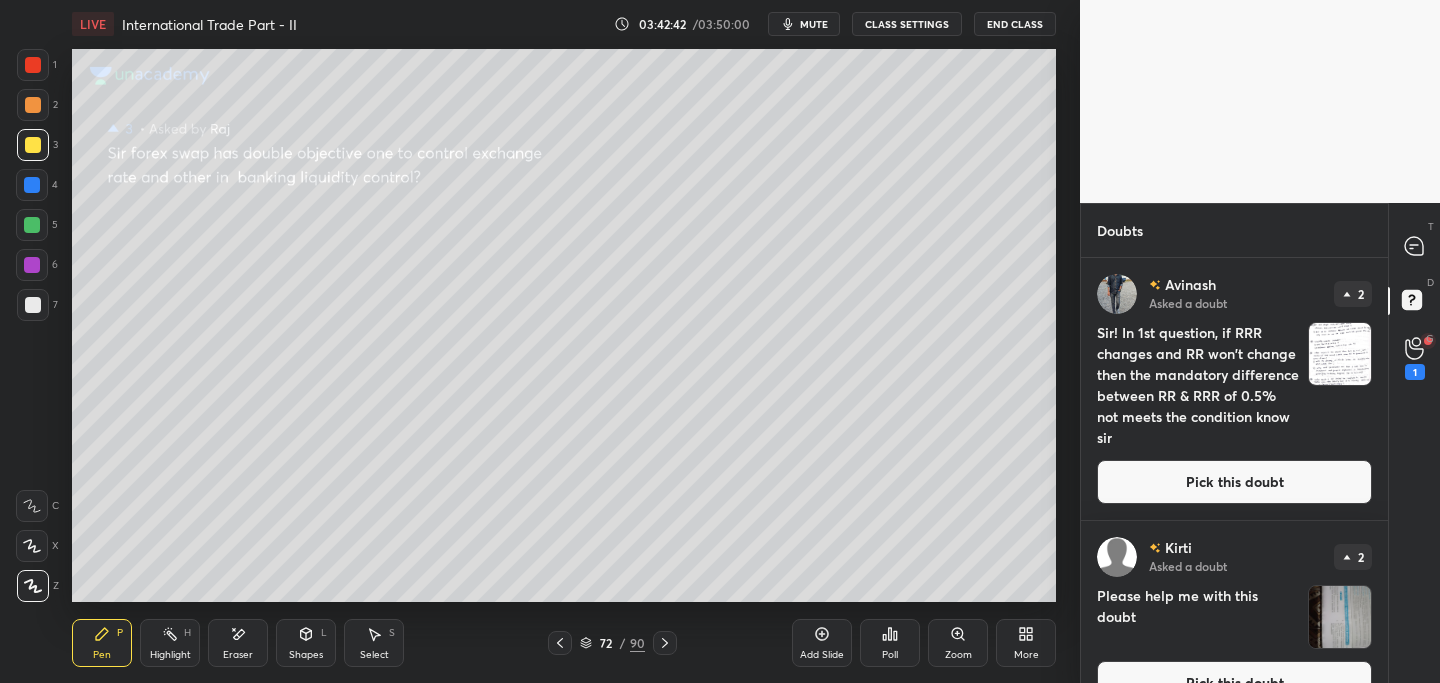 click 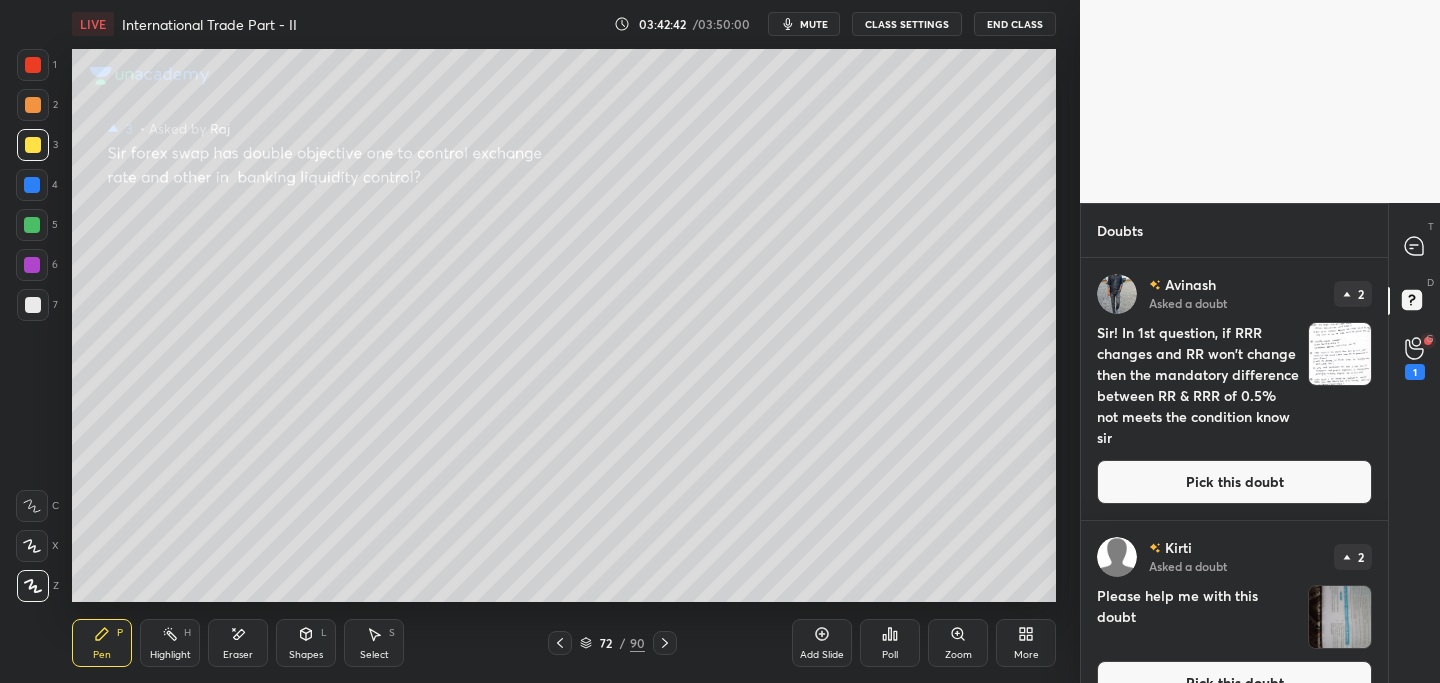 click 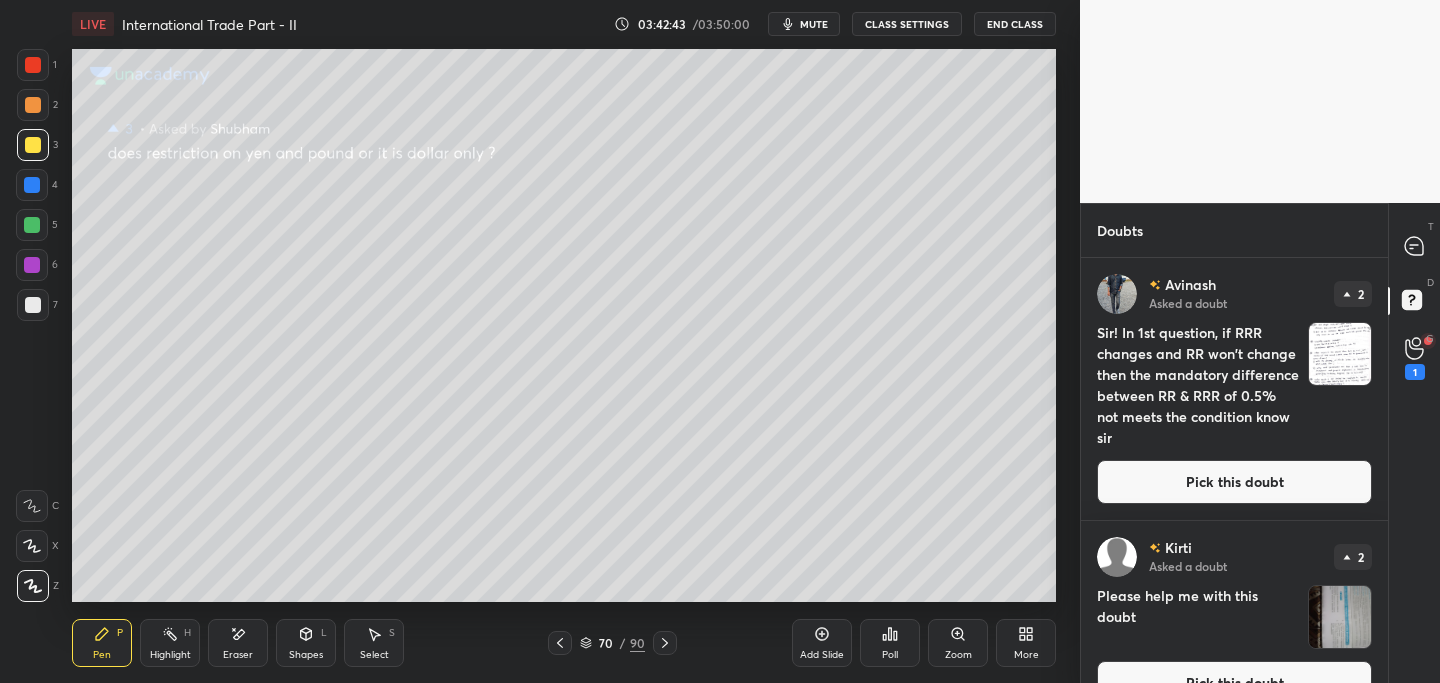 click 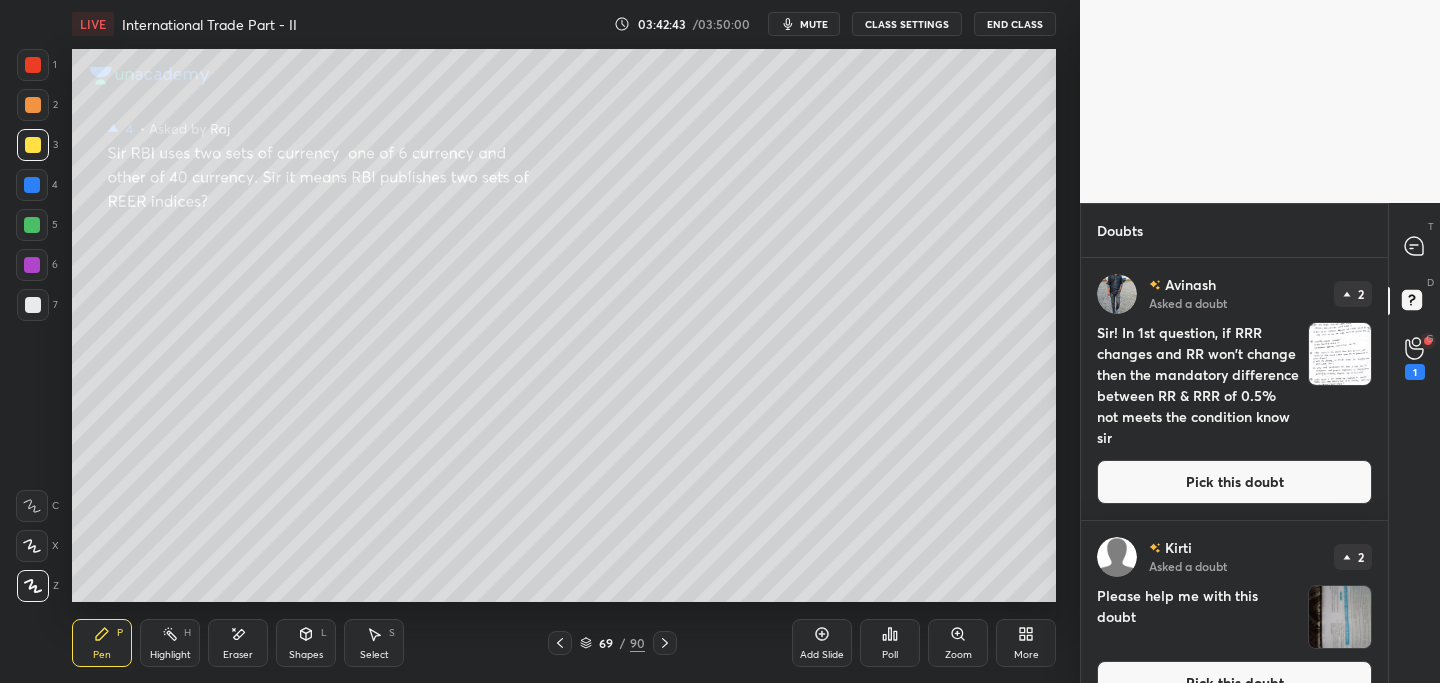 click 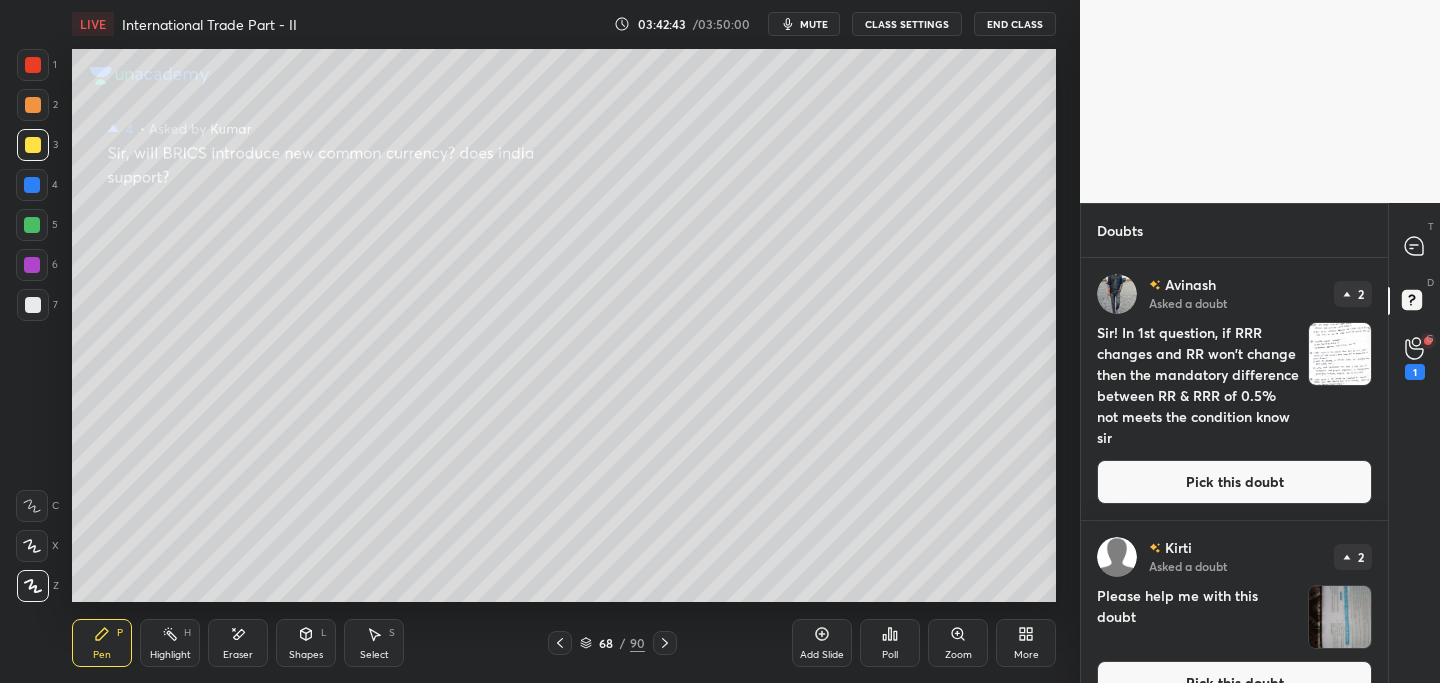 click 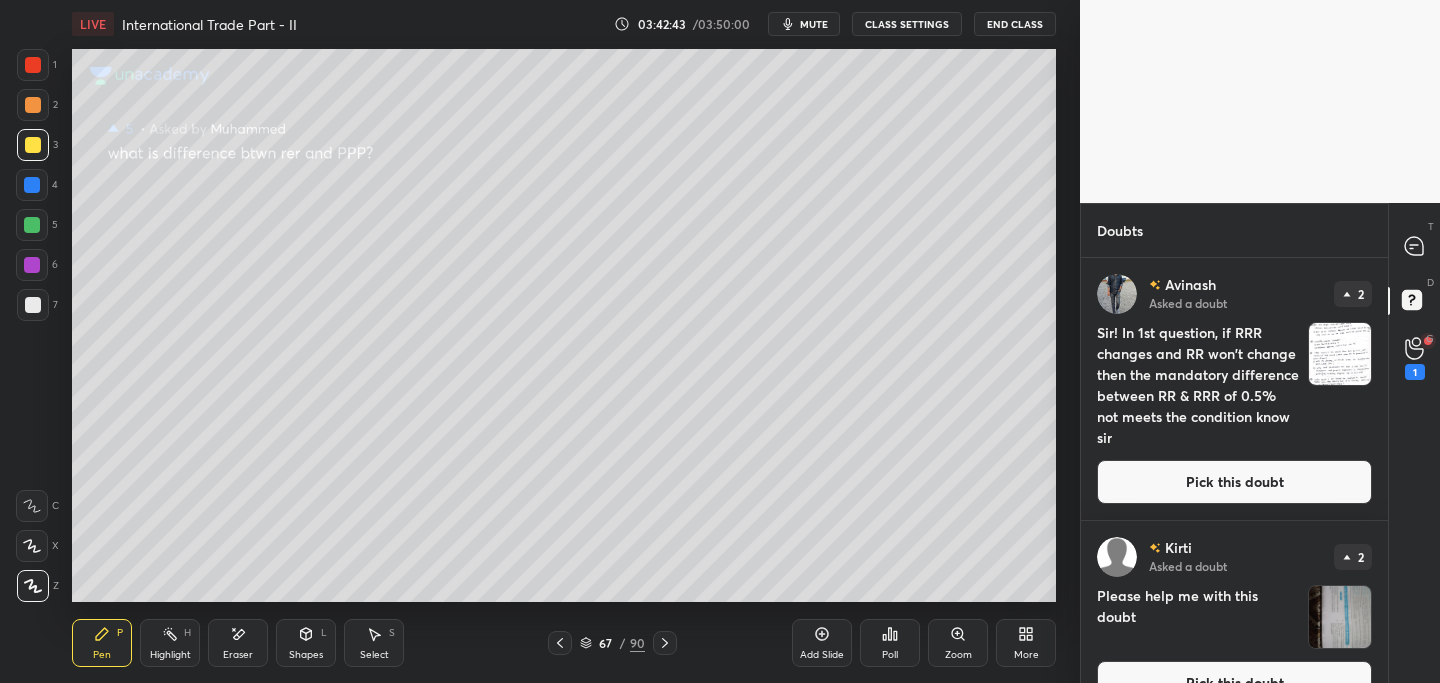 click 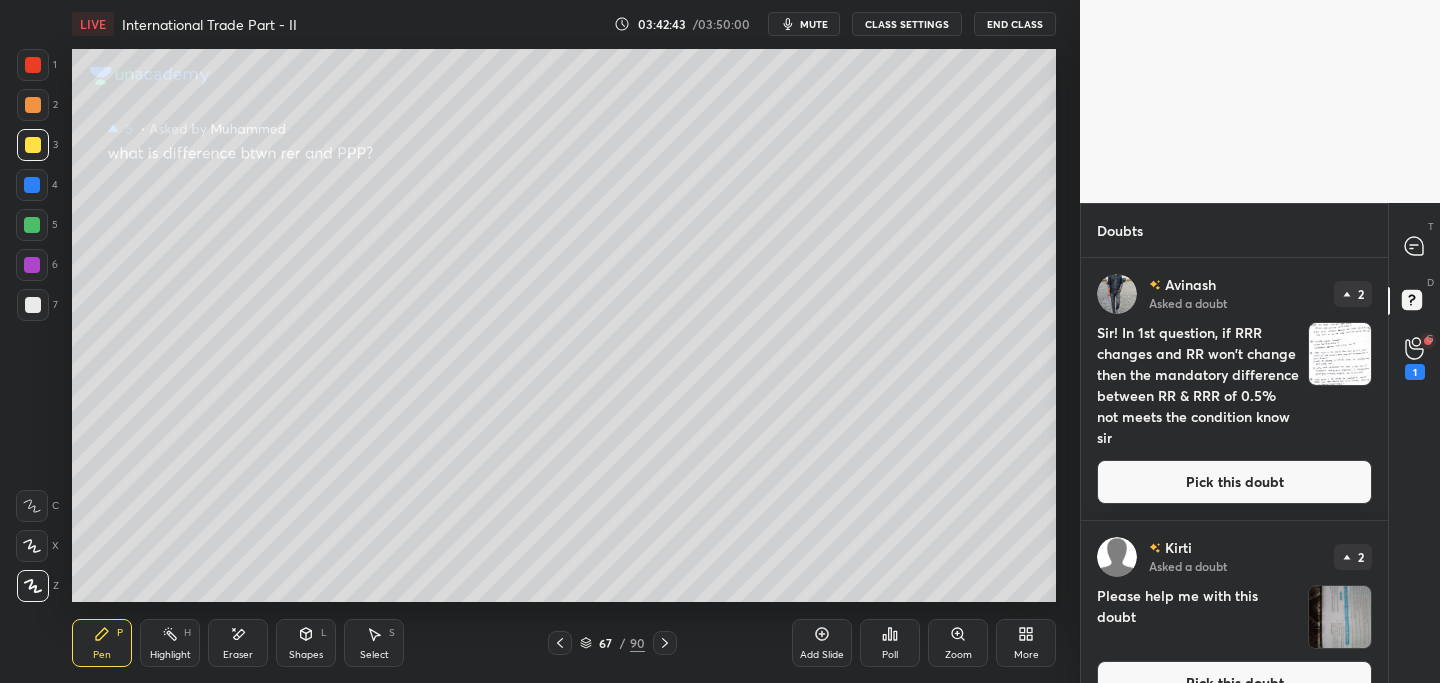 click 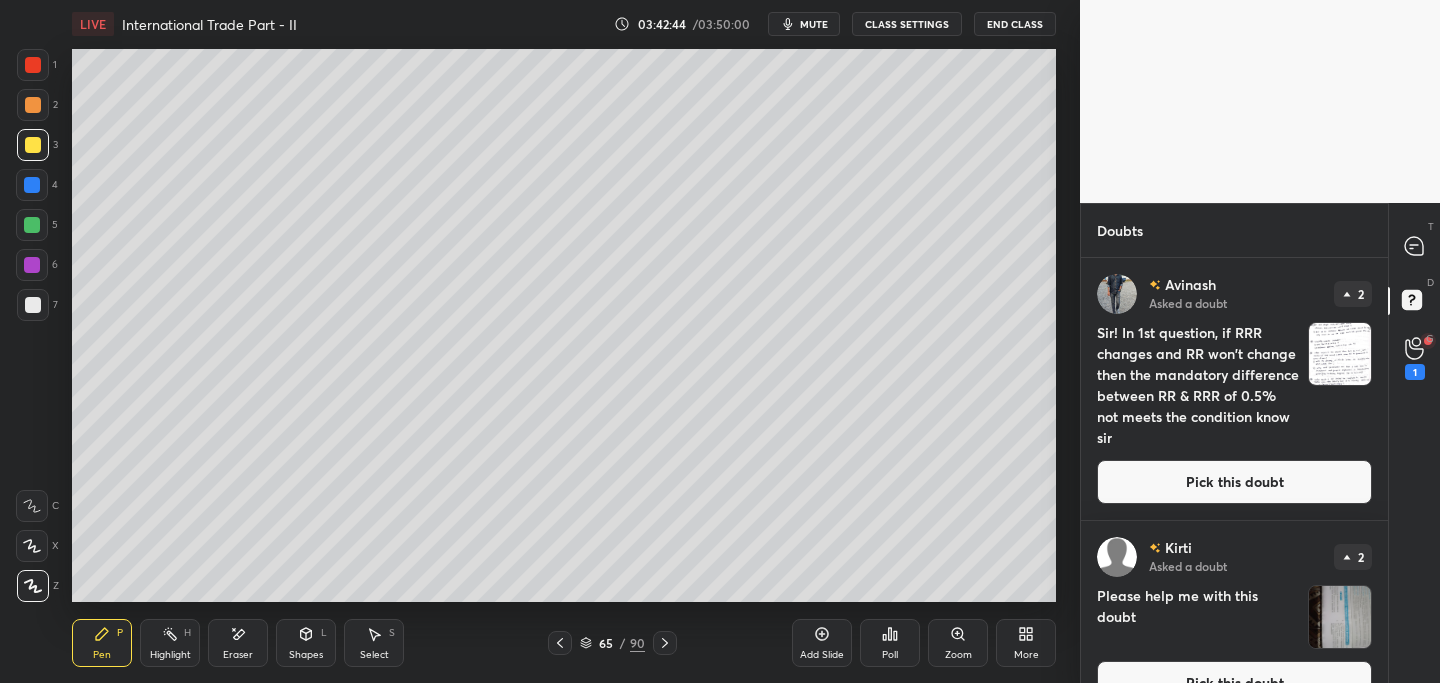 click 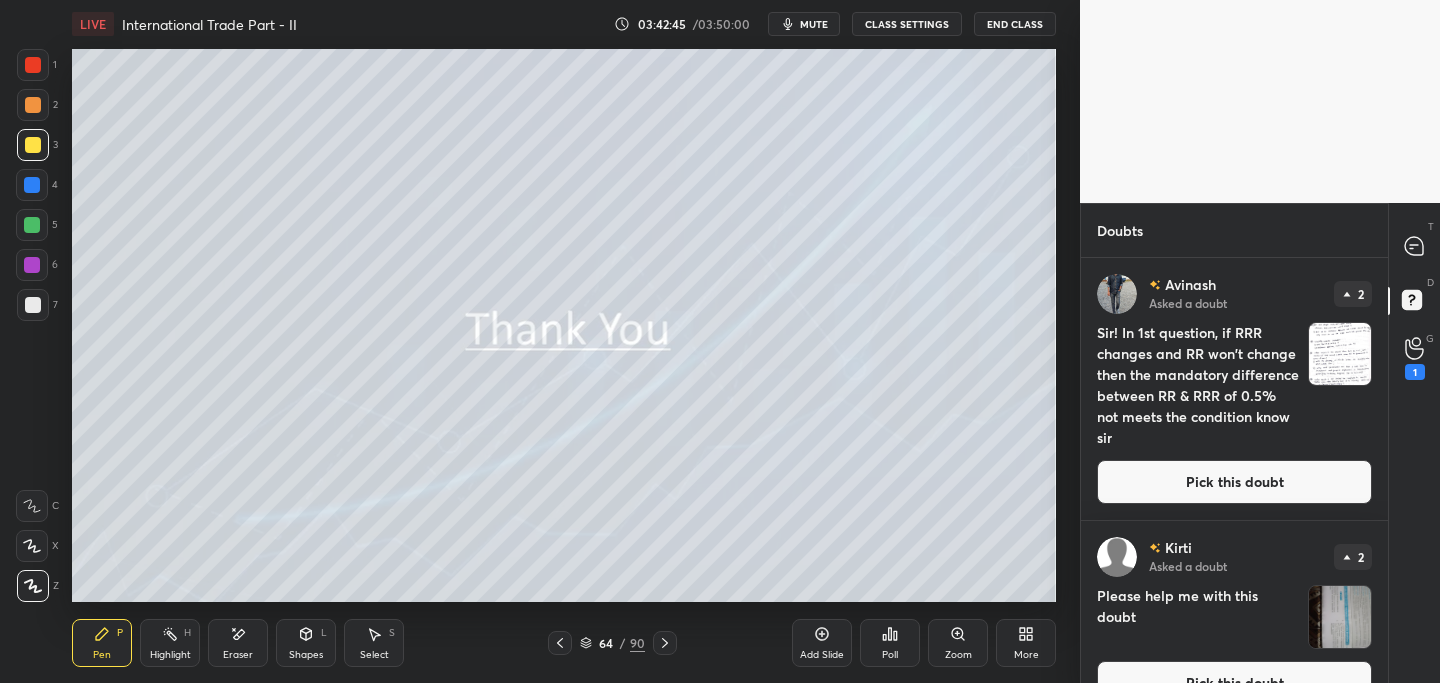 click on "64 / 90" at bounding box center (612, 643) 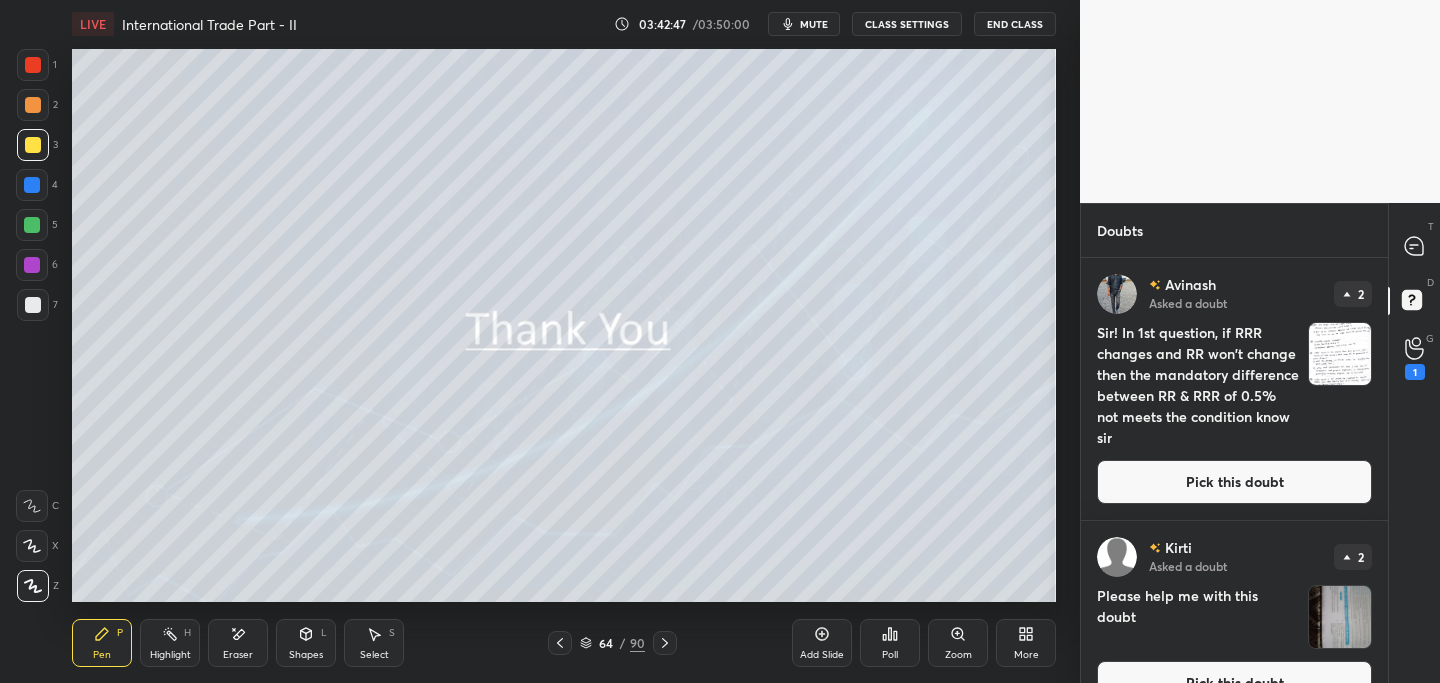 click on "G Raise Hand (G) 1" at bounding box center [1414, 359] 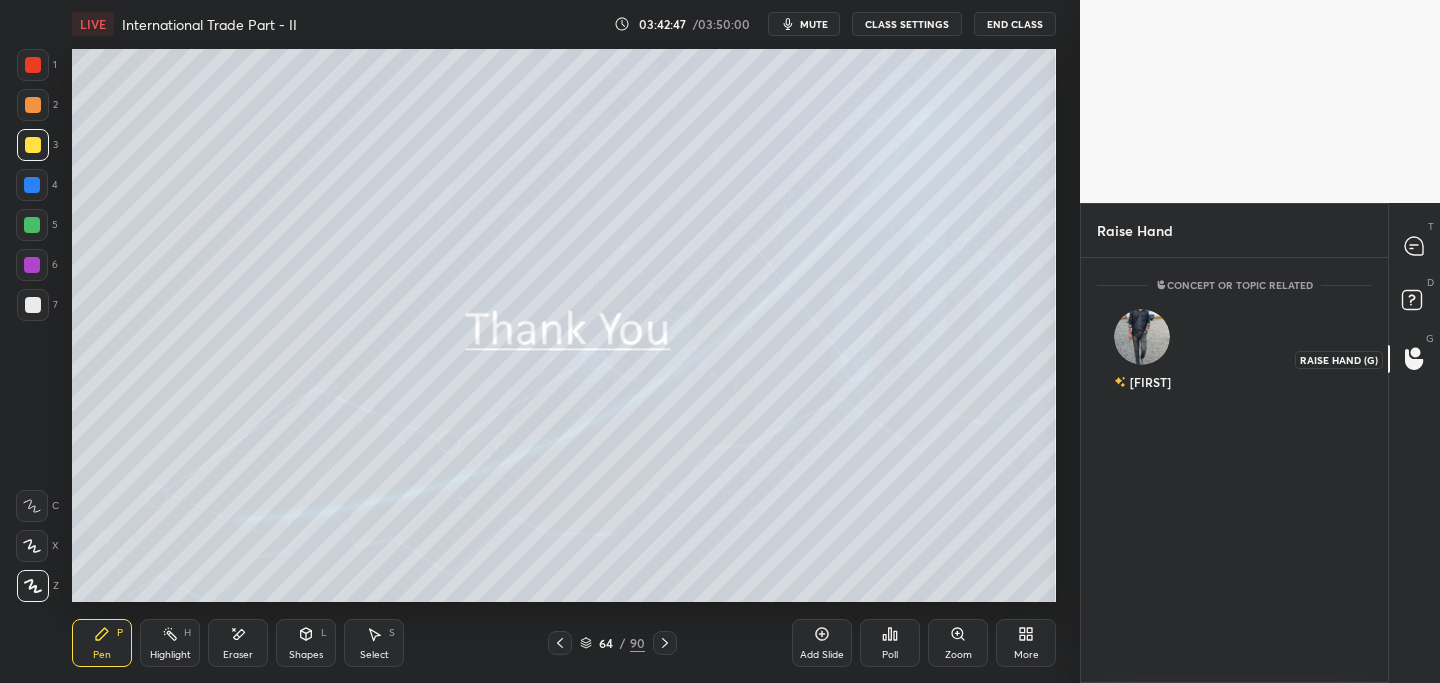 scroll, scrollTop: 419, scrollLeft: 301, axis: both 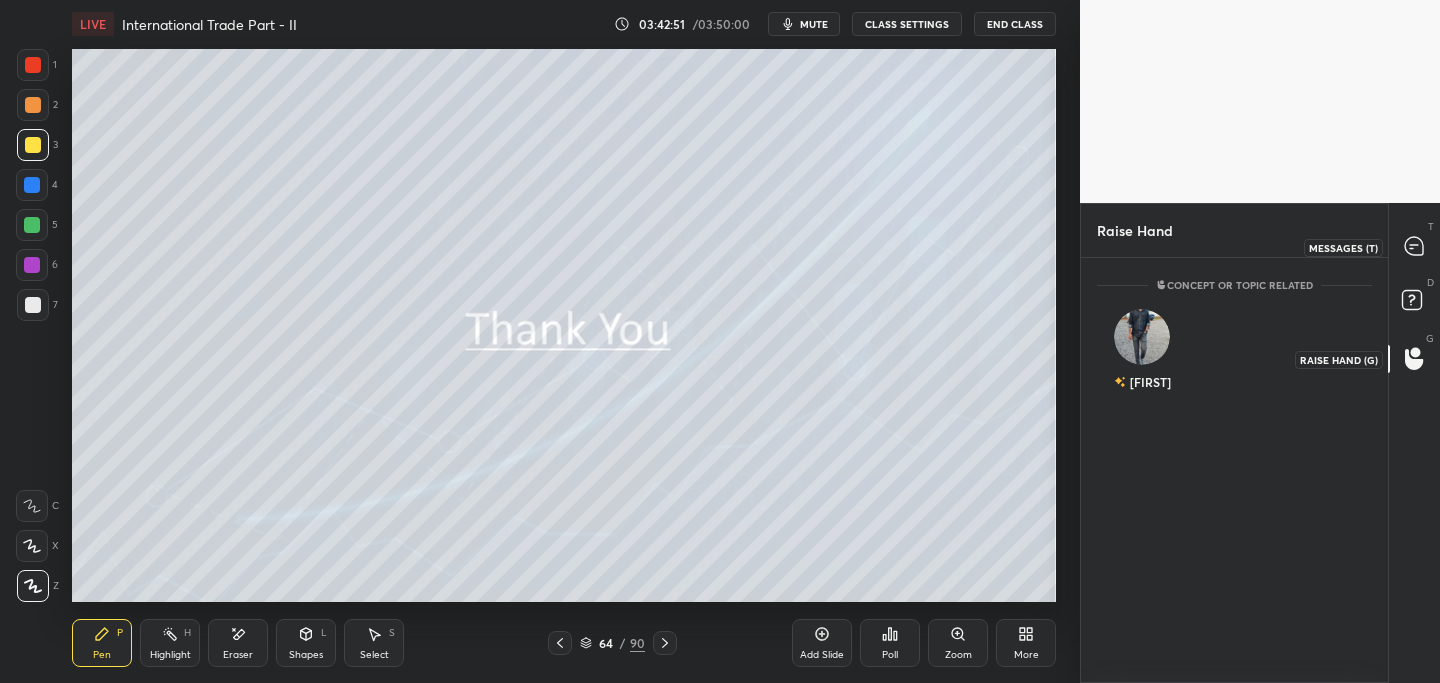 drag, startPoint x: 1411, startPoint y: 249, endPoint x: 1390, endPoint y: 248, distance: 21.023796 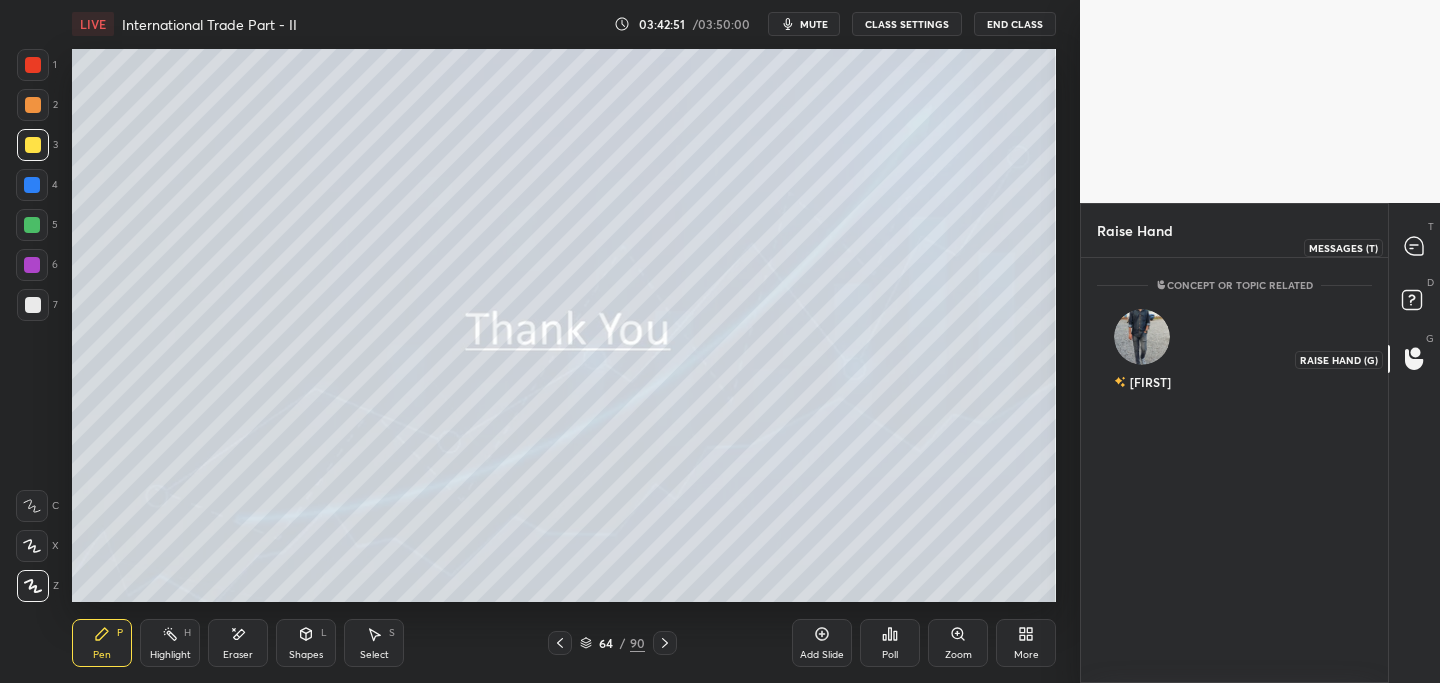 click 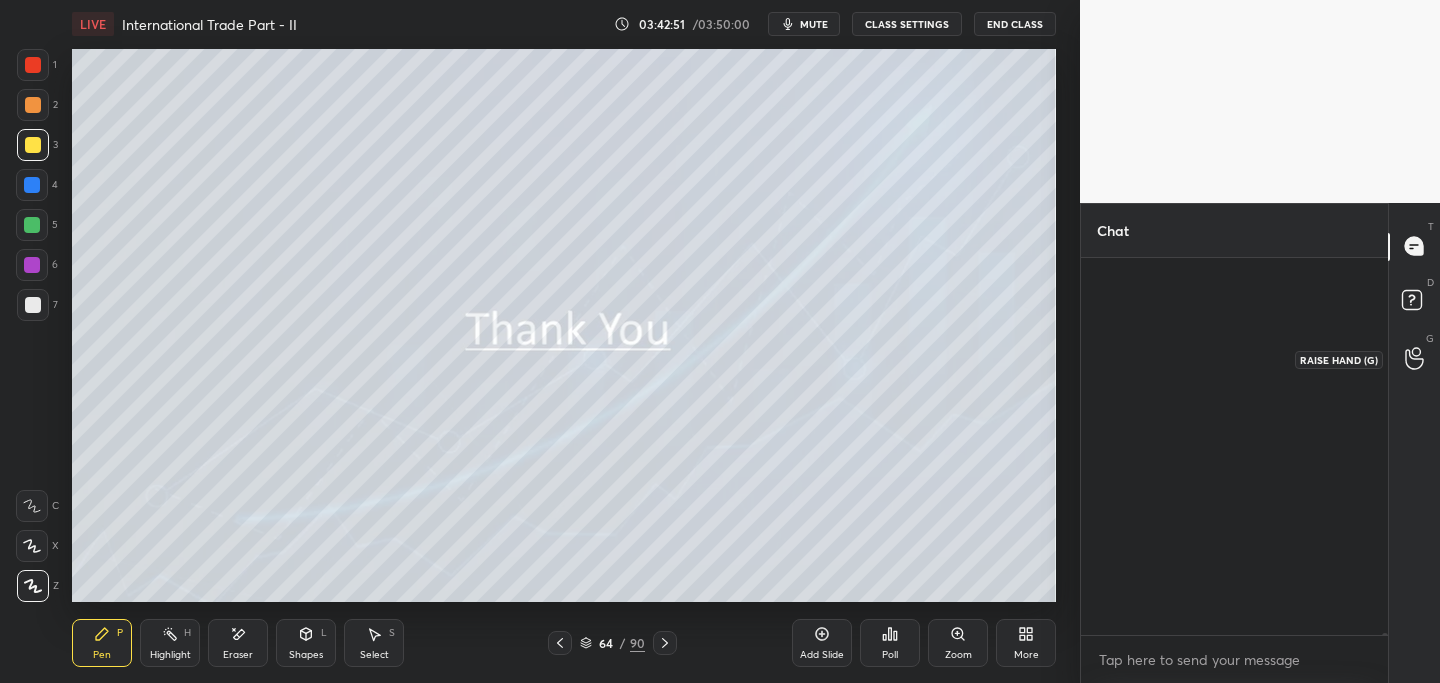 scroll, scrollTop: 62851, scrollLeft: 0, axis: vertical 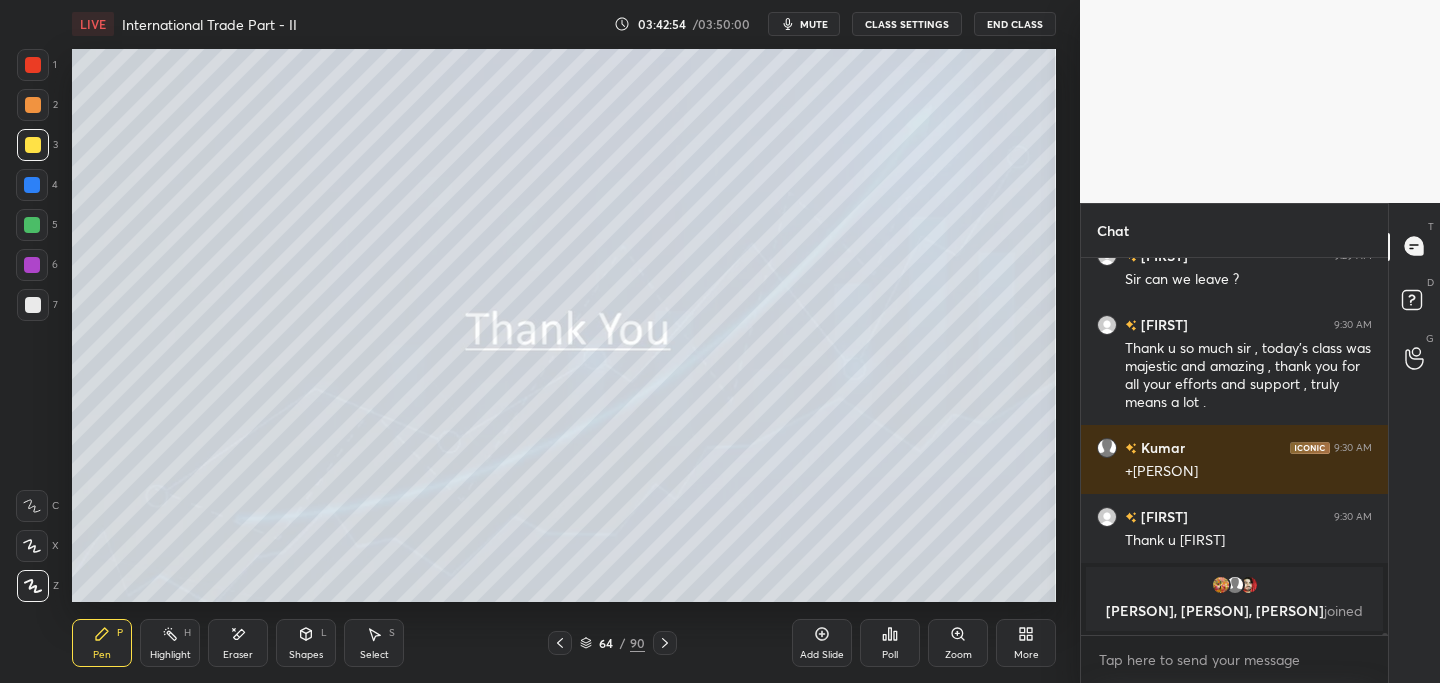 click on "End Class" at bounding box center (1015, 24) 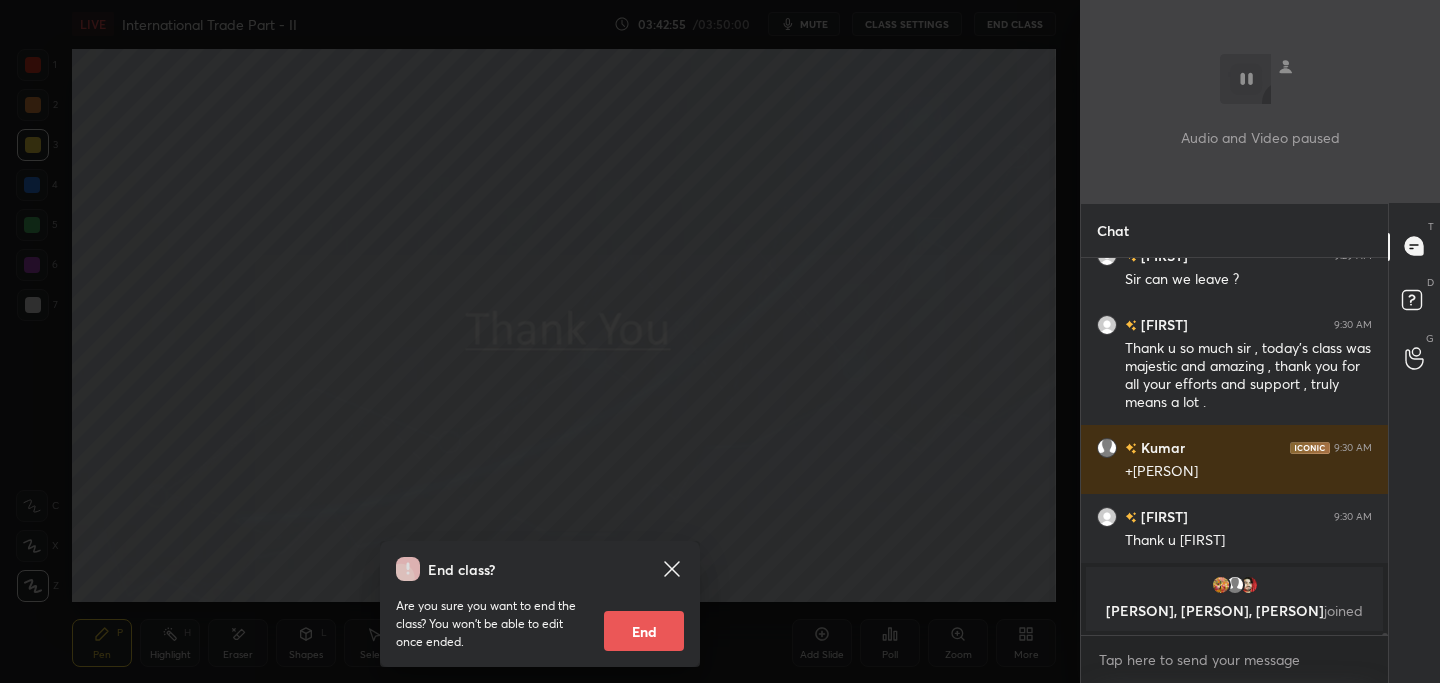 drag, startPoint x: 639, startPoint y: 634, endPoint x: 629, endPoint y: 639, distance: 11.18034 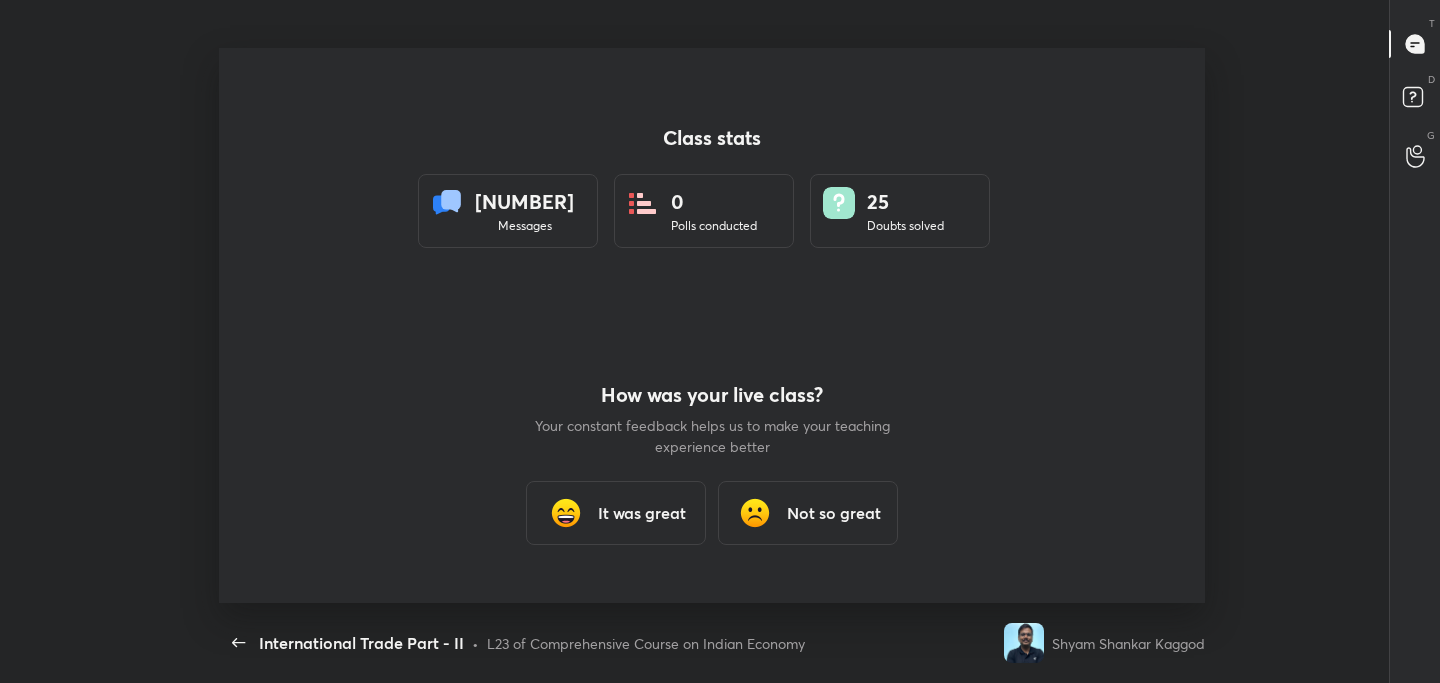 scroll, scrollTop: 99445, scrollLeft: 98906, axis: both 